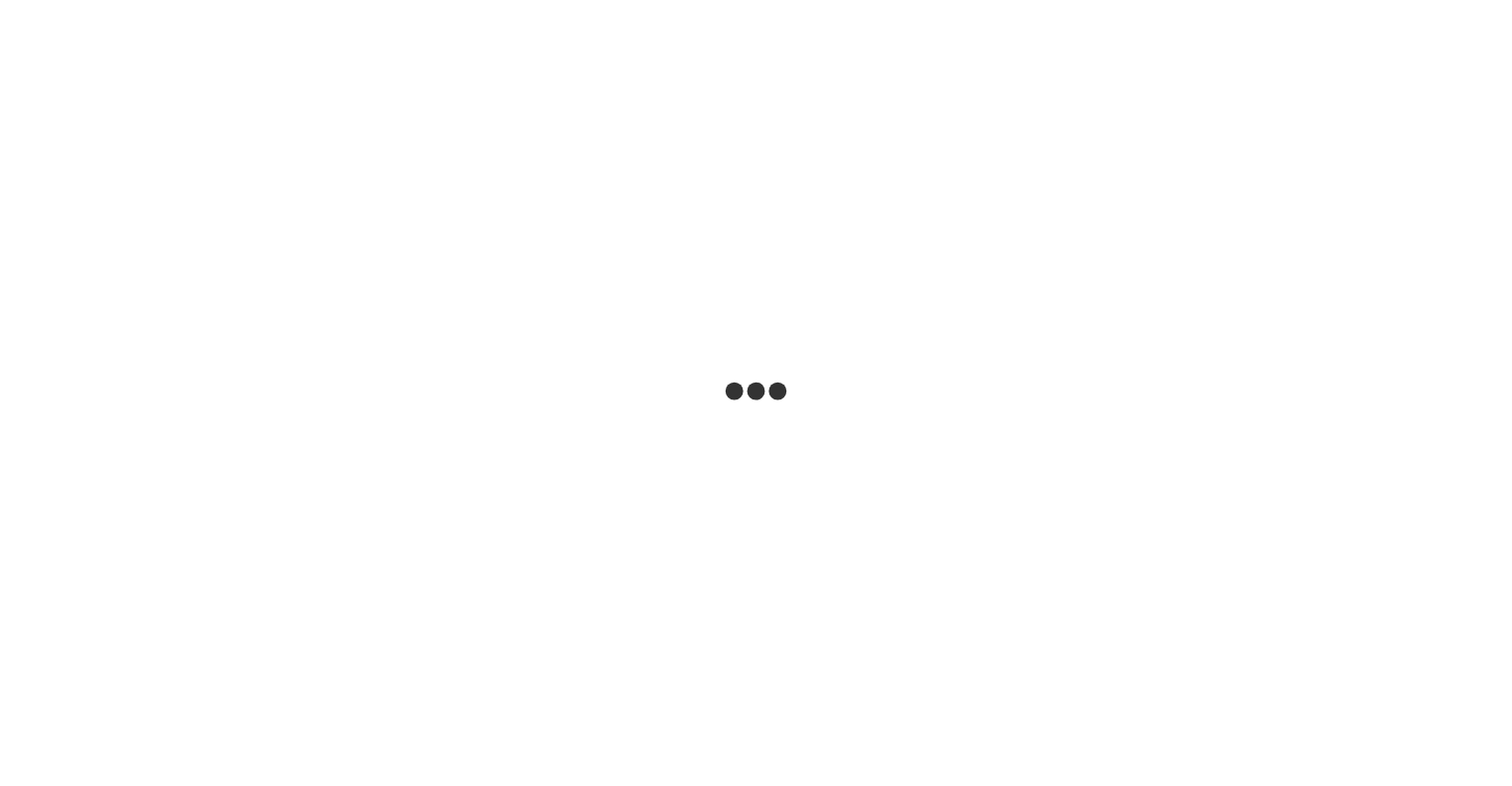 scroll, scrollTop: 0, scrollLeft: 0, axis: both 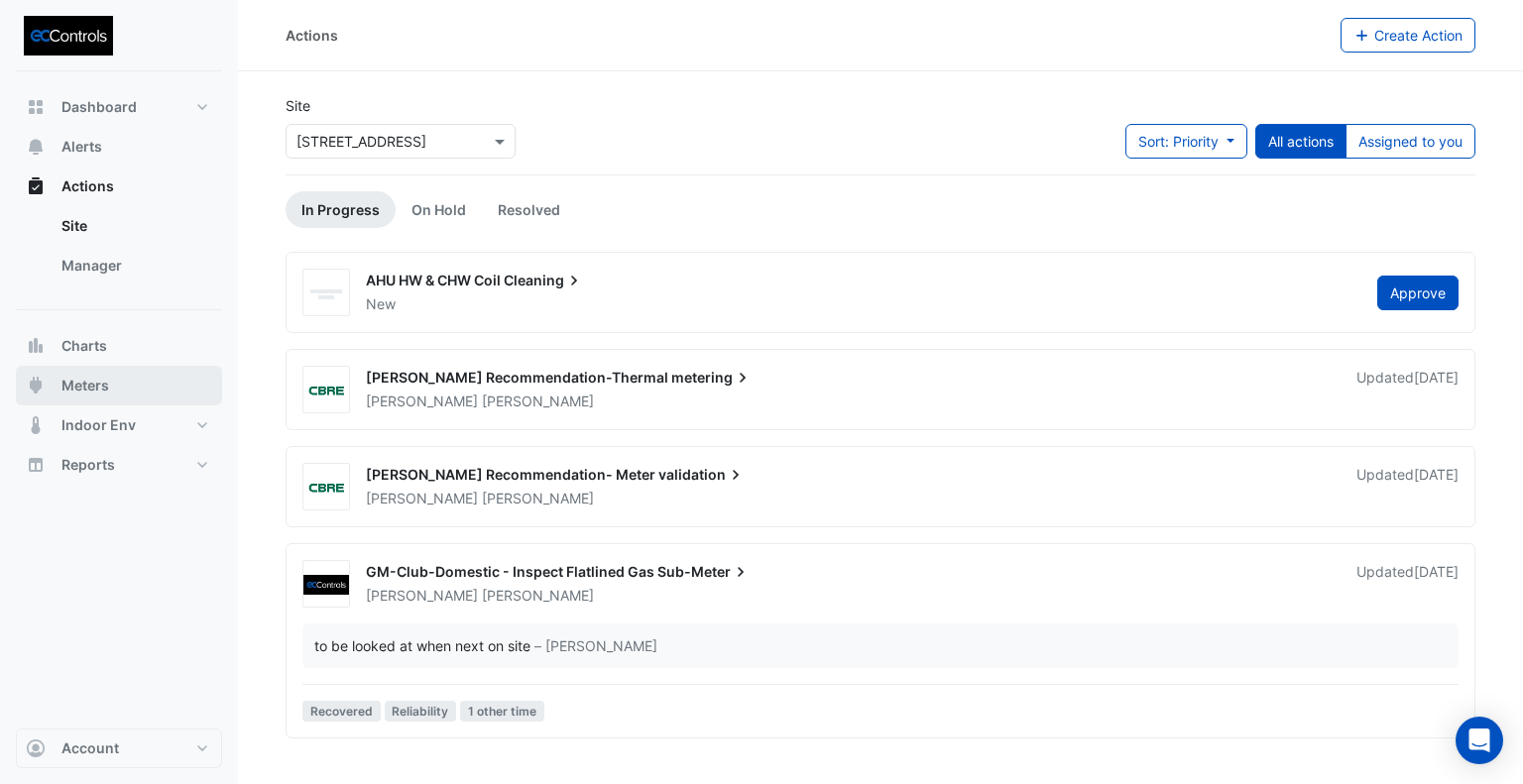 click on "Meters" at bounding box center [85, 386] 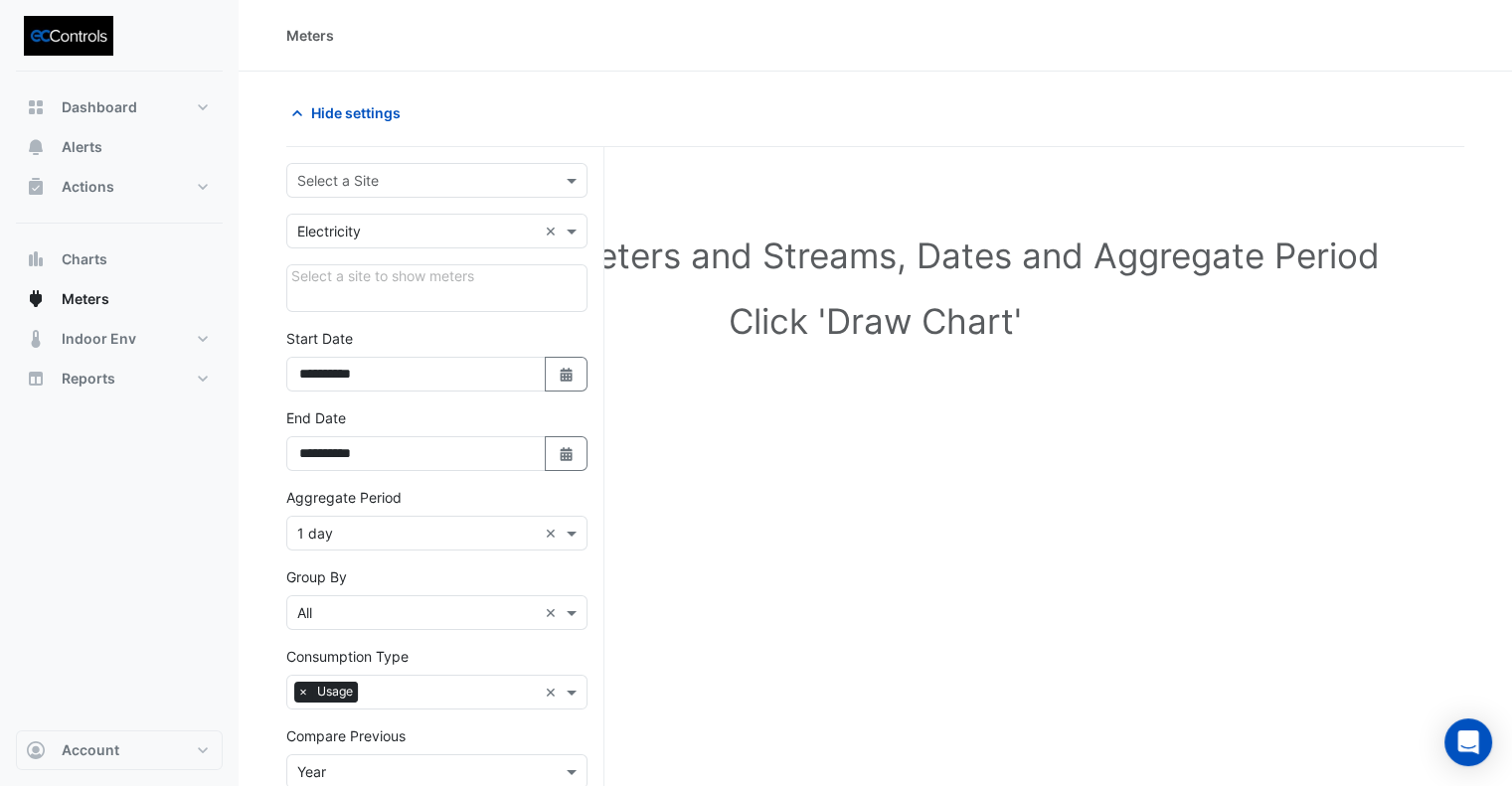 click at bounding box center [417, 181] 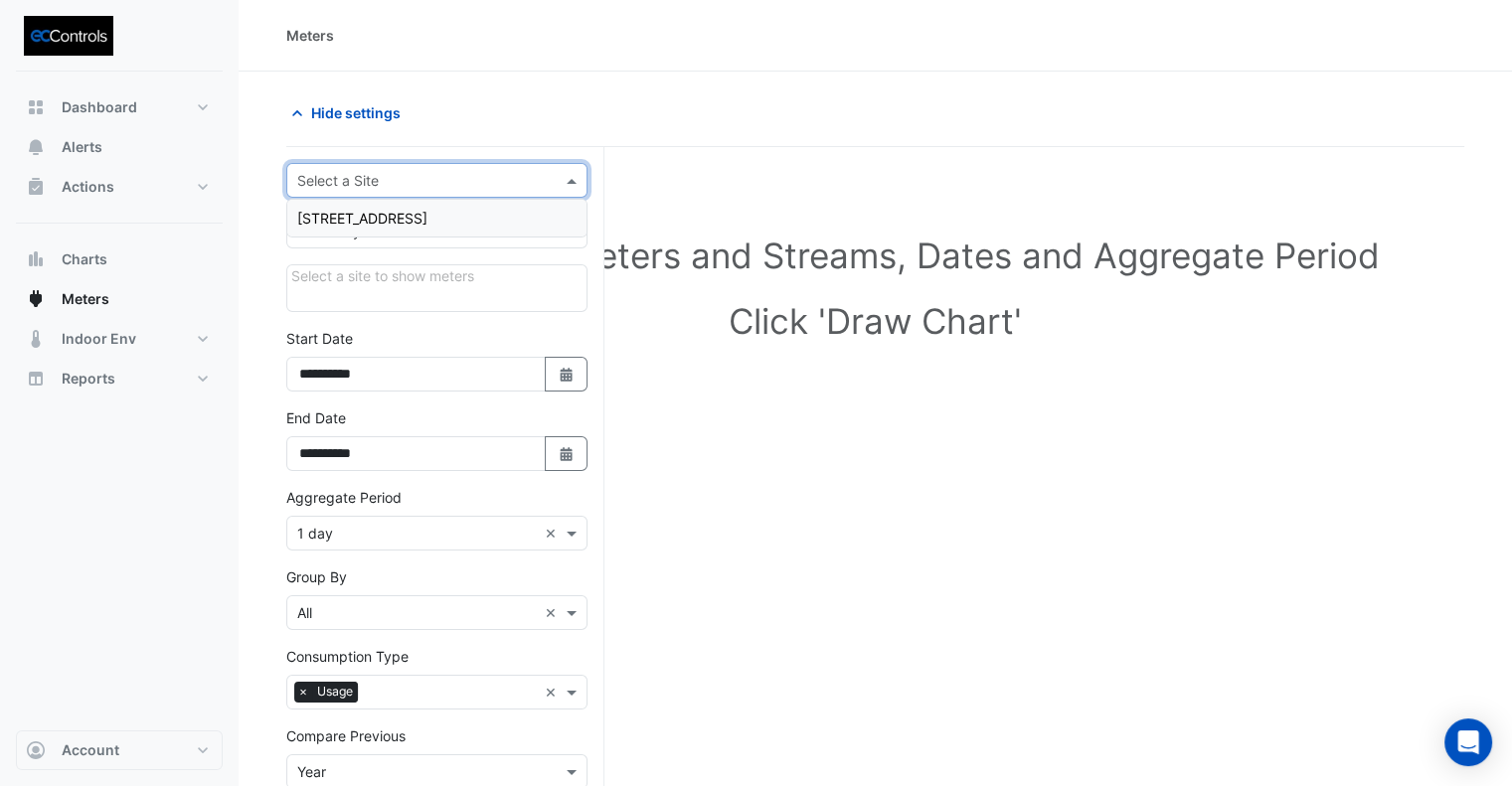 click on "[STREET_ADDRESS]" at bounding box center [362, 218] 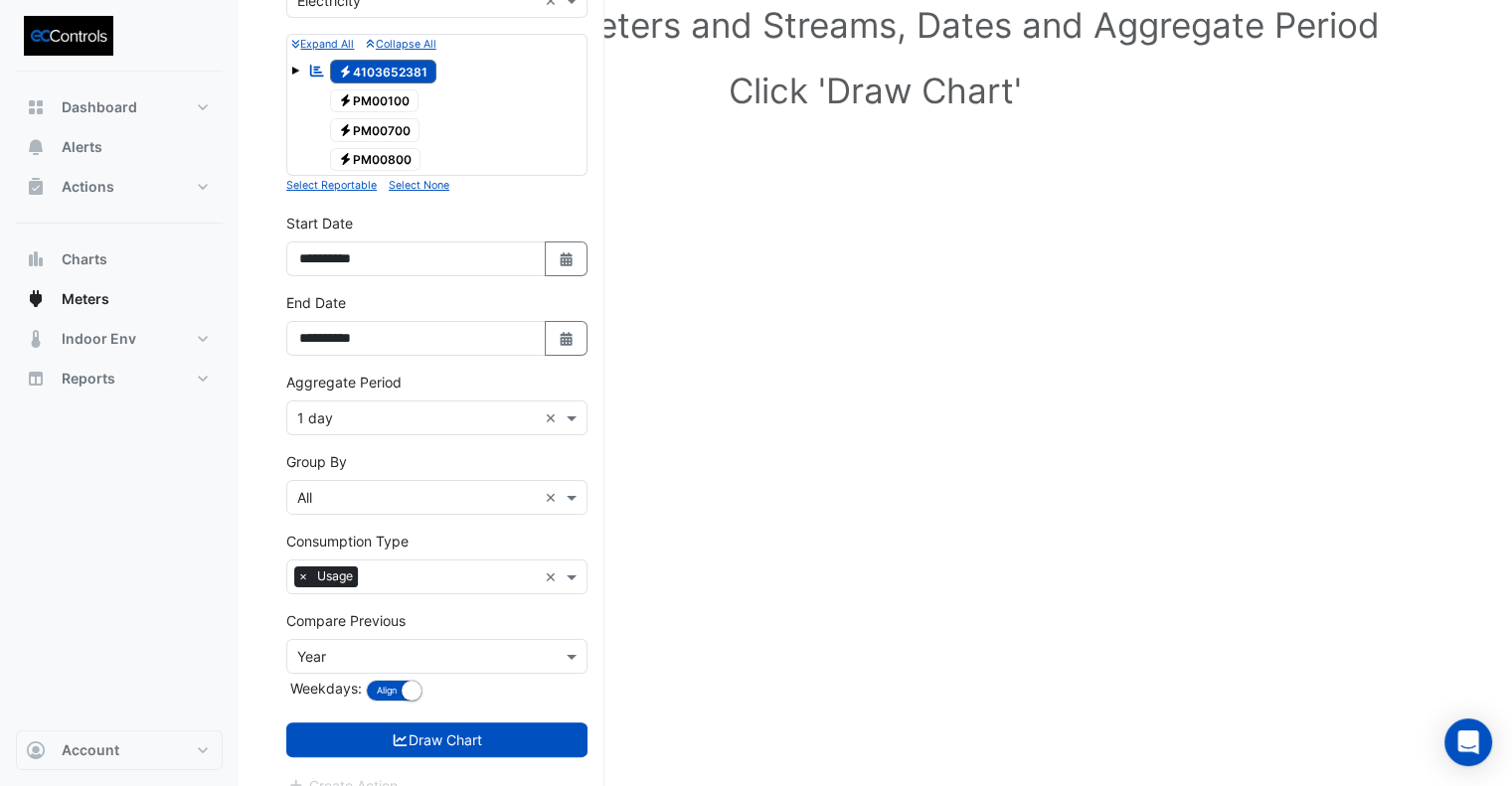 scroll, scrollTop: 250, scrollLeft: 0, axis: vertical 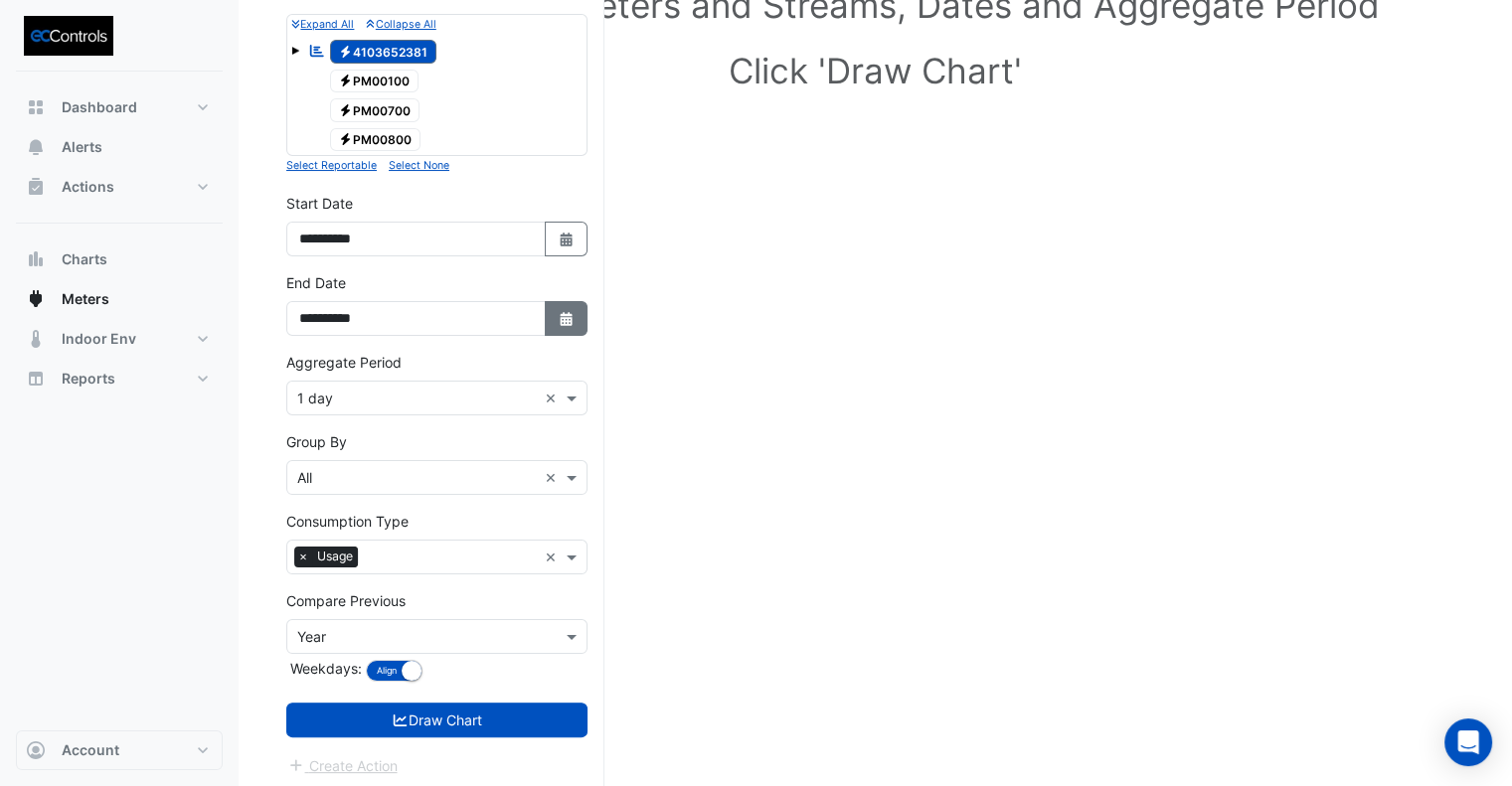 click 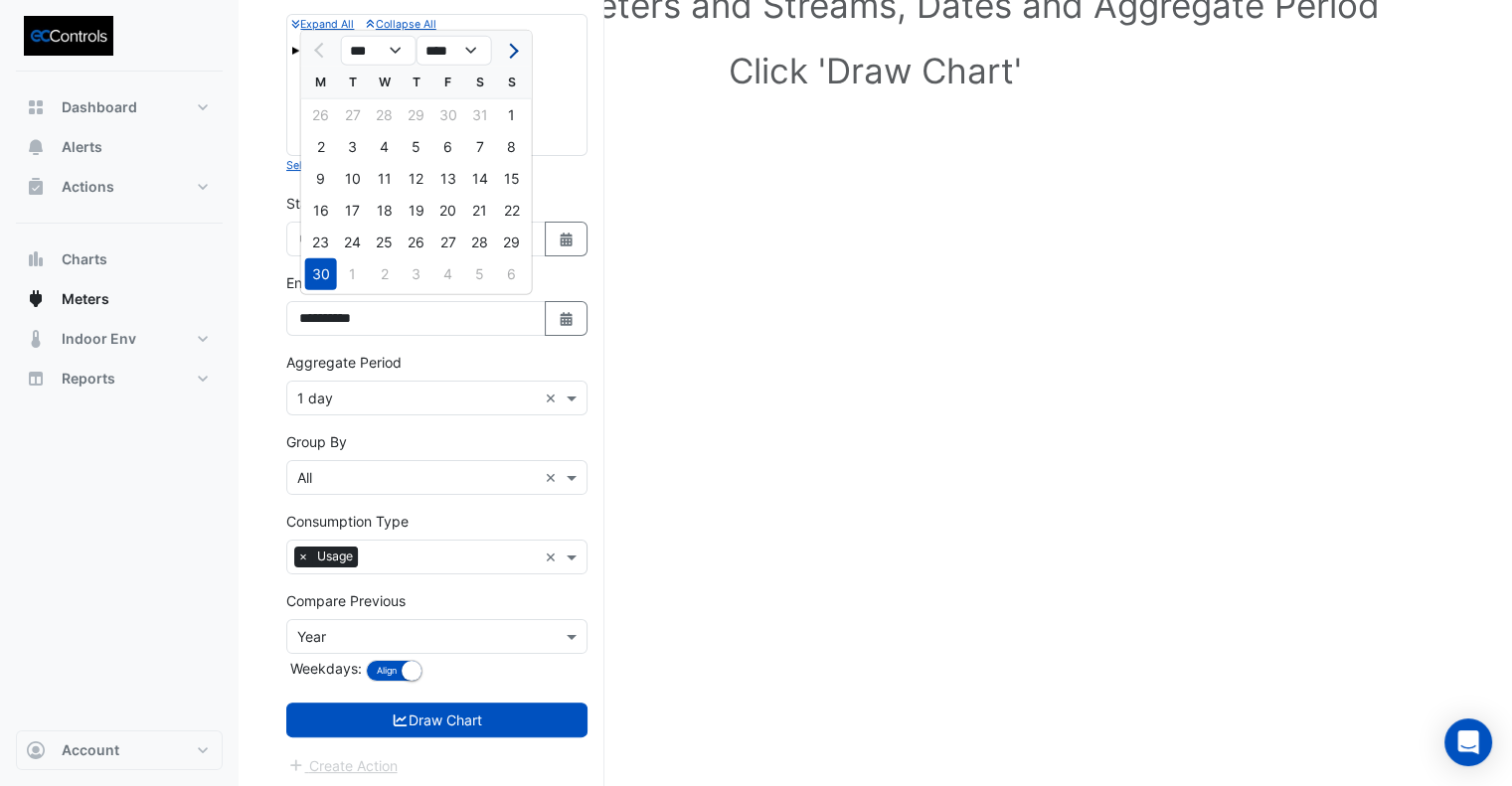 click 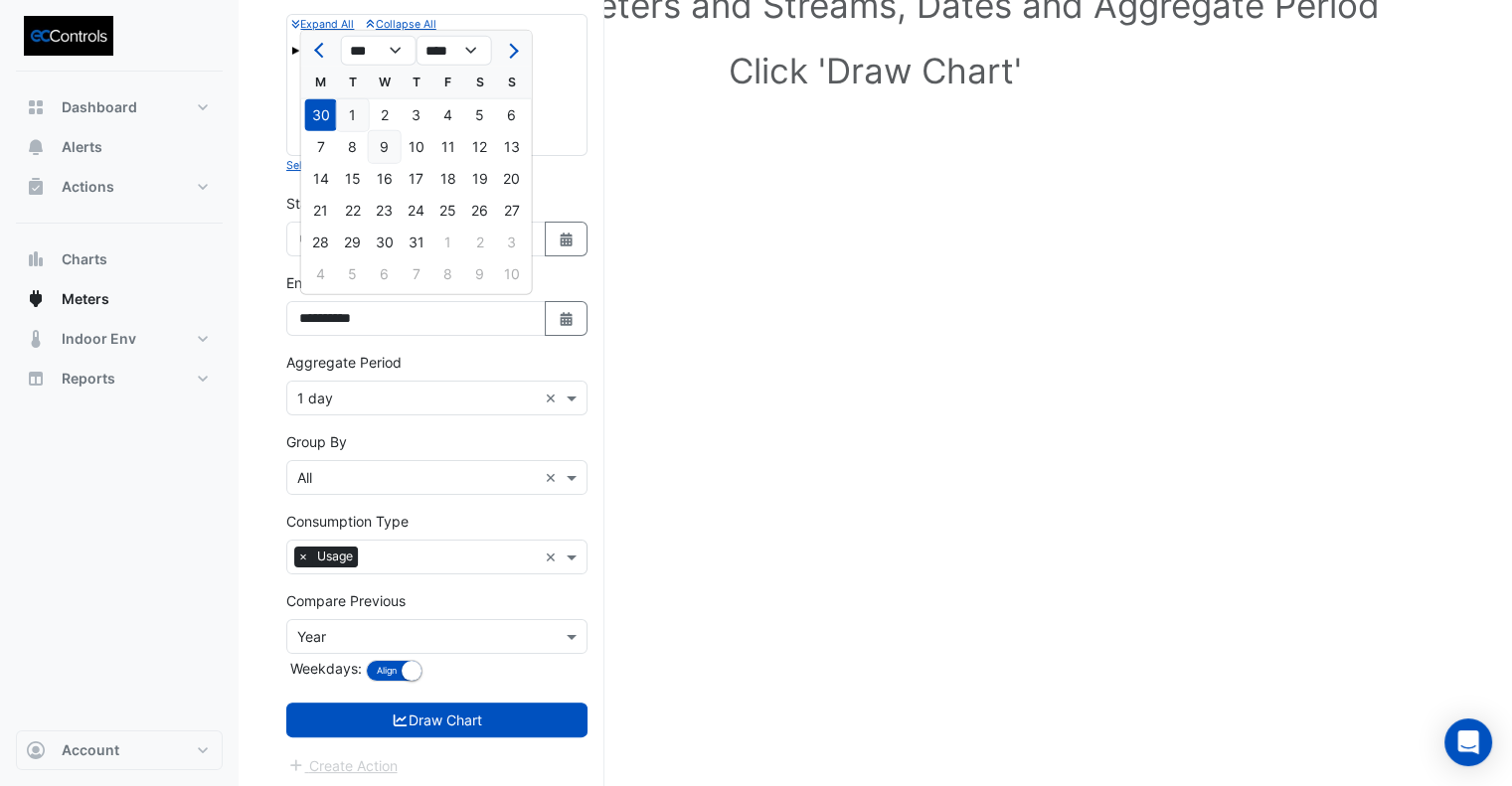 click on "9" 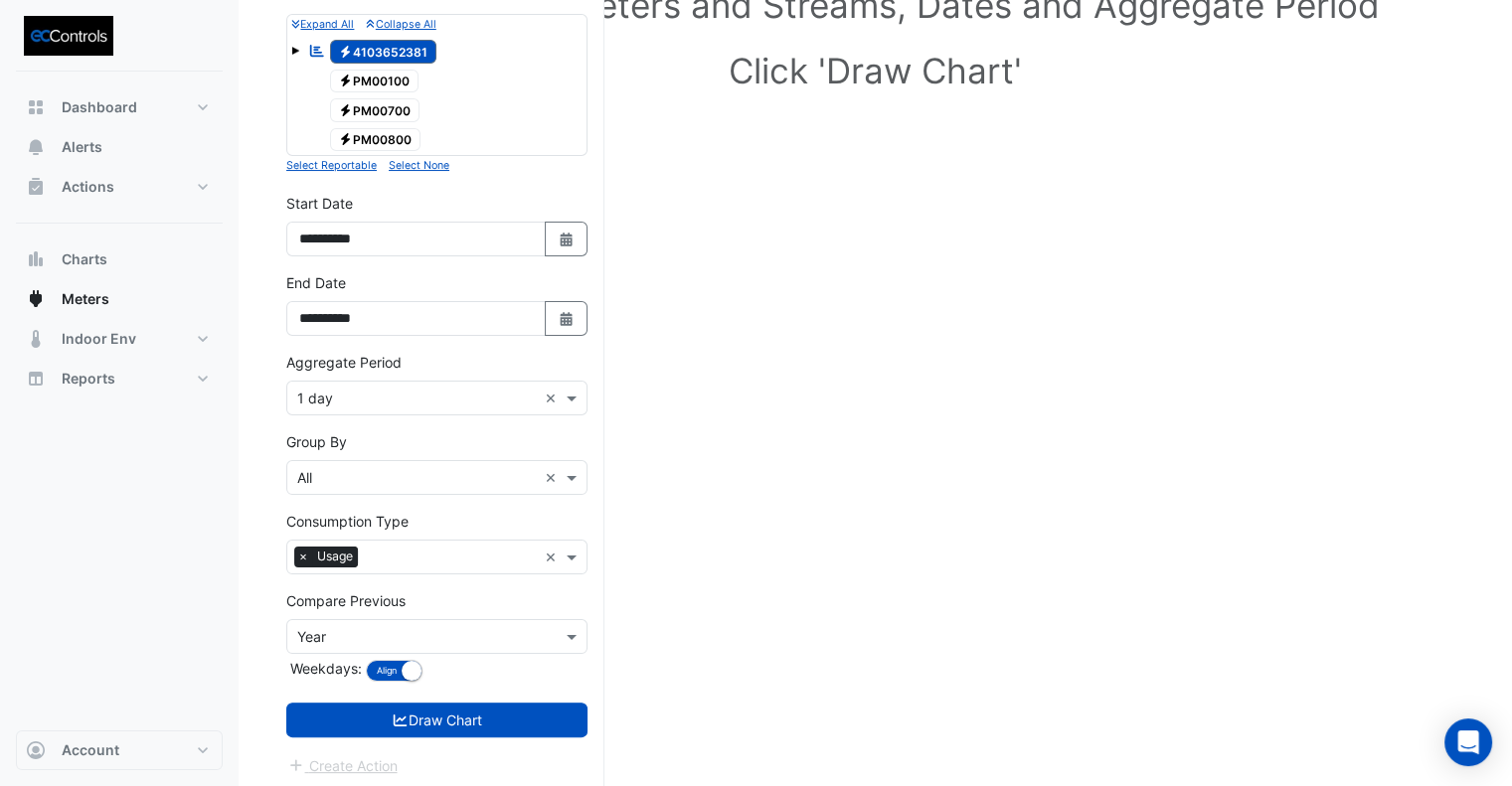 click on "Draw Chart" at bounding box center (436, 719) 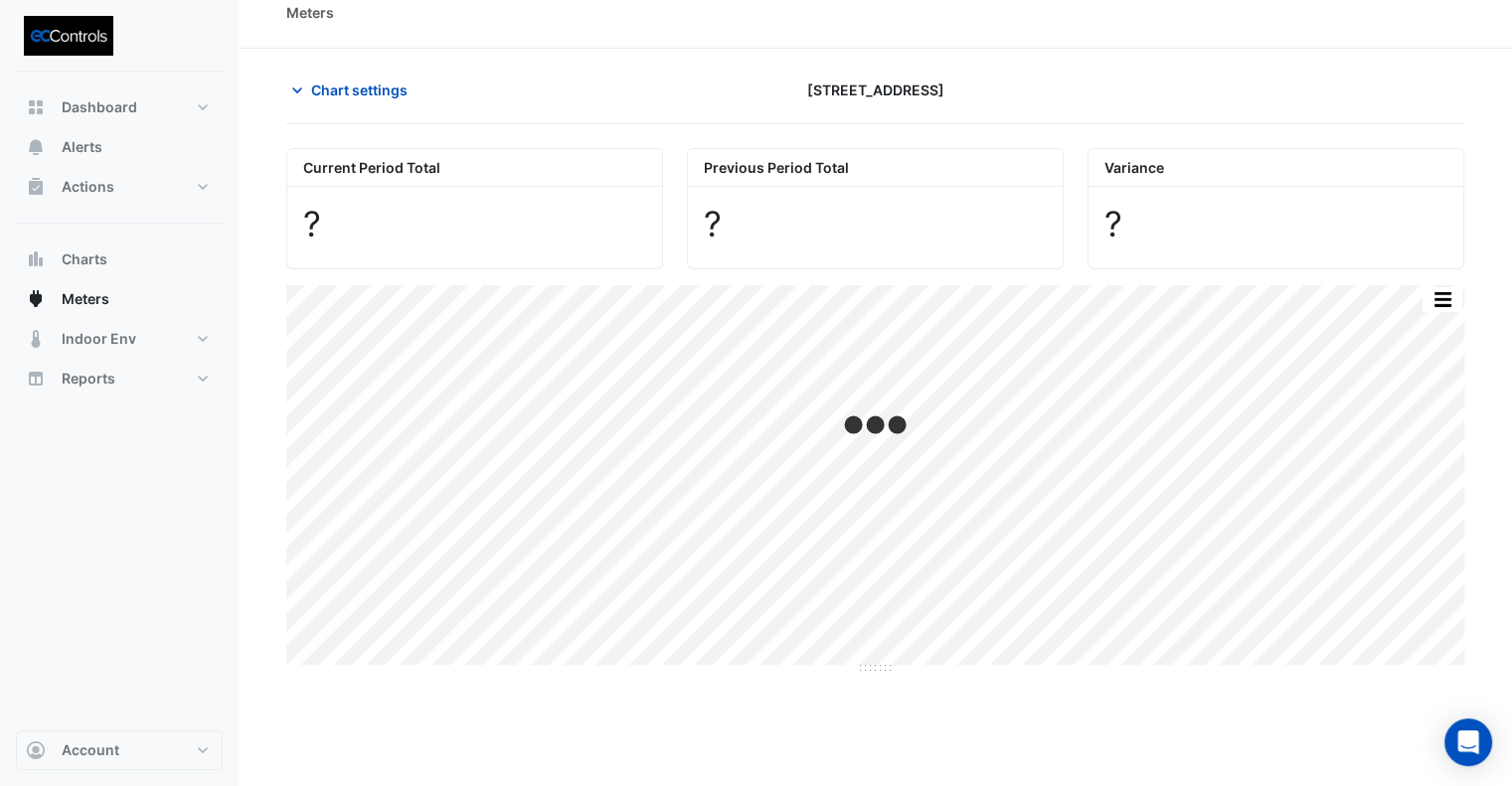 scroll, scrollTop: 0, scrollLeft: 0, axis: both 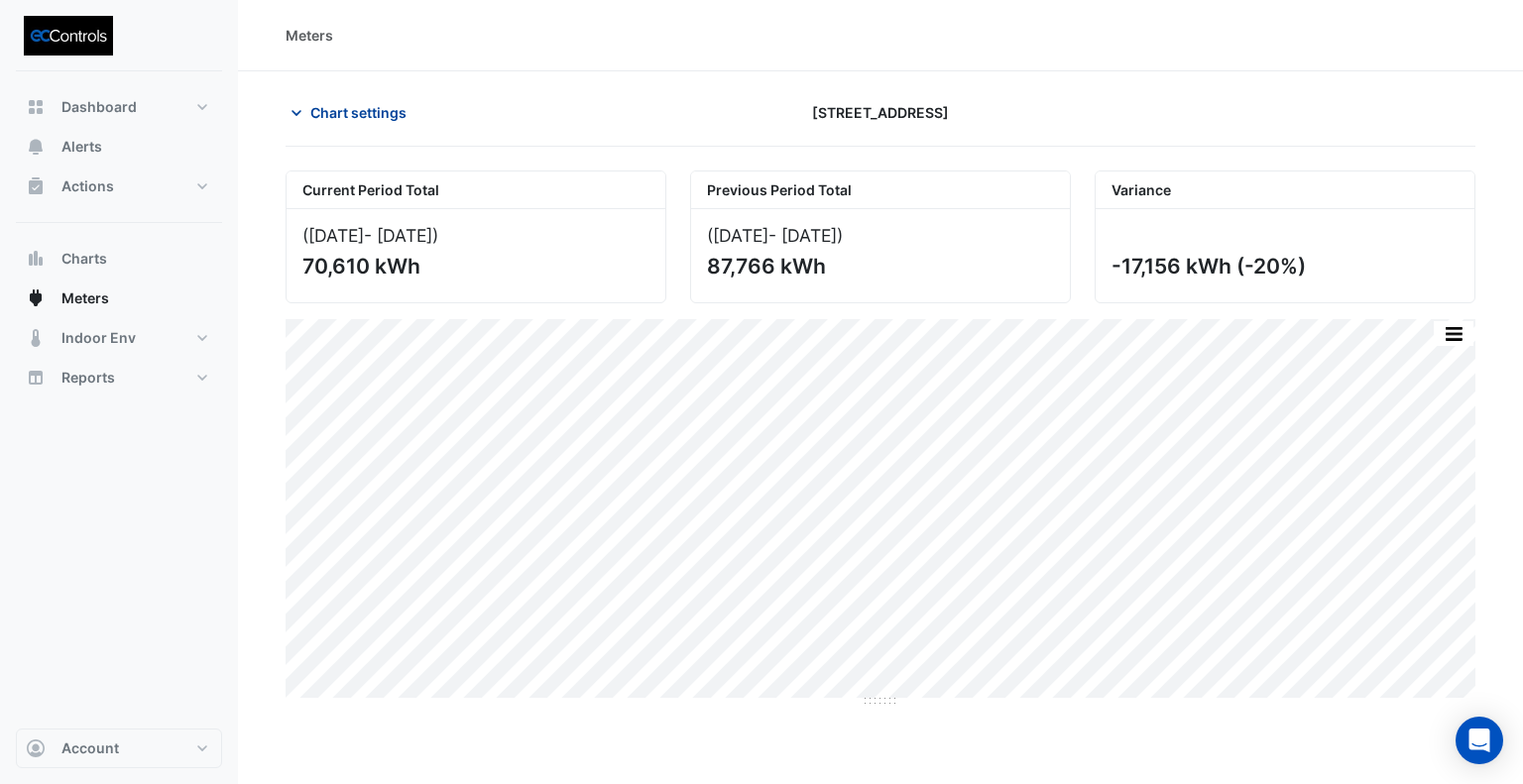 click on "Chart settings" 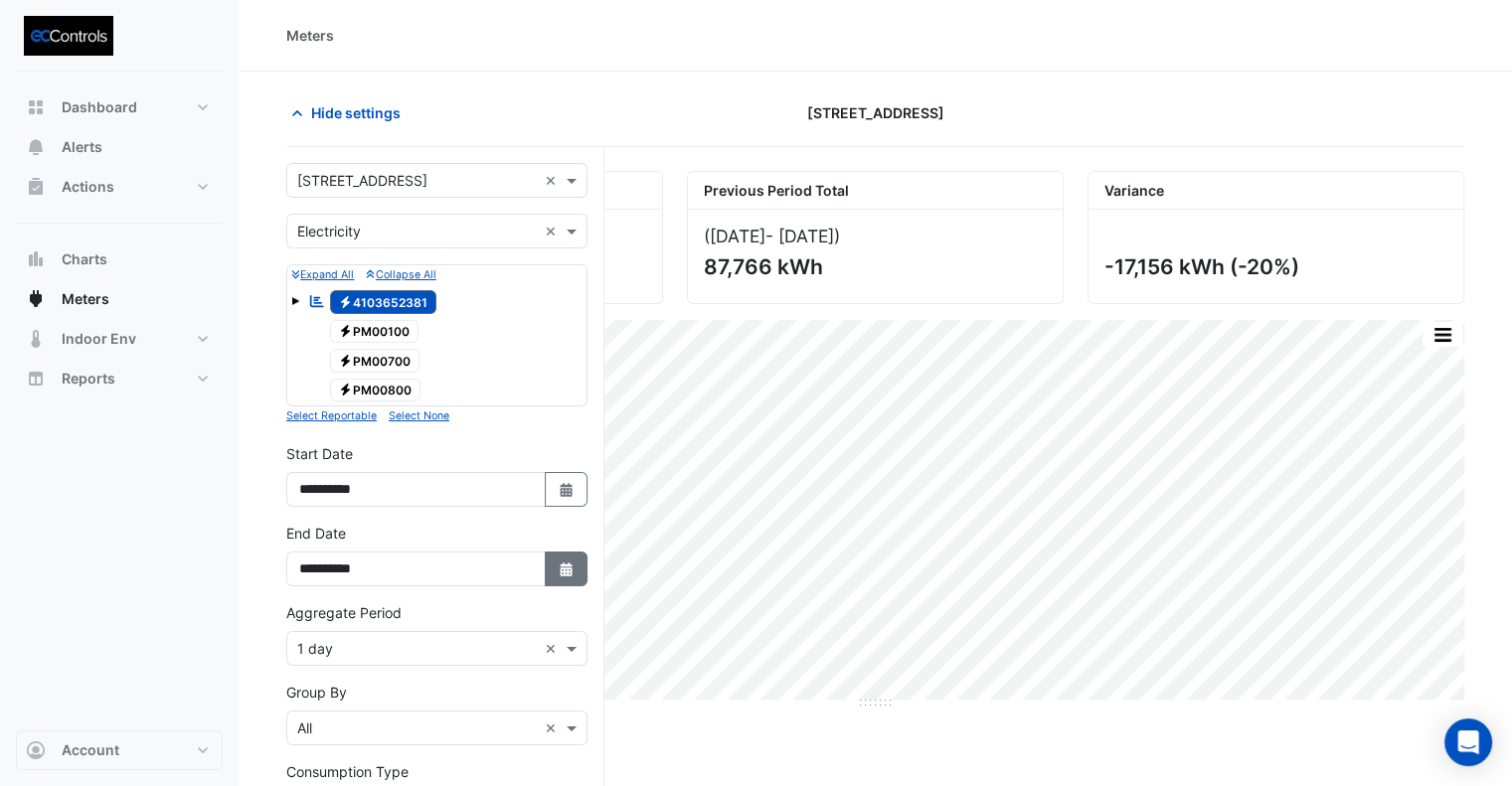 click 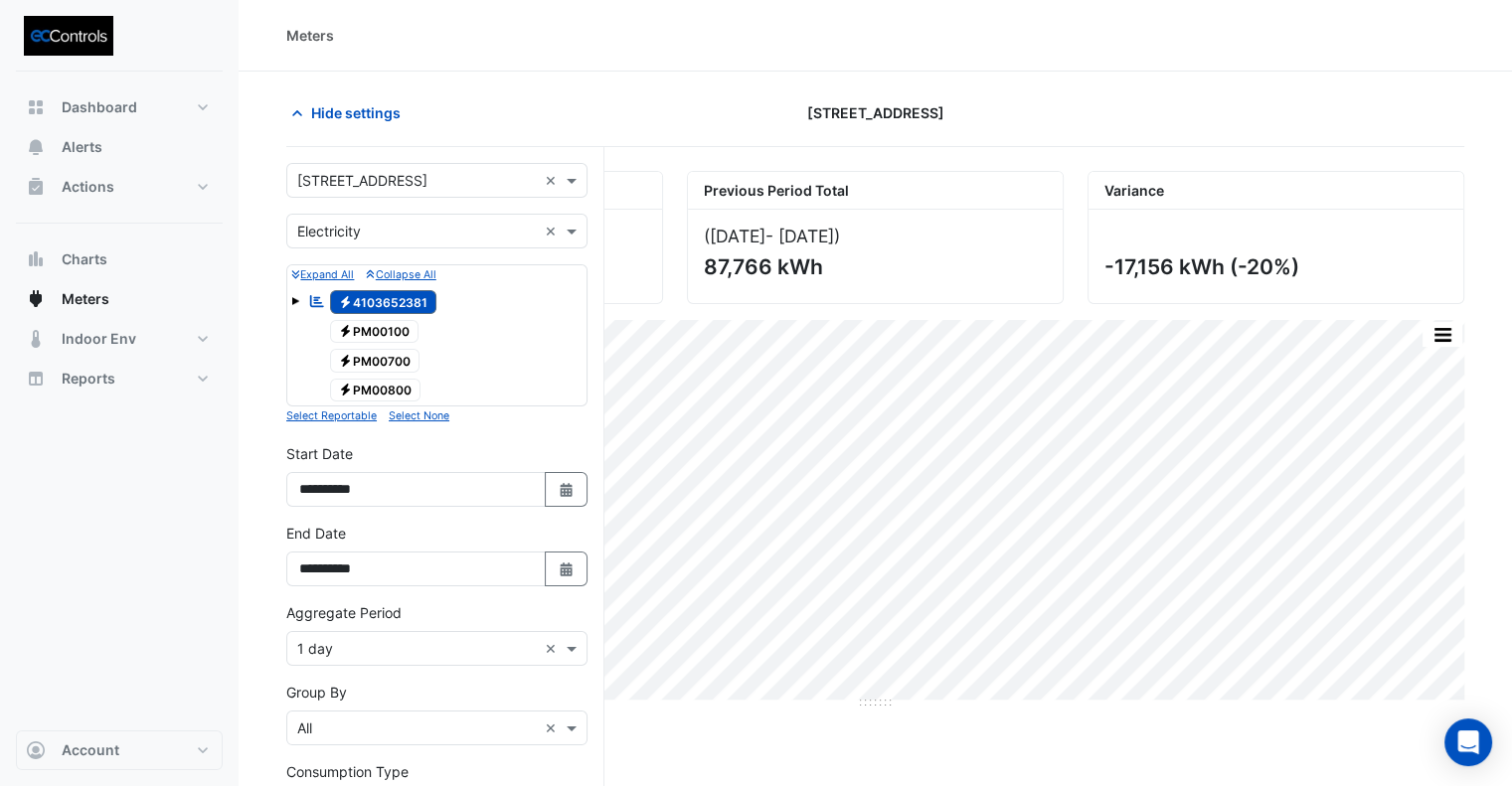 select on "*" 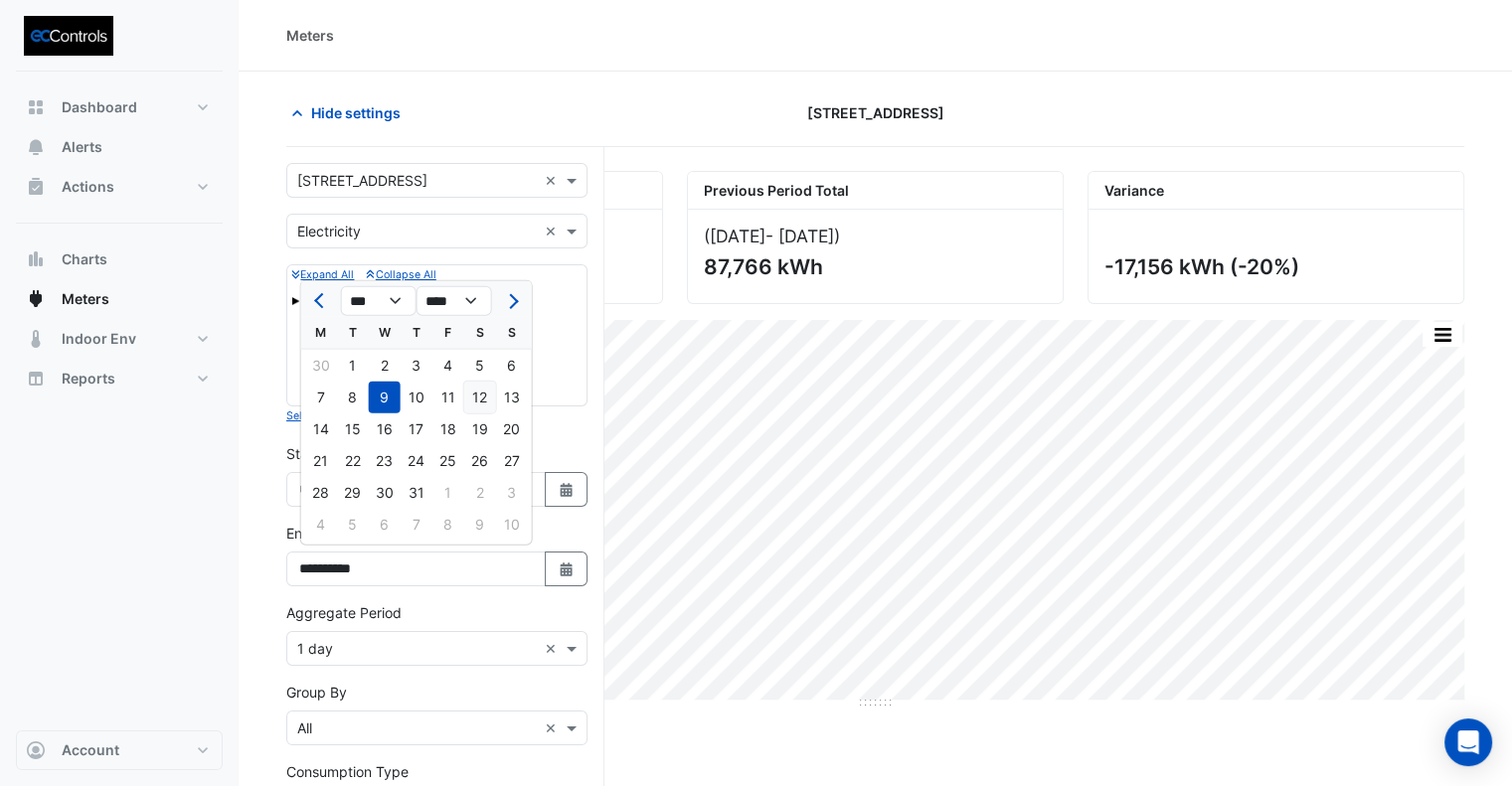 click on "12" 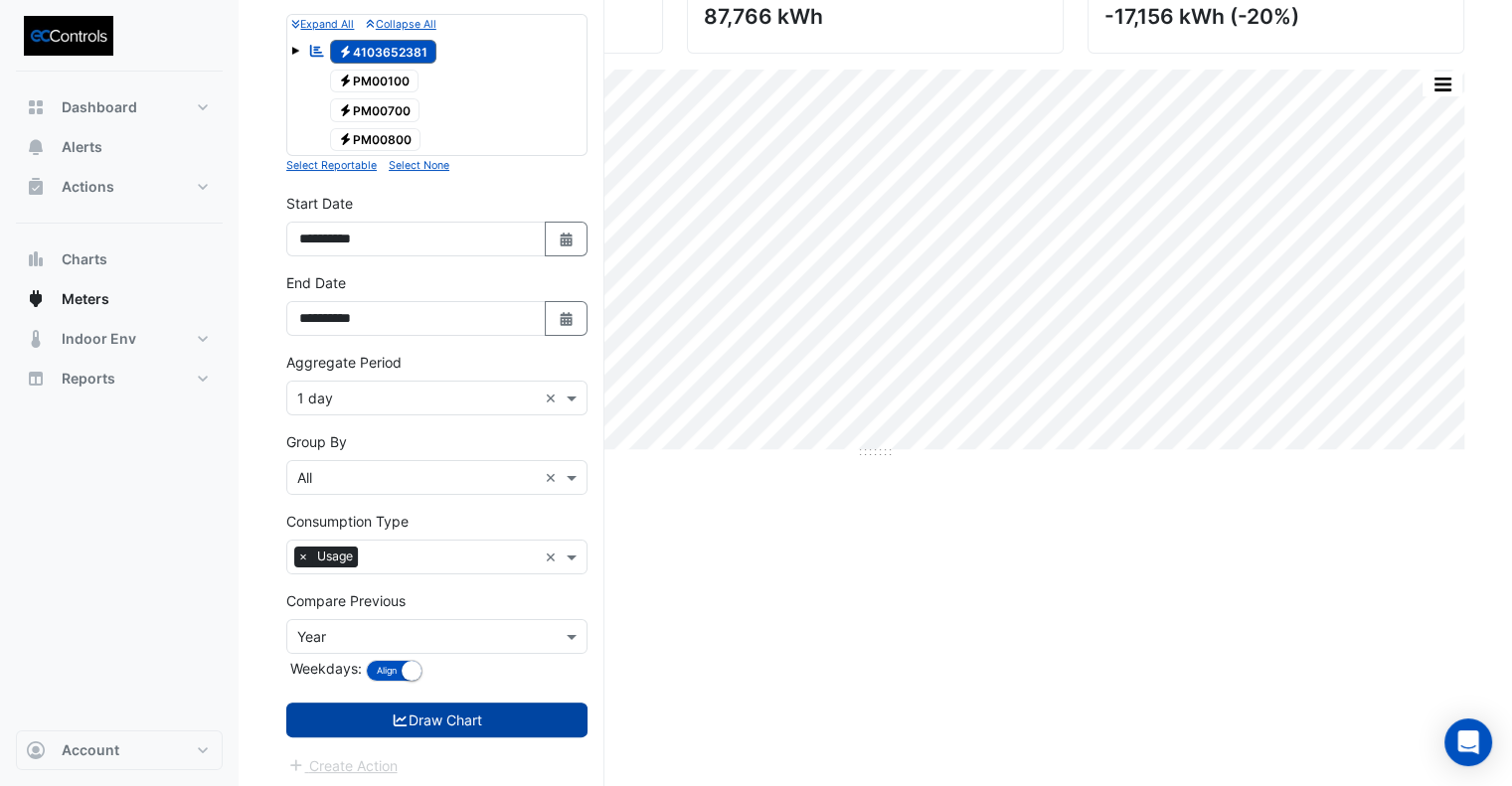 click on "Draw Chart" at bounding box center [436, 719] 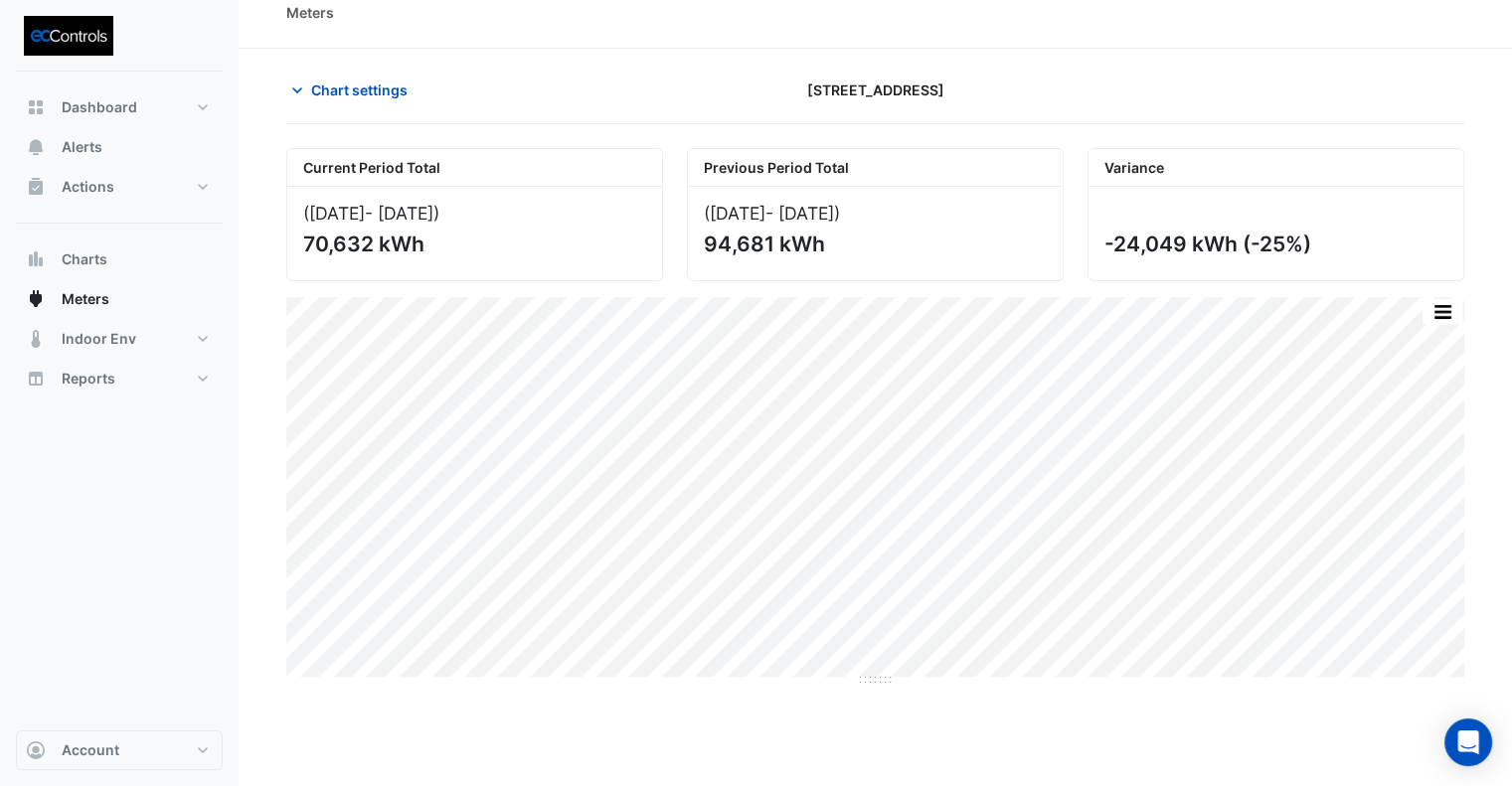 scroll, scrollTop: 0, scrollLeft: 0, axis: both 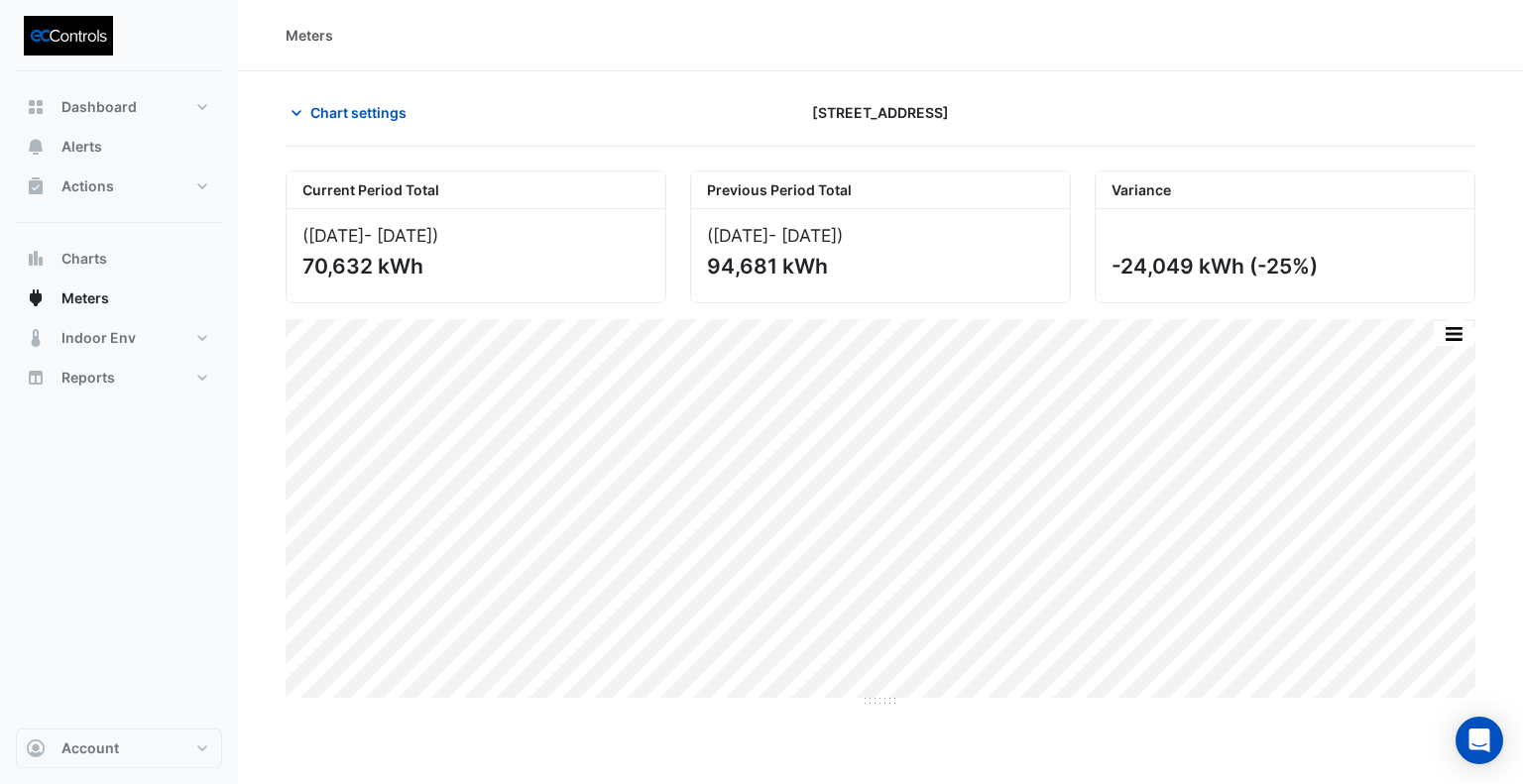 click on "Chart settings
167 Macquarie St" 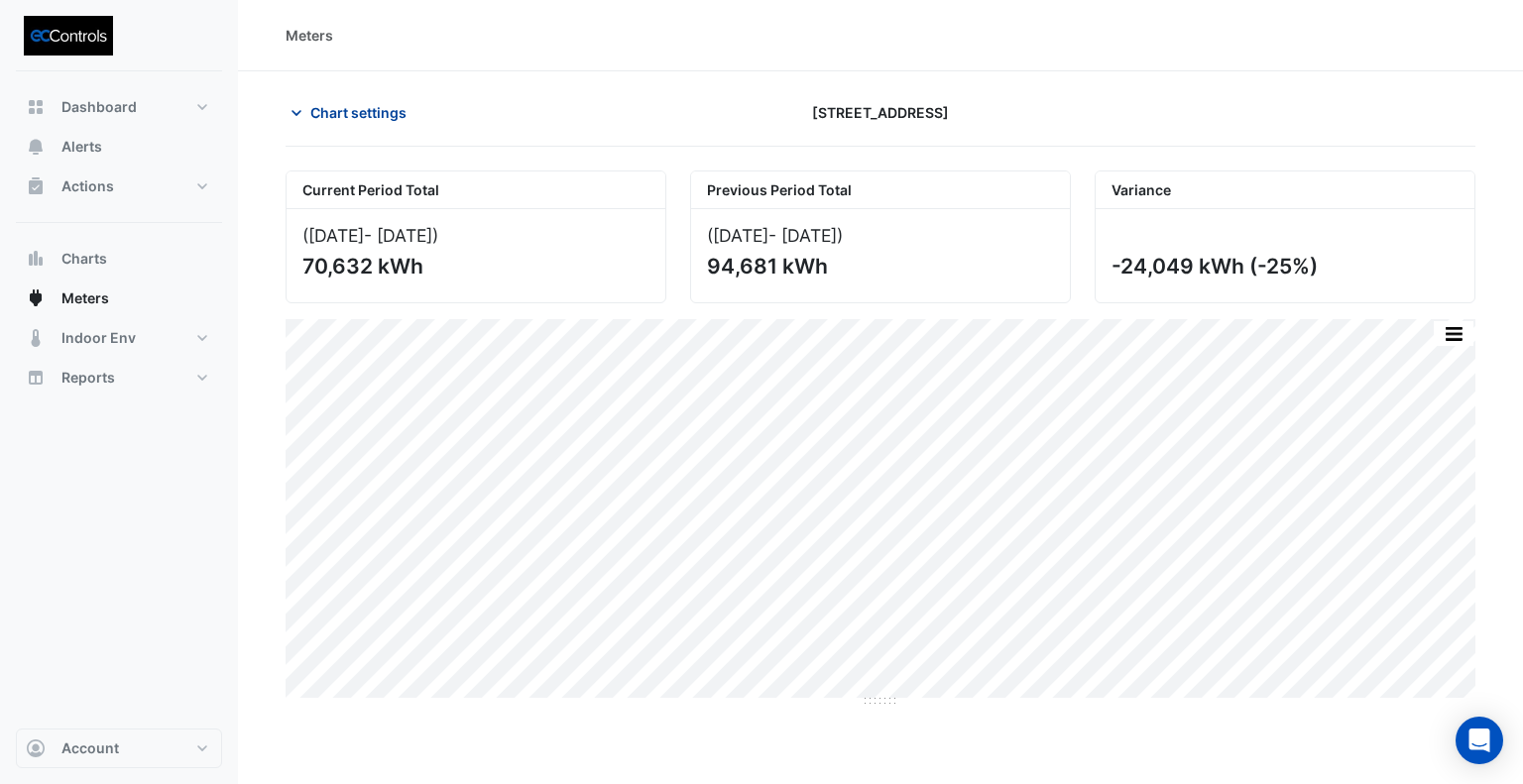 click on "Chart settings" 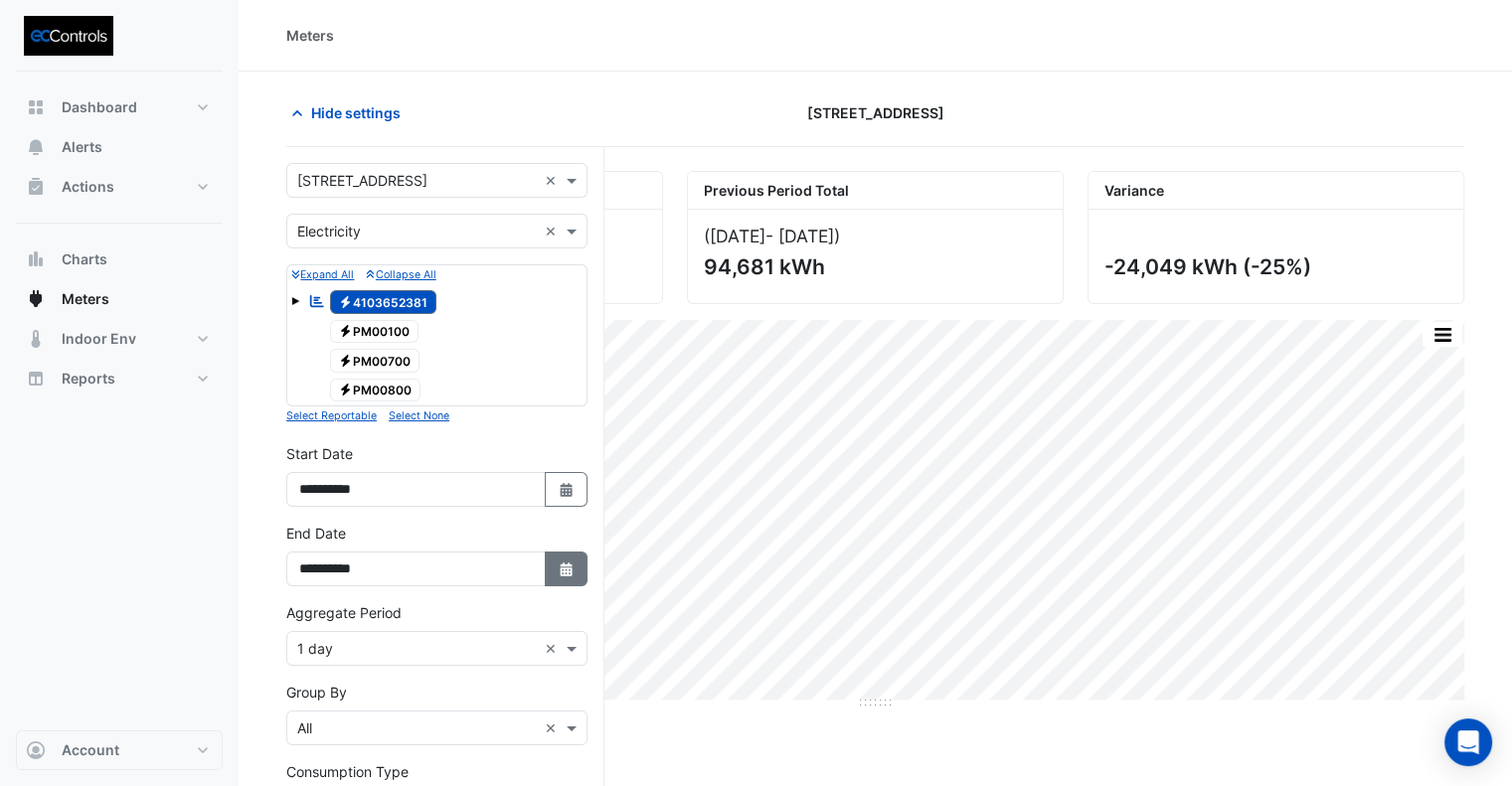 click on "Select Date" 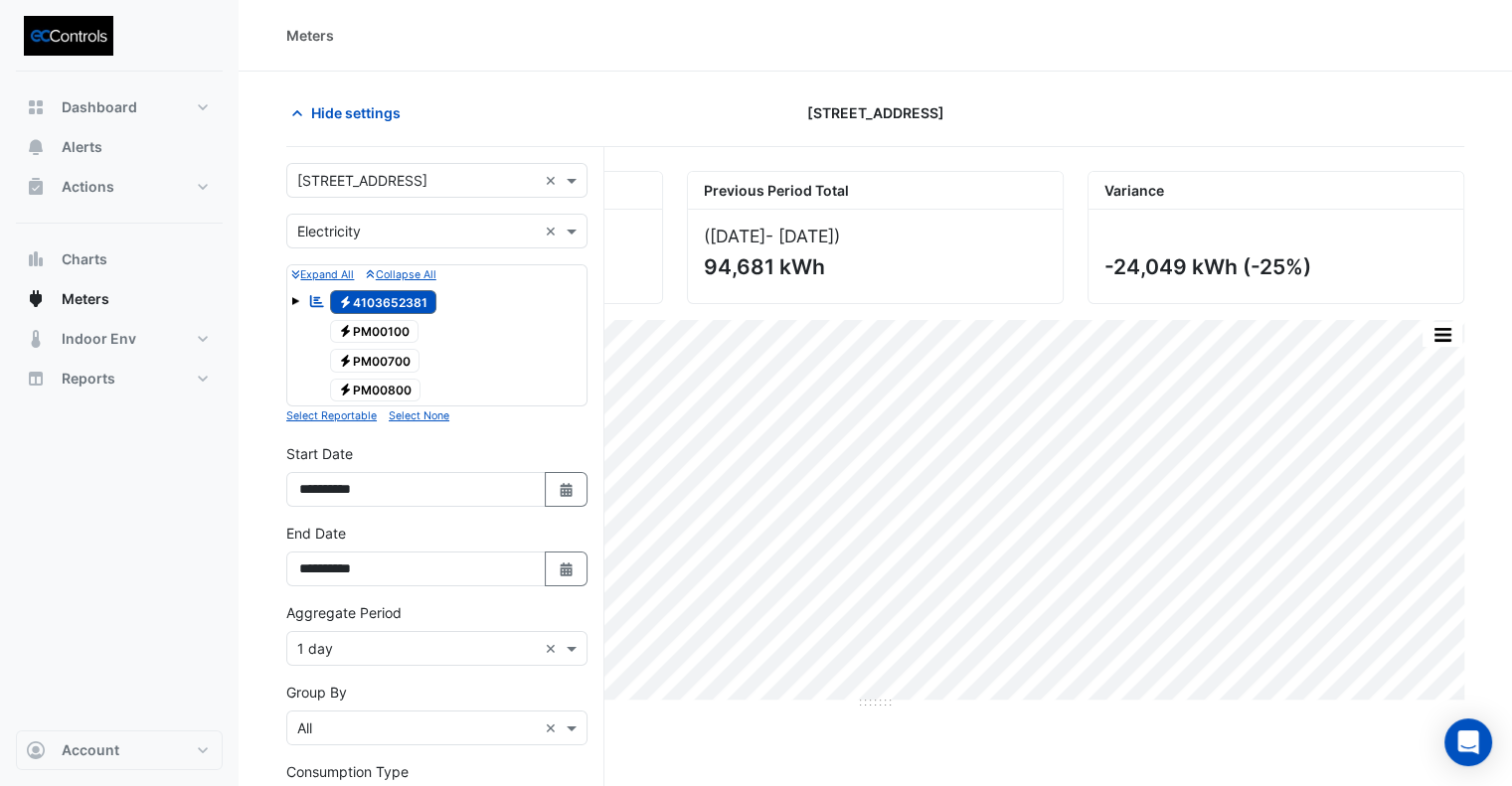 select on "*" 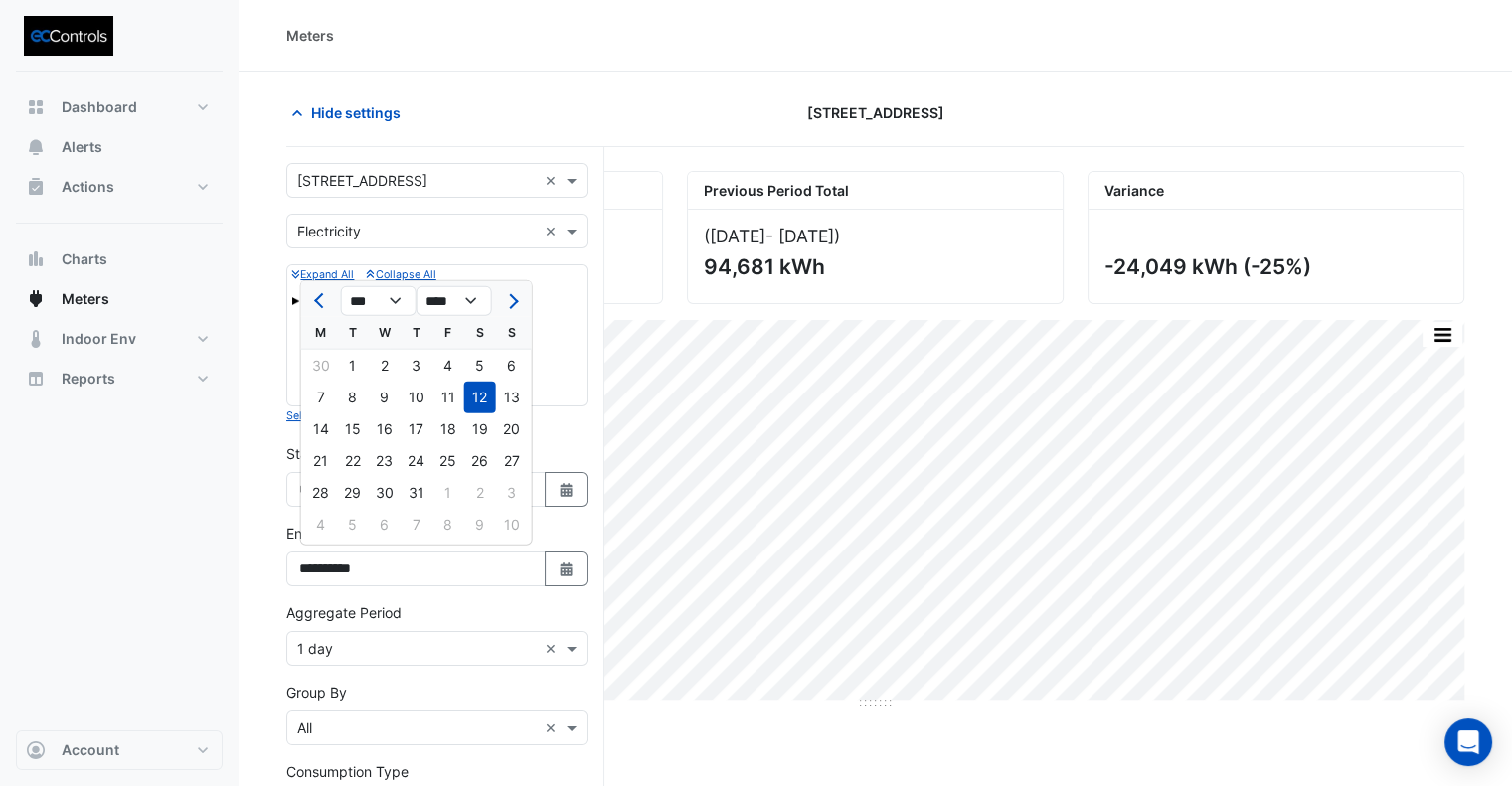 drag, startPoint x: 507, startPoint y: 426, endPoint x: 541, endPoint y: 560, distance: 138.24616 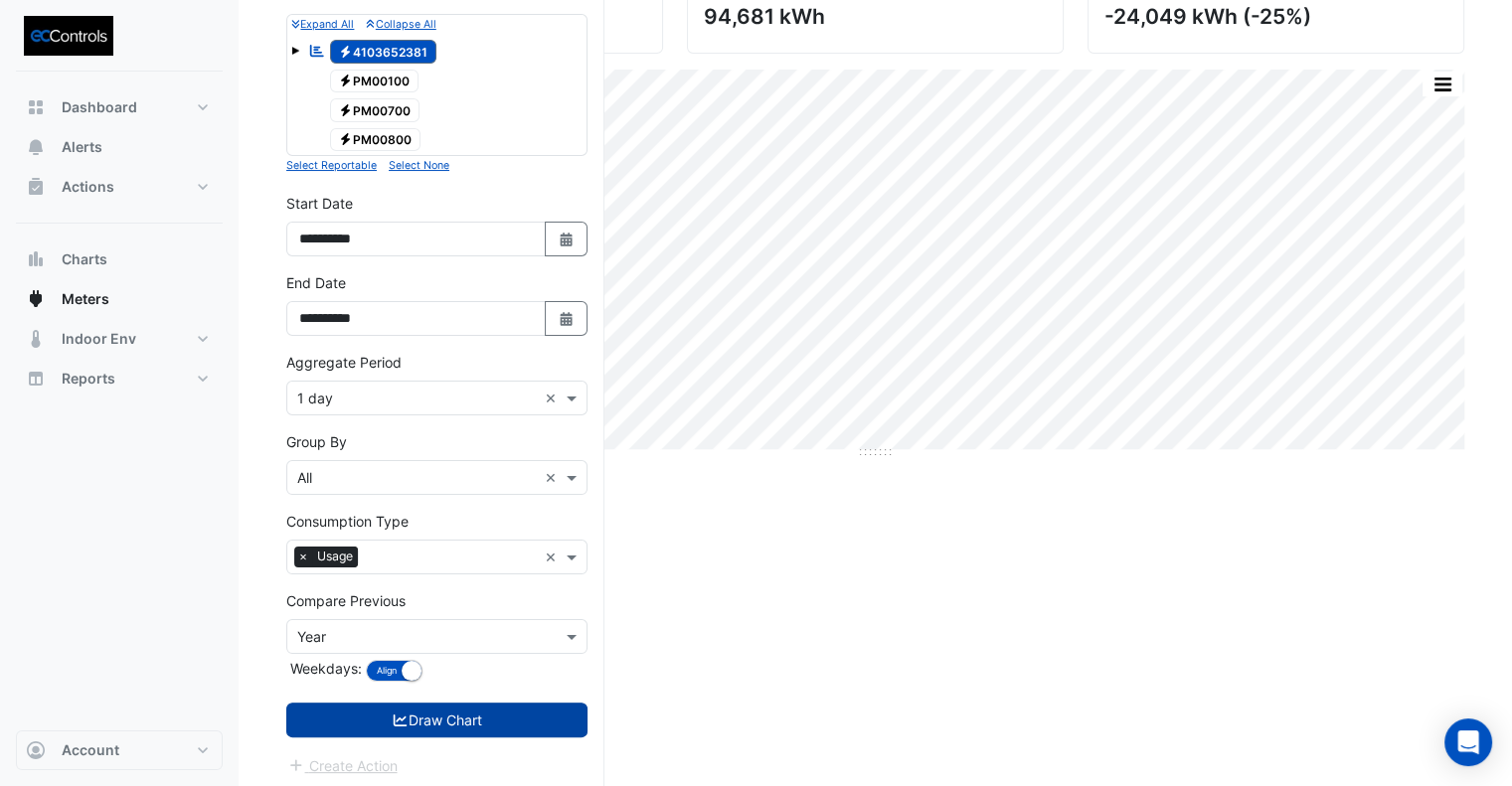click on "Draw Chart" at bounding box center (436, 719) 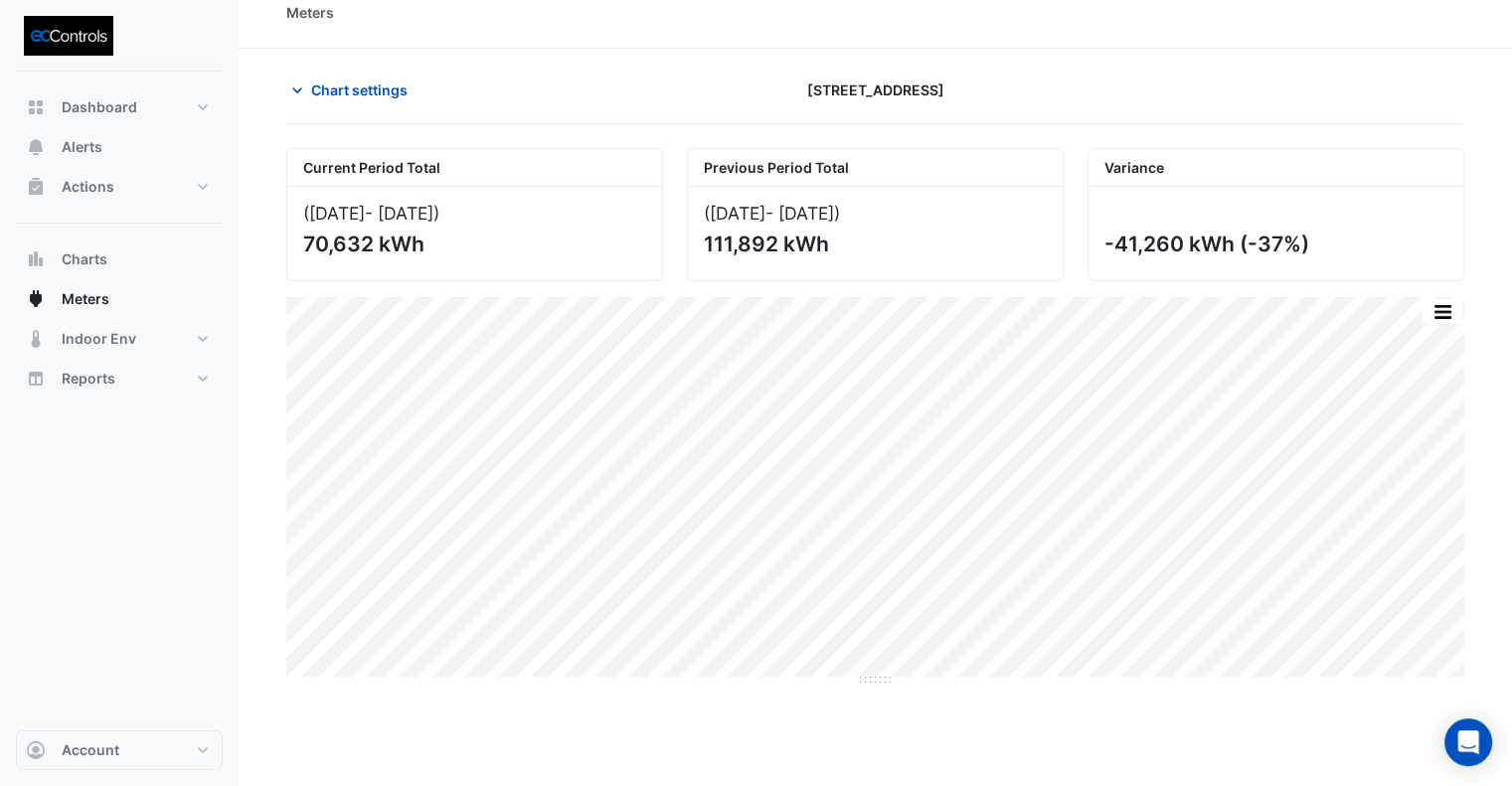 scroll, scrollTop: 0, scrollLeft: 0, axis: both 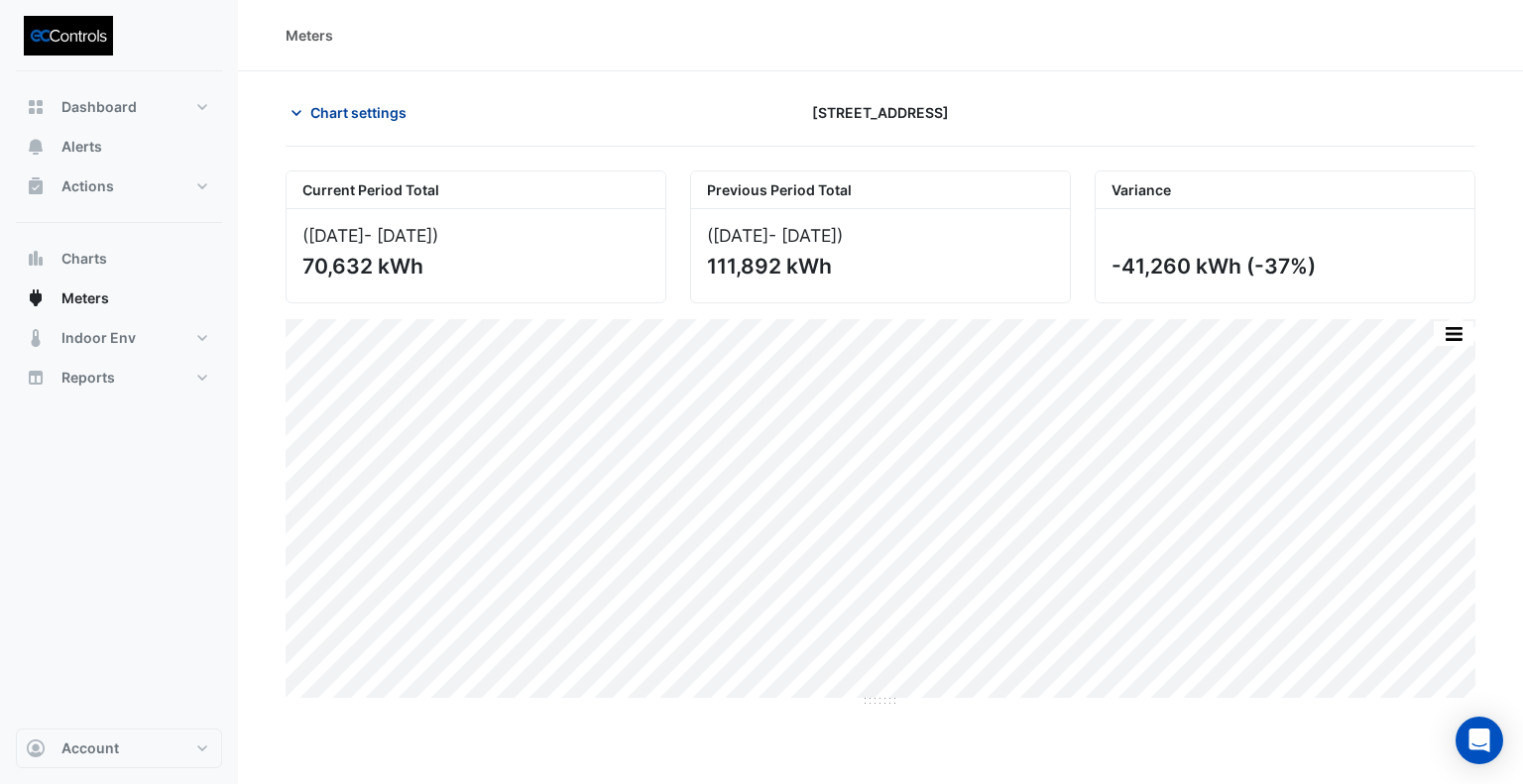 click on "Chart settings" 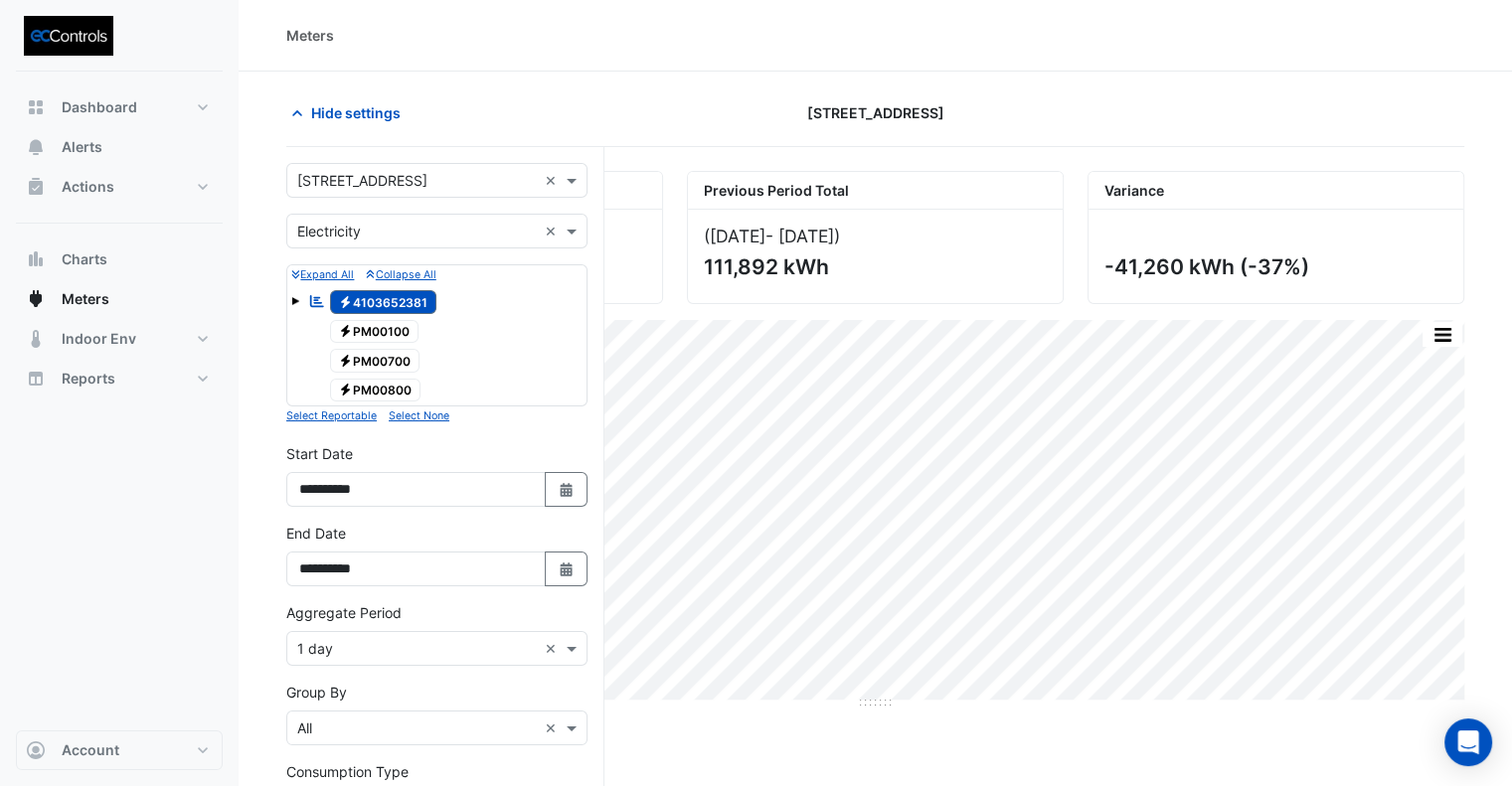 click on "Current Period Total
(01 Jun 25  - 20 Jul 25 )
70,632 kWh
Previous Period Total
(02 Jun 24  - 21 Jul 24 )
111,892 kWh
Variance
-41,260 kWh
(-37%)
Print Save as JPEG Save as PNG Pivot Data Table Export CSV - Flat Export CSV - Pivot Select Chart Type    —    All Usage (Previous)             Fri 05-07-2024       2334.65 kWh       —    All Usage             Fri 04-07-2025    -317.21 kWh (-14%)    2017.44 kWh    Timezone: Australia/Sydney (AEST)" 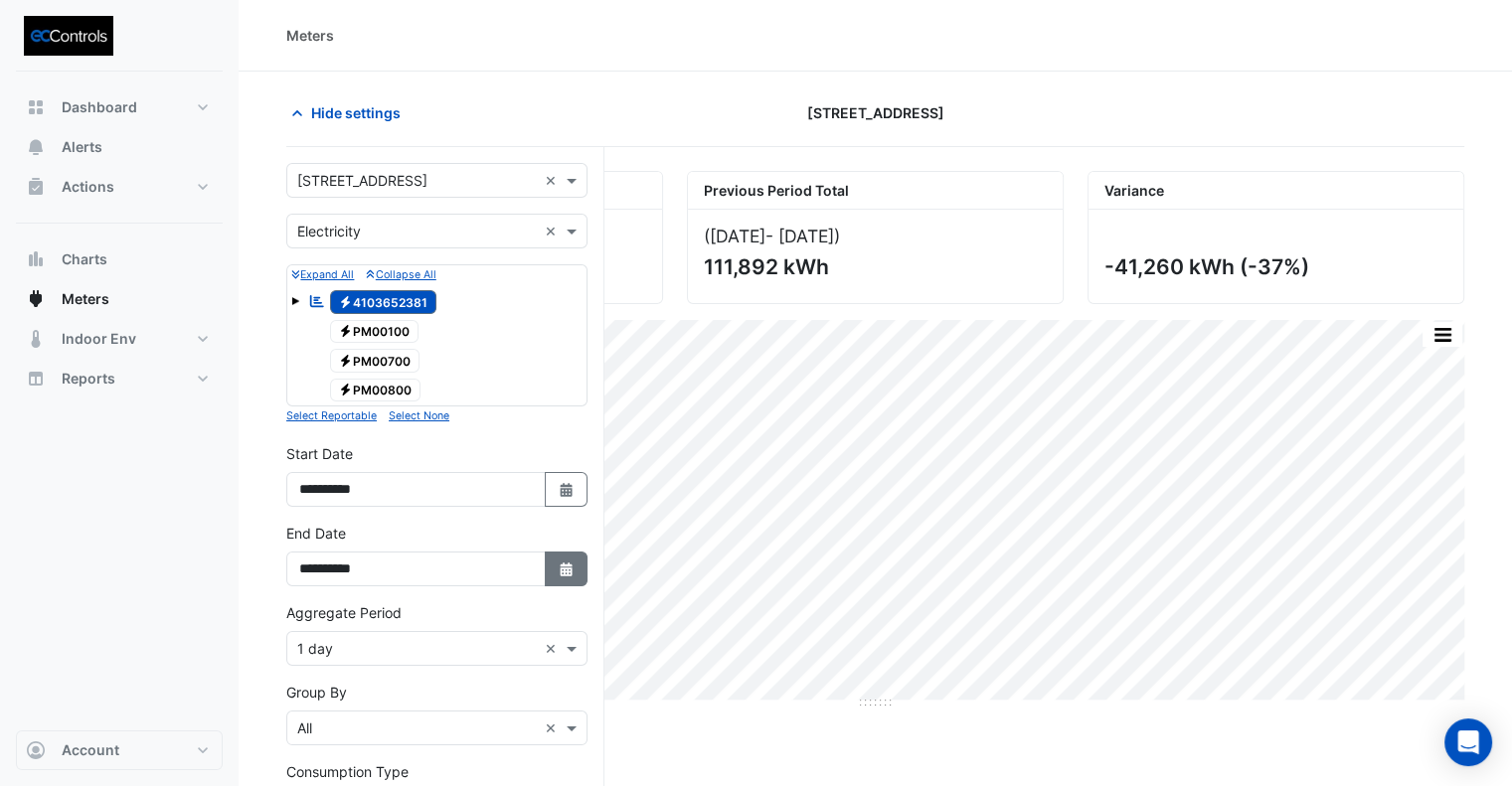 click on "Select Date" 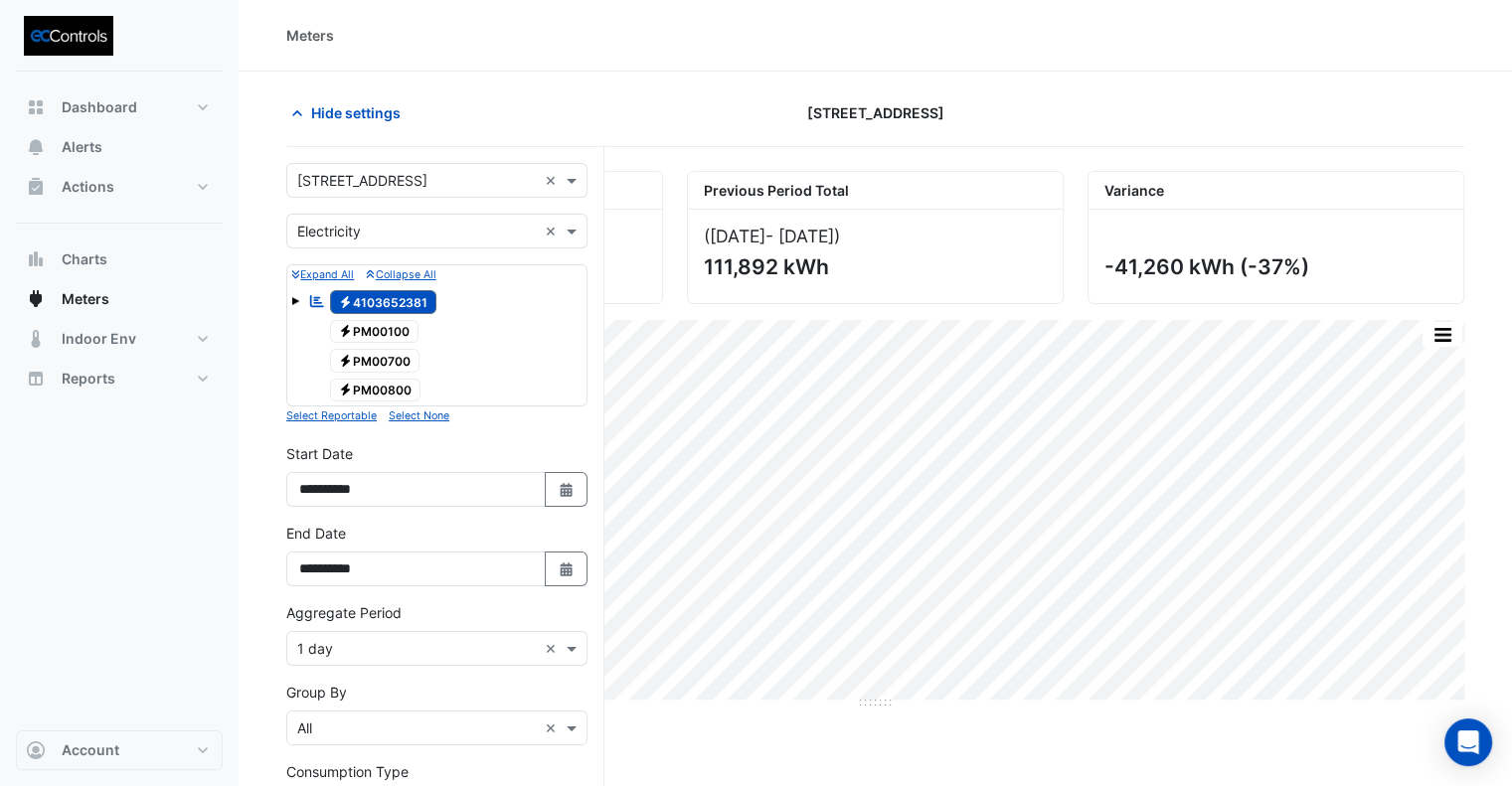 select on "*" 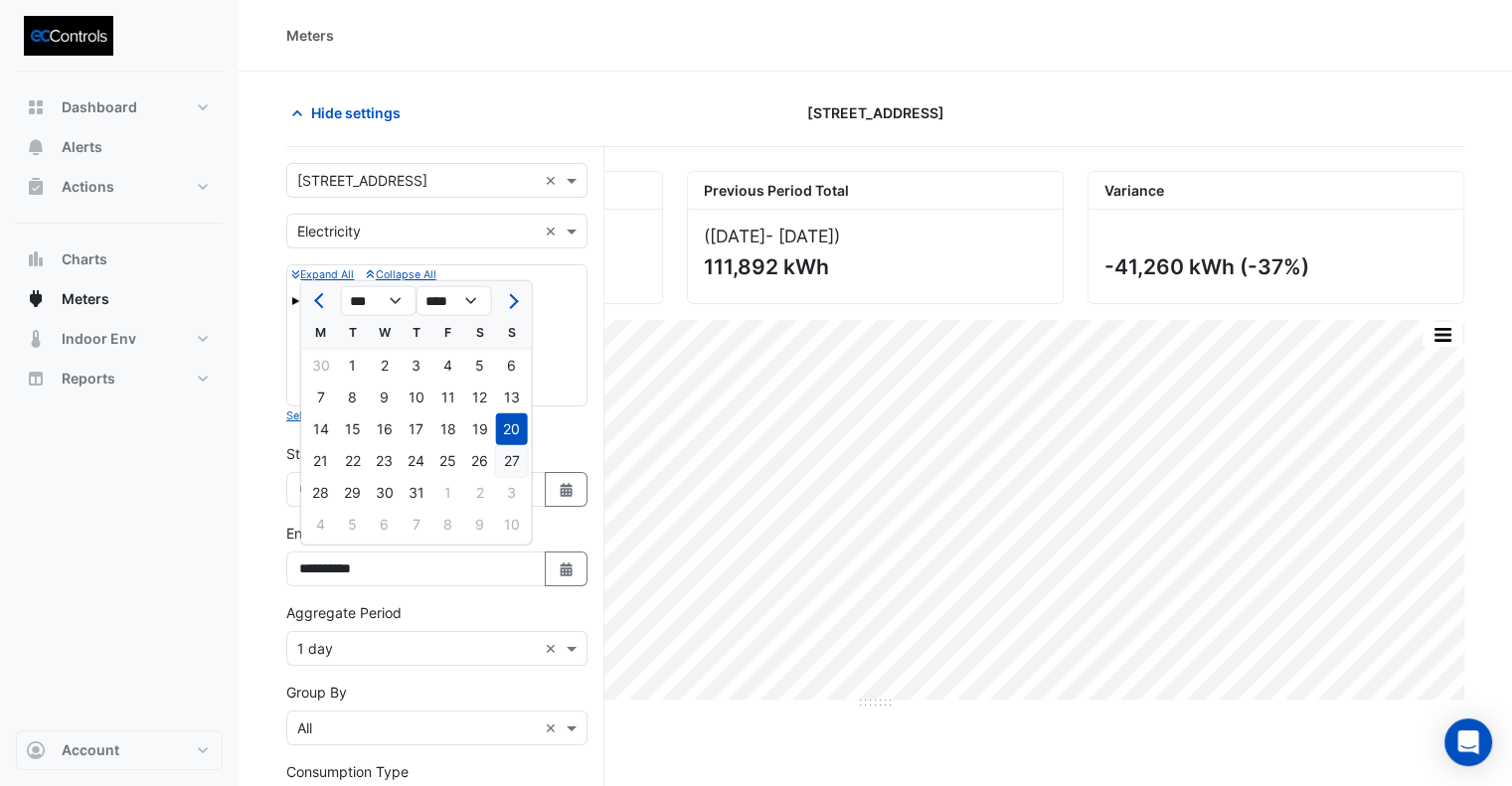 click on "27" 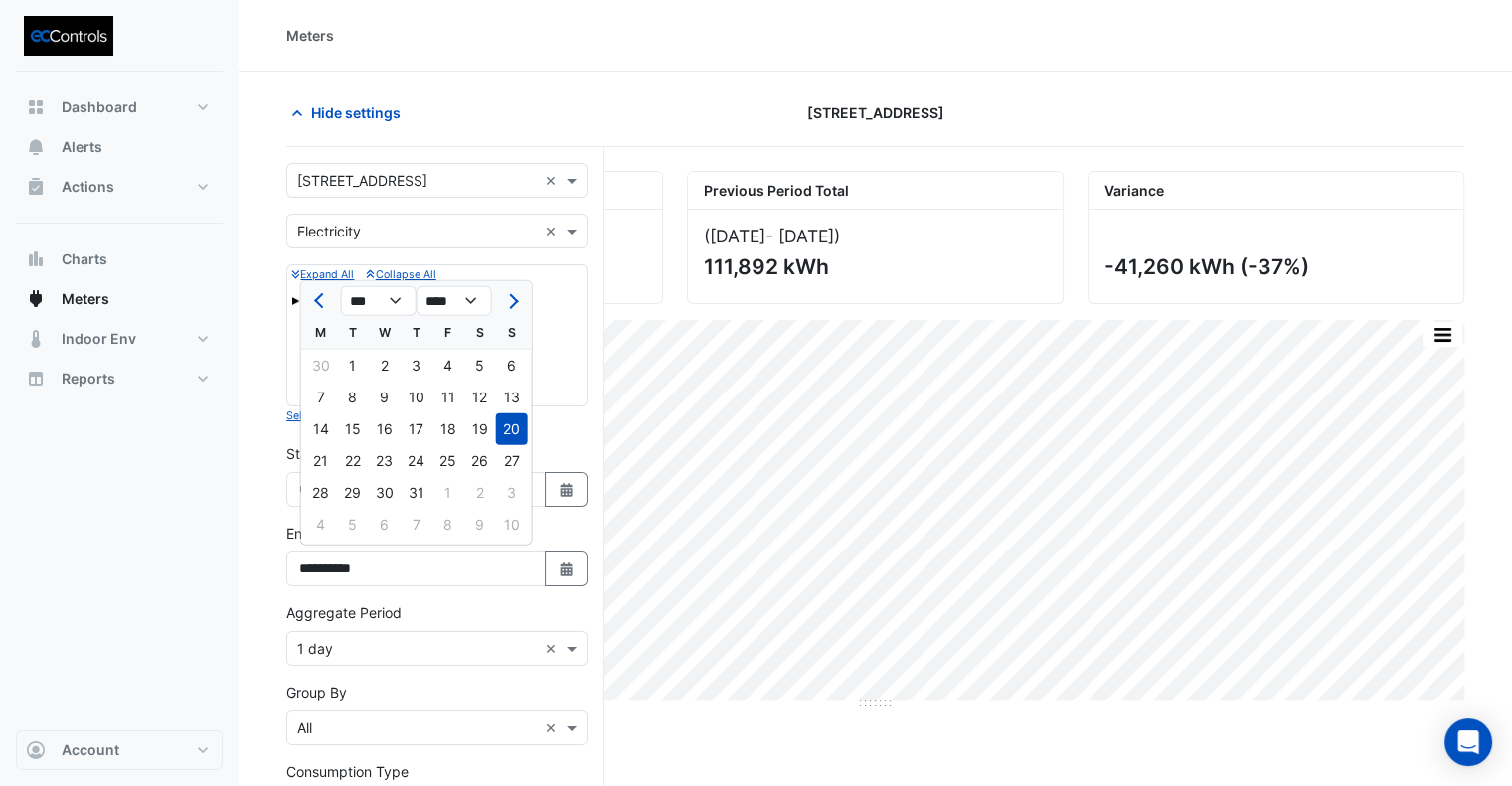 type on "**********" 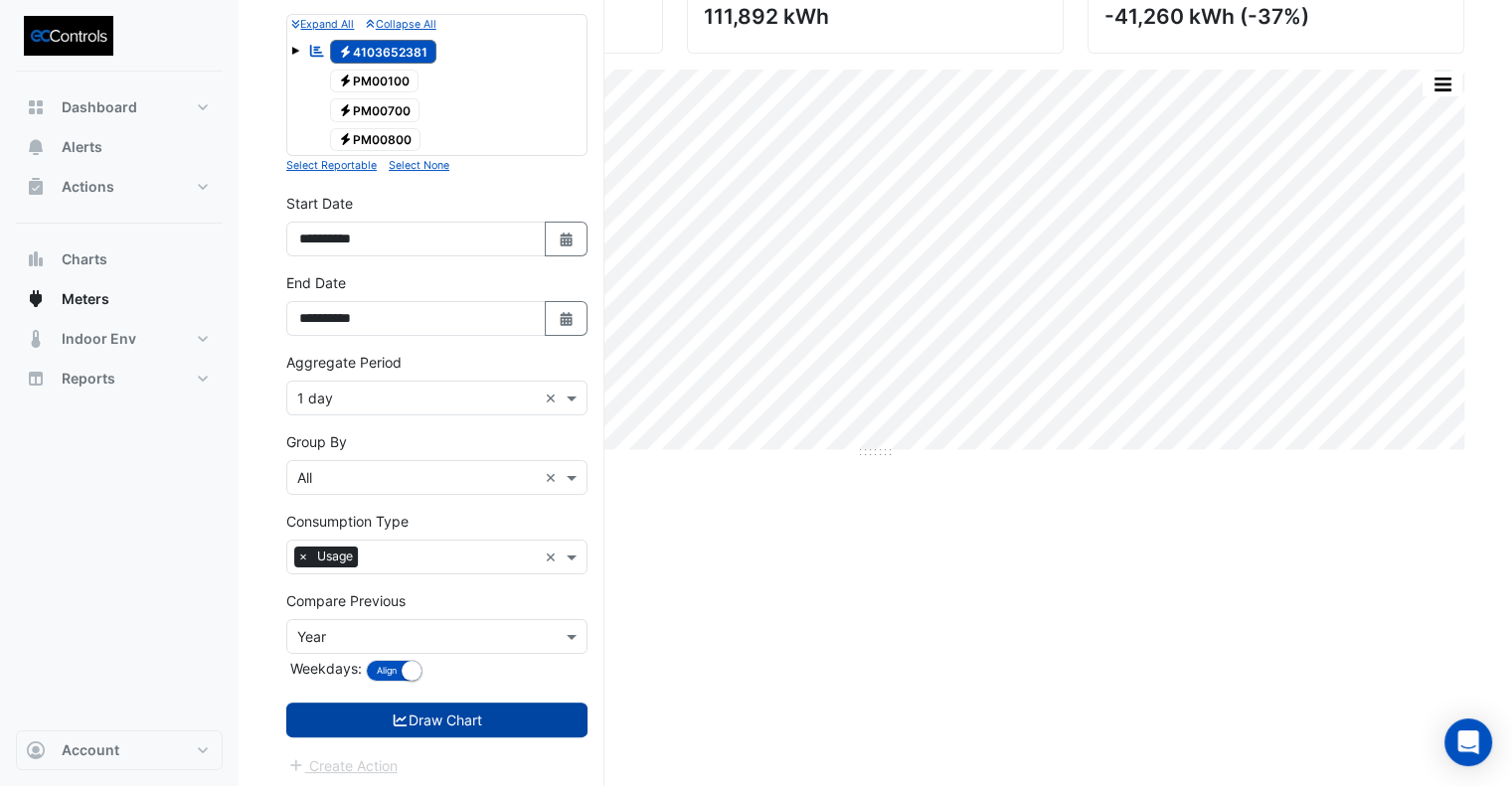 click on "Draw Chart" at bounding box center [436, 719] 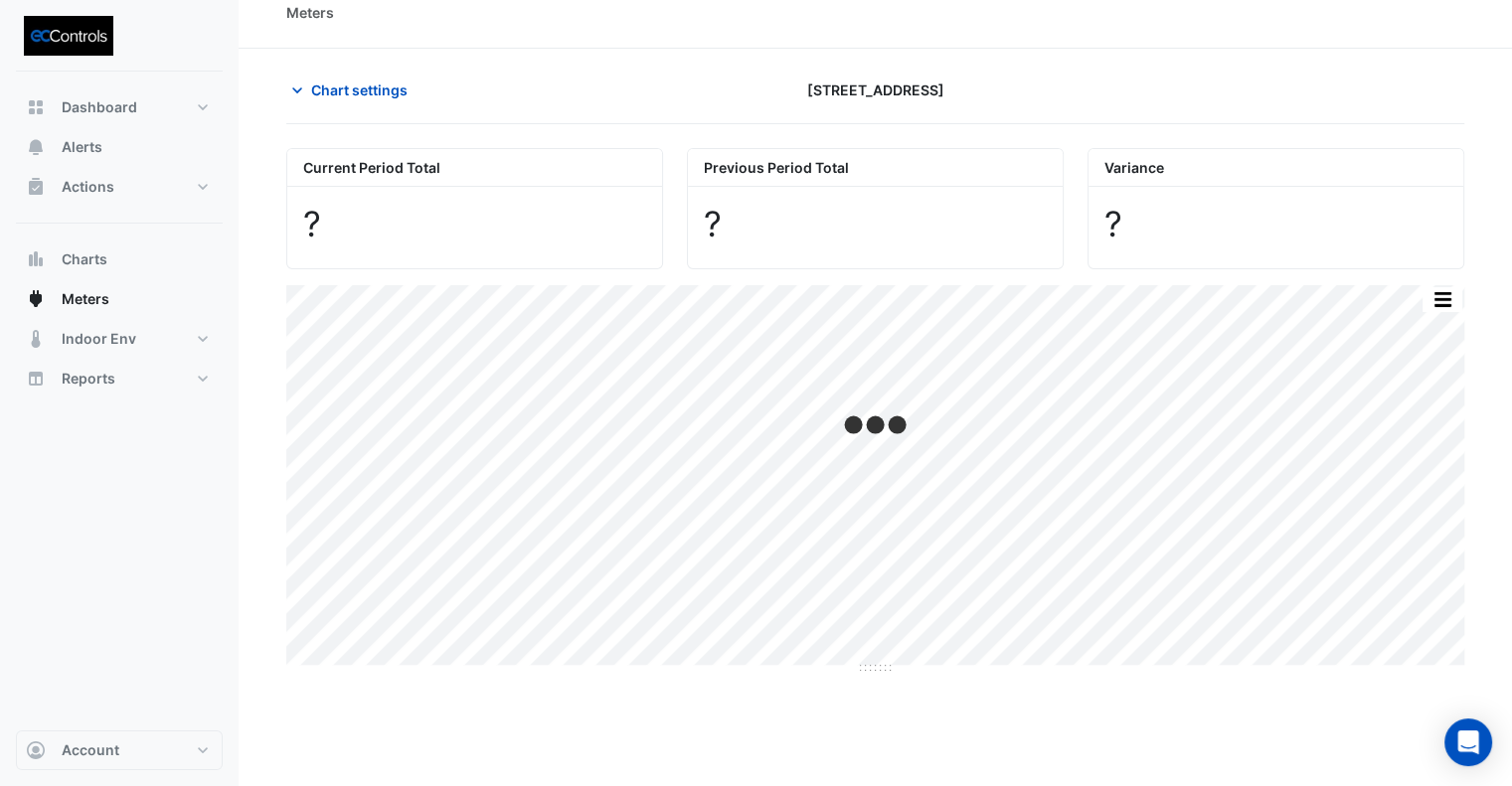 scroll, scrollTop: 0, scrollLeft: 0, axis: both 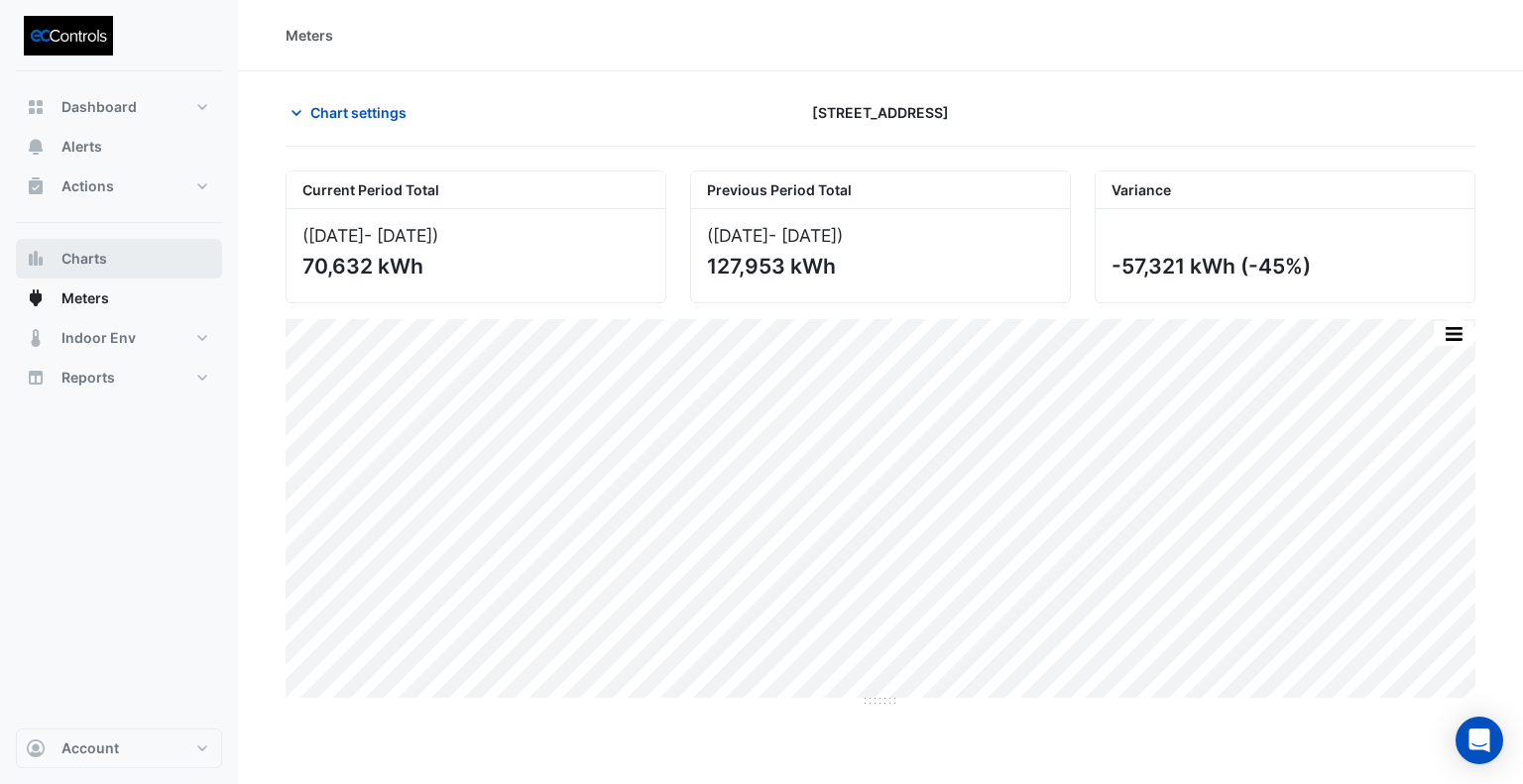click on "Charts" at bounding box center [119, 259] 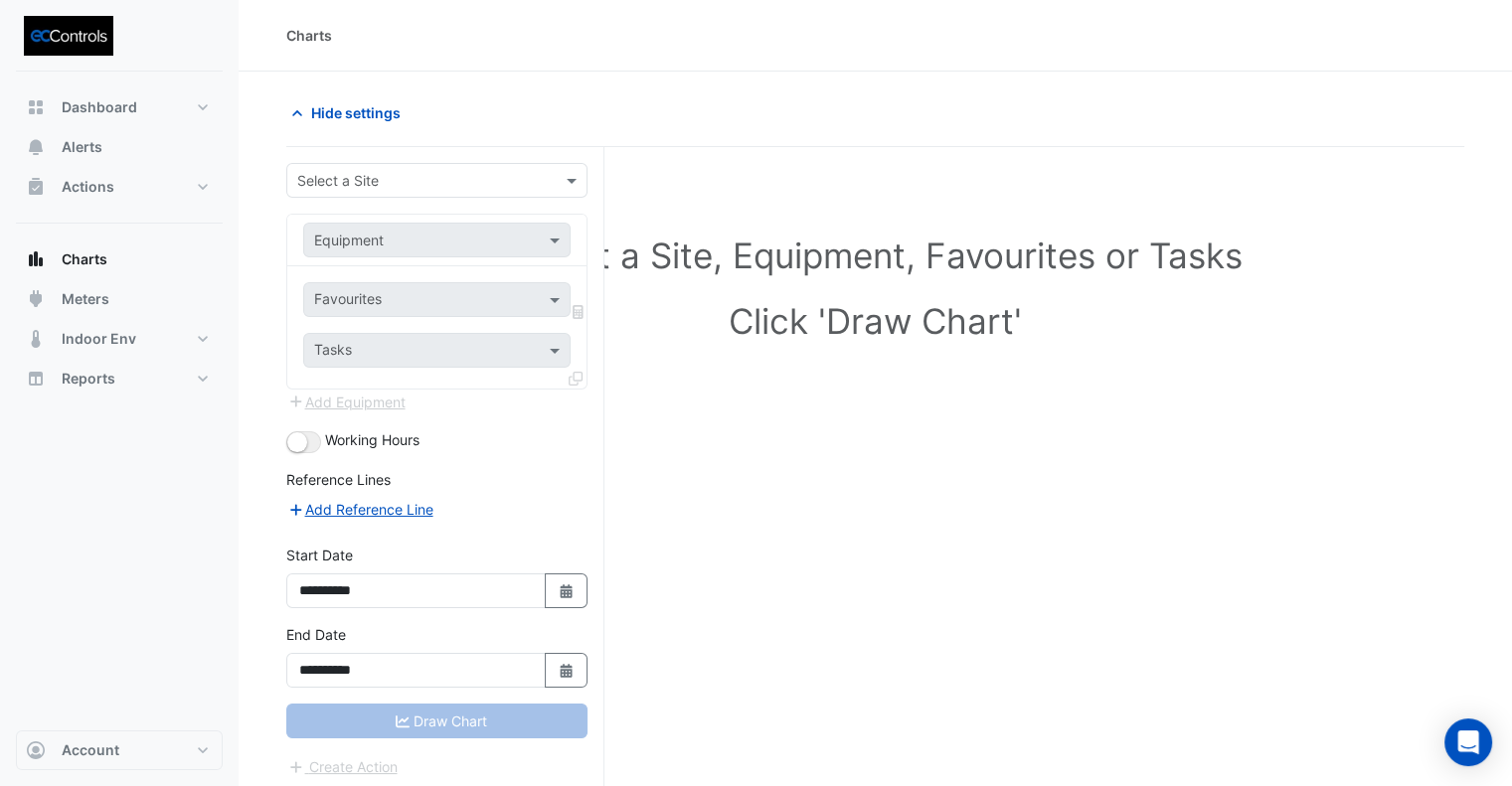 click on "**********" at bounding box center [445, 504] 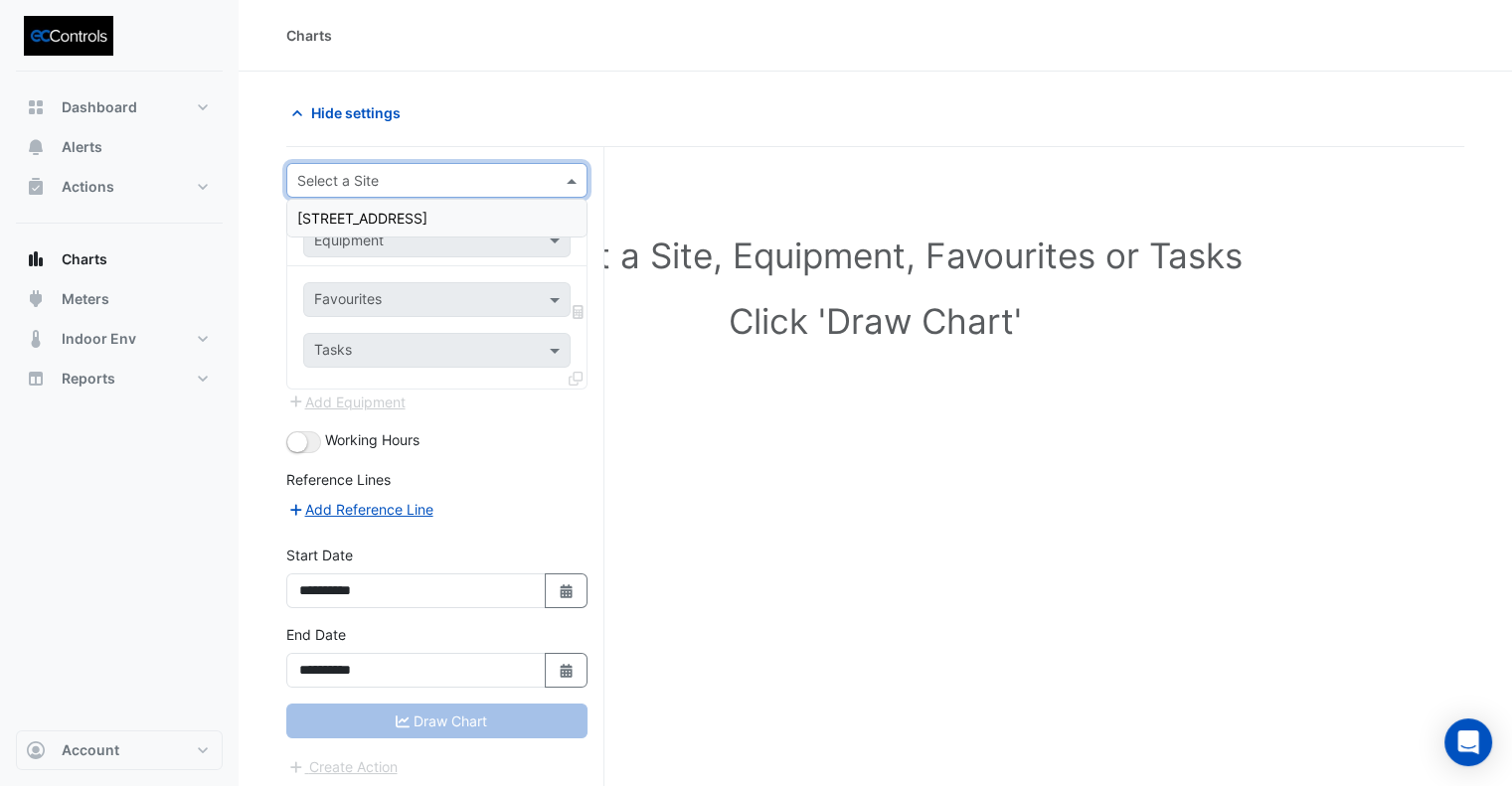 click at bounding box center (417, 181) 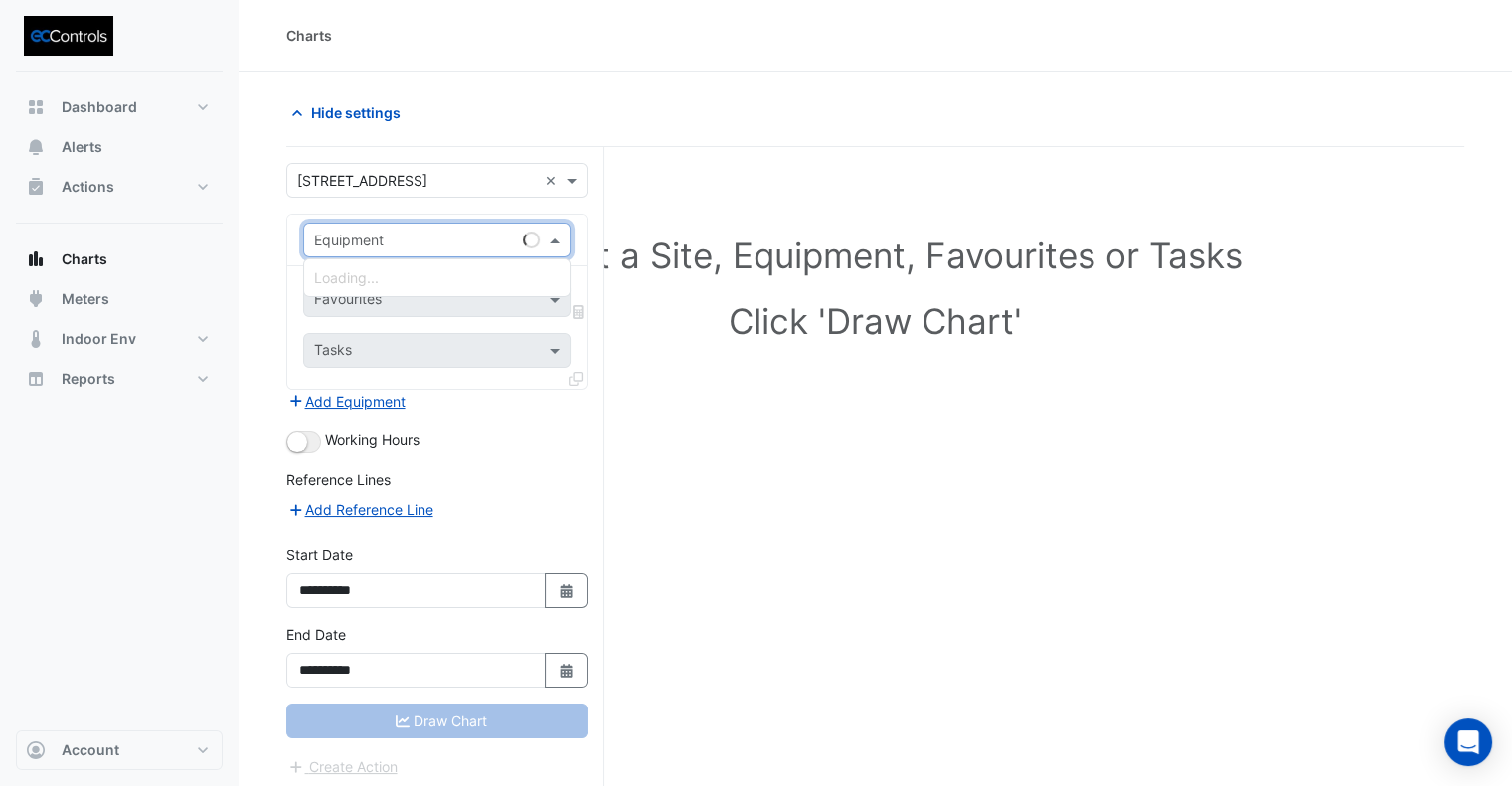 click at bounding box center (417, 240) 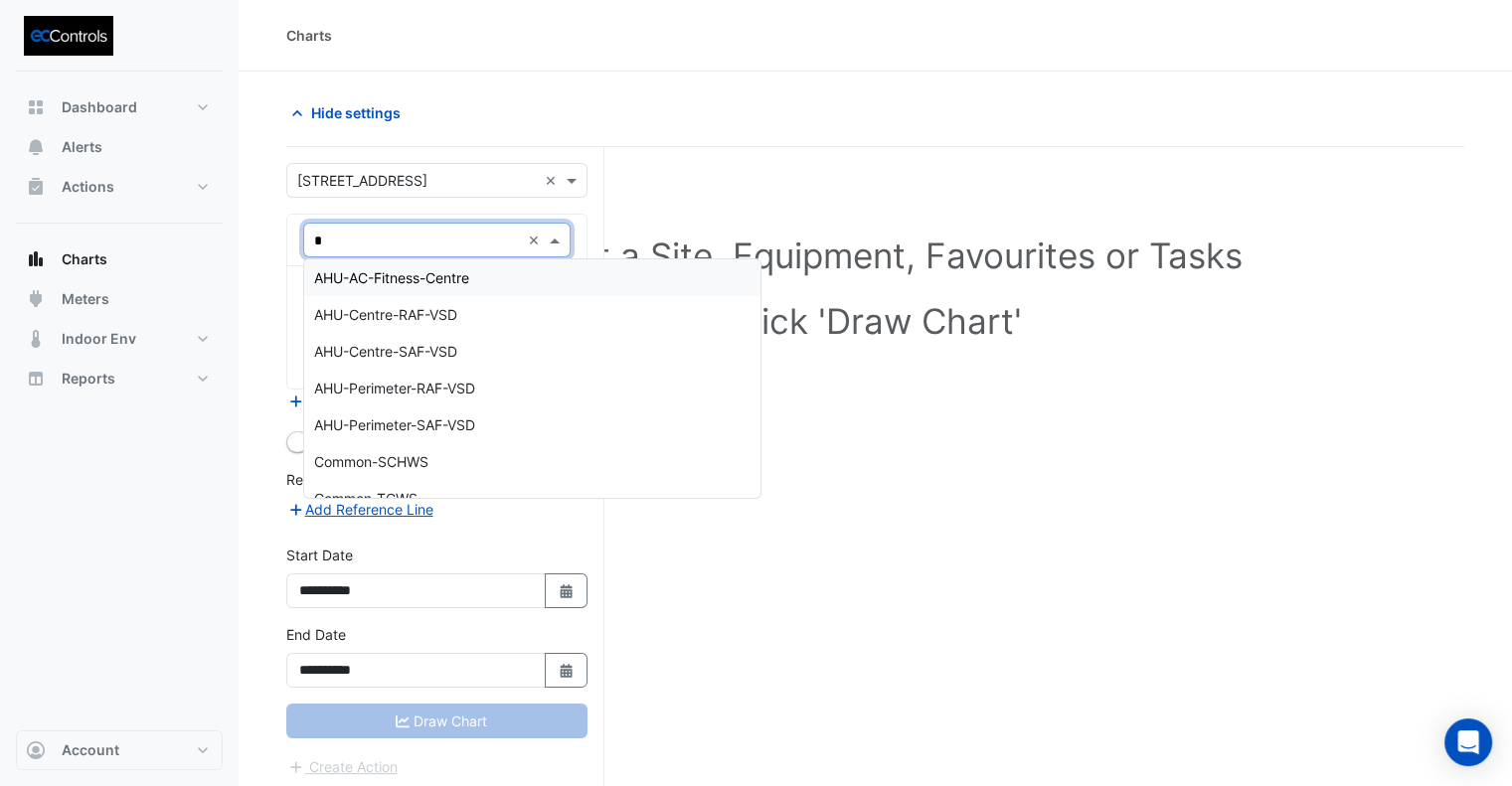 type on "**" 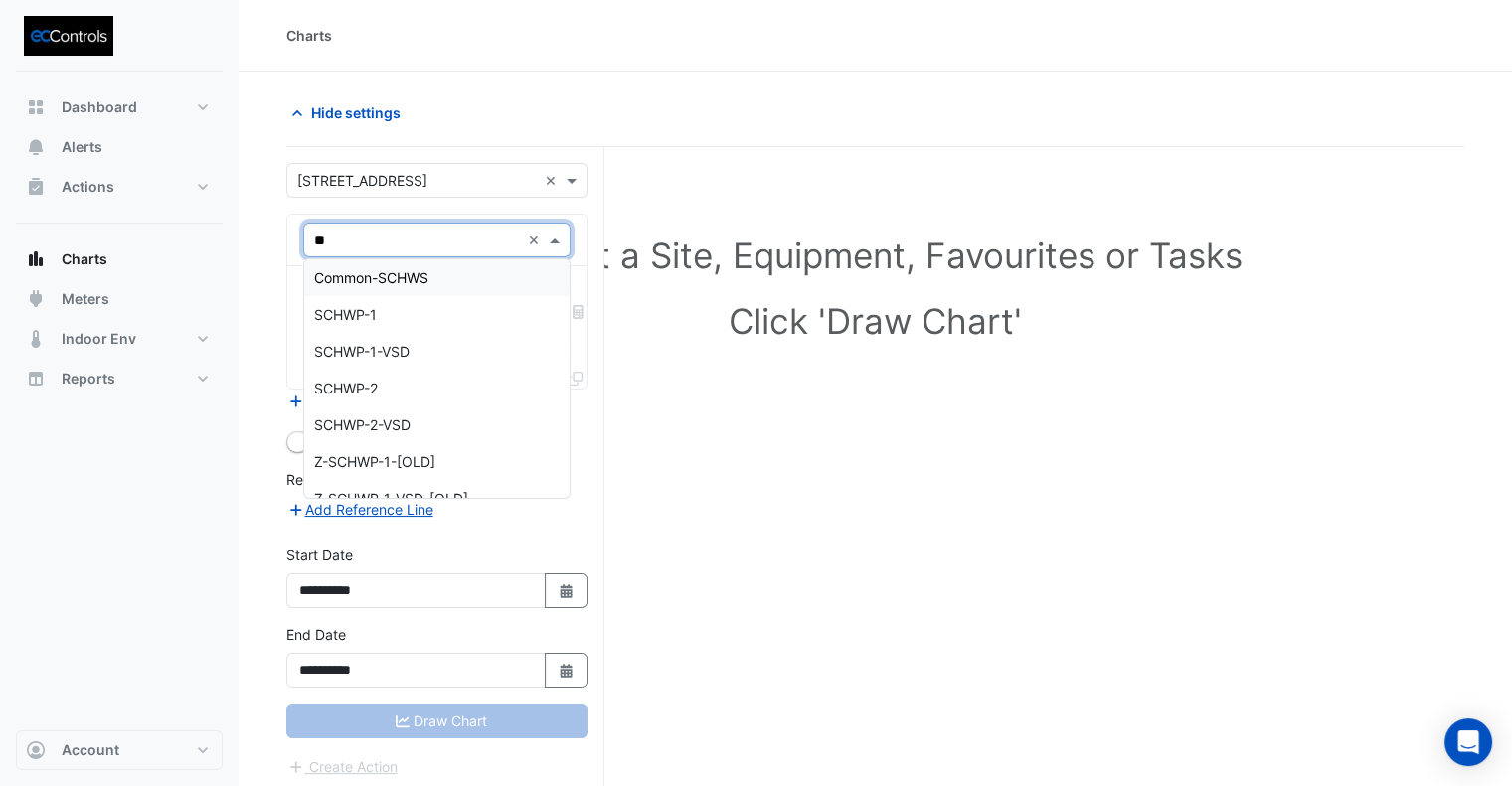 click on "Common-SCHWS" at bounding box center [371, 277] 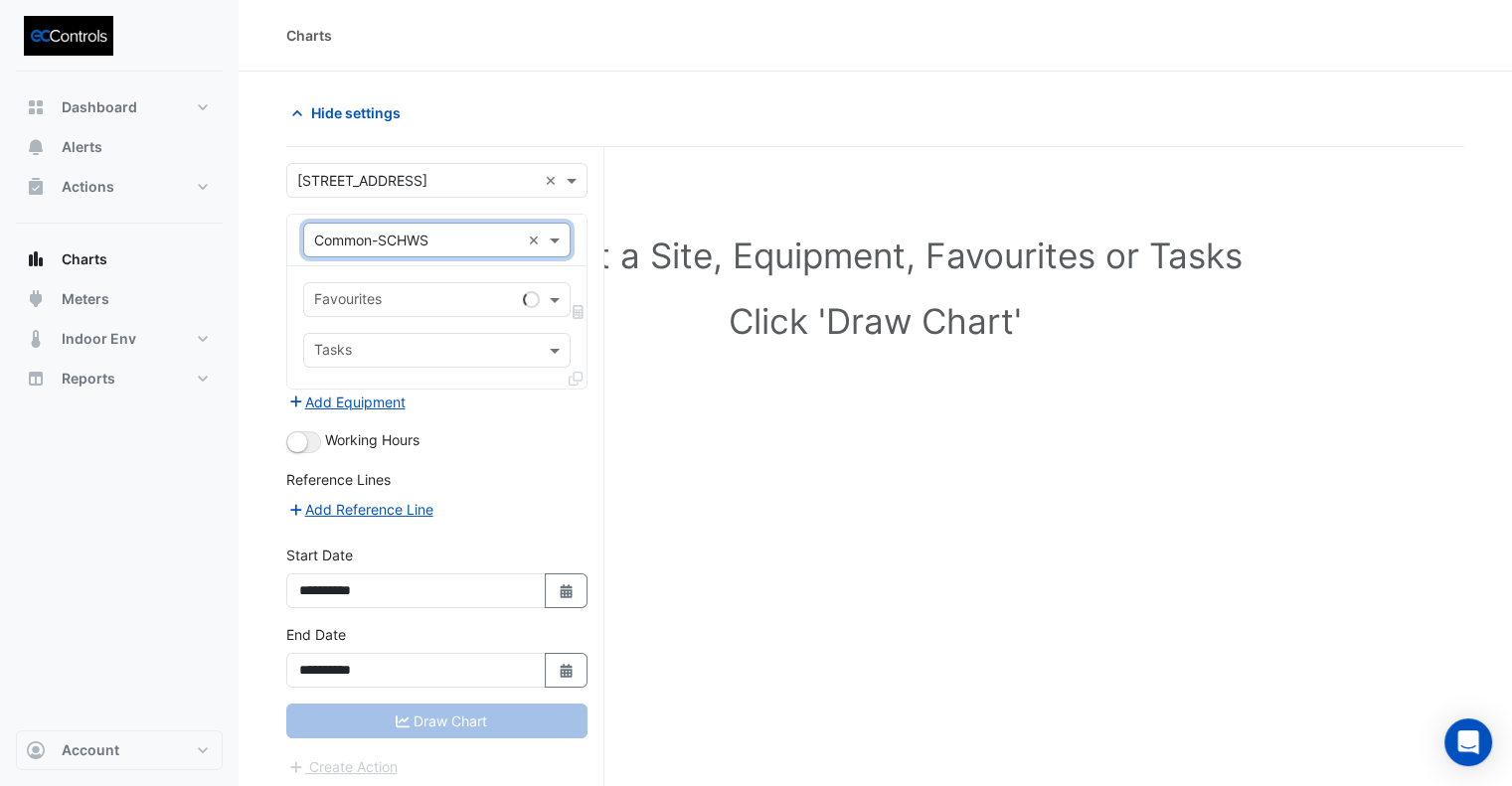 click at bounding box center (415, 301) 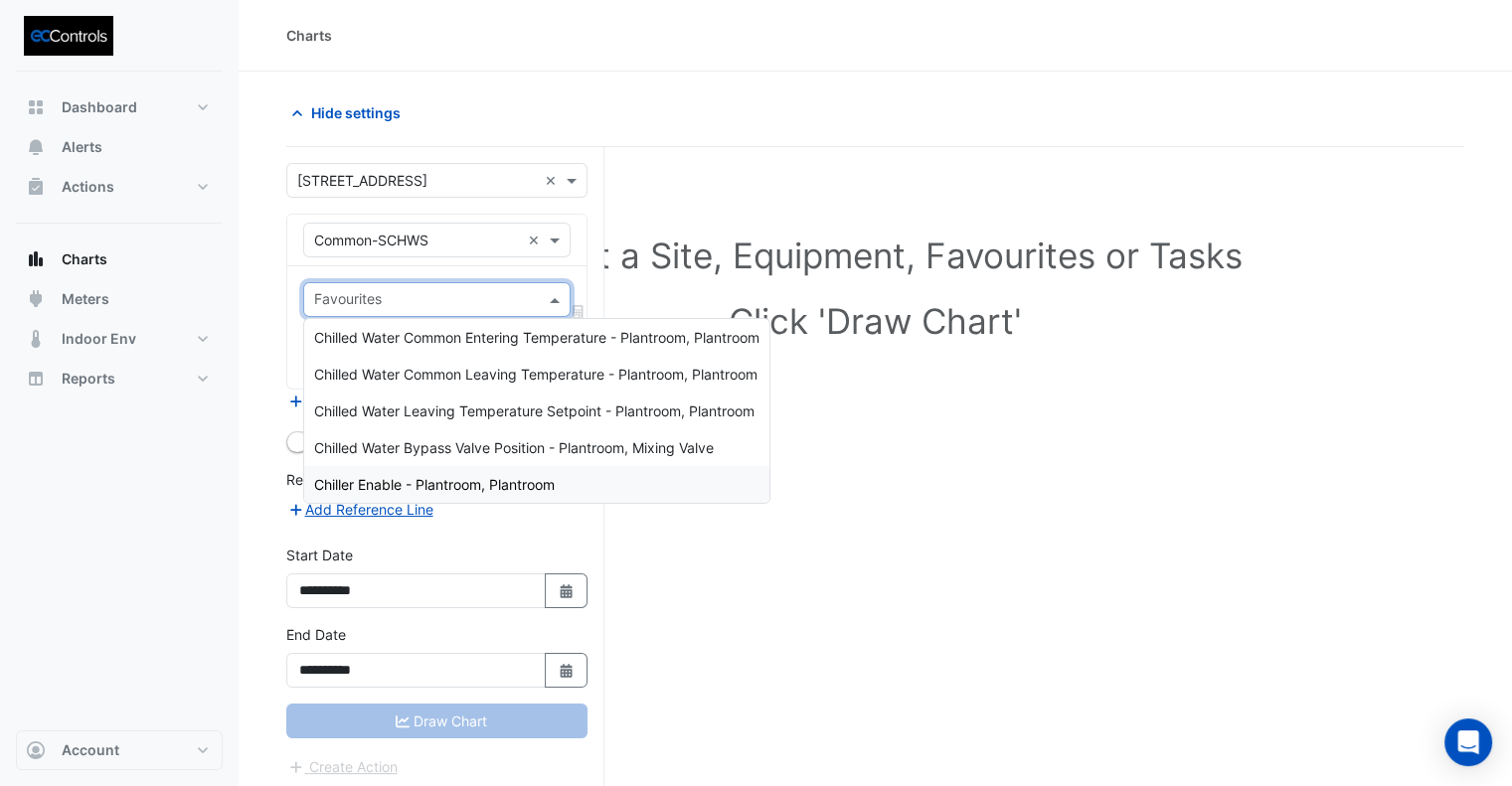 click on "Chiller Enable - Plantroom, Plantroom" at bounding box center (434, 484) 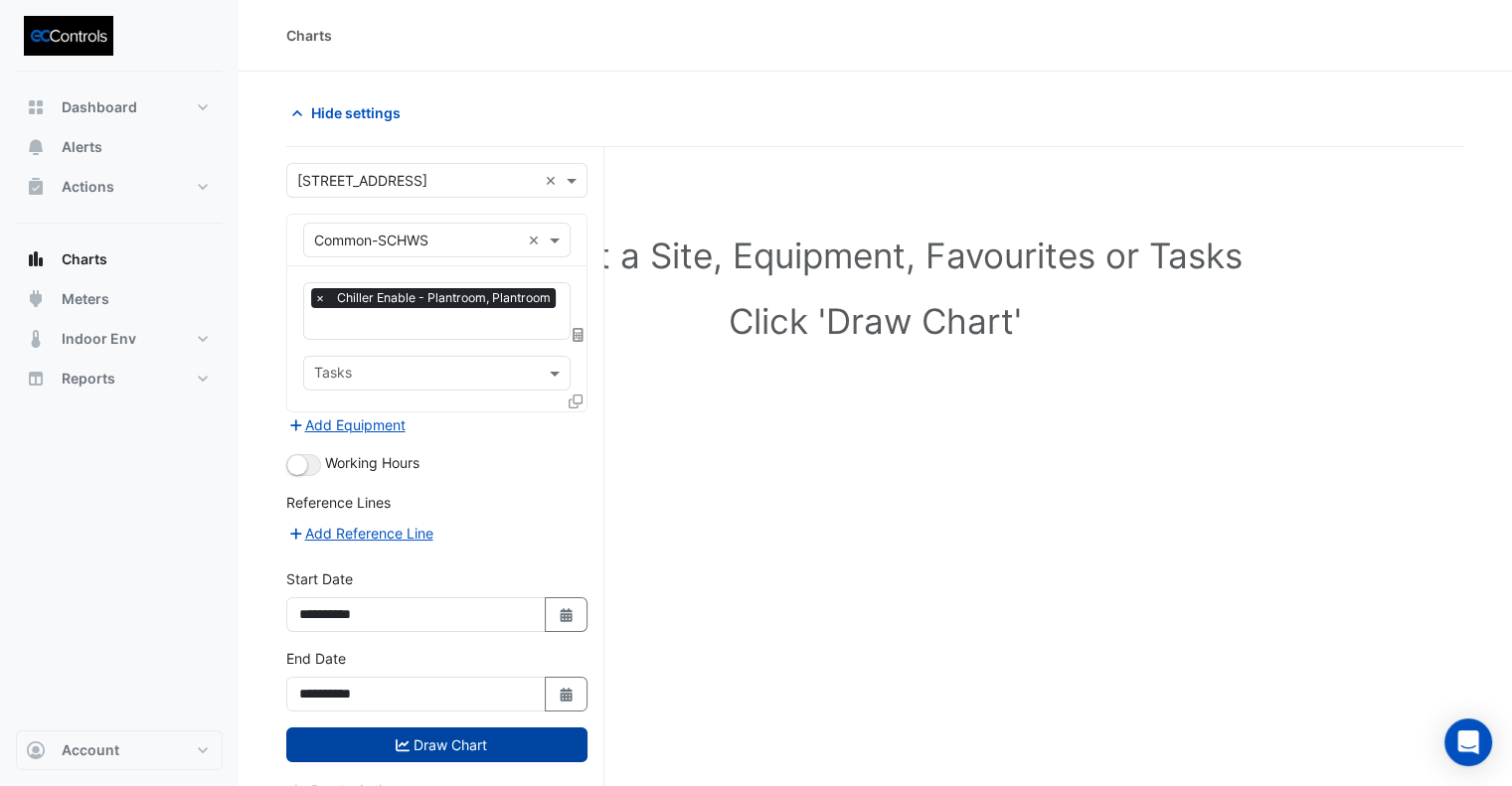 click on "Draw Chart" at bounding box center [436, 744] 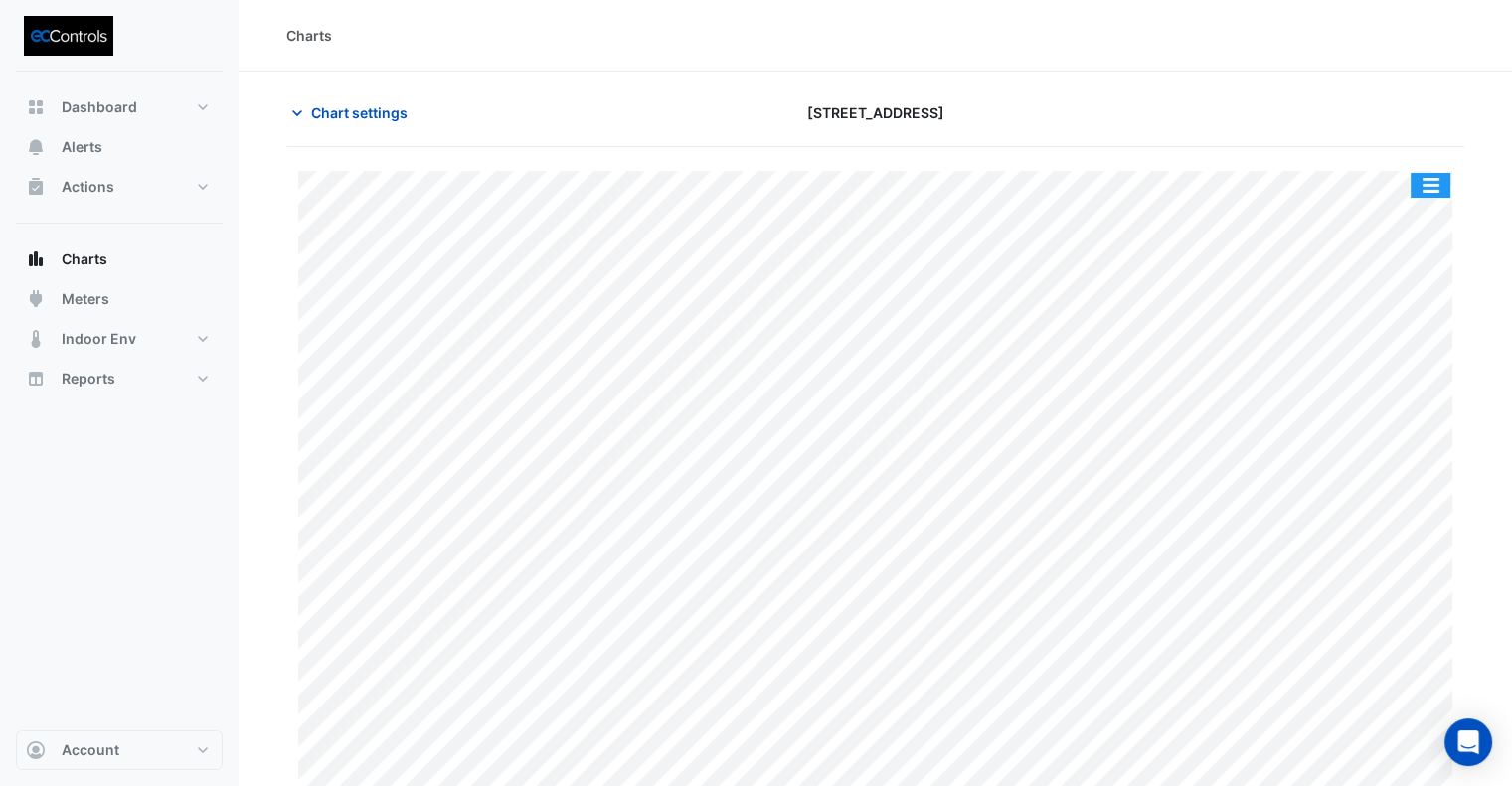 click 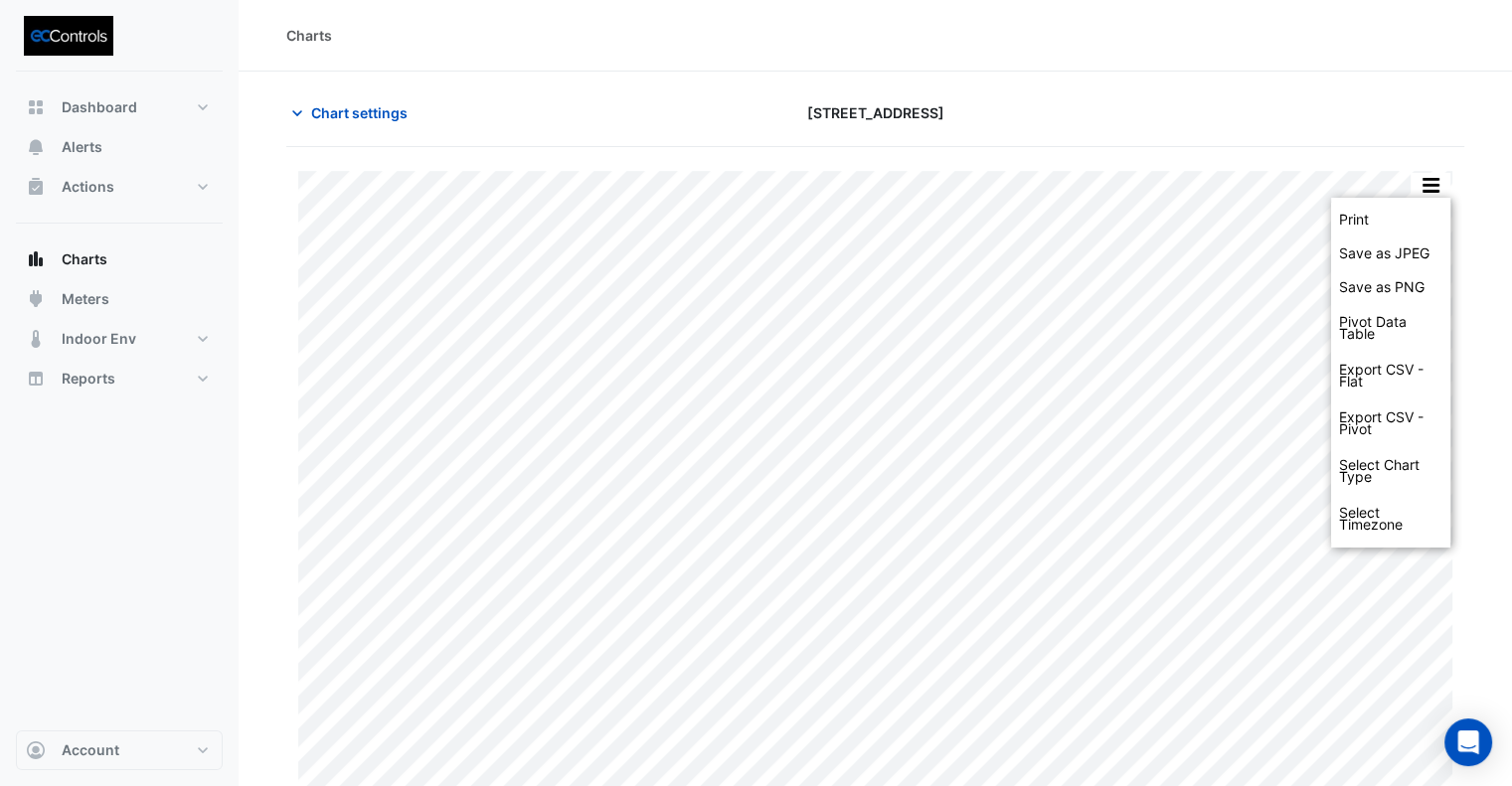 click on "Print Save as JPEG Save as PNG Pivot Data Table Export CSV - Flat Export CSV - Pivot Select Chart Type Select Timezone    —    Common-SCHWS    Chiller Enable       Plantroom Plantroom    Mon 30-Jun-2025 22:30       Off (0)    Timezone: Australia/Sydney (AEST)" 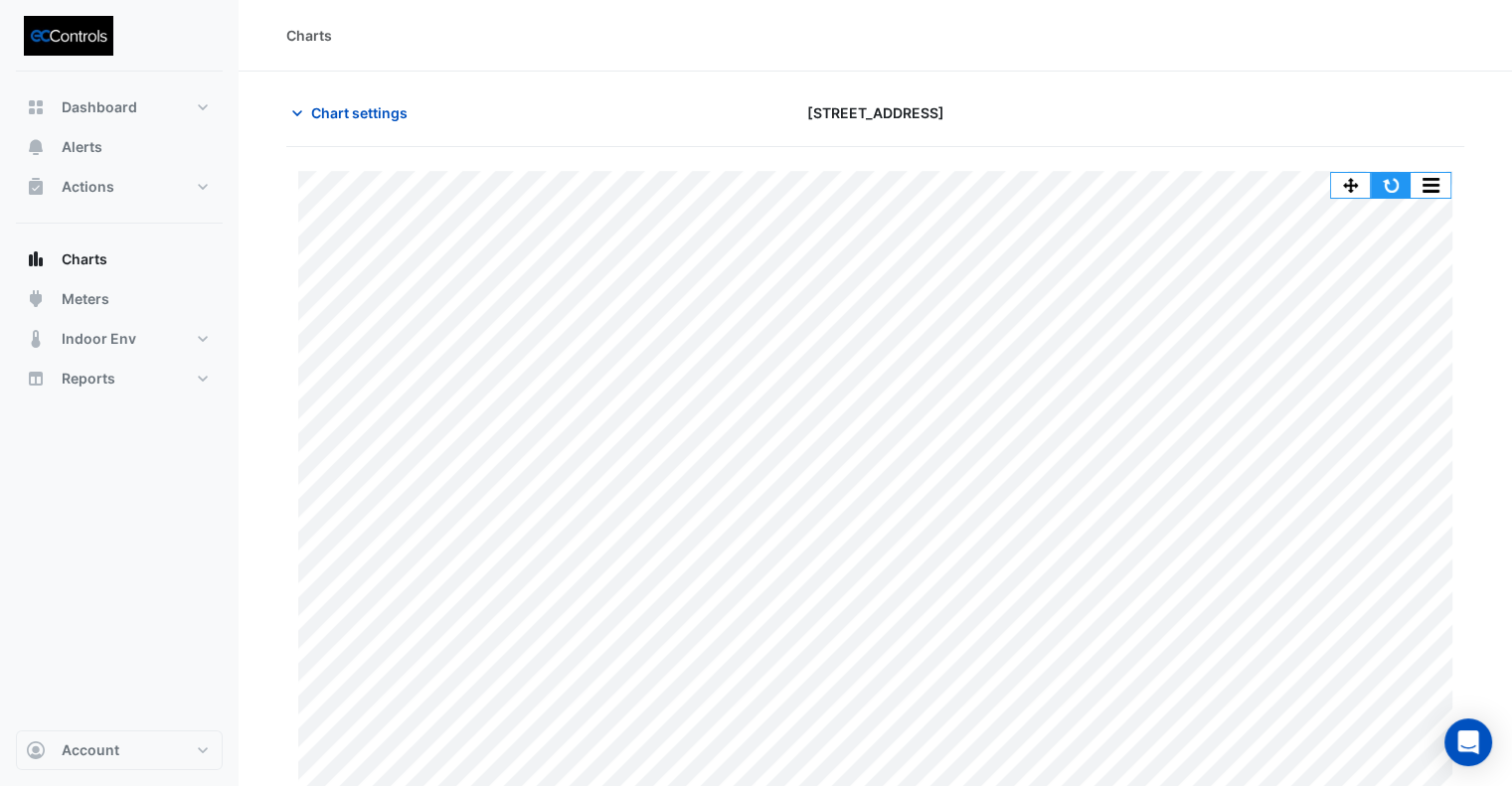 click 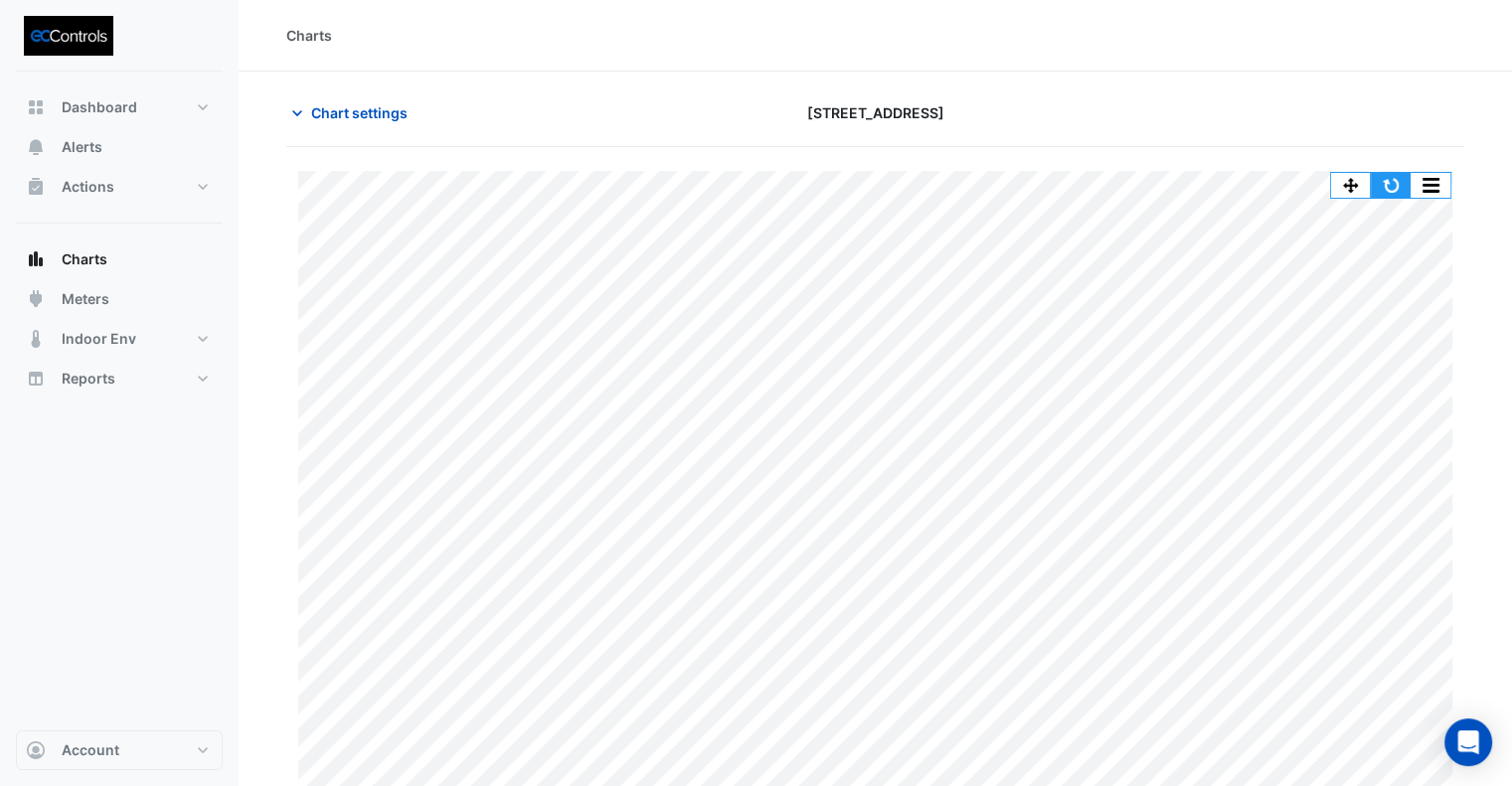 click 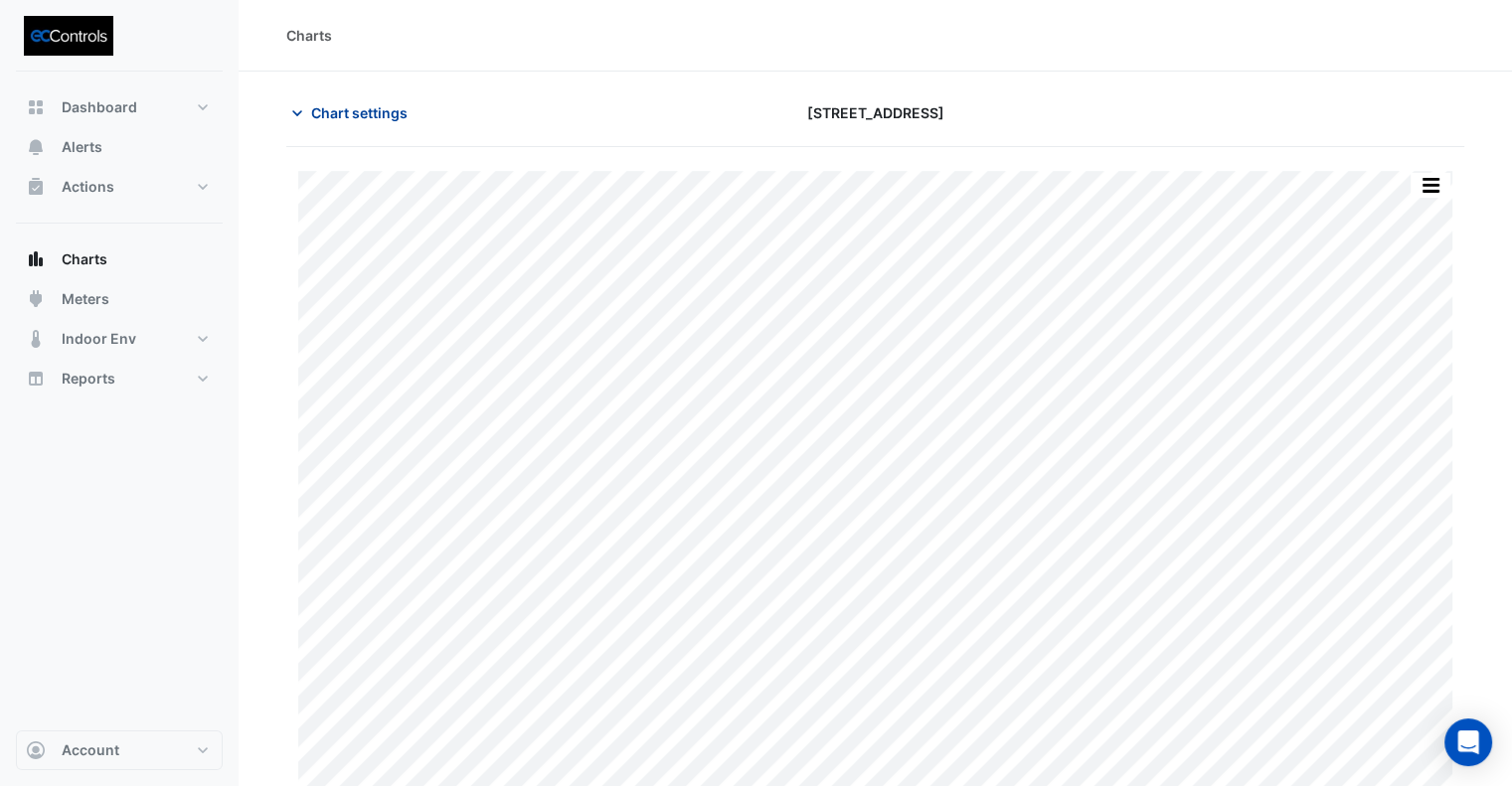 click on "Chart settings" 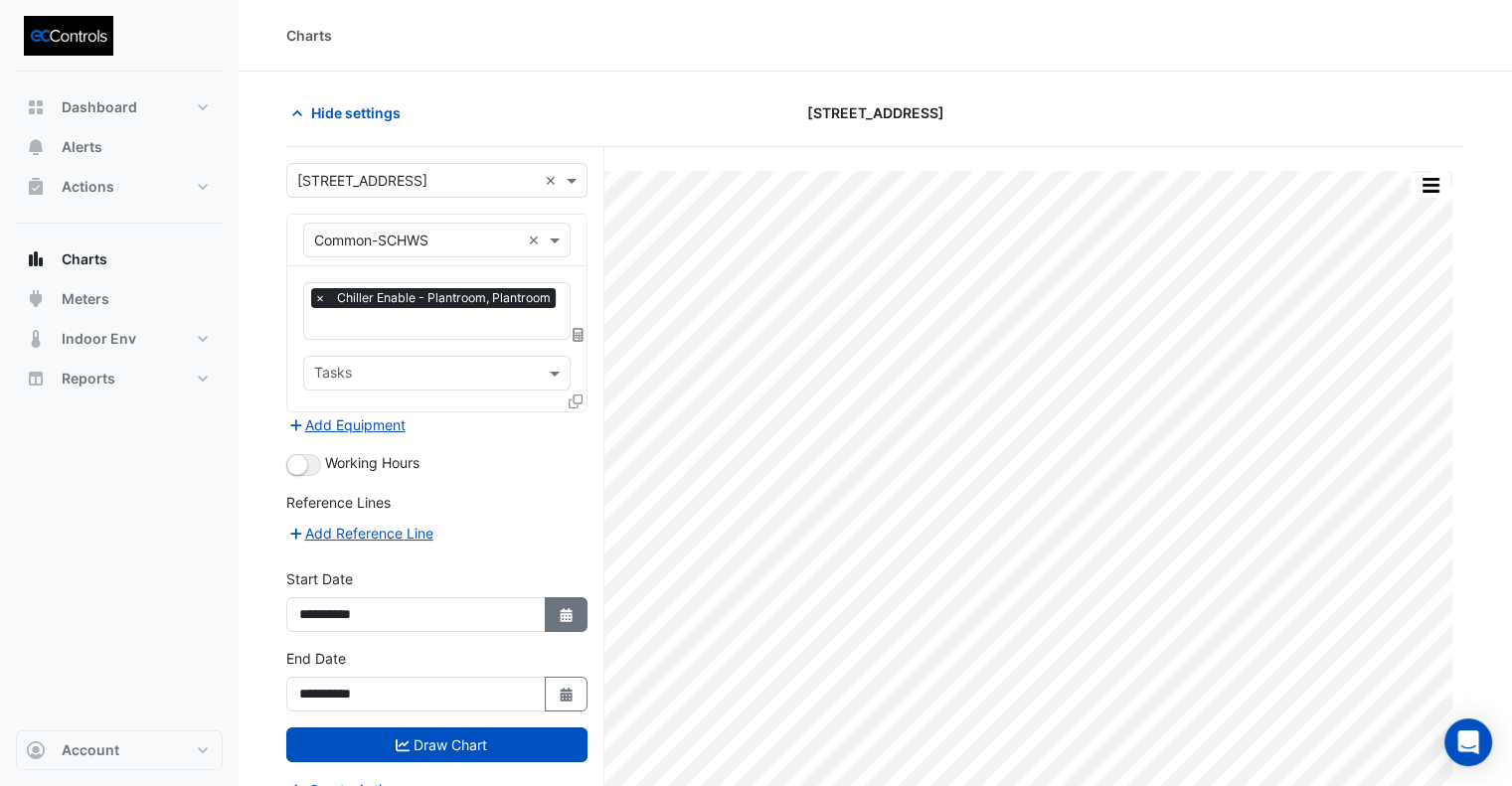 click on "Select Date" at bounding box center [567, 614] 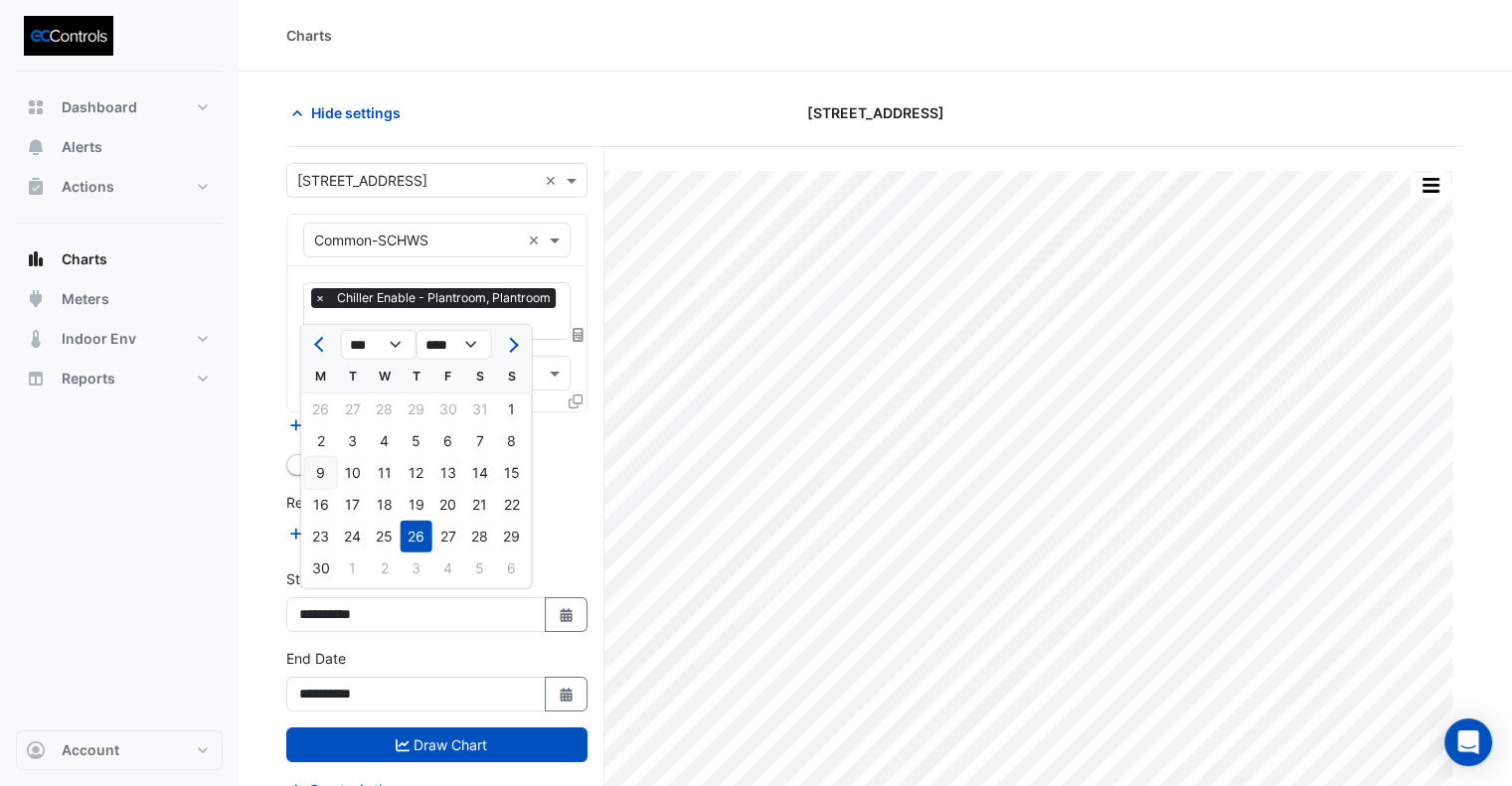 click on "9" 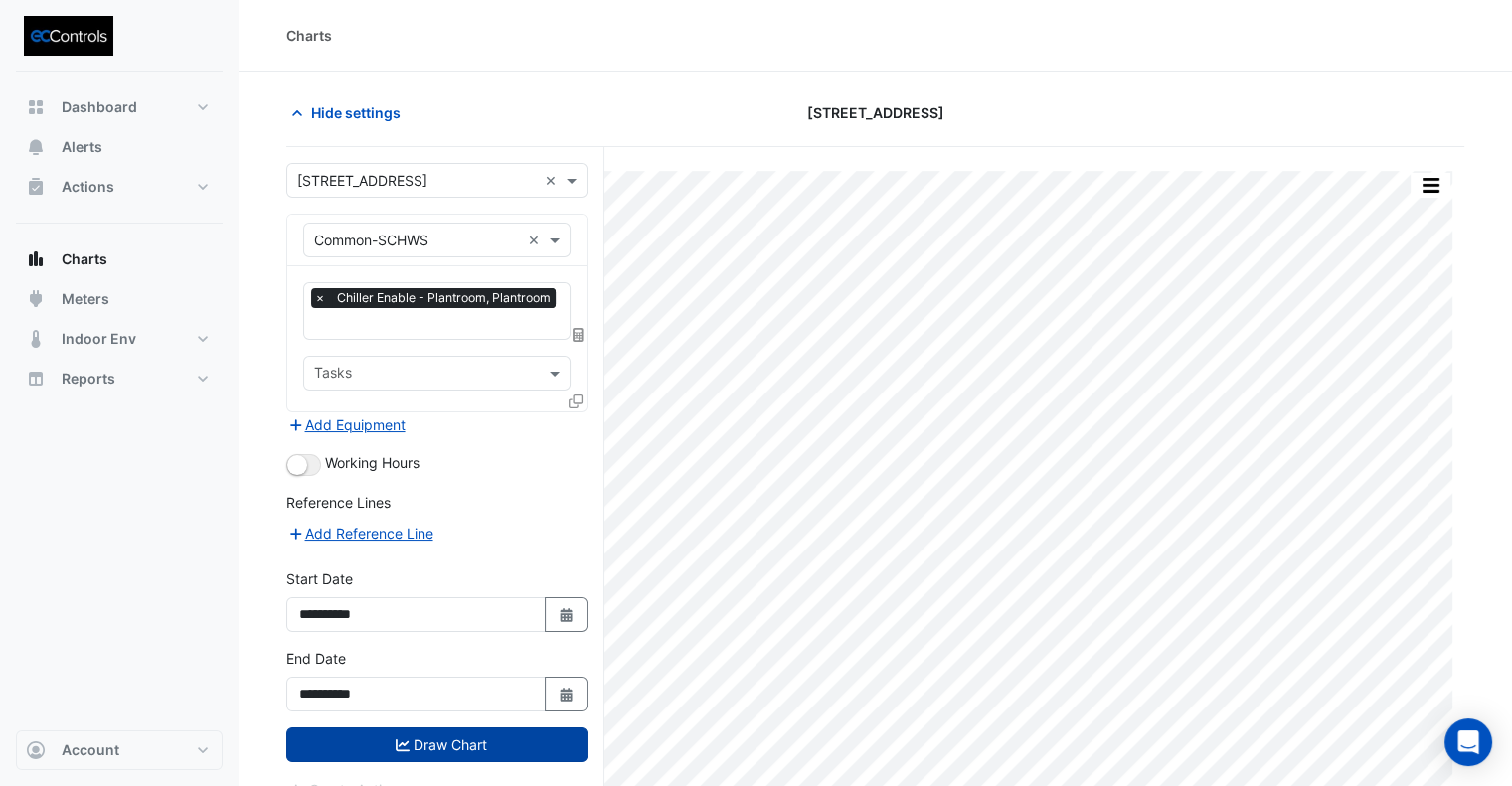 click on "Draw Chart" at bounding box center [436, 744] 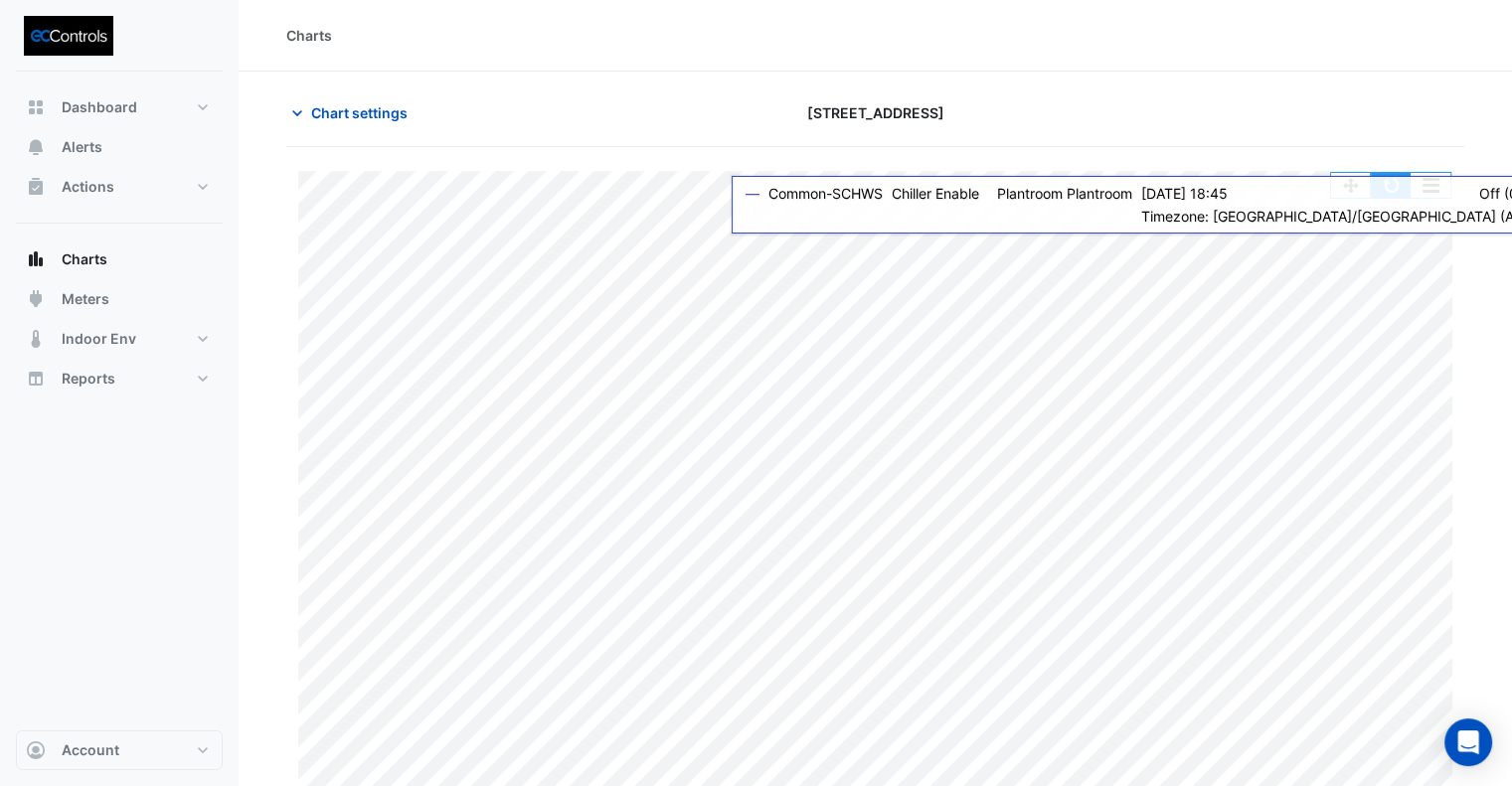 click 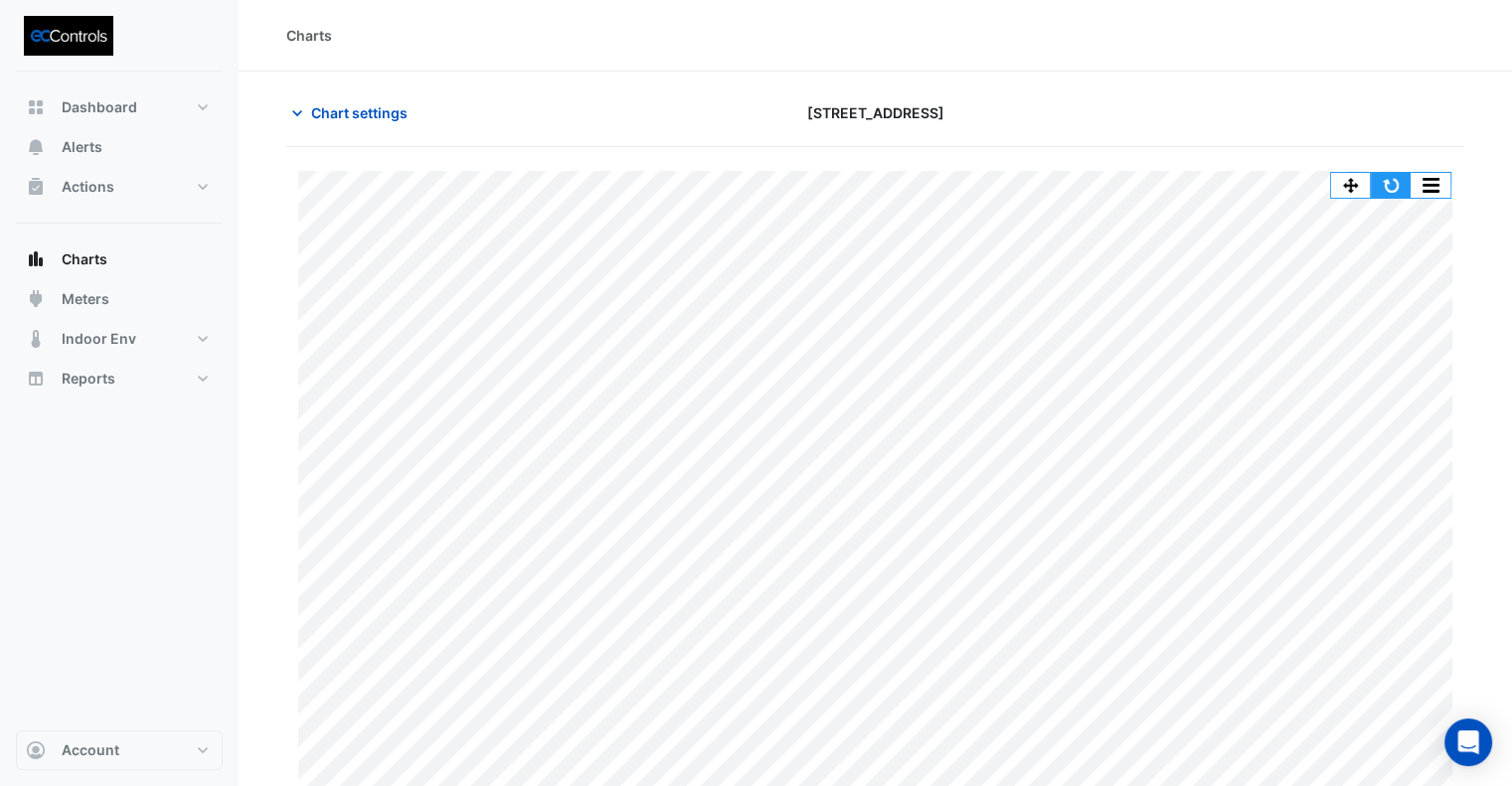 click 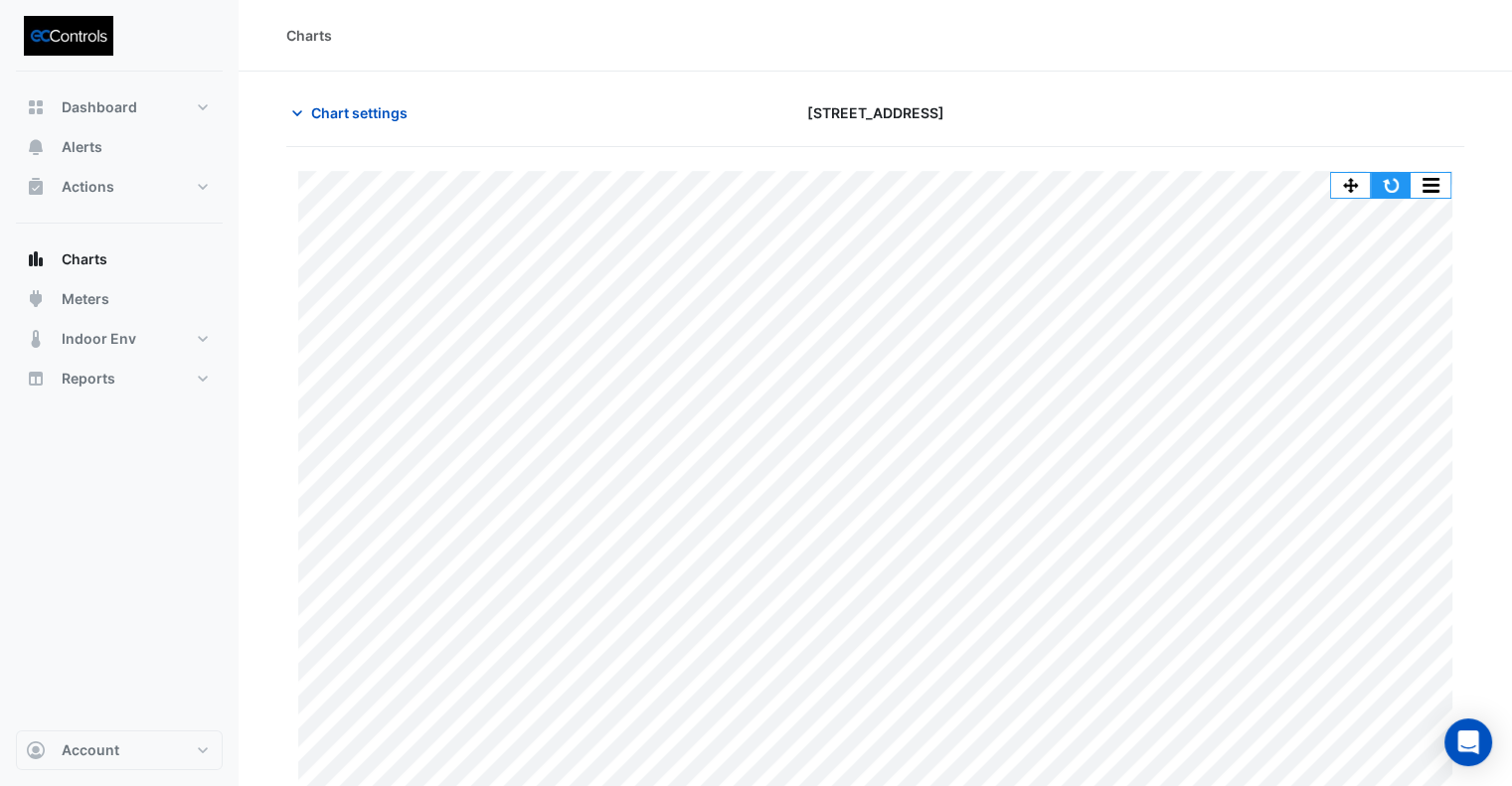 click 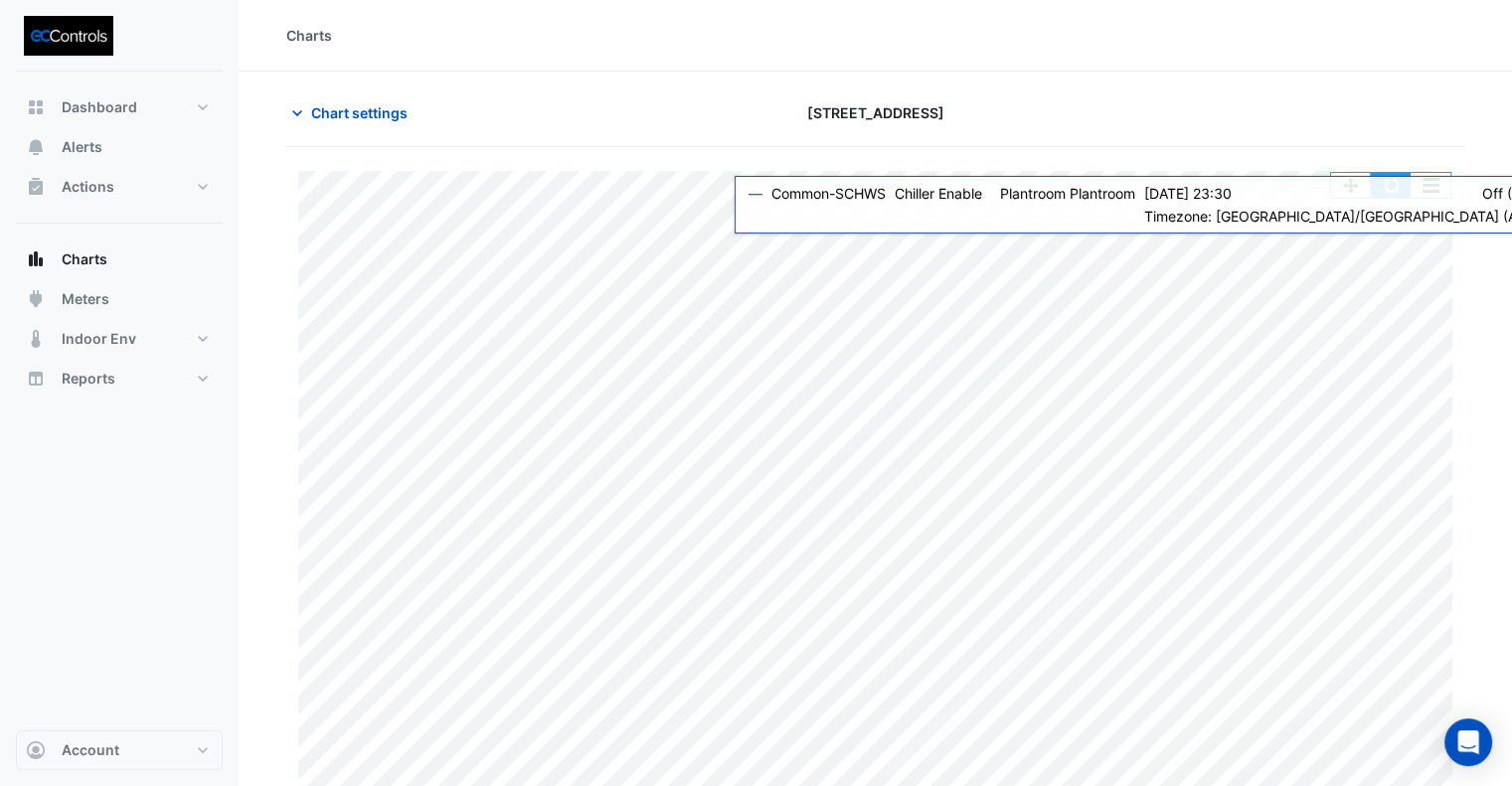 click 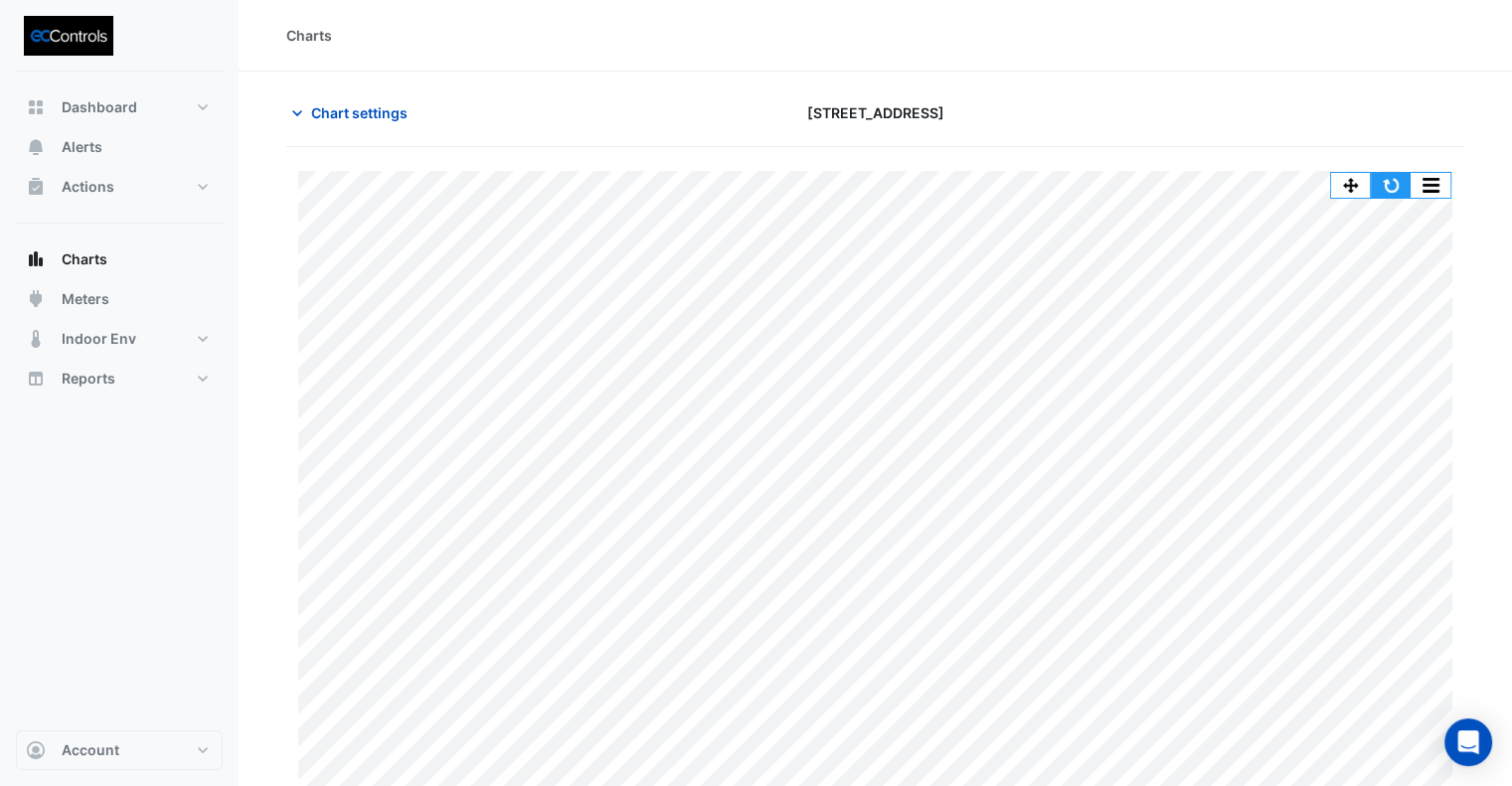 click 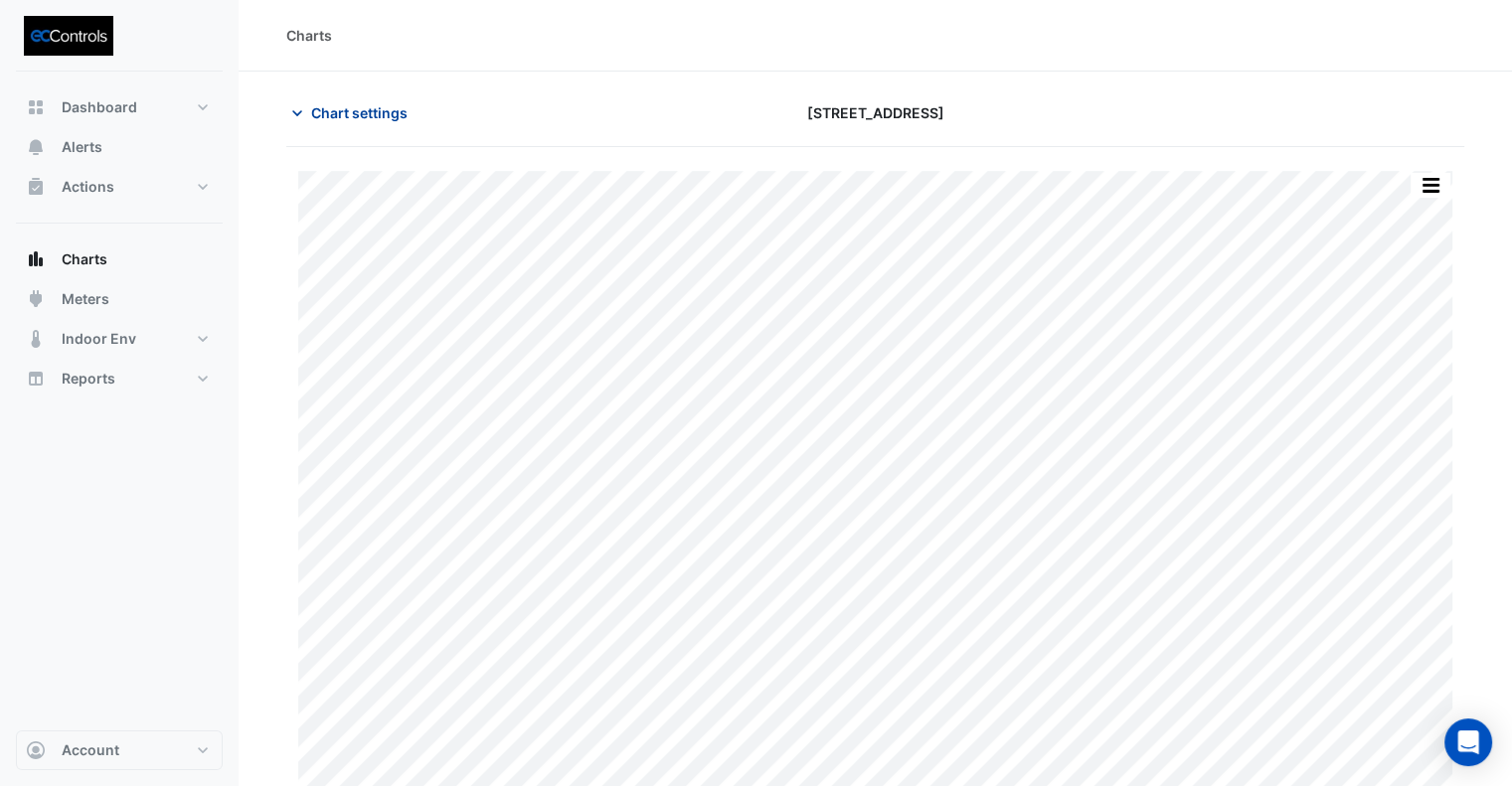 click on "Chart settings" 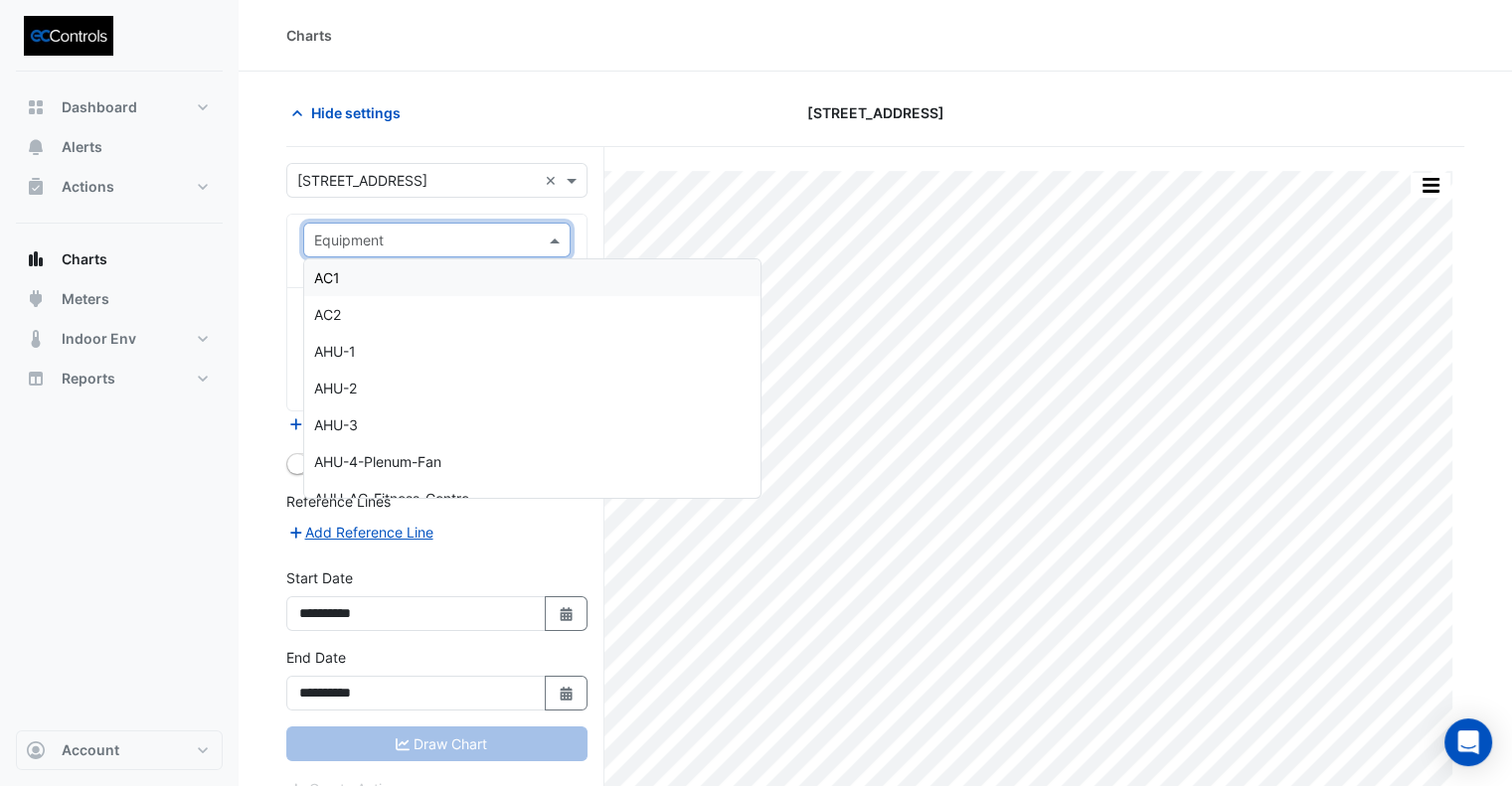 click at bounding box center (417, 240) 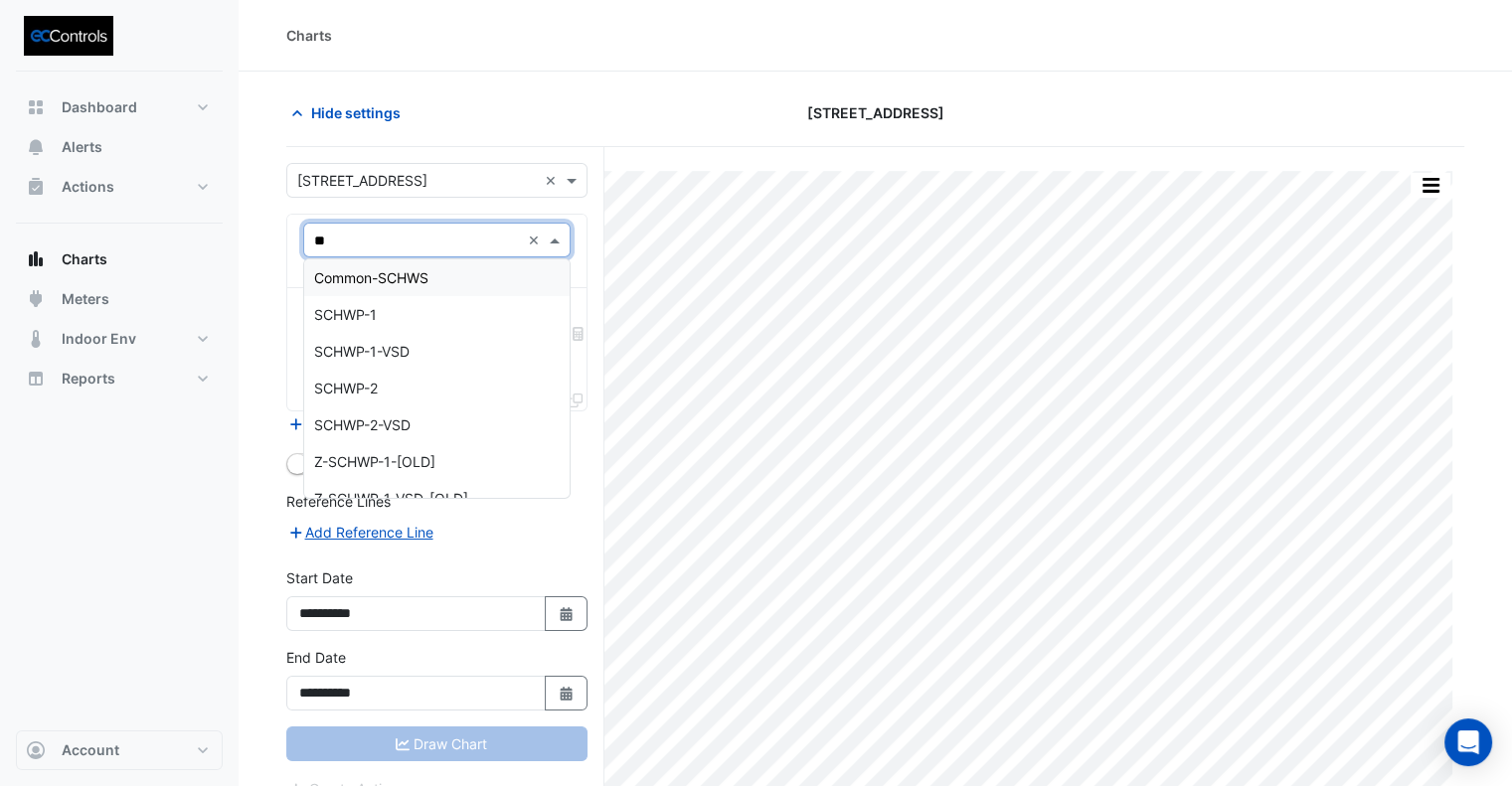 type on "***" 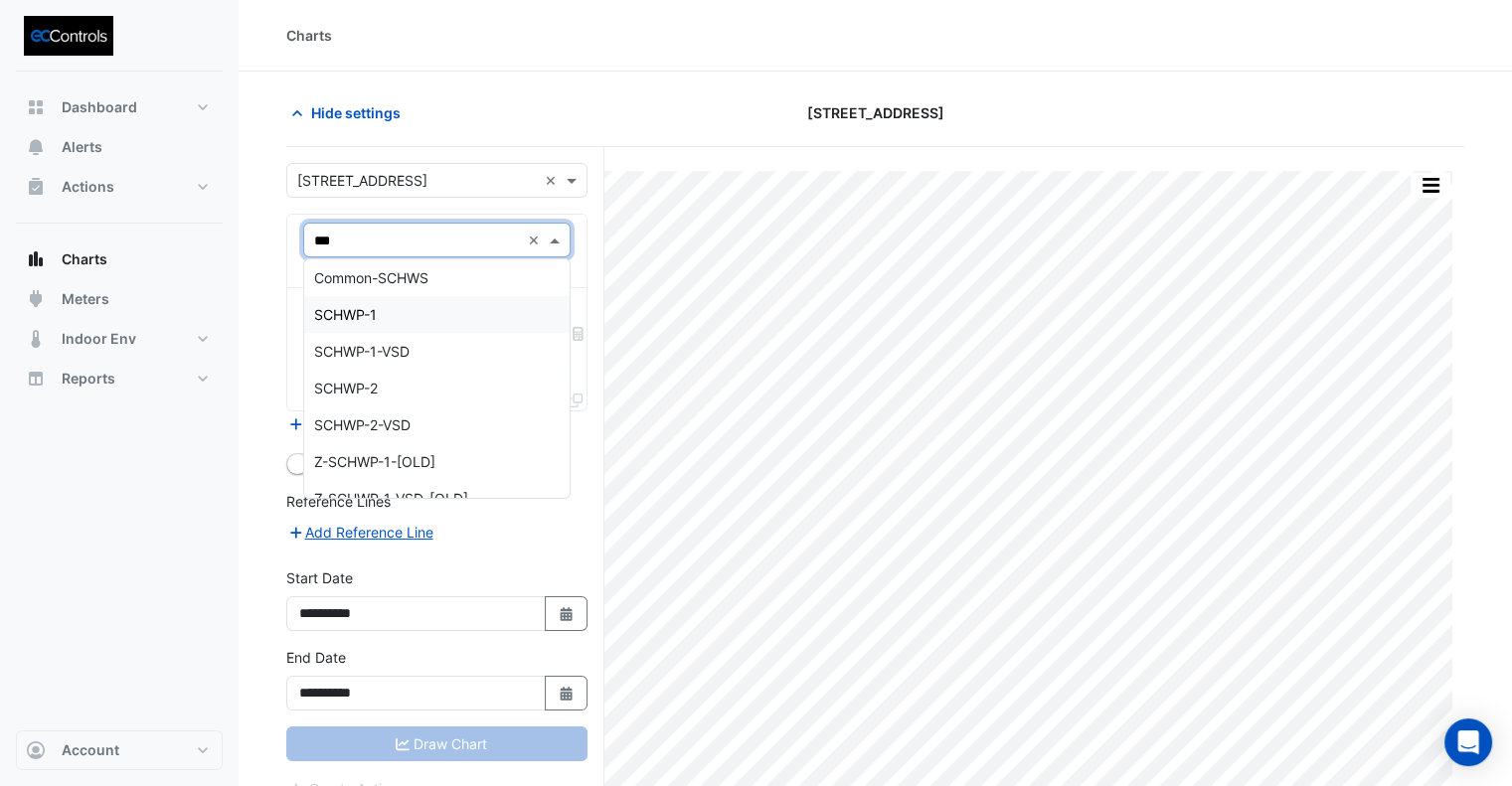 drag, startPoint x: 401, startPoint y: 317, endPoint x: 389, endPoint y: 317, distance: 12 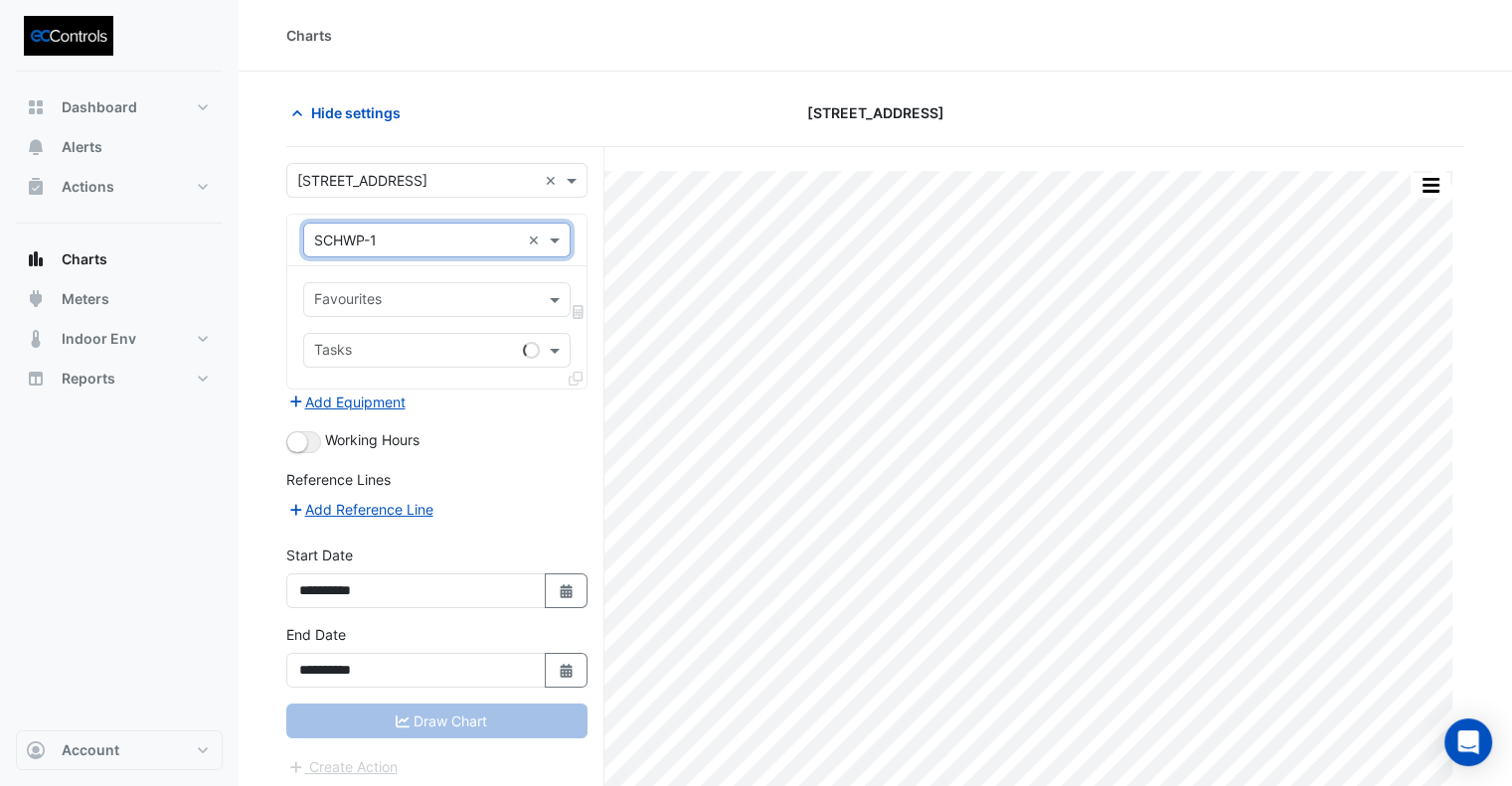click at bounding box center [423, 302] 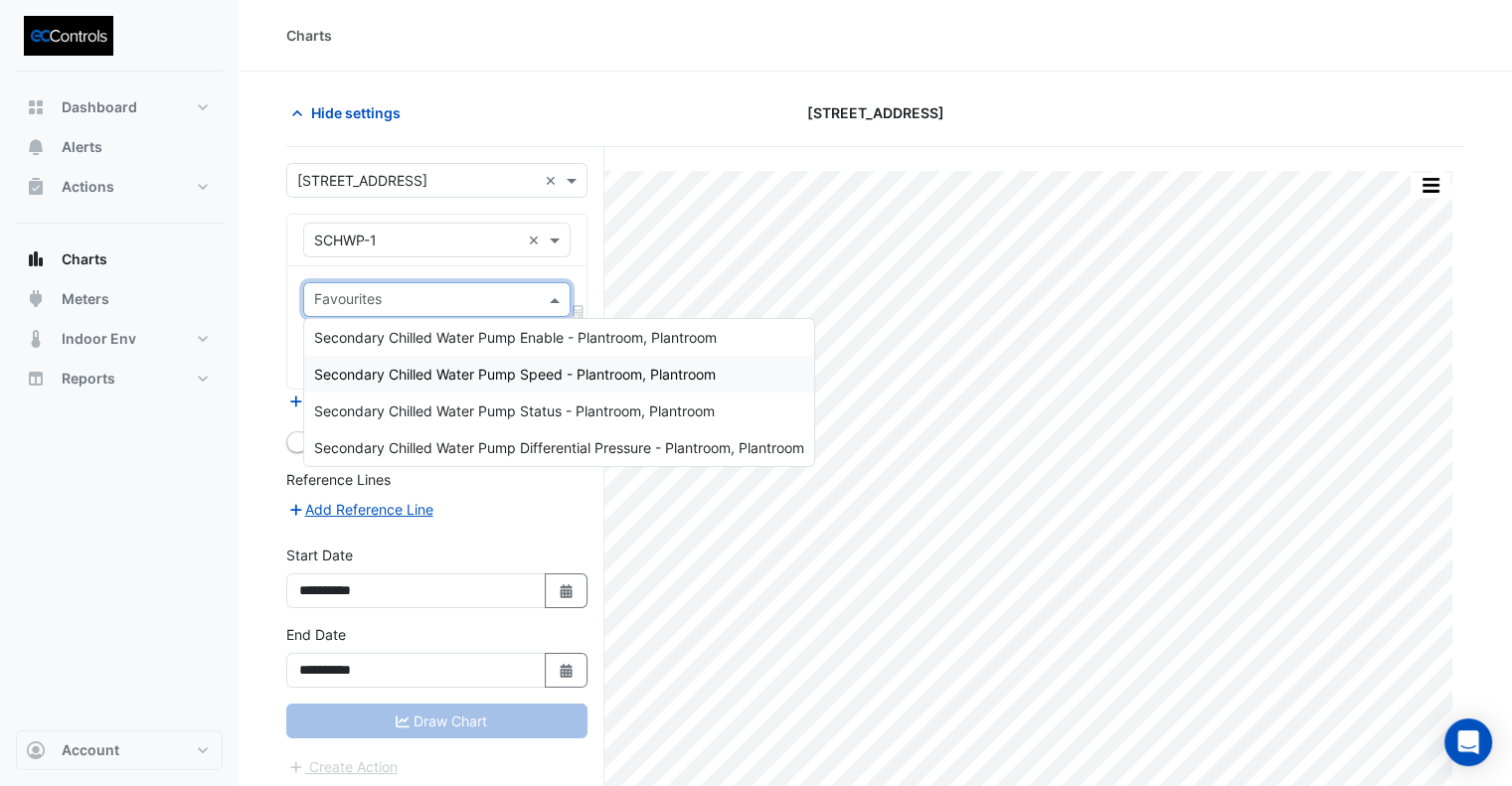 click on "Secondary Chilled Water Pump Speed - Plantroom, Plantroom" at bounding box center (515, 374) 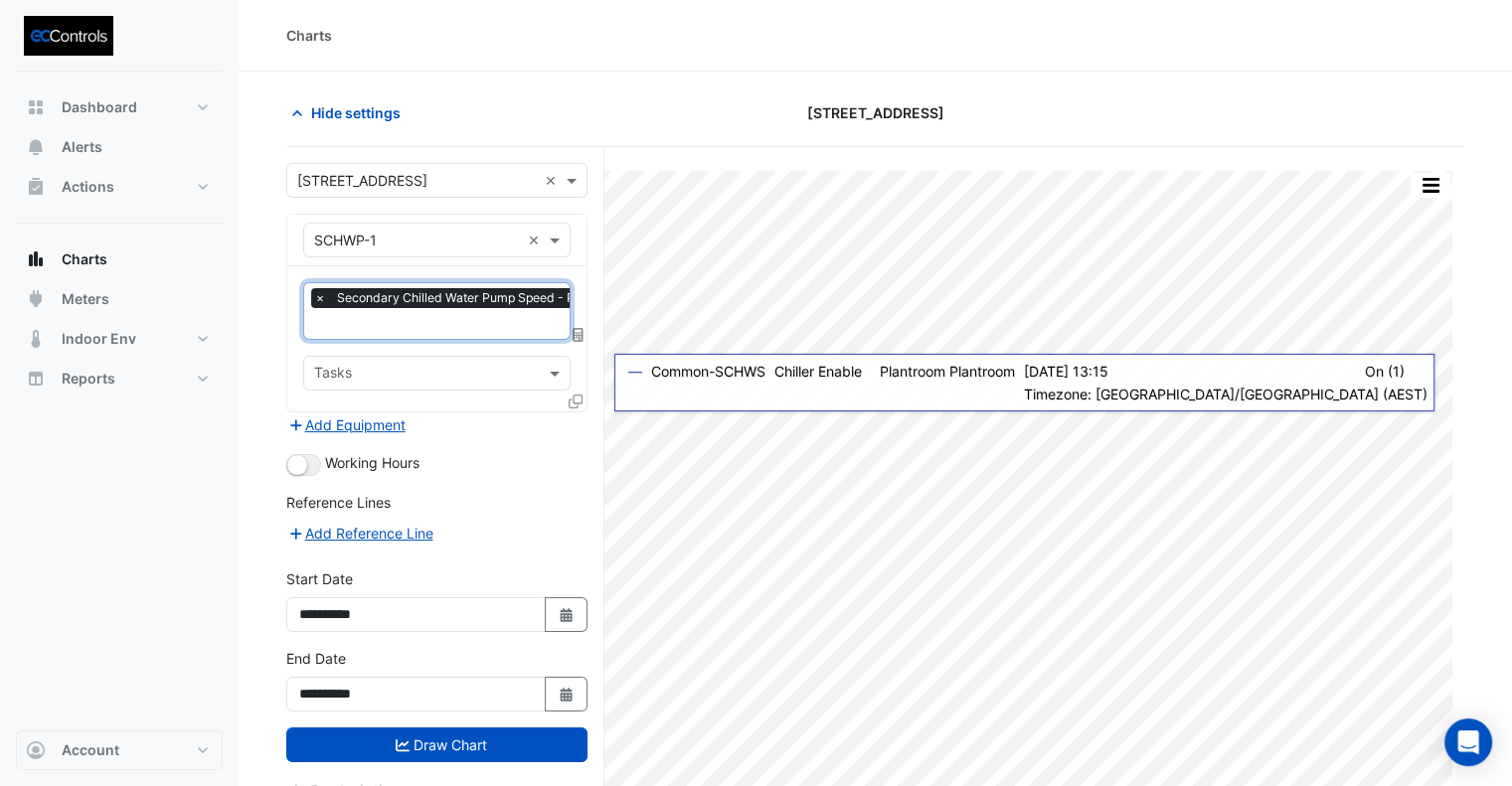 click on "Favourites
×
Secondary Chilled Water Pump Speed - Plantroom, Plantroom
×
Tasks" at bounding box center (436, 339) 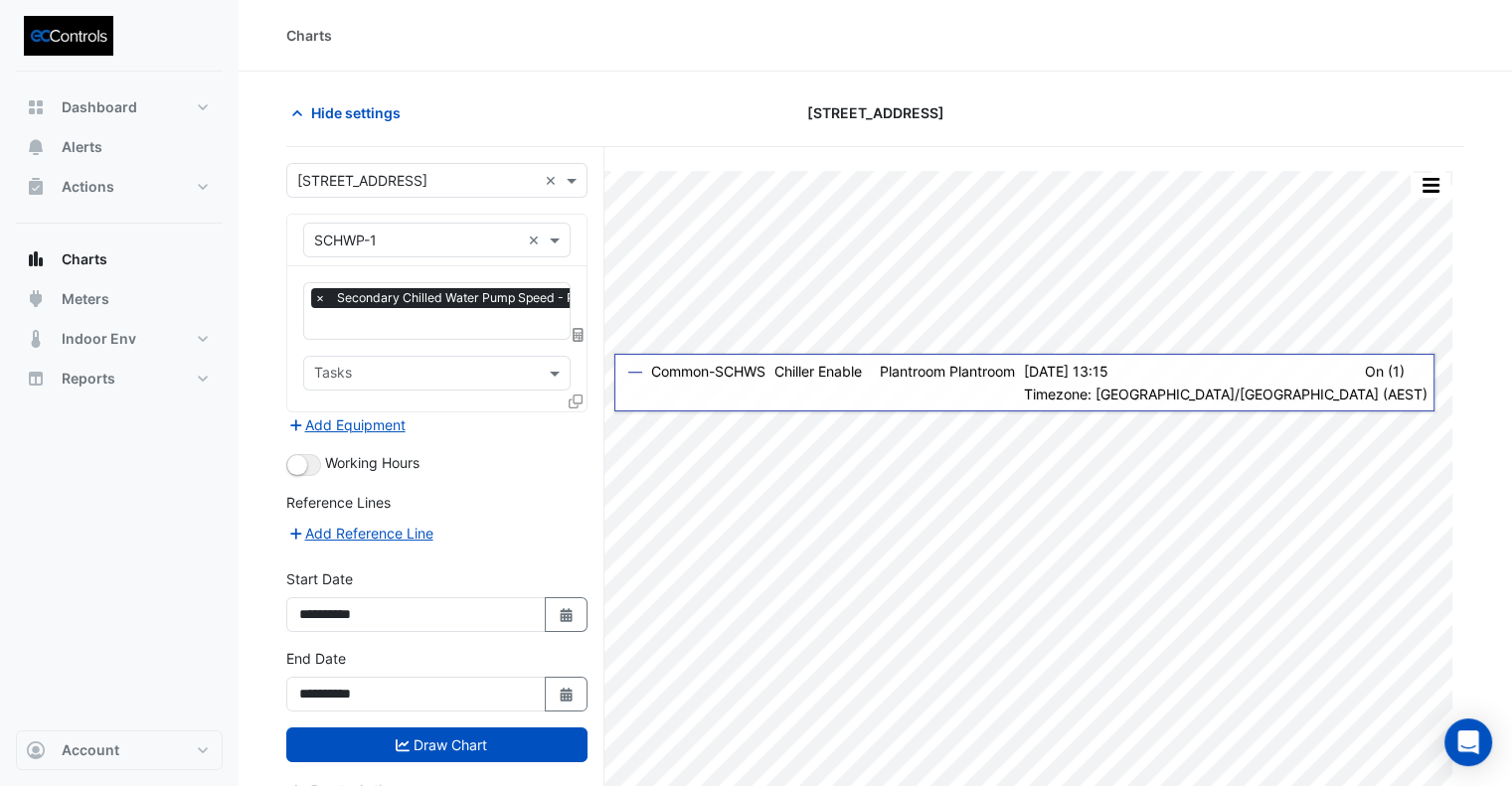 click 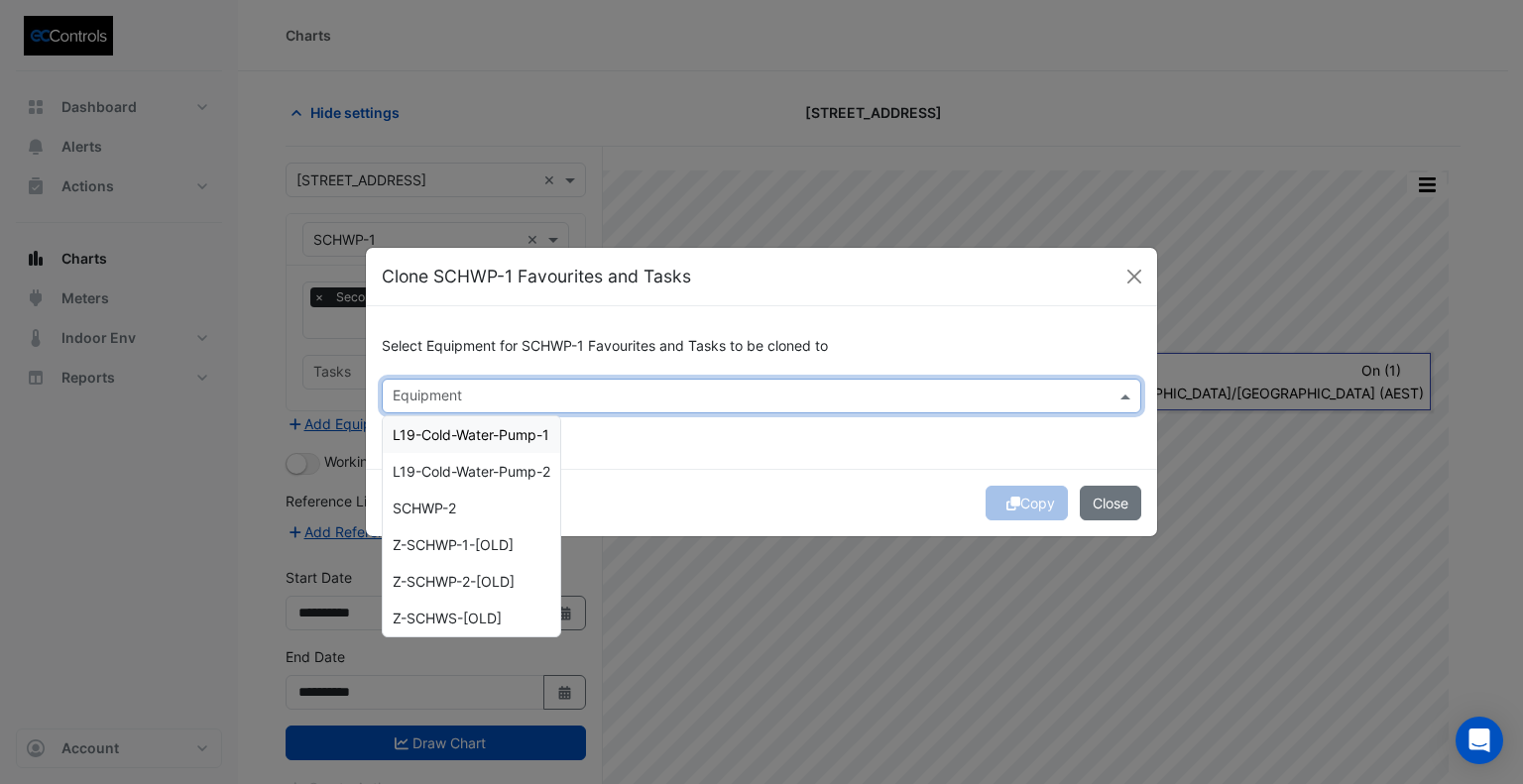 click 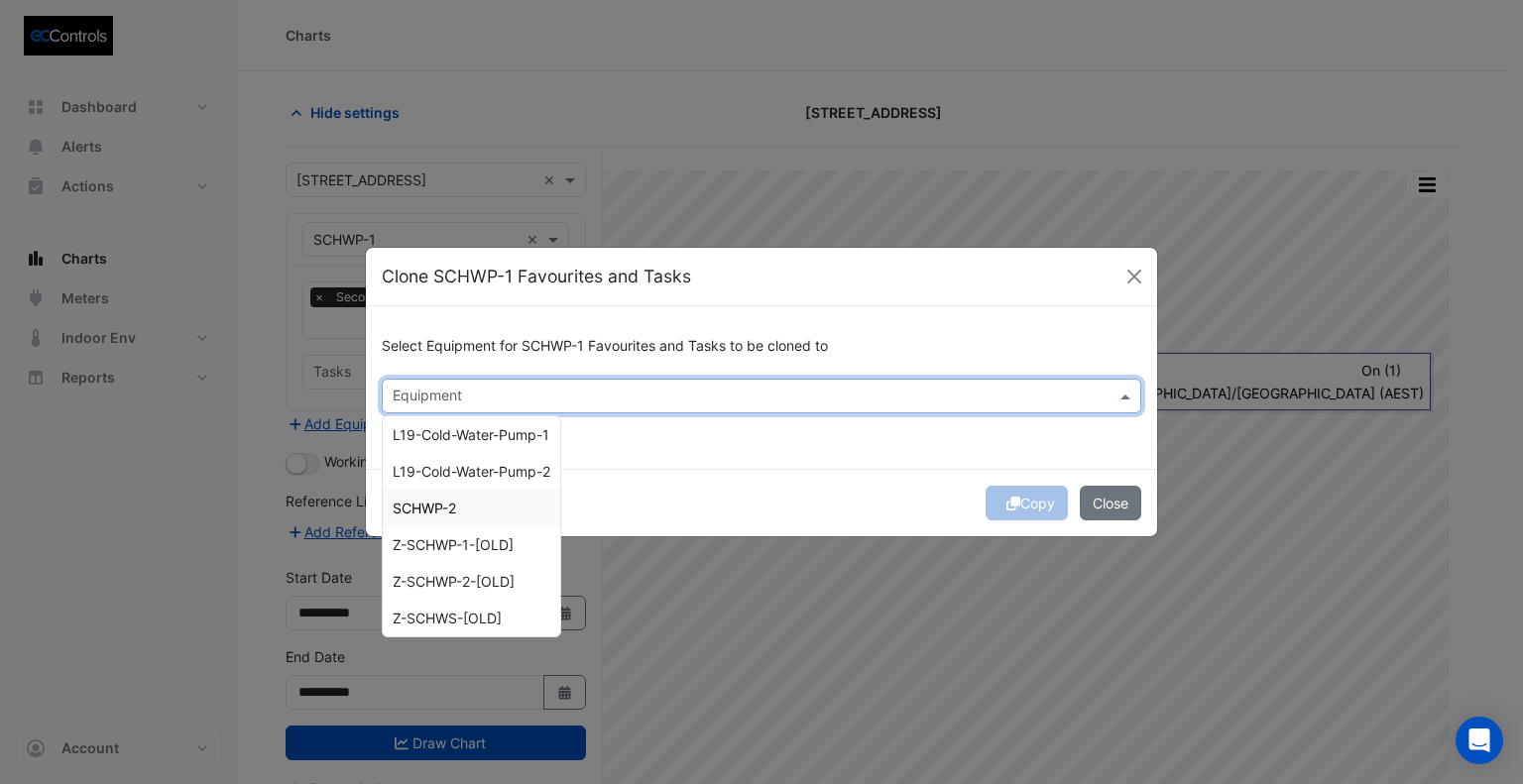 drag, startPoint x: 488, startPoint y: 504, endPoint x: 545, endPoint y: 503, distance: 57.008771 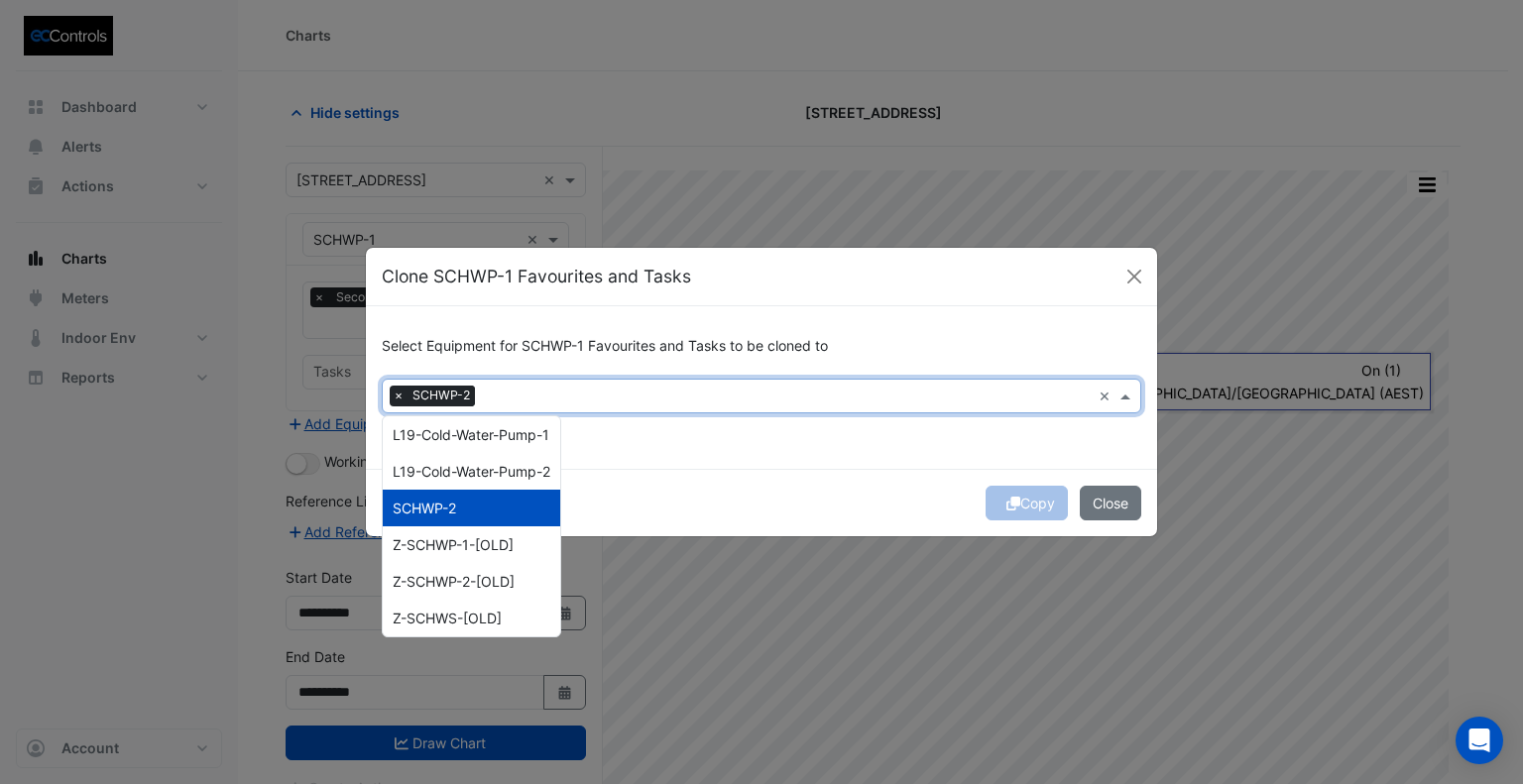 click on "Copy
Close" 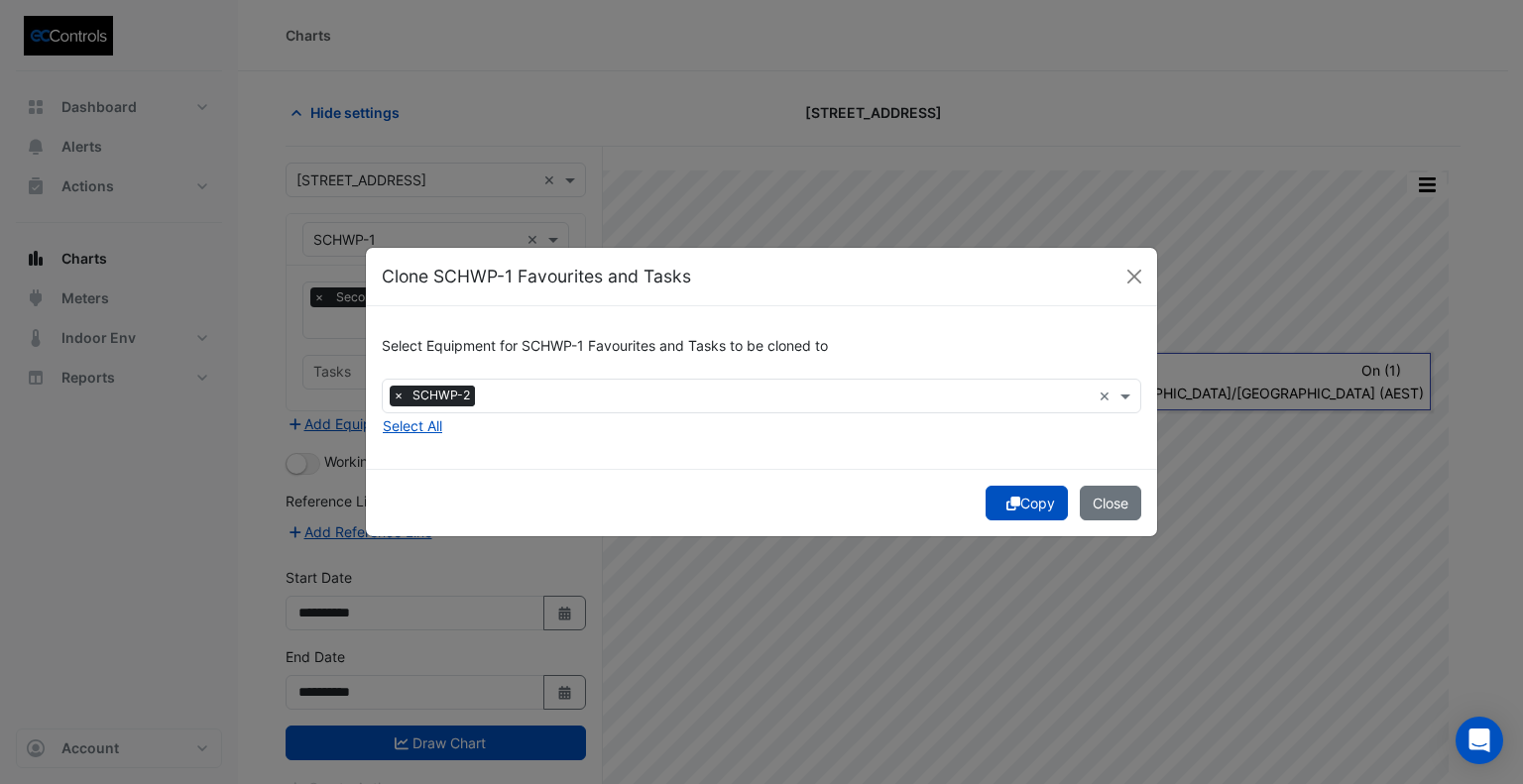 click on "Copy" 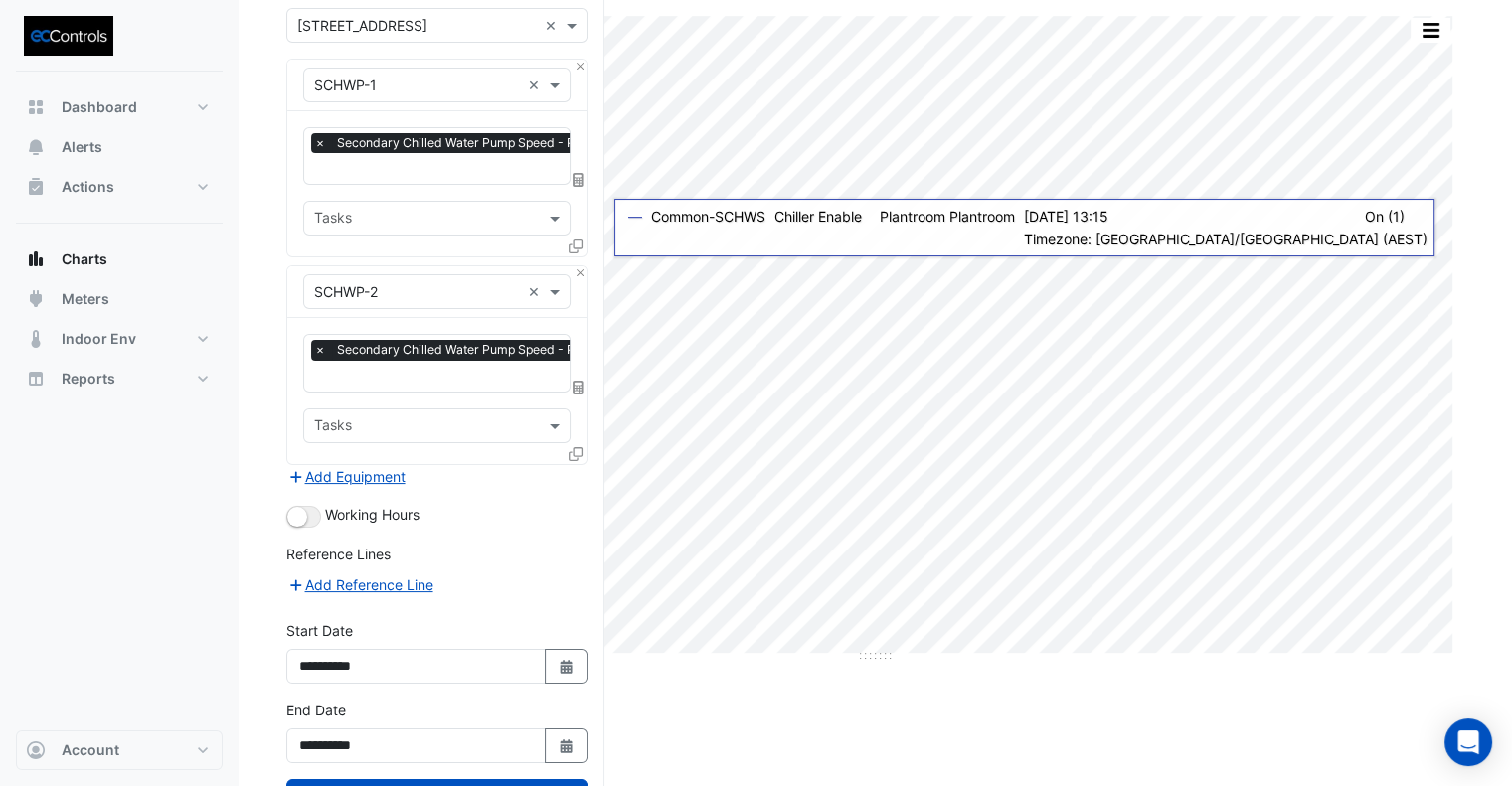 scroll, scrollTop: 227, scrollLeft: 0, axis: vertical 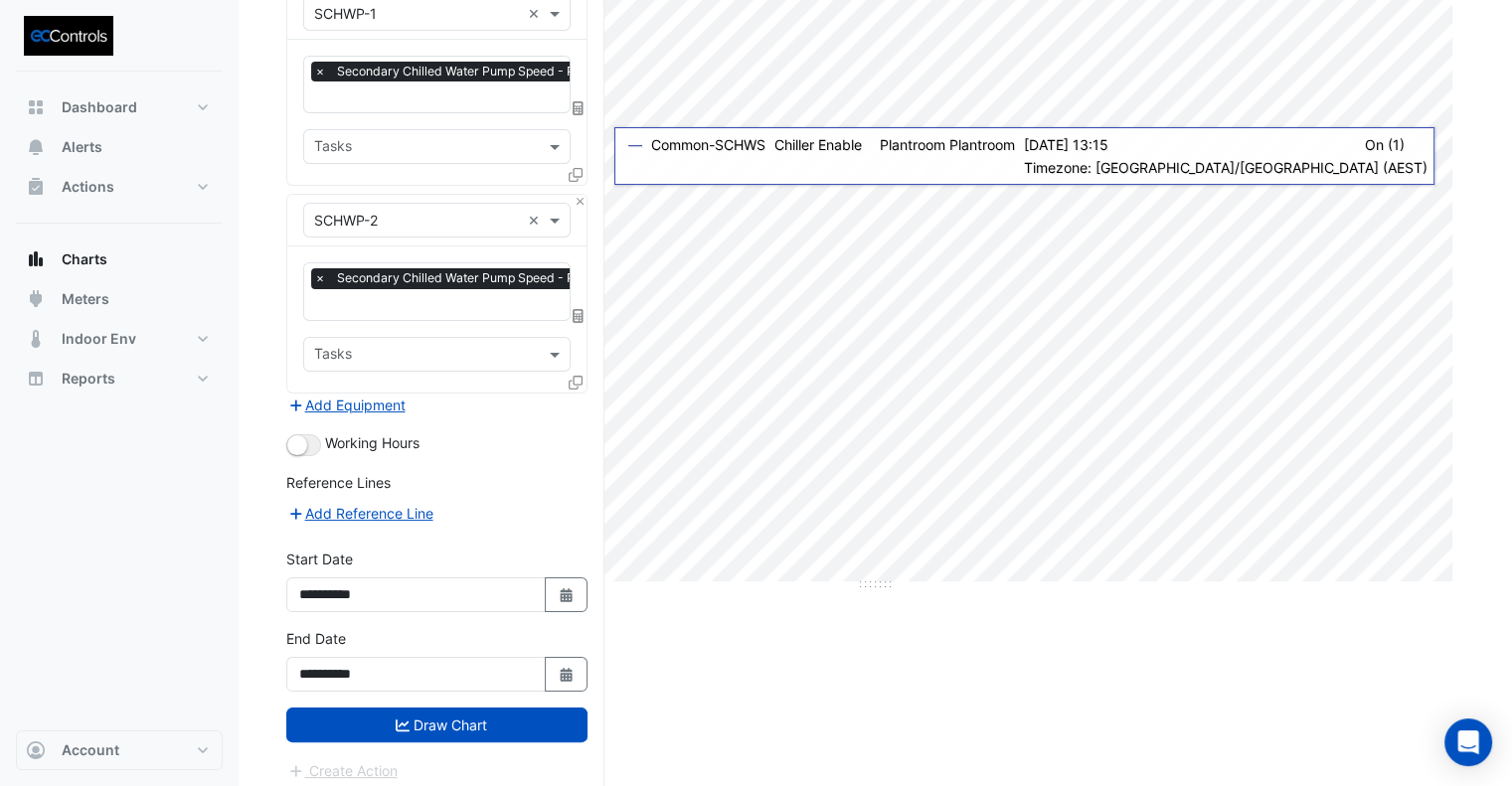 click on "Select a Site × 167 Macquarie St ×
Equipment × SCHWP-1 ×
Favourites
×
Secondary Chilled Water Pump Speed - Plantroom, Plantroom
×
Tasks
Equipment × SCHWP-2 ×
Favourites
×
Secondary Chilled Water Pump Speed - Plantroom, Plantroom
×
Tasks" at bounding box center (436, 359) 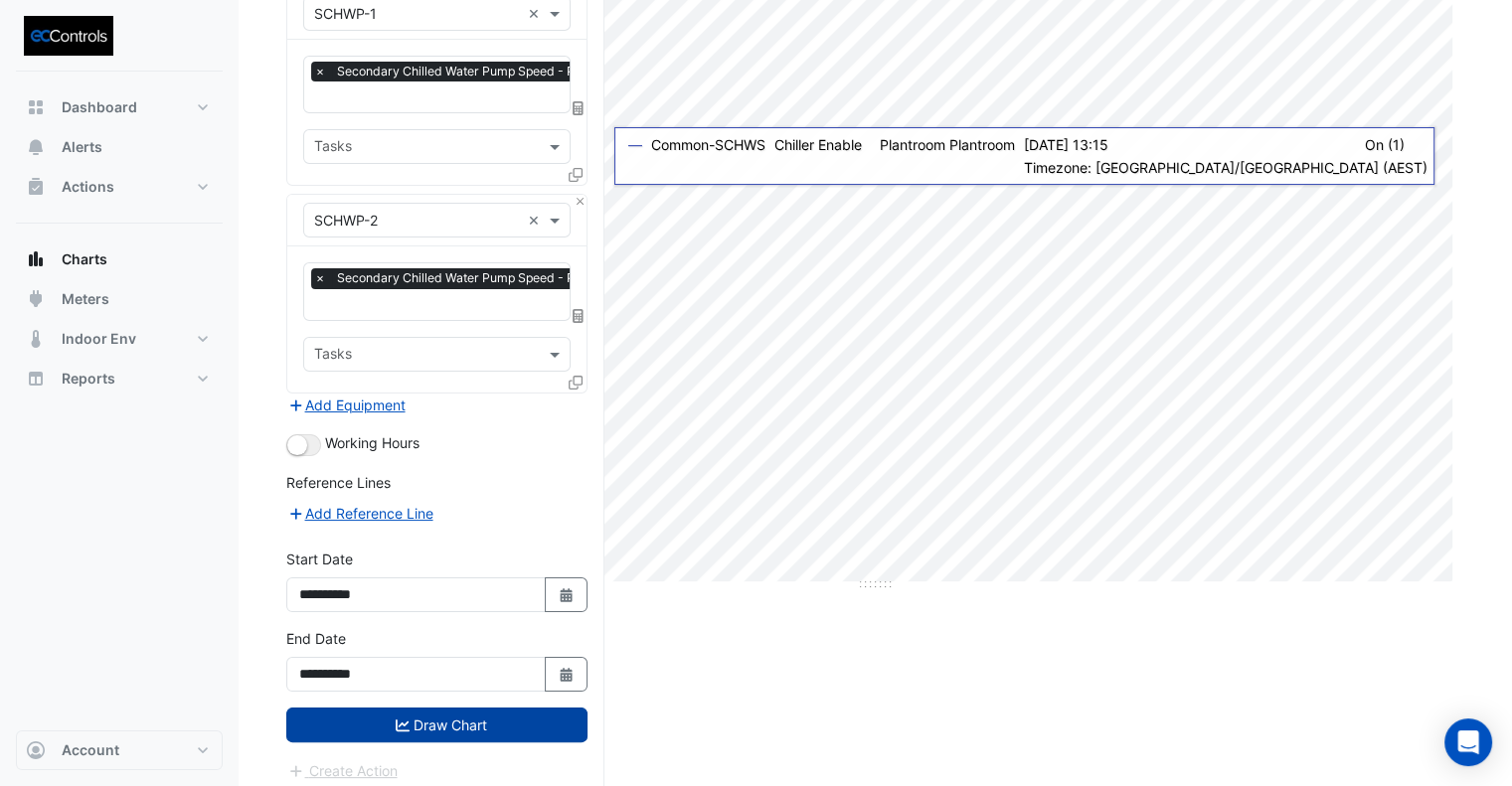 click on "Draw Chart" at bounding box center [436, 724] 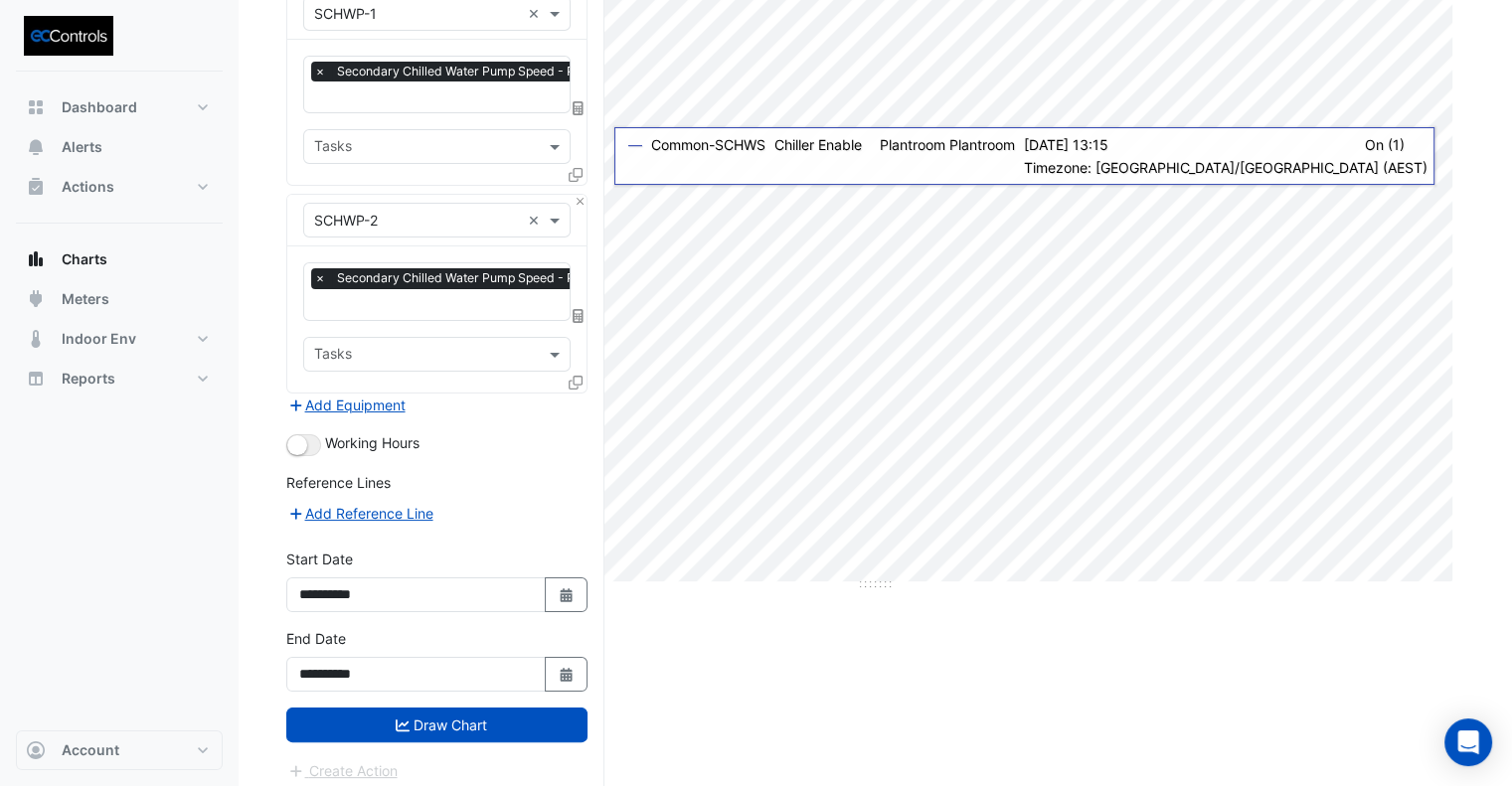 scroll, scrollTop: 0, scrollLeft: 0, axis: both 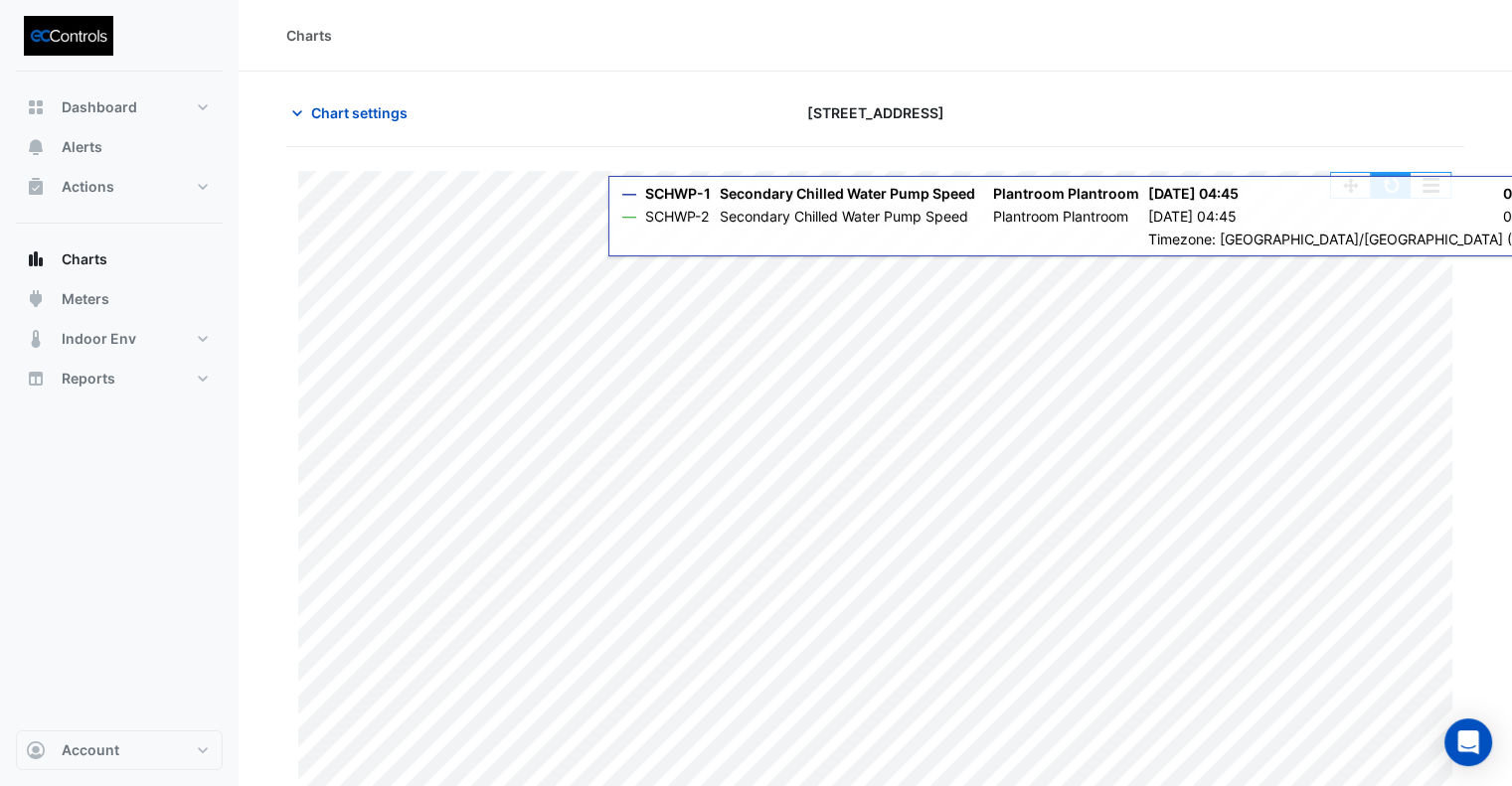 click 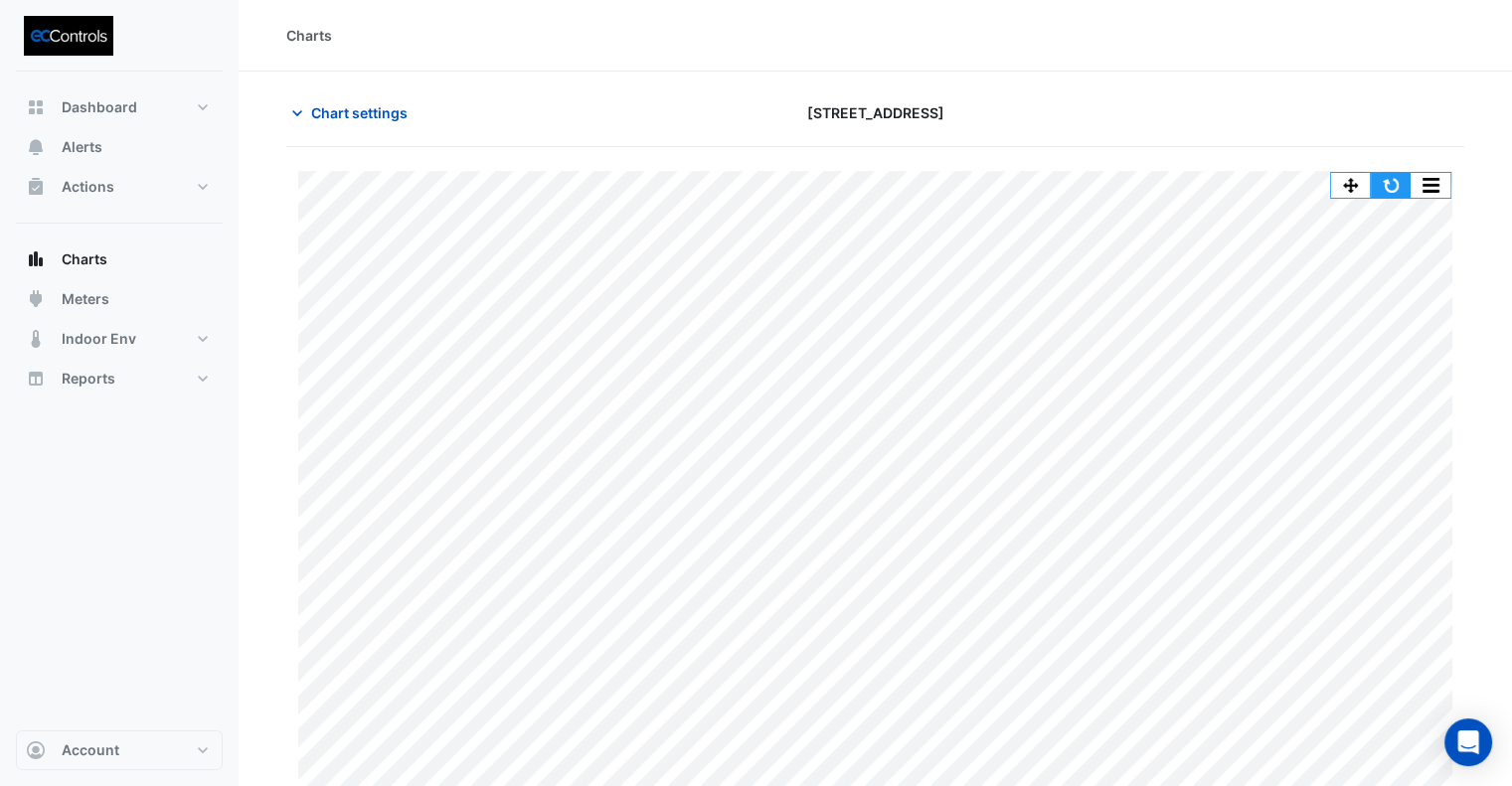click 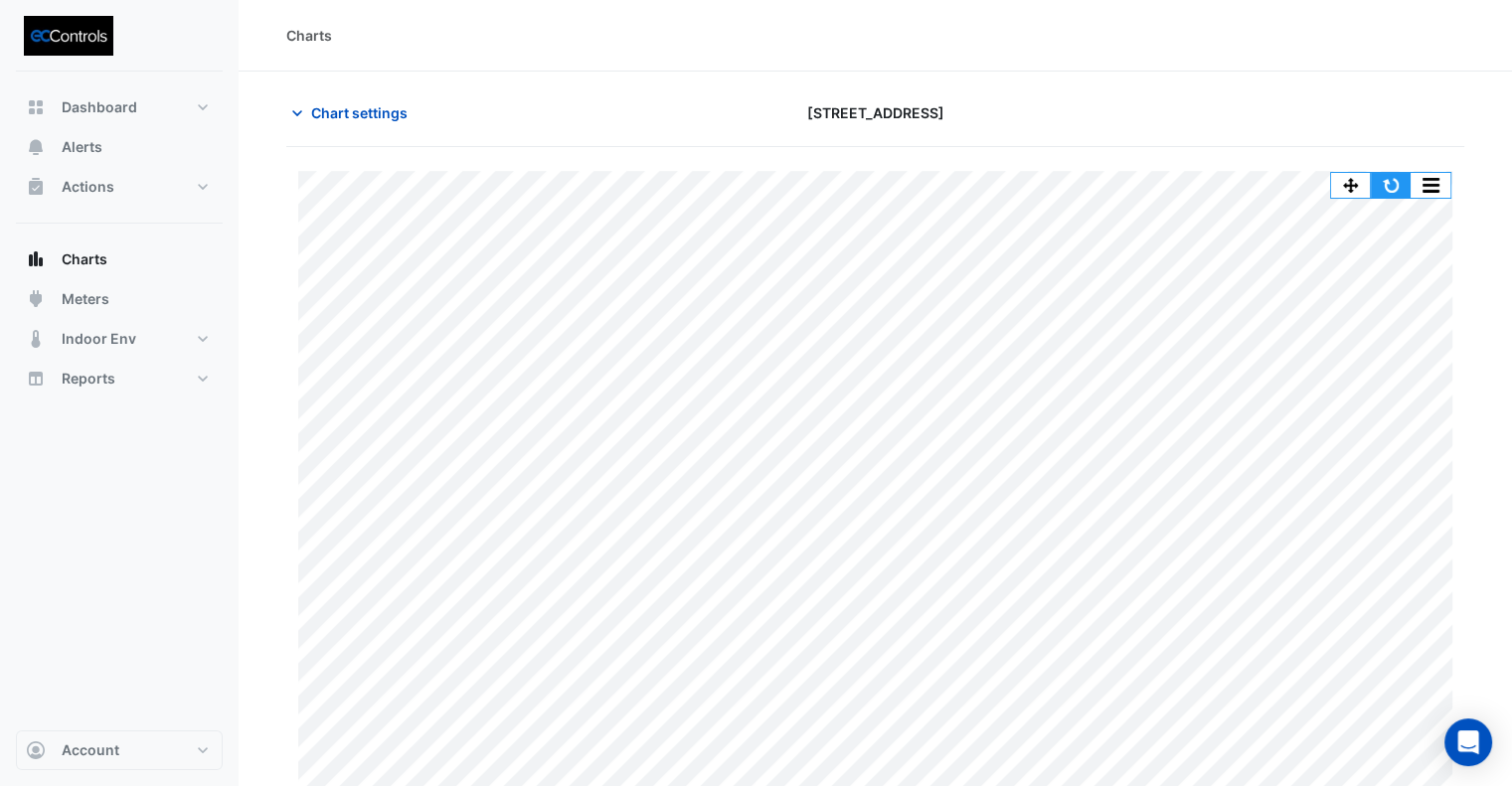 click 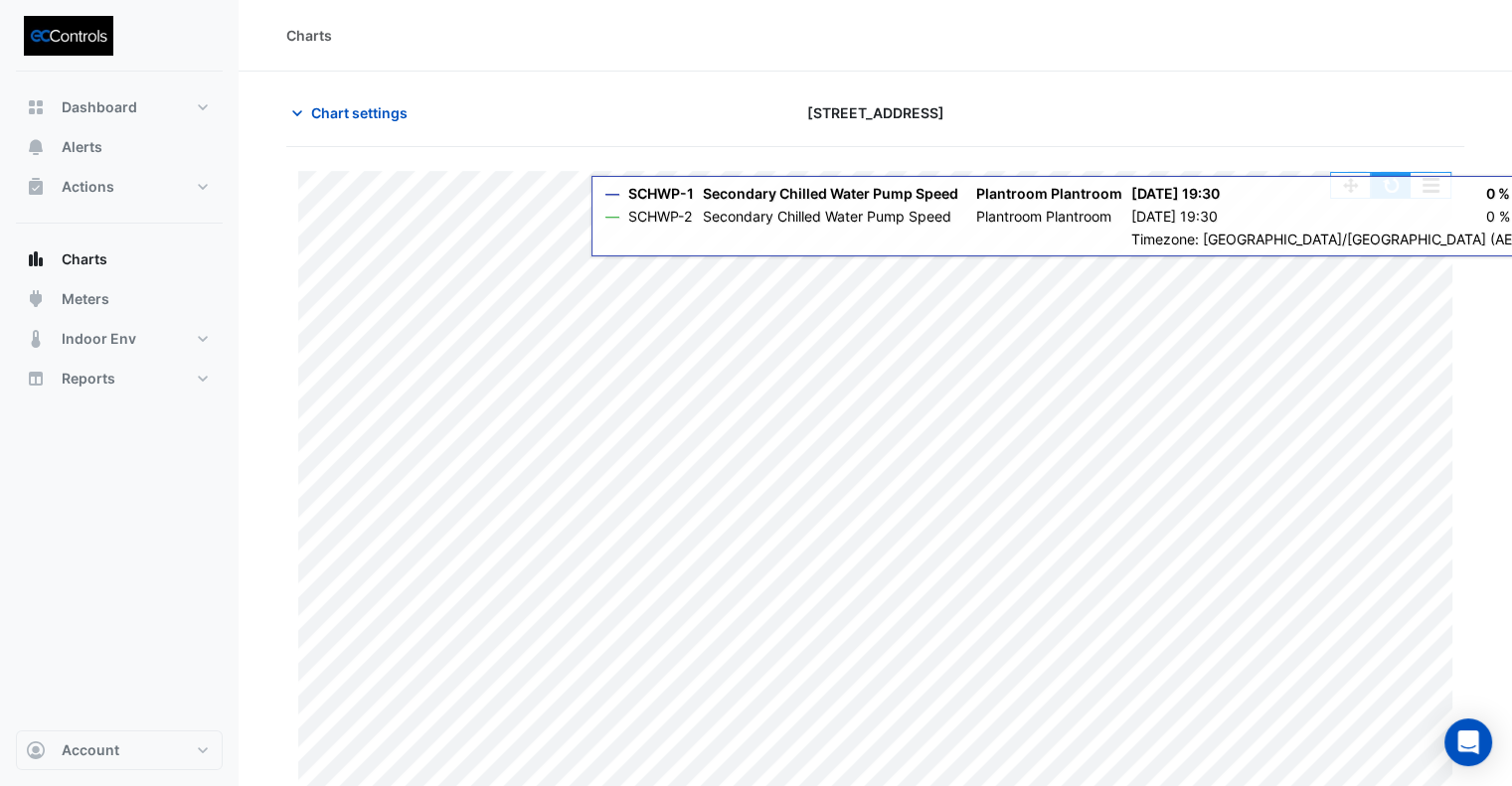 click 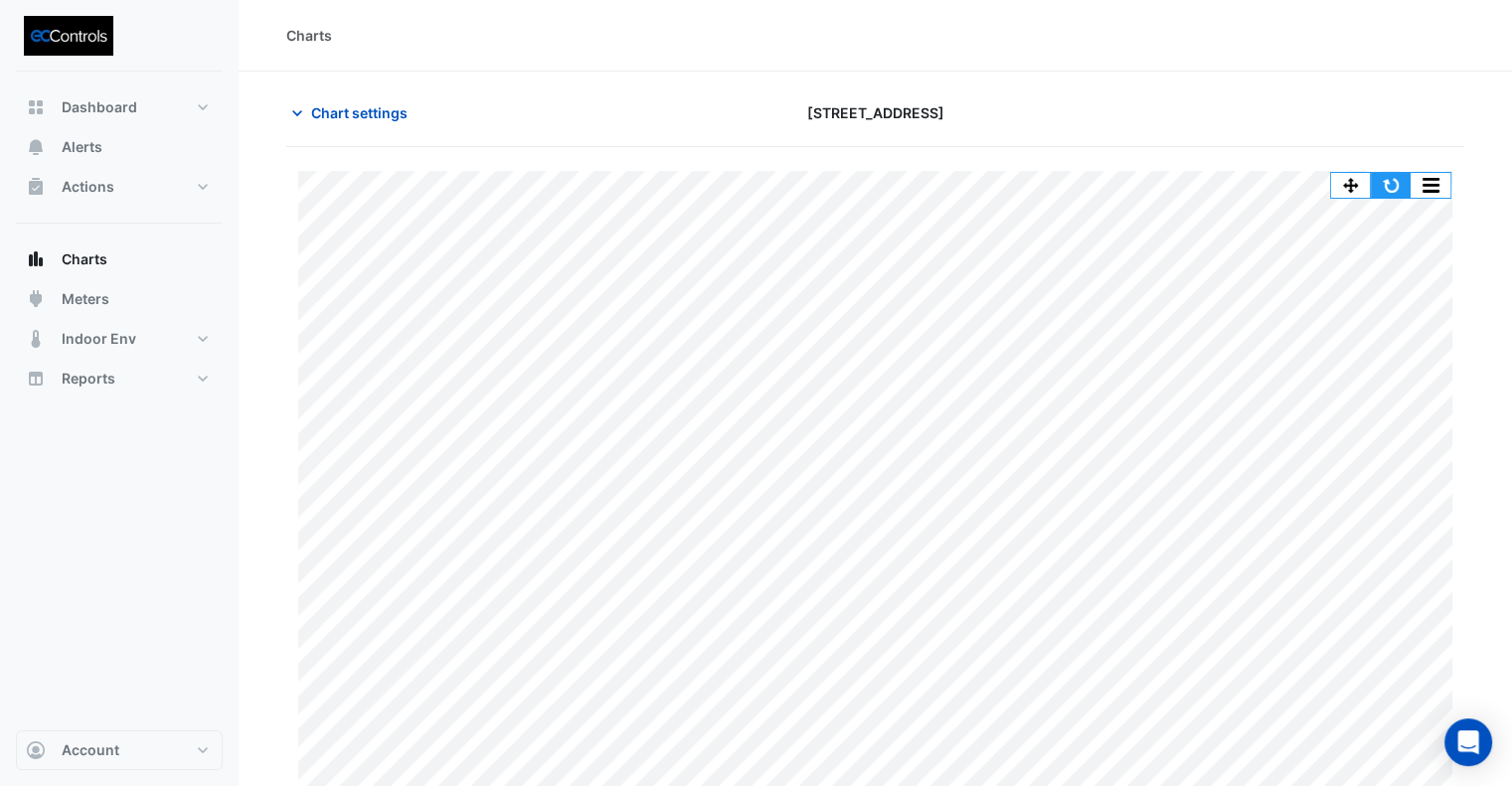 click 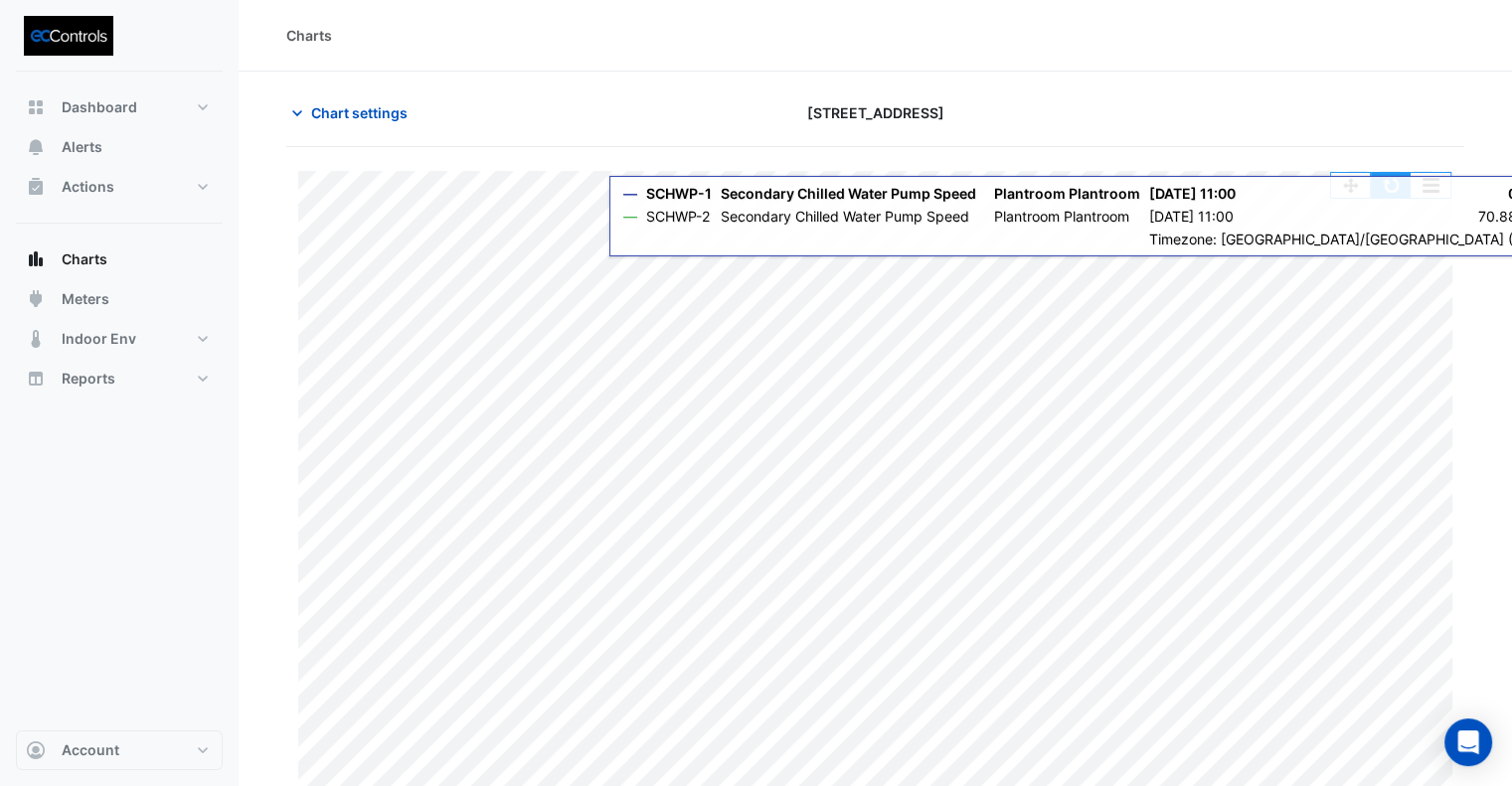 click 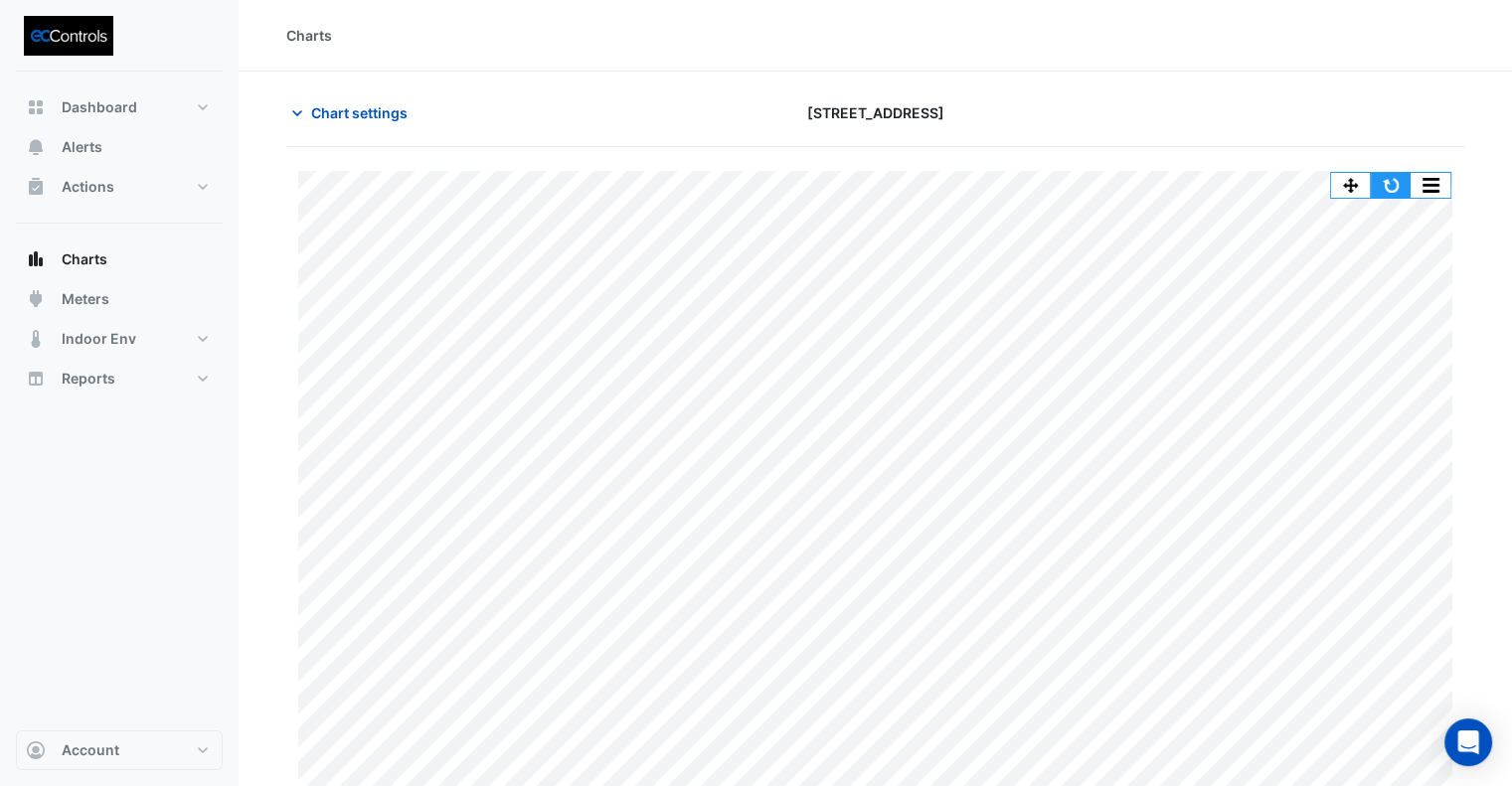 click 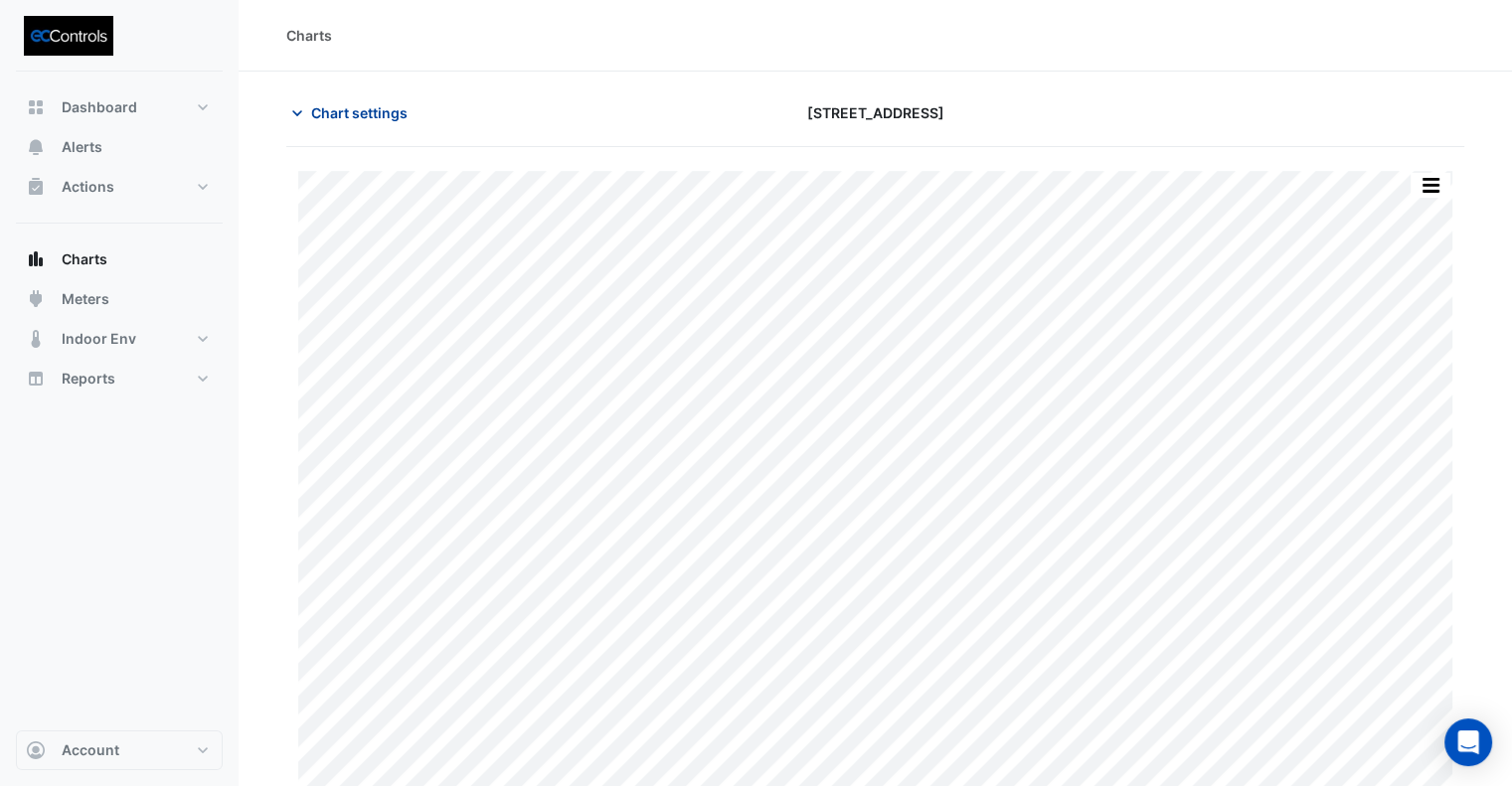 drag, startPoint x: 421, startPoint y: 119, endPoint x: 367, endPoint y: 114, distance: 54.230987 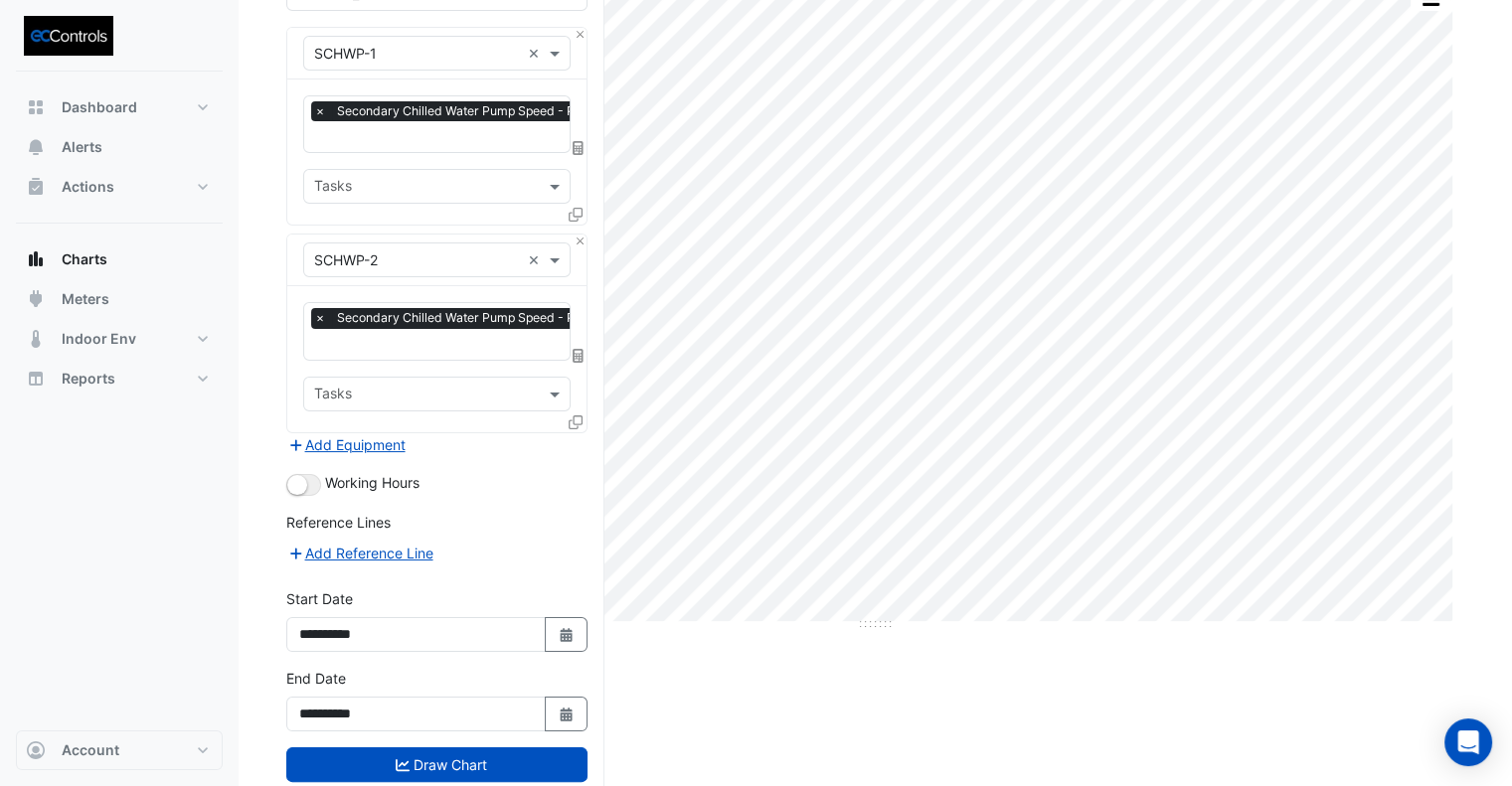 scroll, scrollTop: 199, scrollLeft: 0, axis: vertical 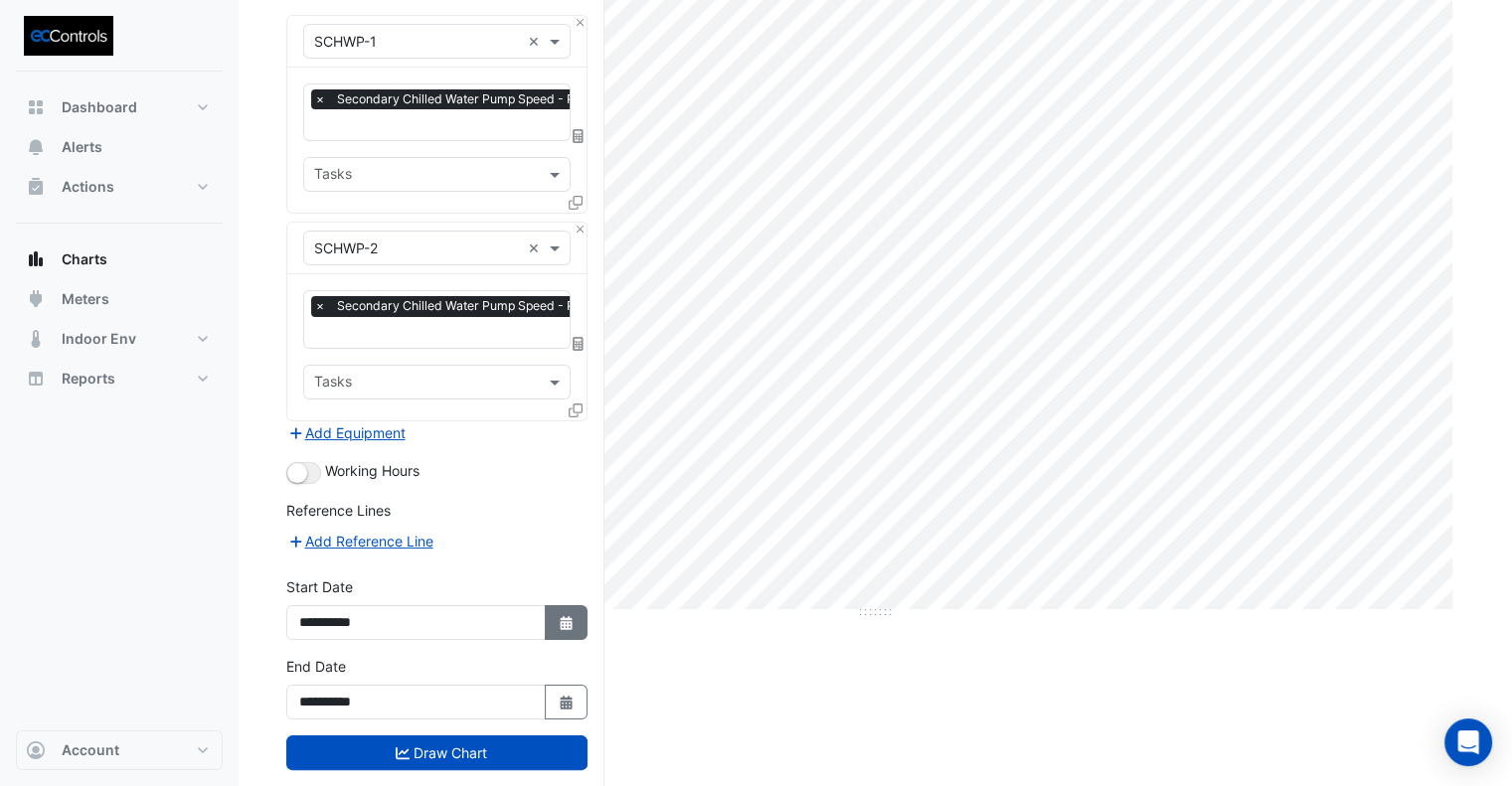 click on "Select Date" at bounding box center [567, 622] 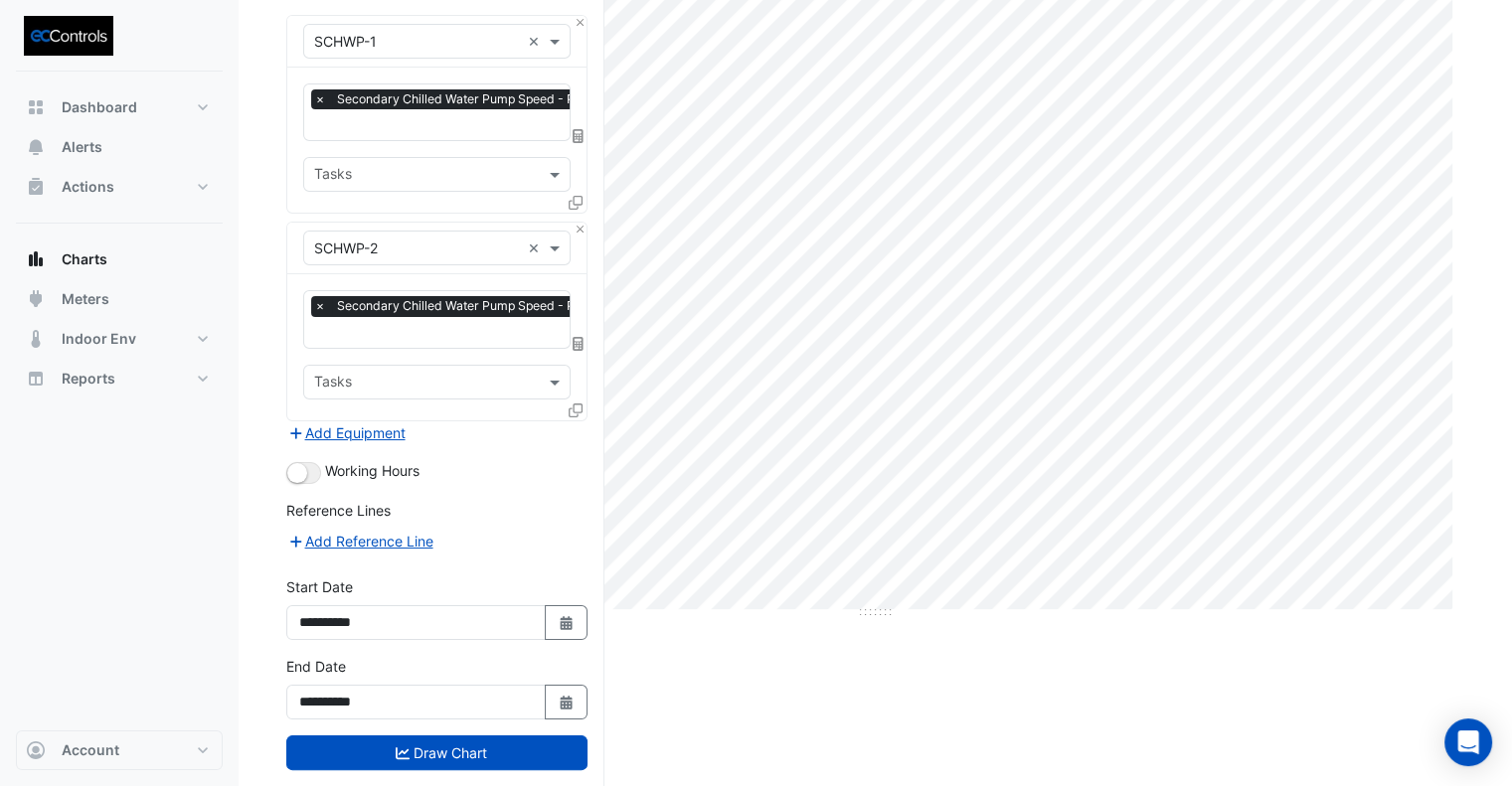 select on "*" 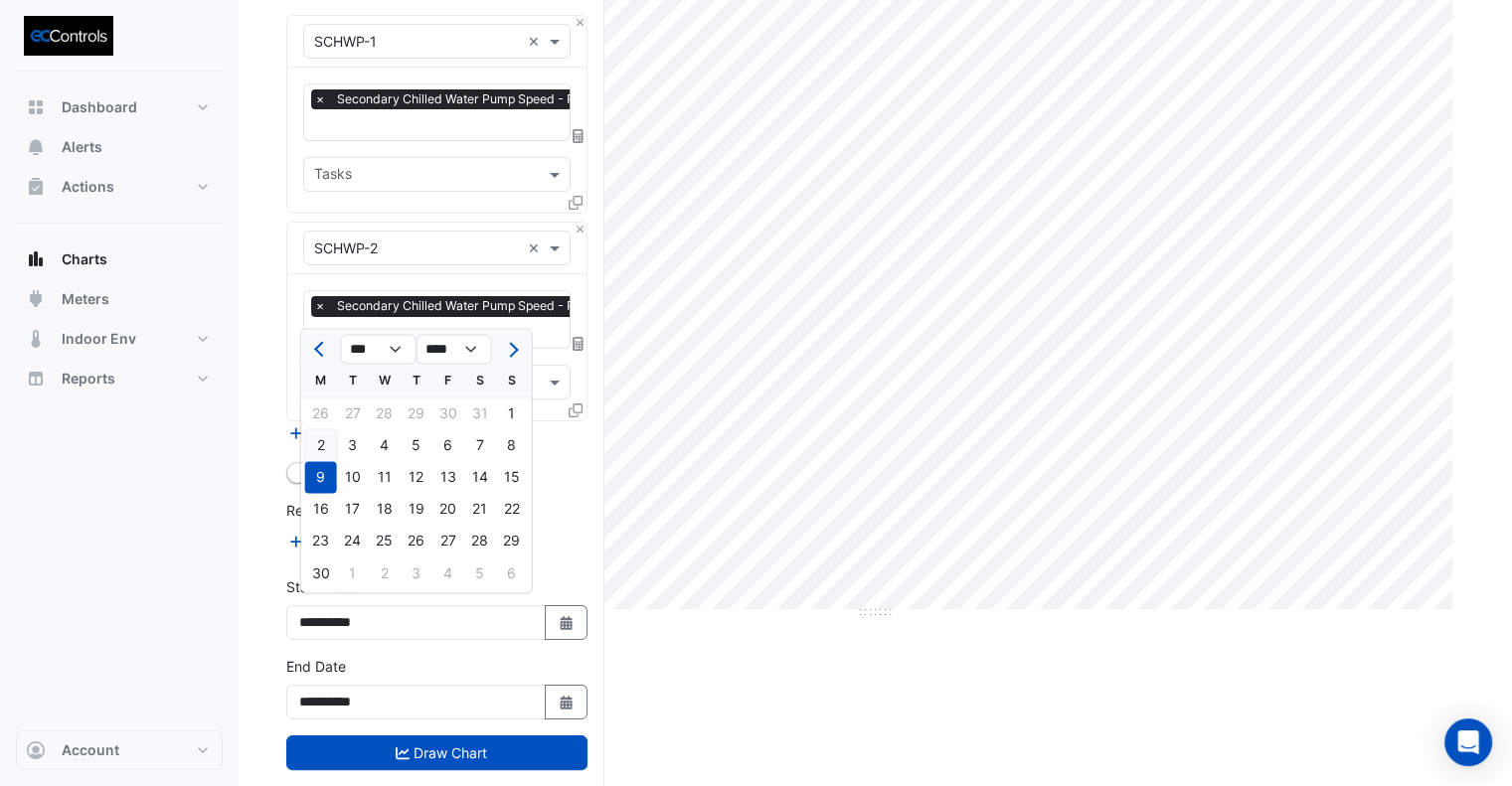 click on "2" 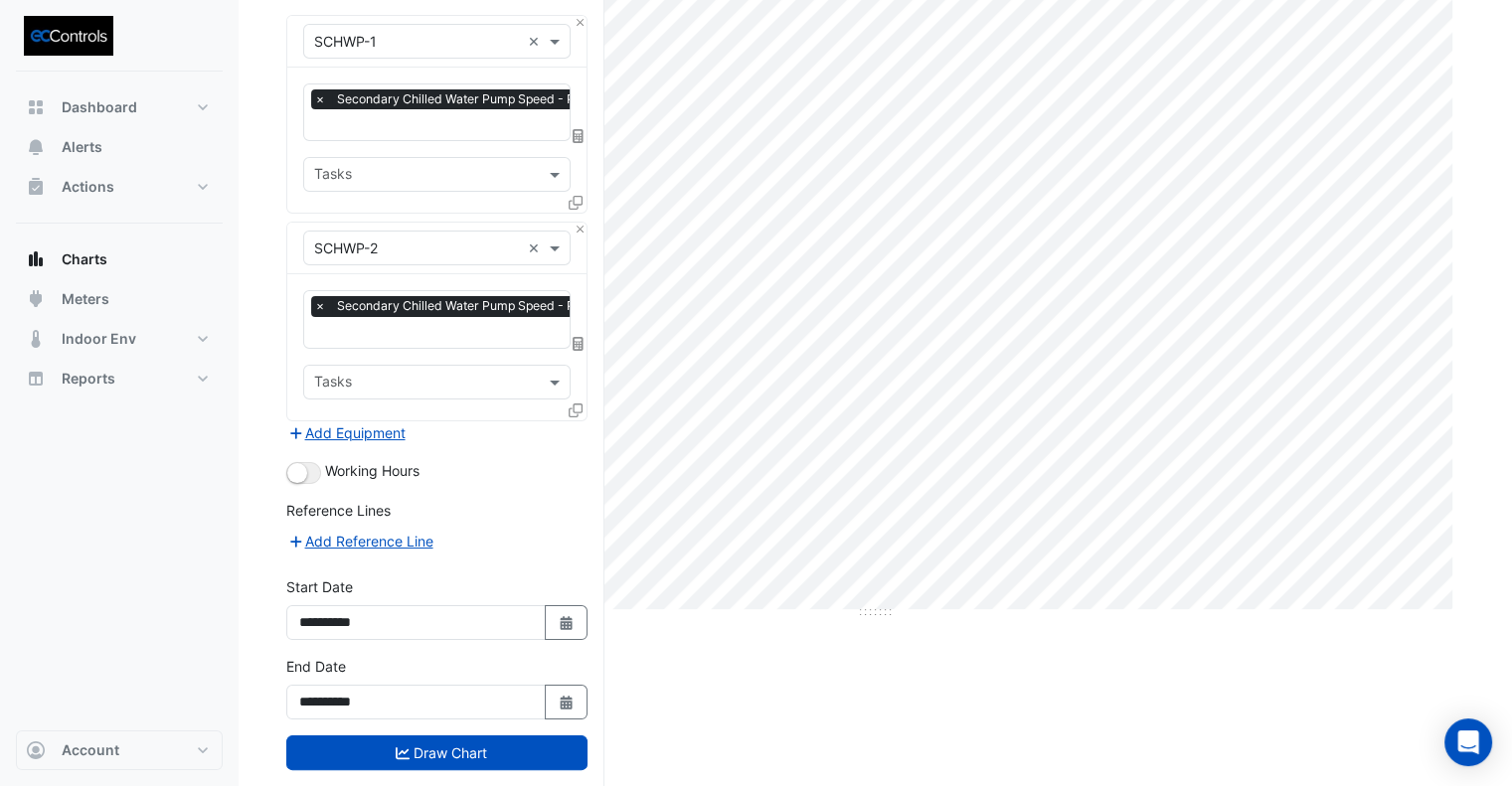 click on "Draw Chart" at bounding box center (436, 752) 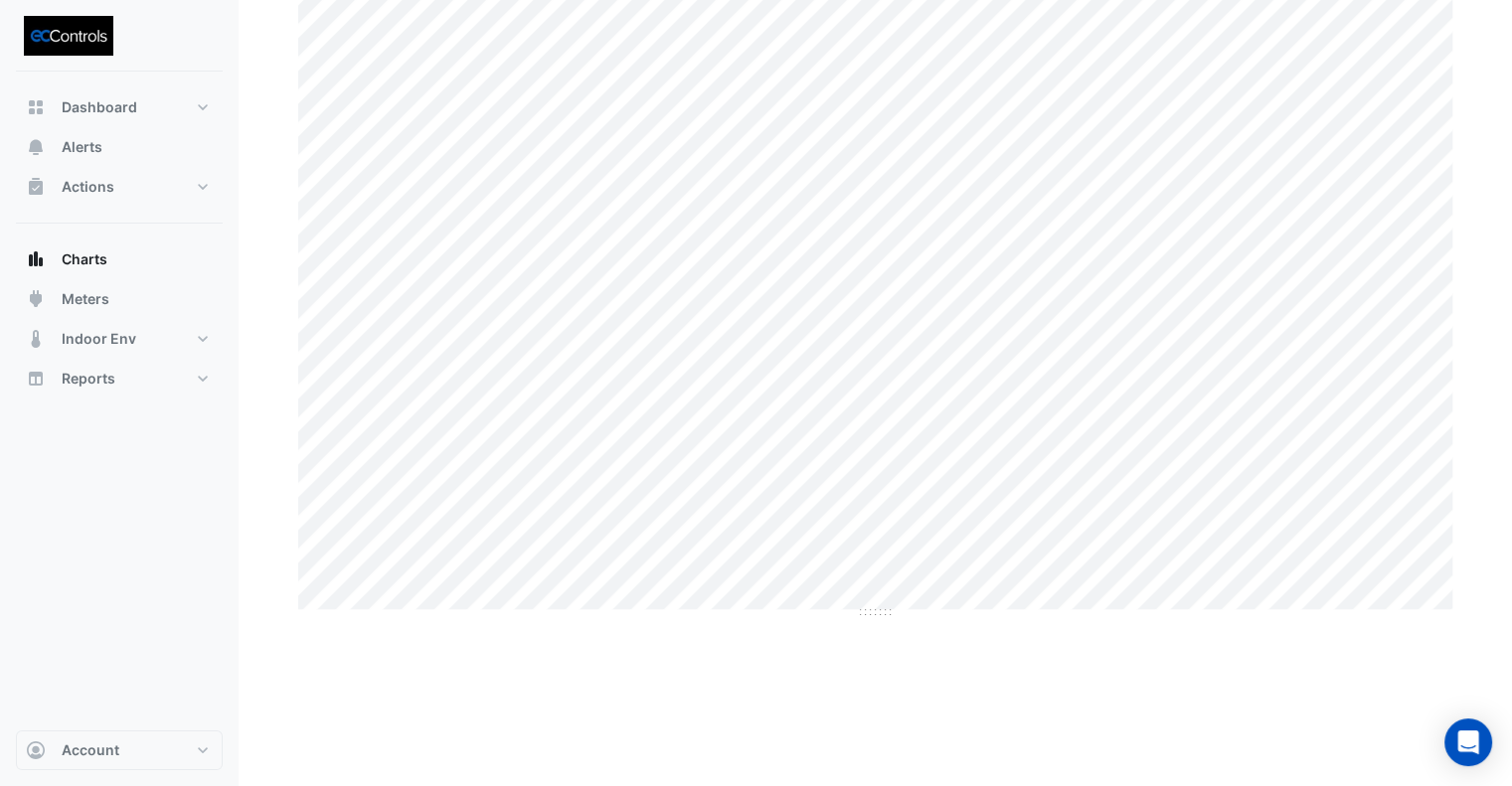 scroll, scrollTop: 0, scrollLeft: 0, axis: both 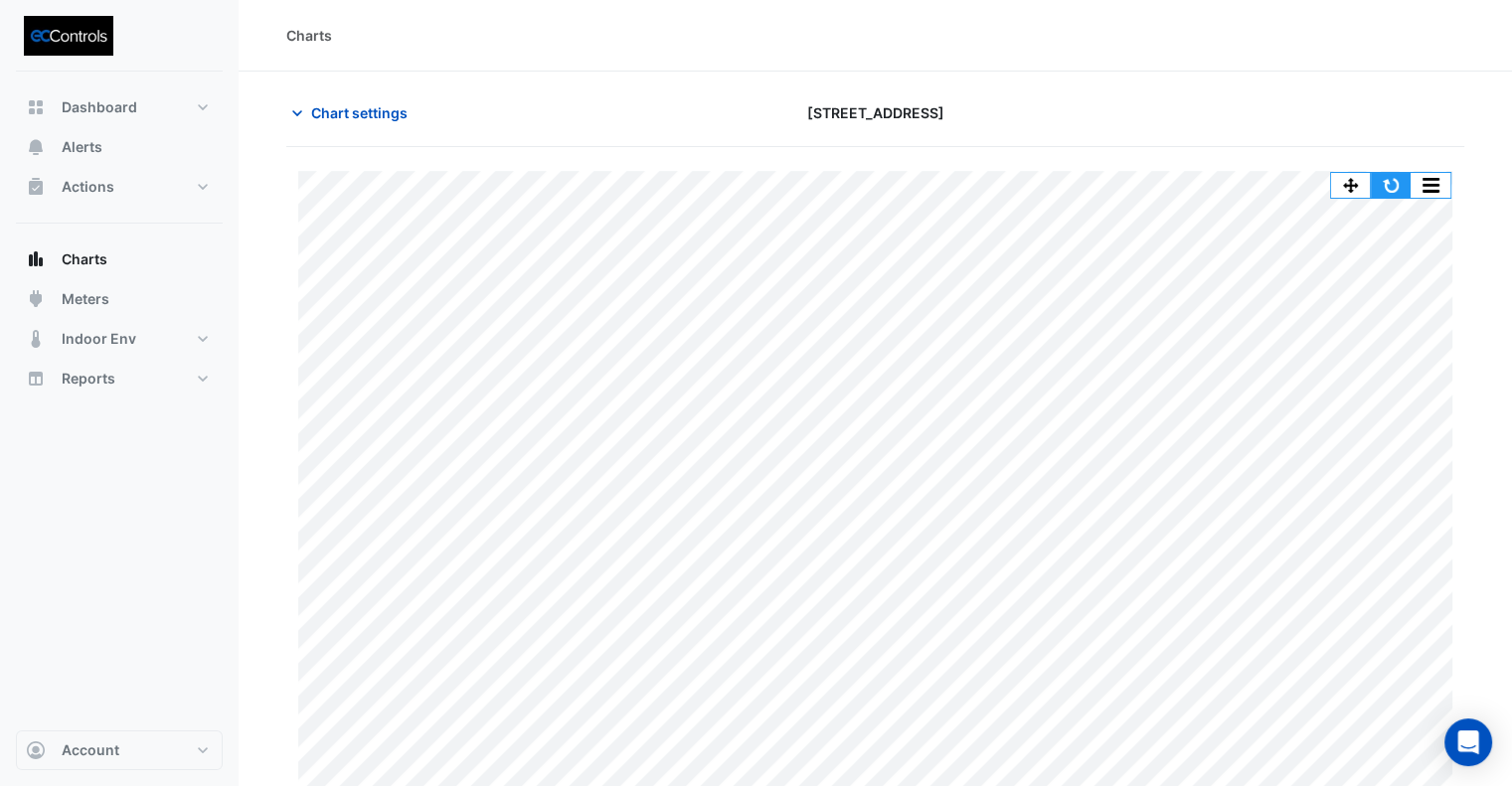 click 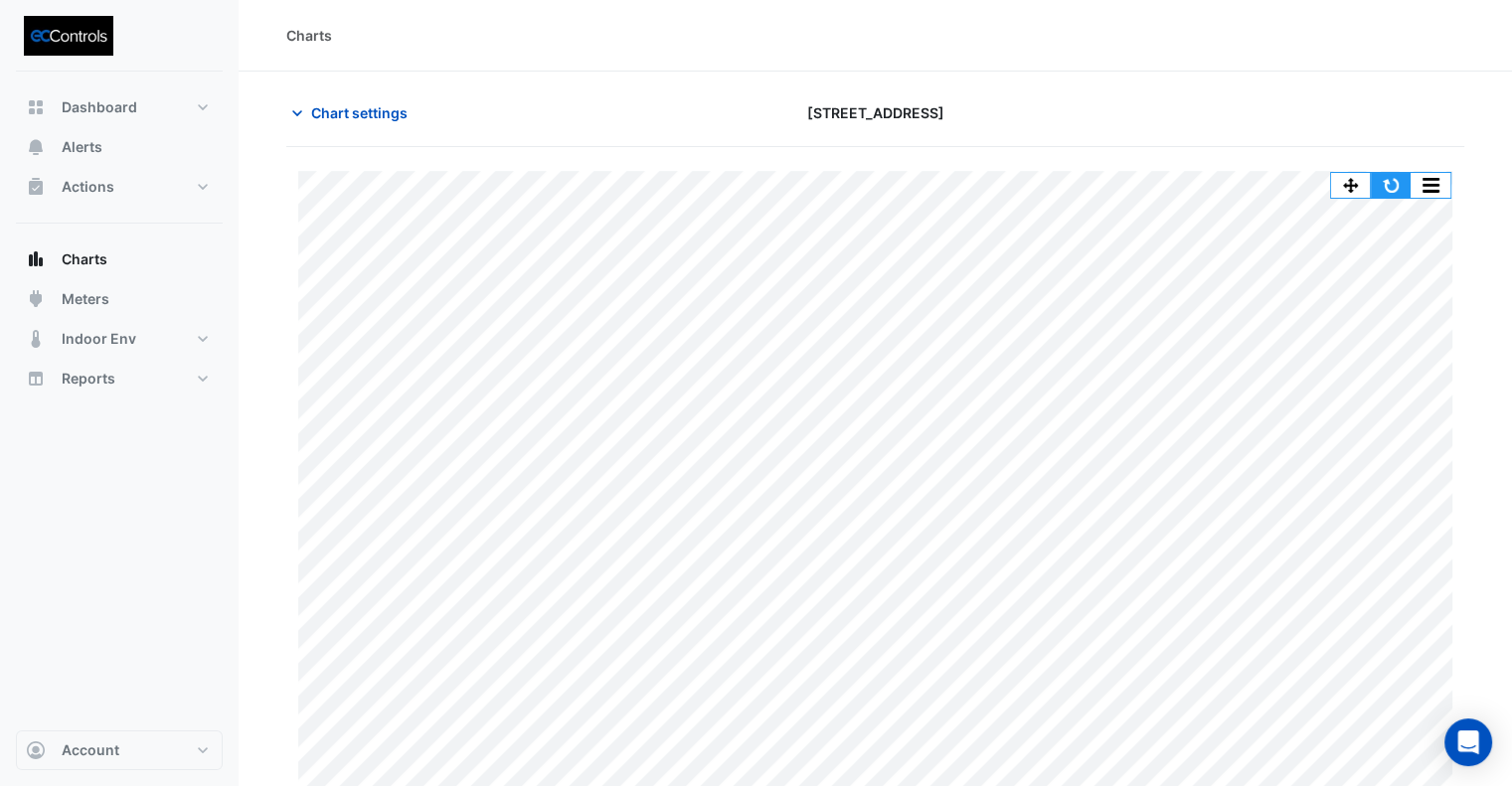 click 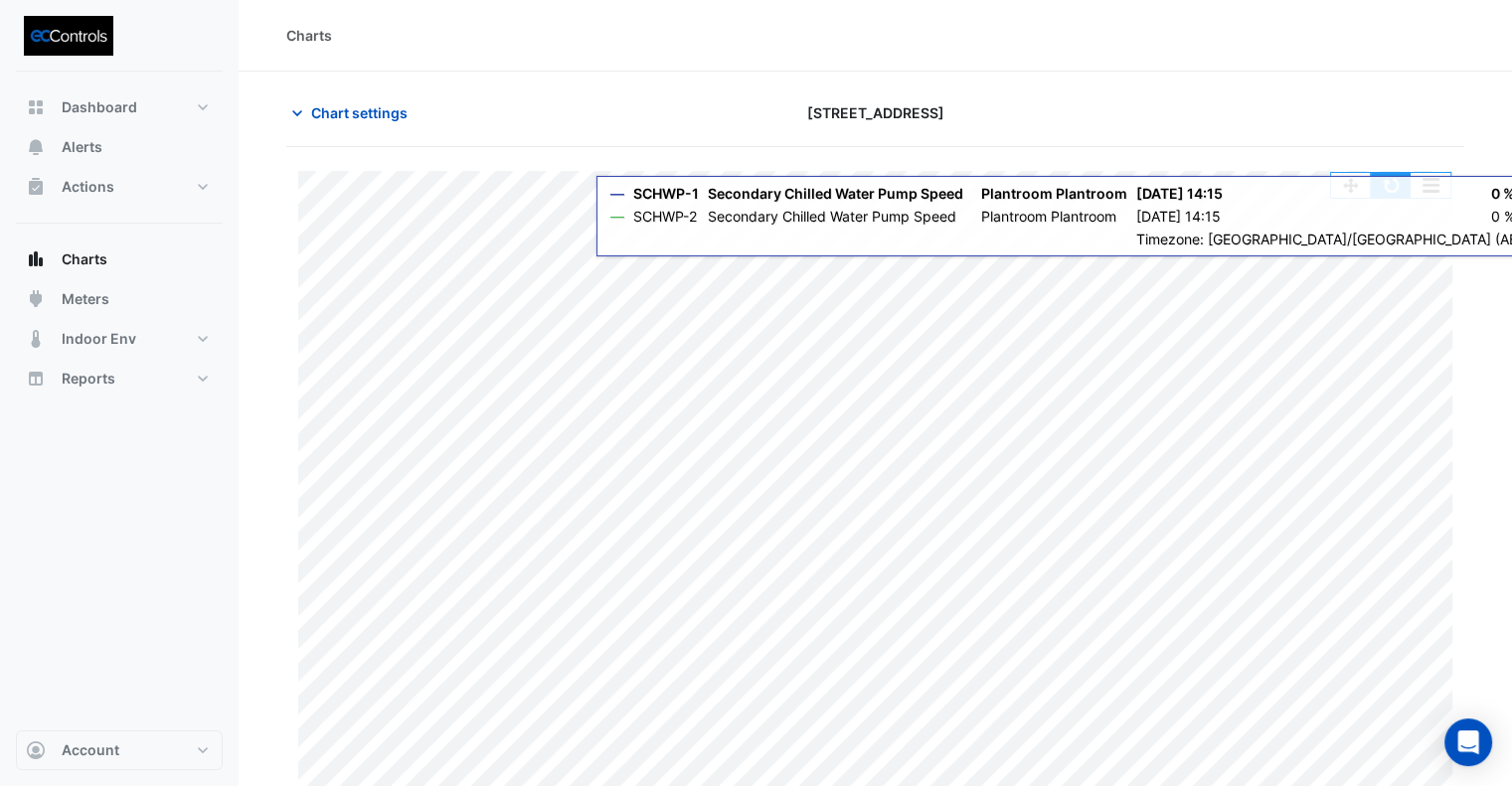 click 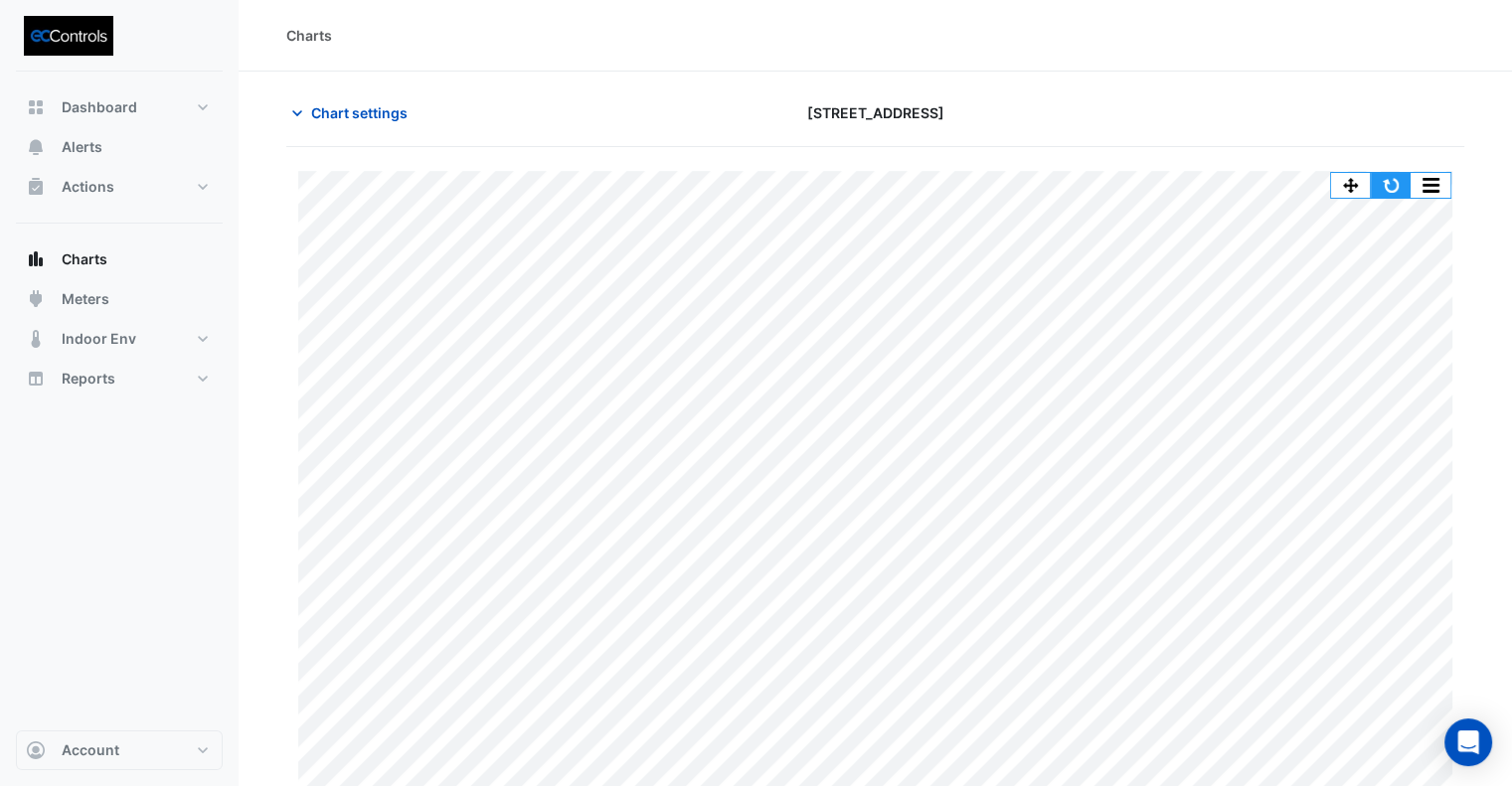 click 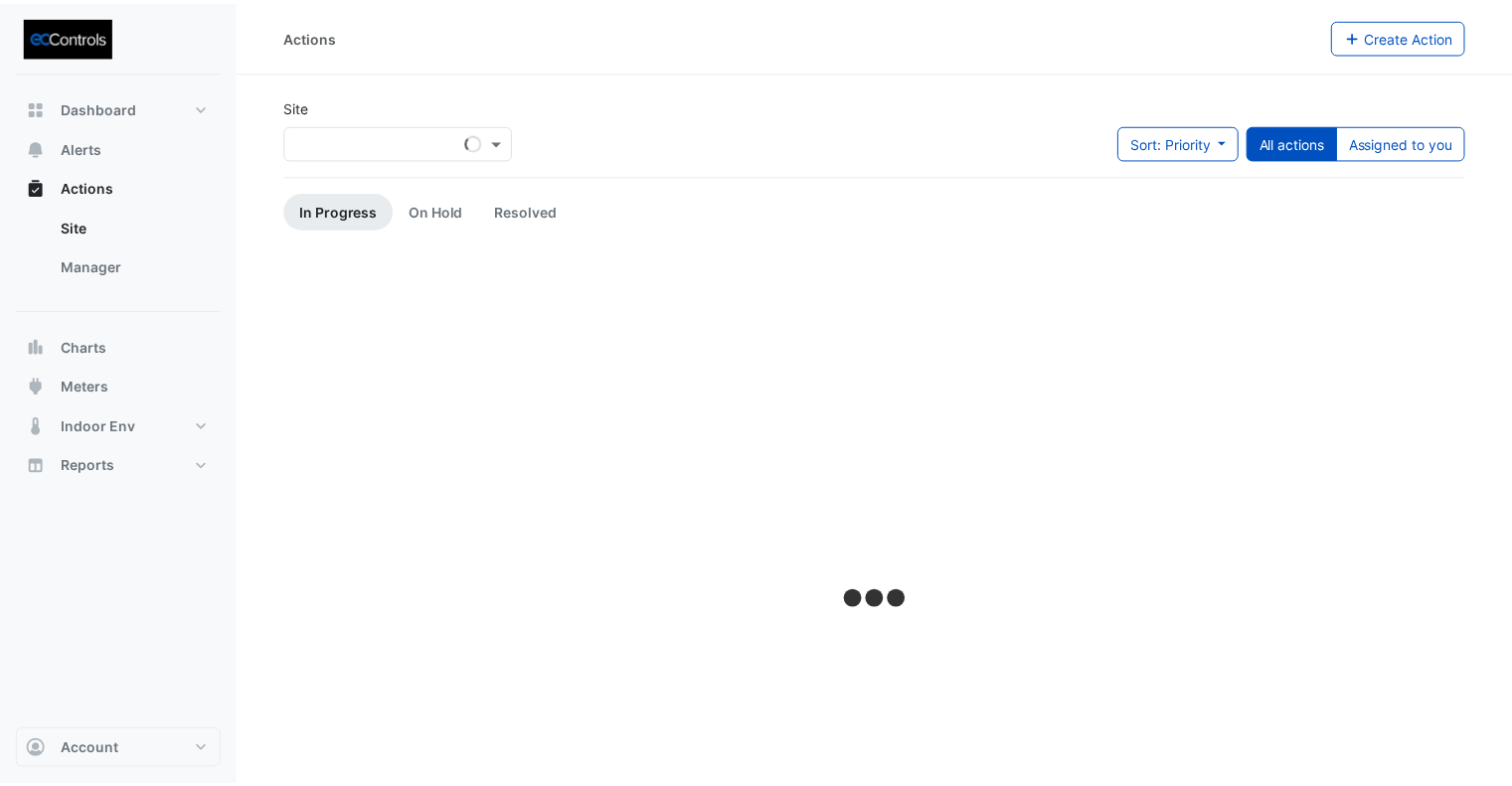 scroll, scrollTop: 0, scrollLeft: 0, axis: both 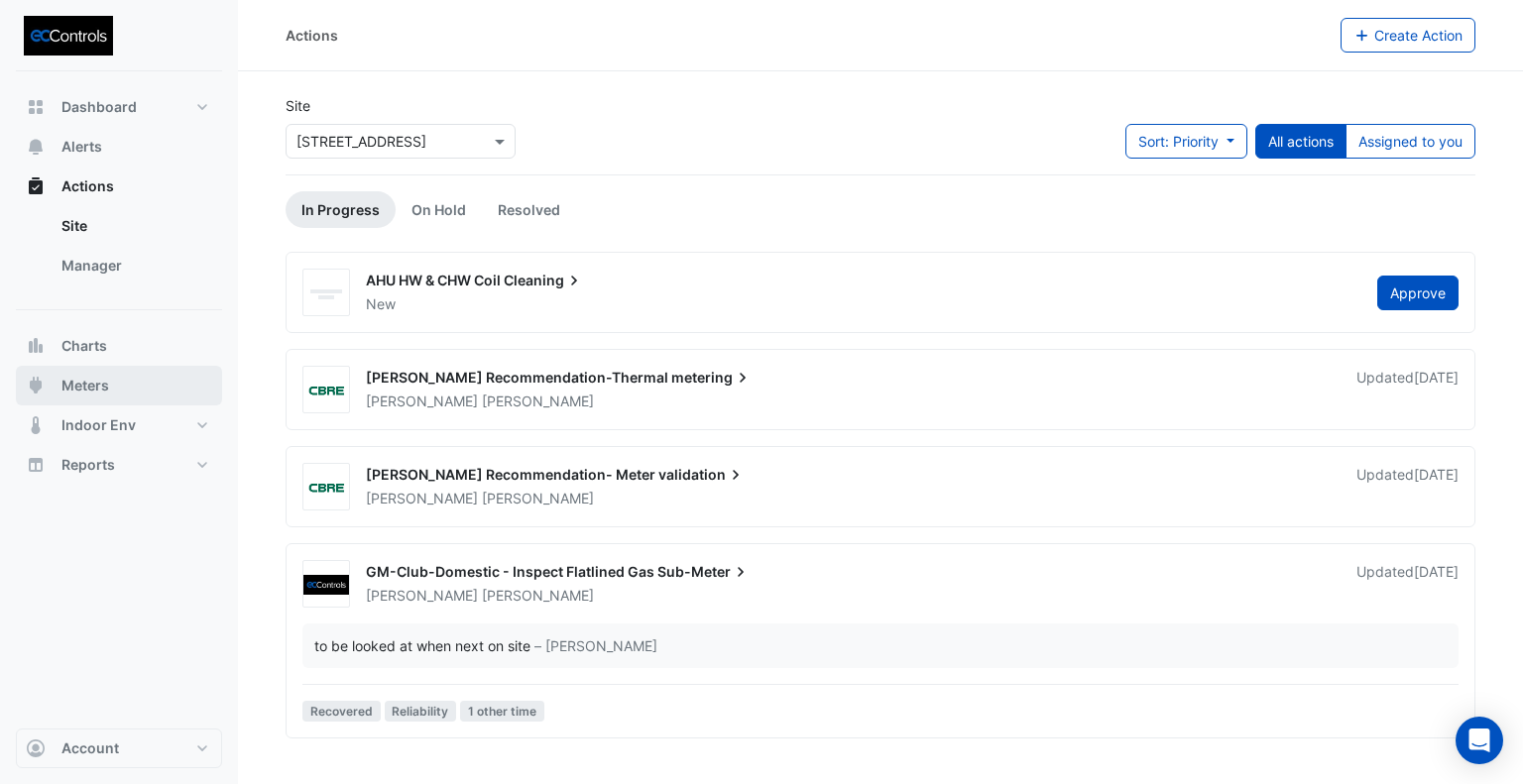 click on "Meters" at bounding box center [85, 386] 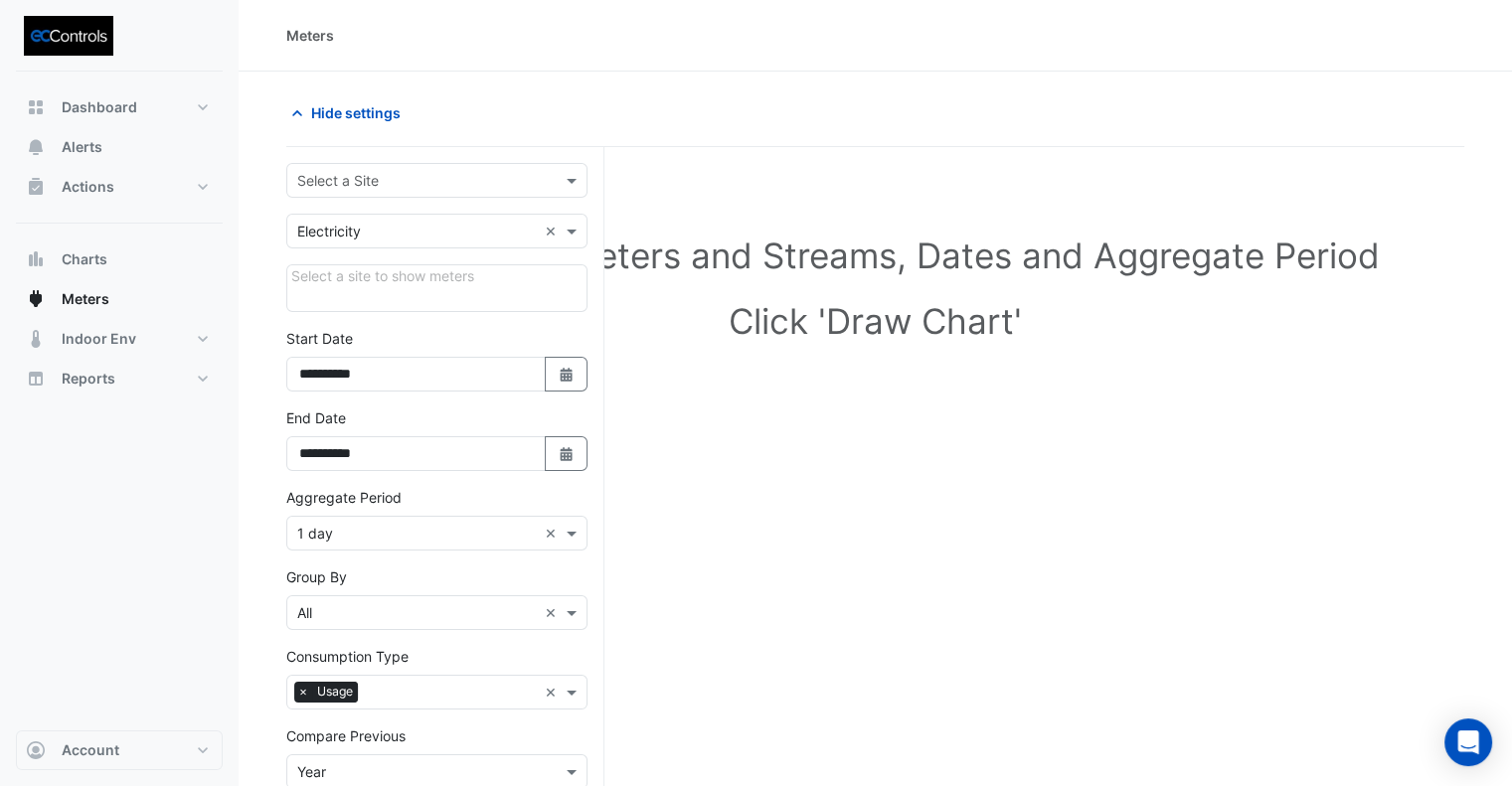 click at bounding box center (417, 181) 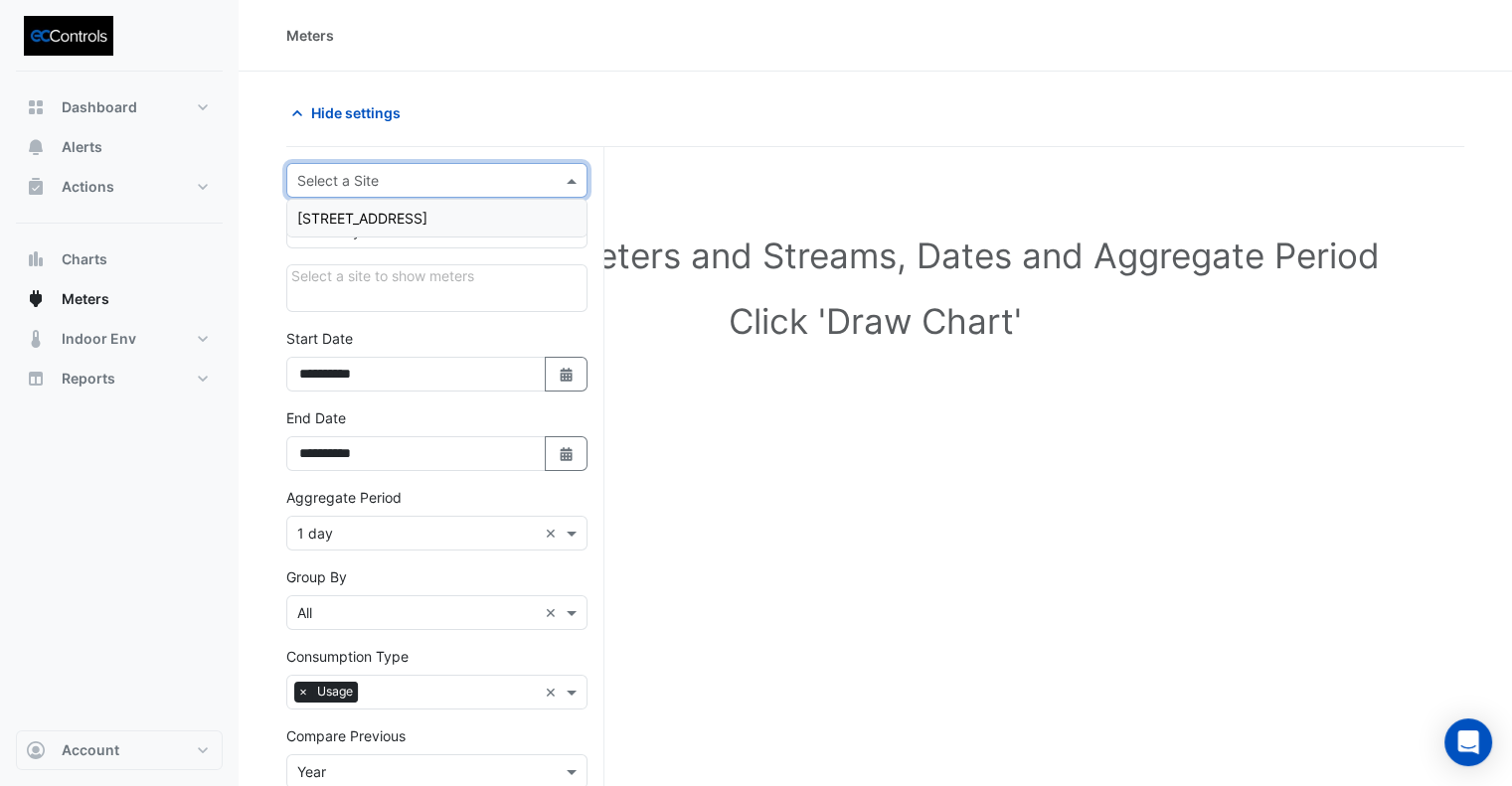 click on "[STREET_ADDRESS]" at bounding box center (362, 218) 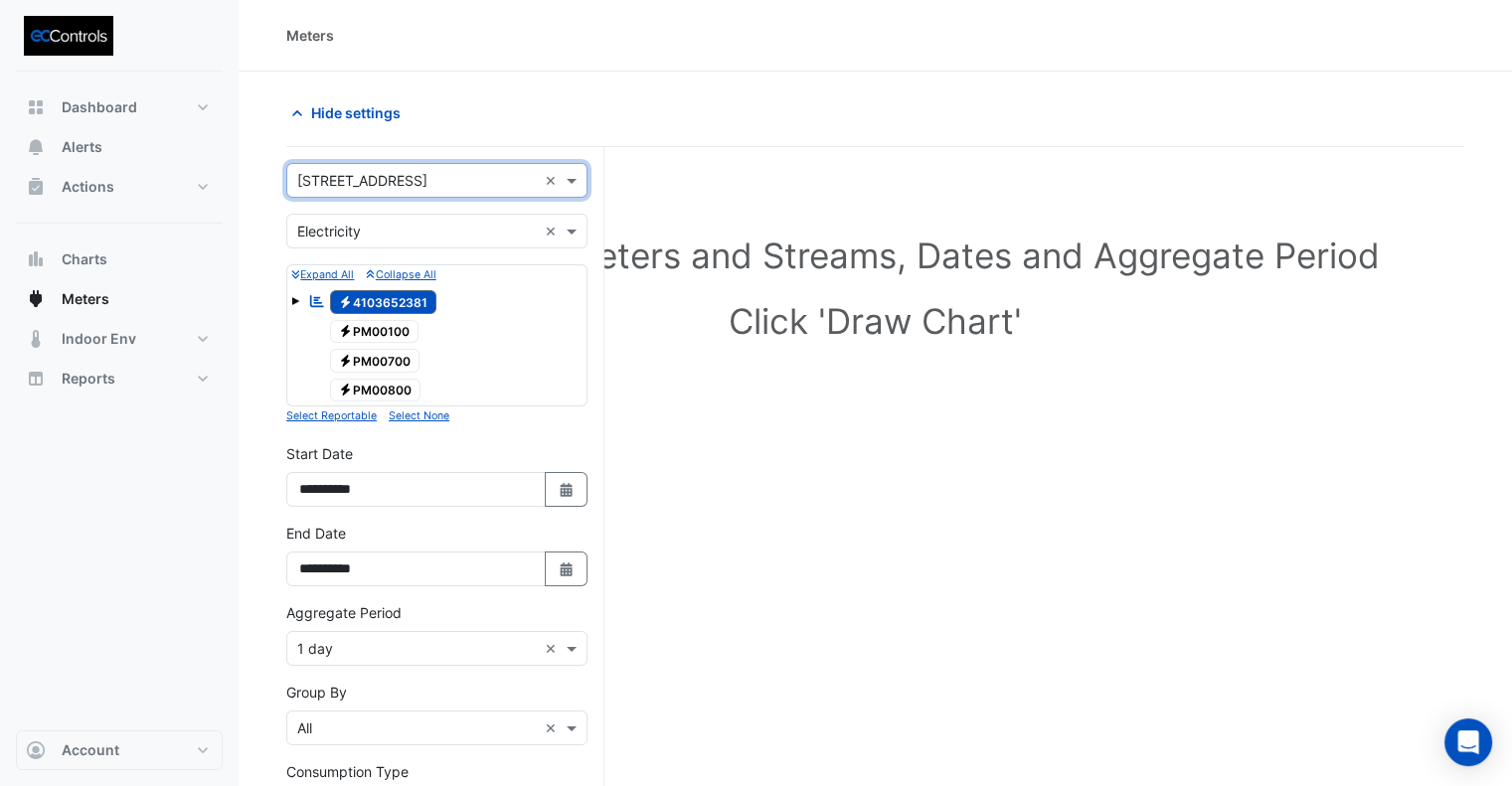 click on "Utility Type × Electricity ×" at bounding box center [436, 231] 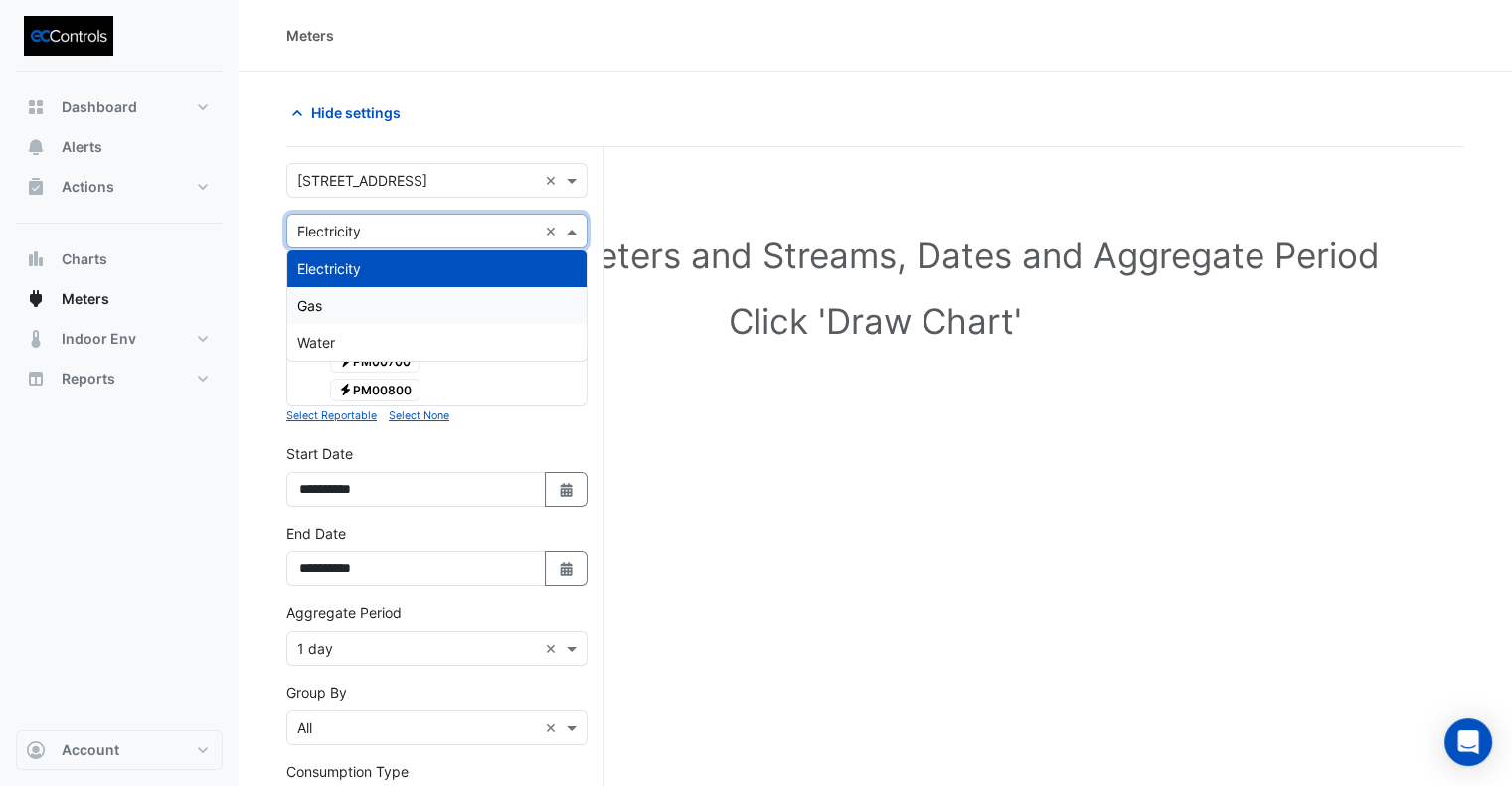 click on "Gas" at bounding box center (436, 305) 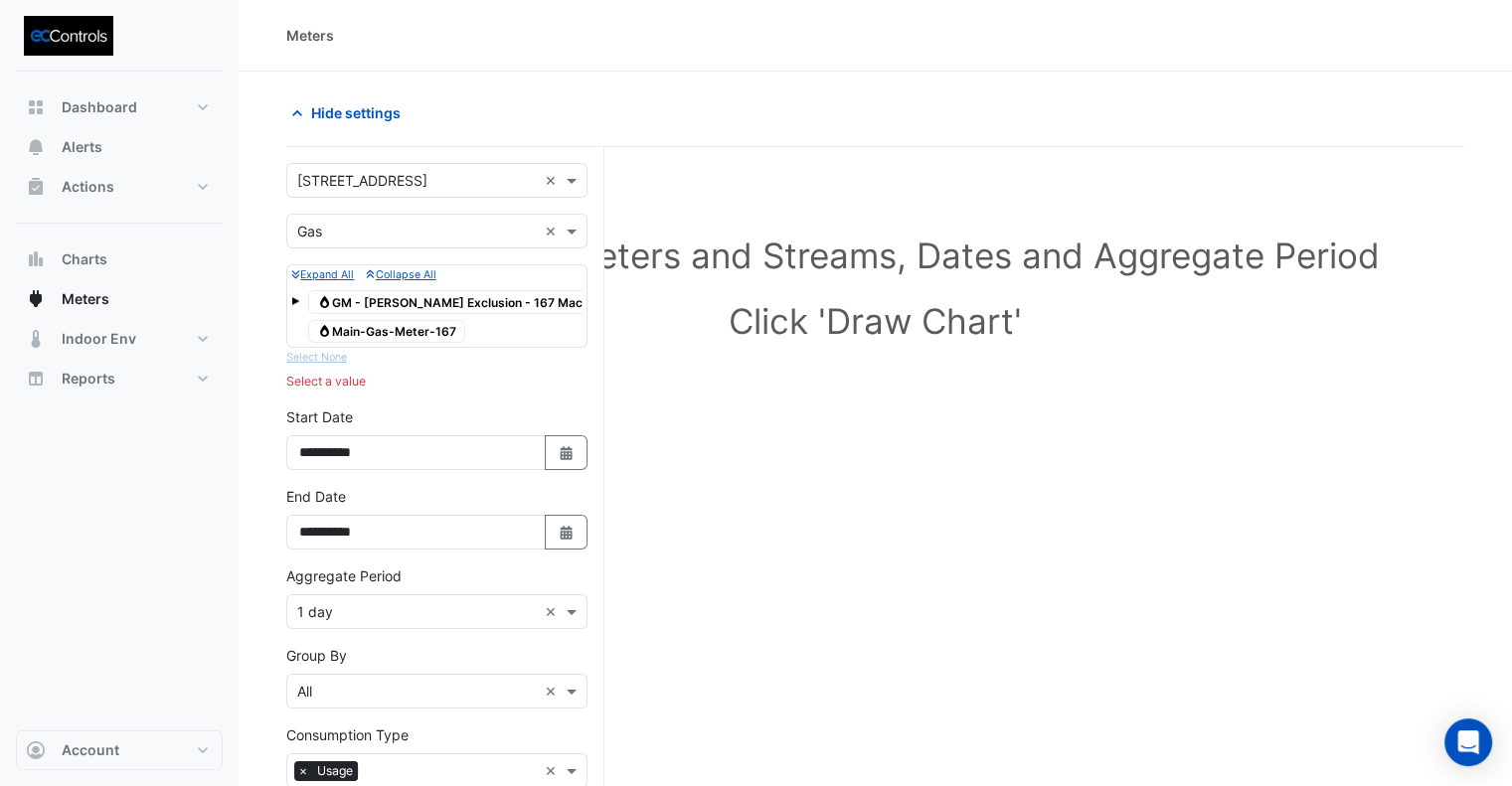 click on "Gas
Main-Gas-Meter-167" at bounding box center [387, 332] 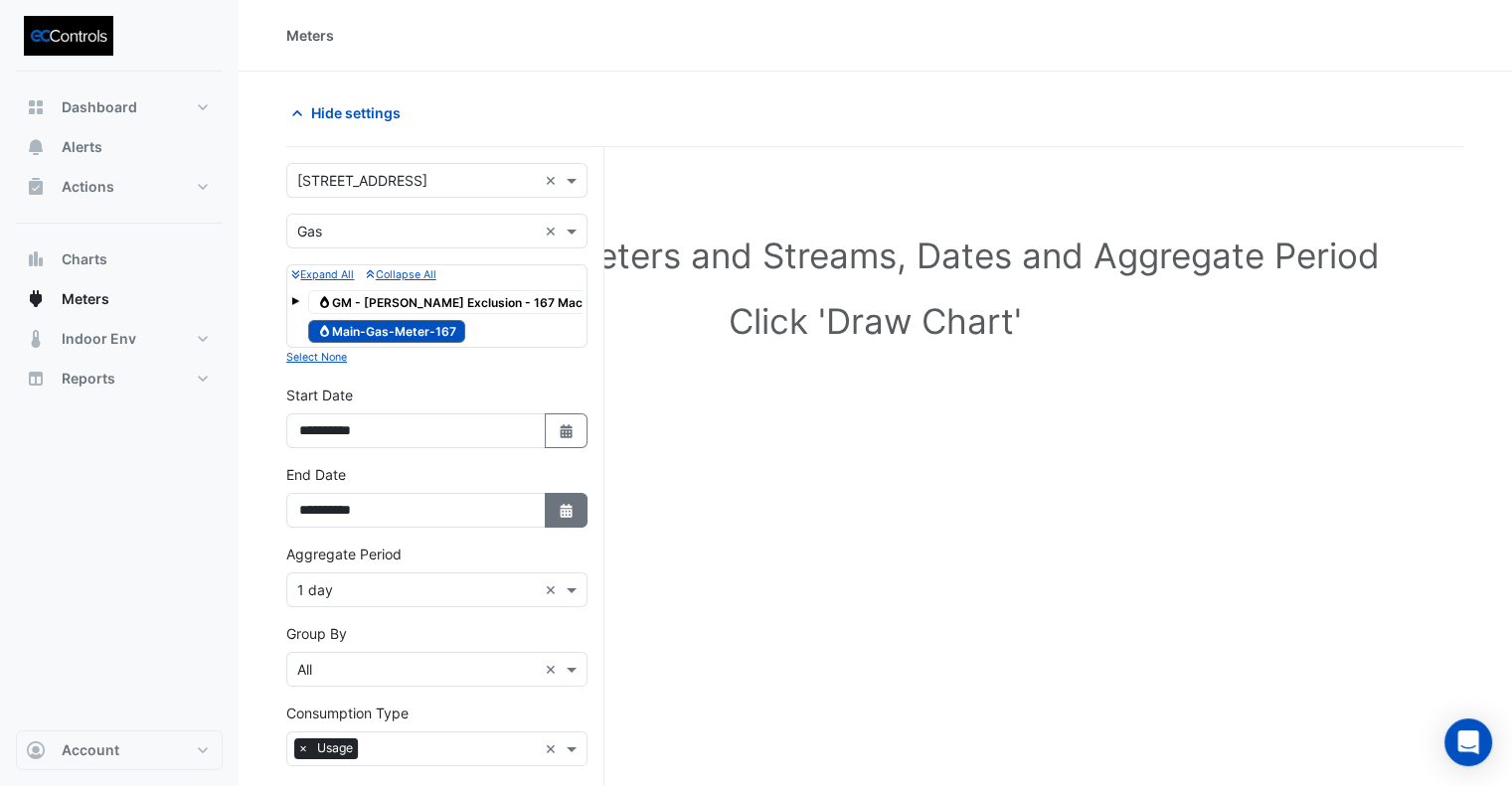 click 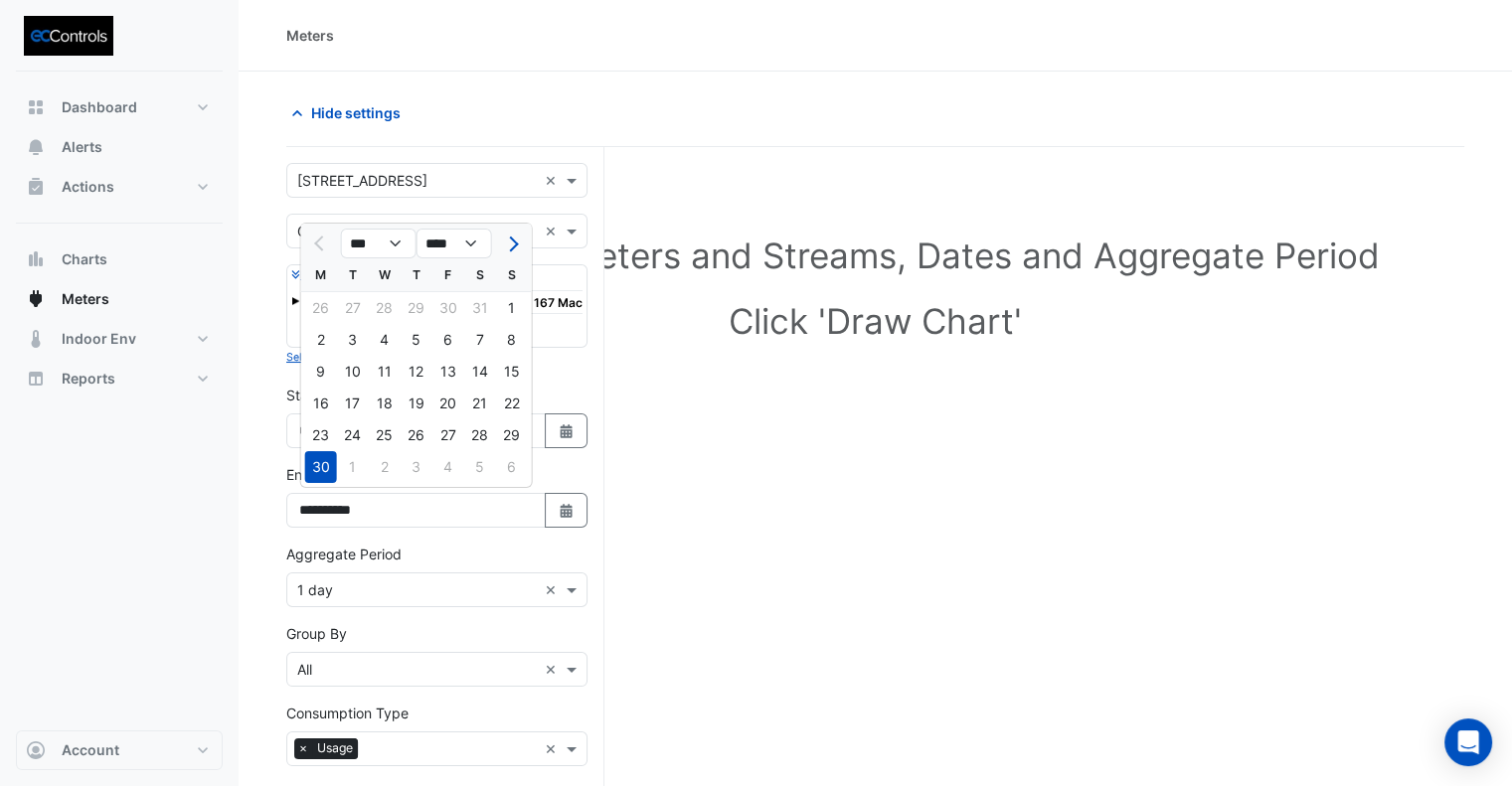 scroll, scrollTop: 99, scrollLeft: 0, axis: vertical 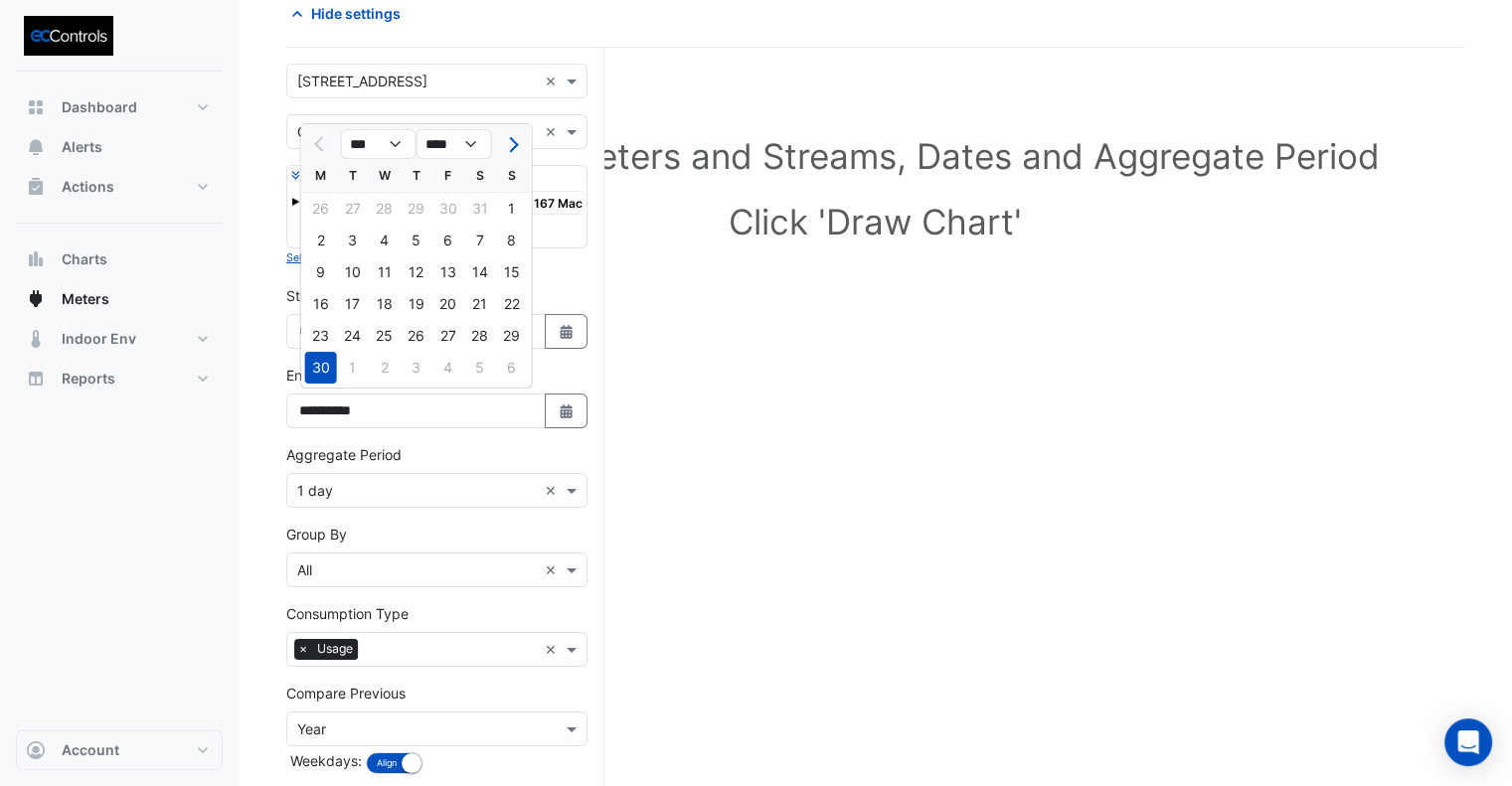 drag, startPoint x: 509, startPoint y: 144, endPoint x: 457, endPoint y: 171, distance: 58.59181 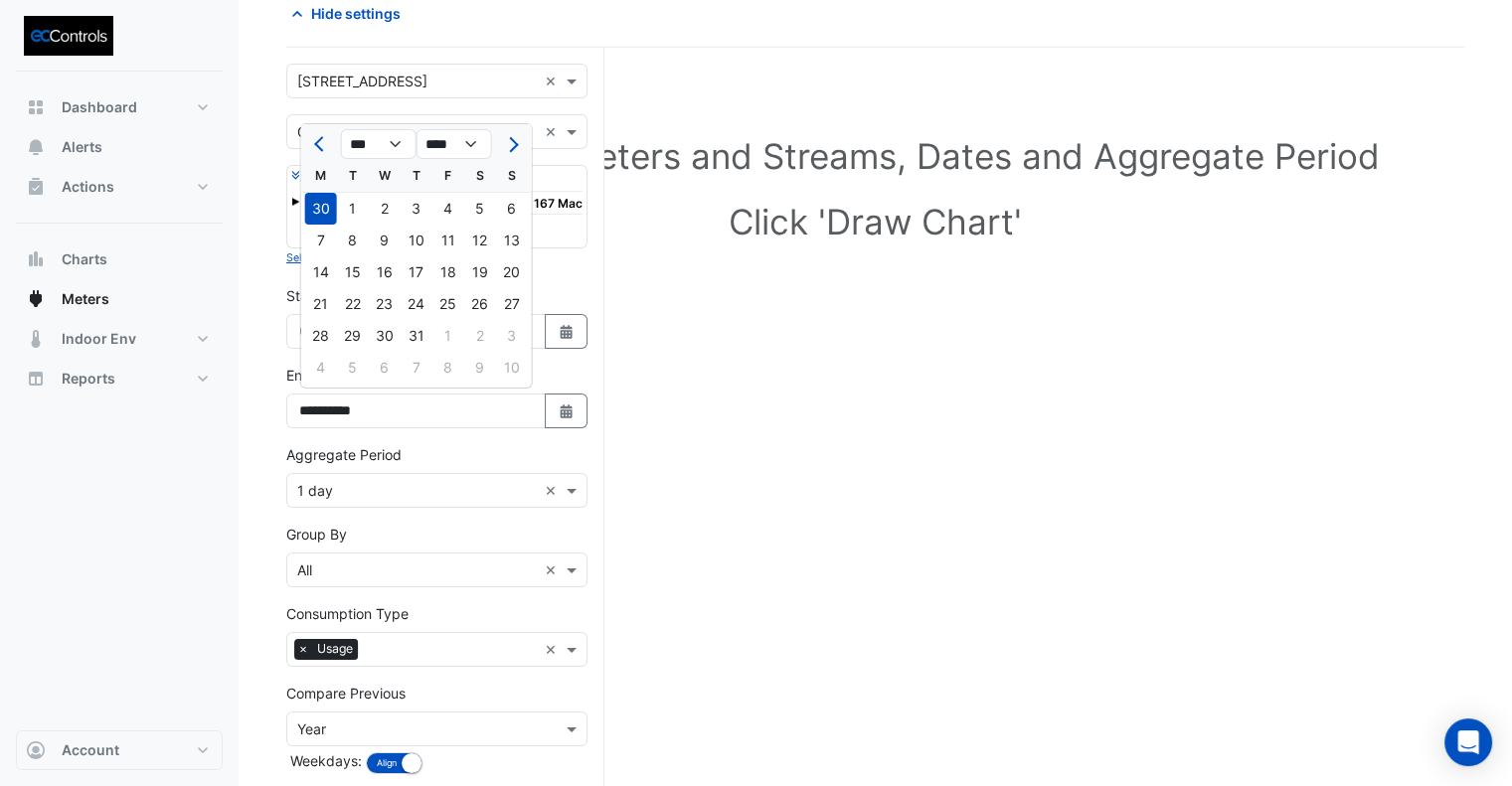 click on "9" 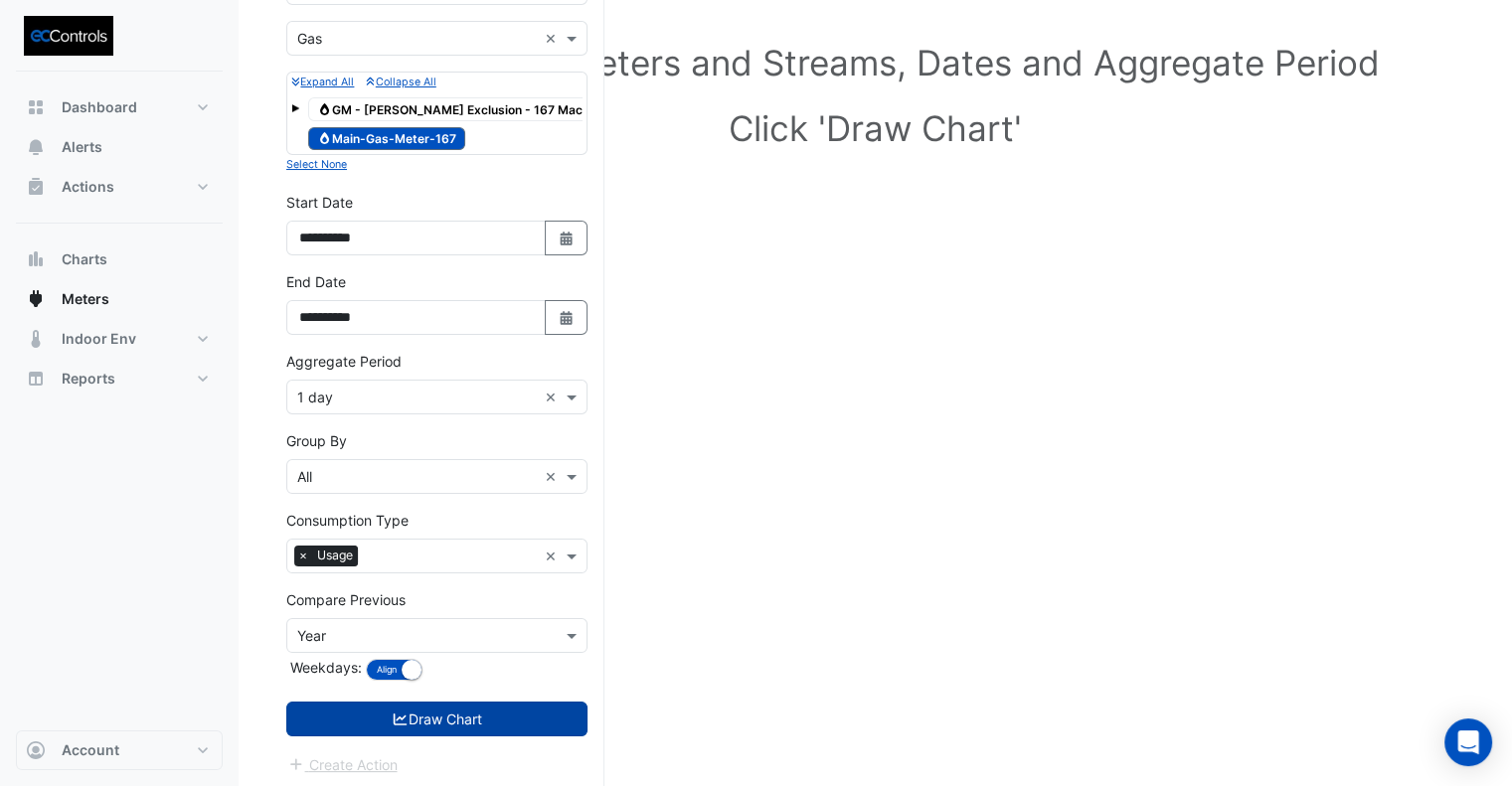 click on "Draw Chart" at bounding box center (436, 718) 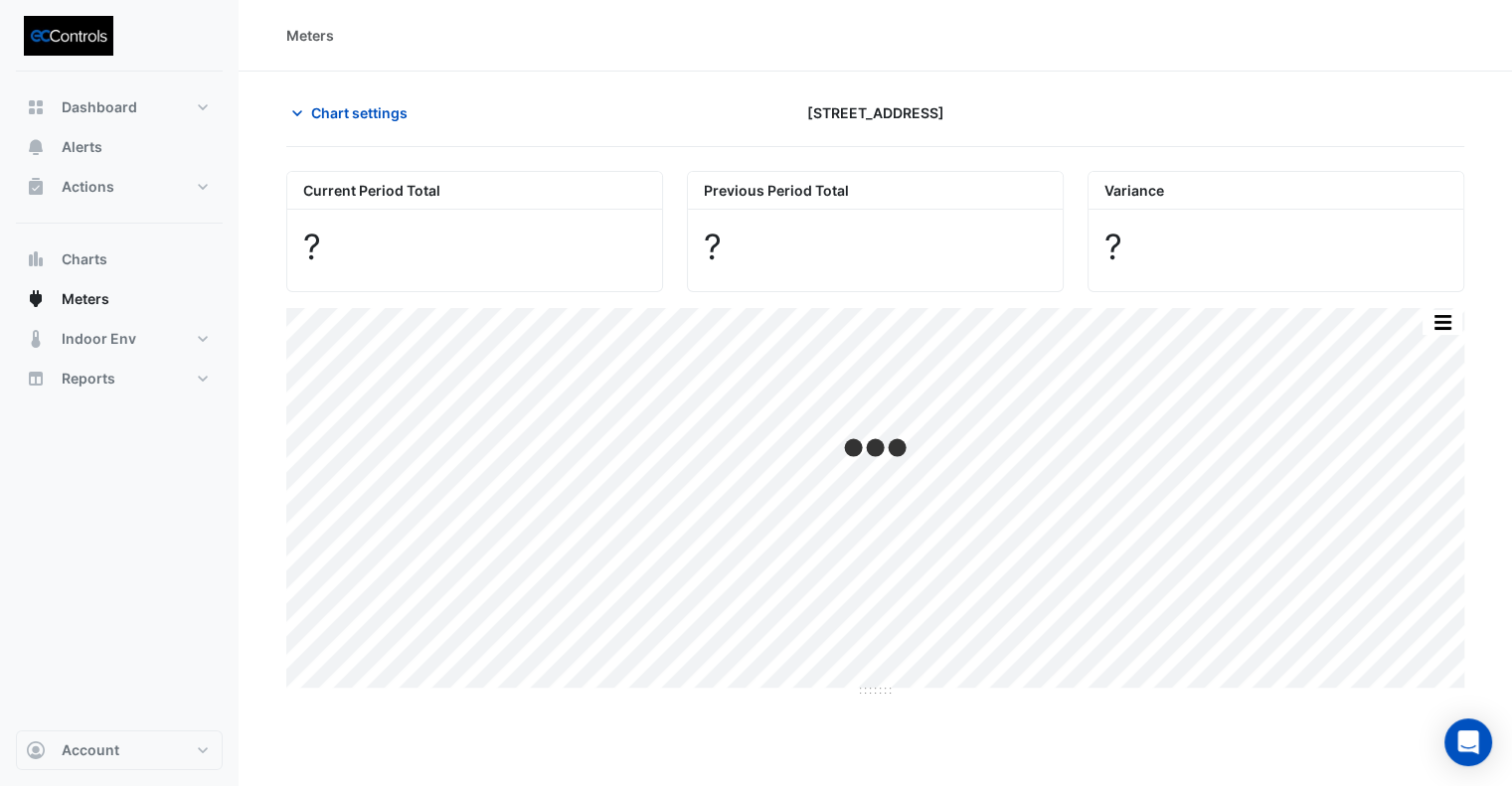scroll, scrollTop: 0, scrollLeft: 0, axis: both 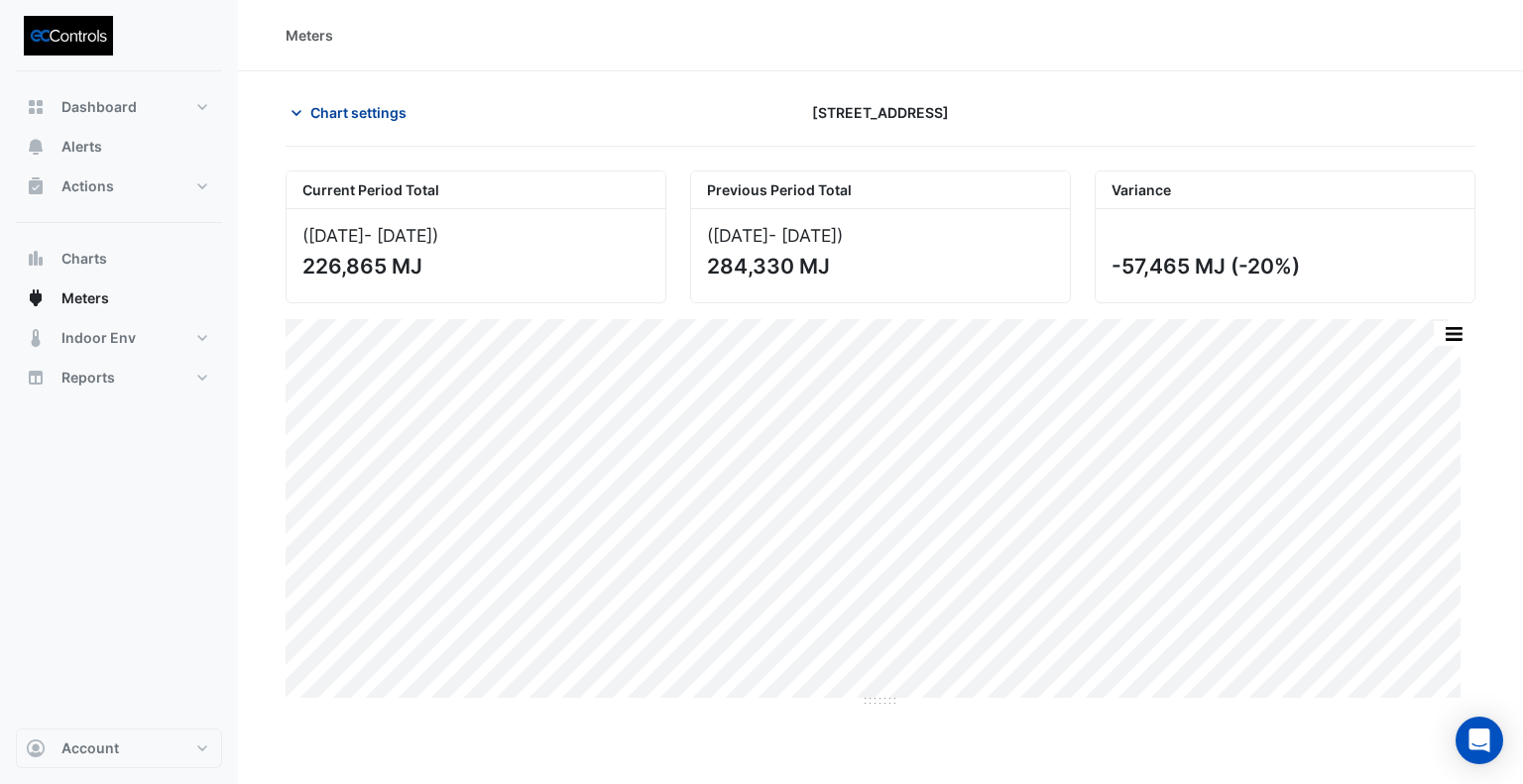 click on "Chart settings" 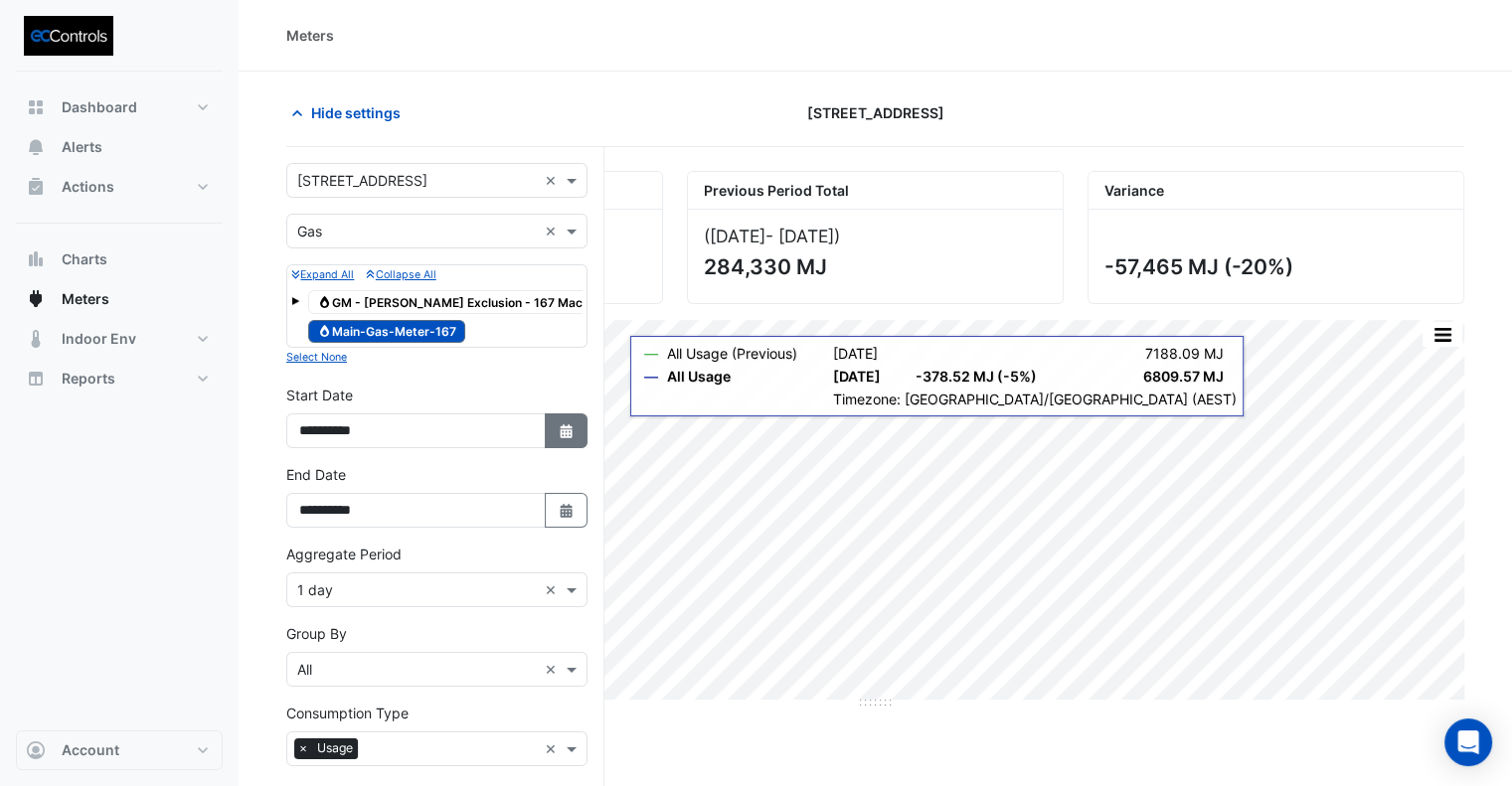 click on "Select Date" at bounding box center (567, 430) 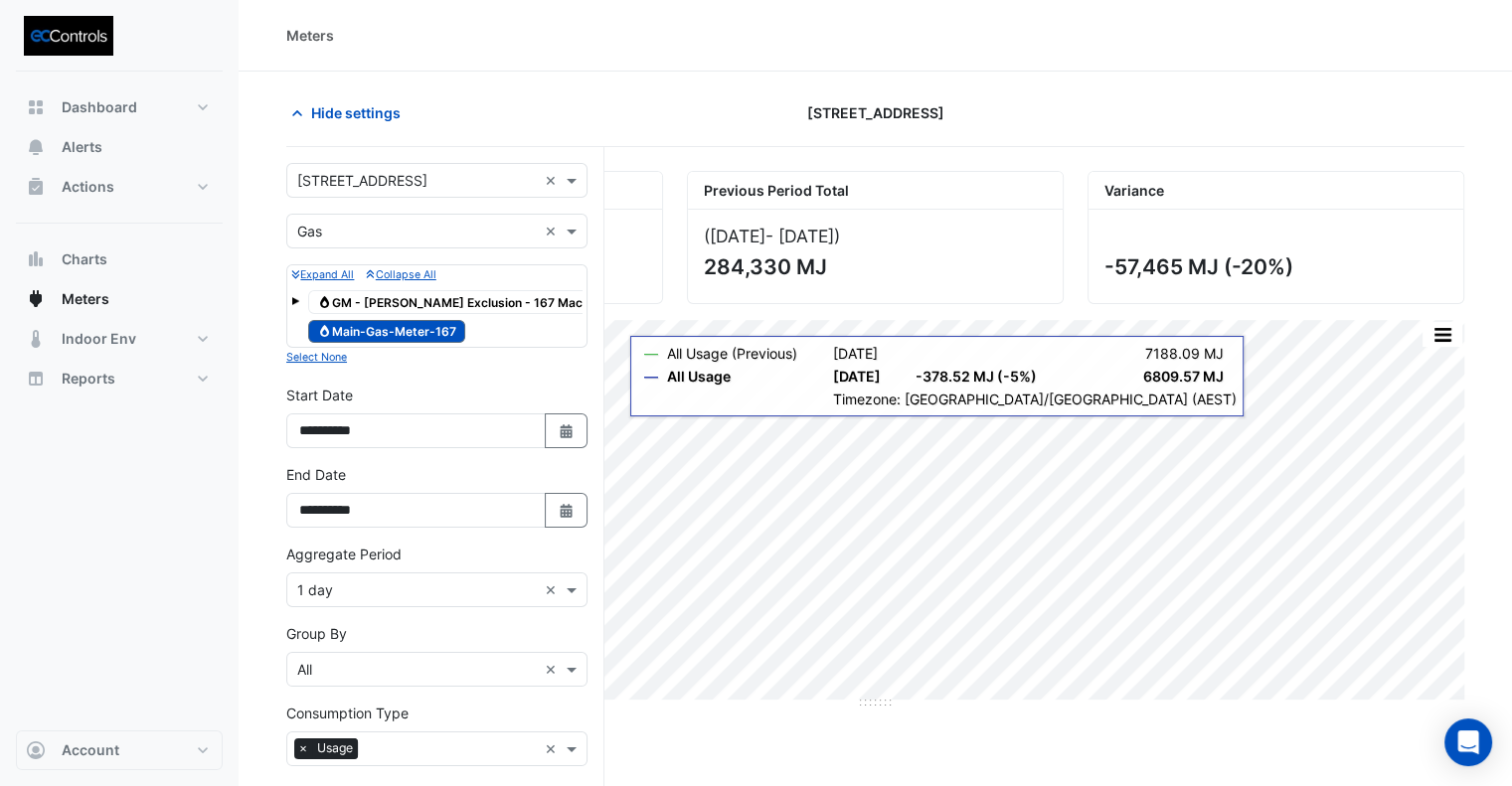 select on "*" 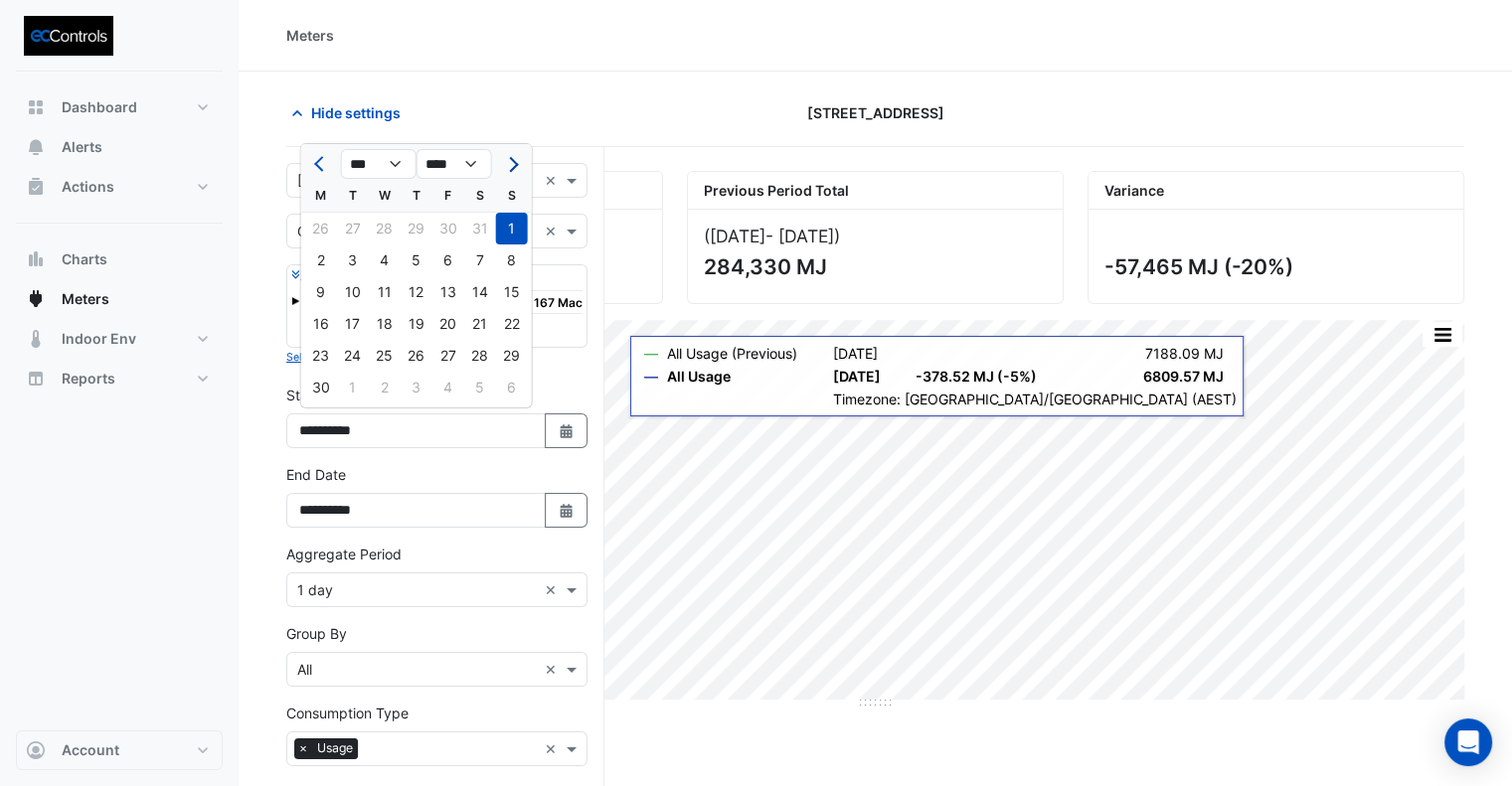 click 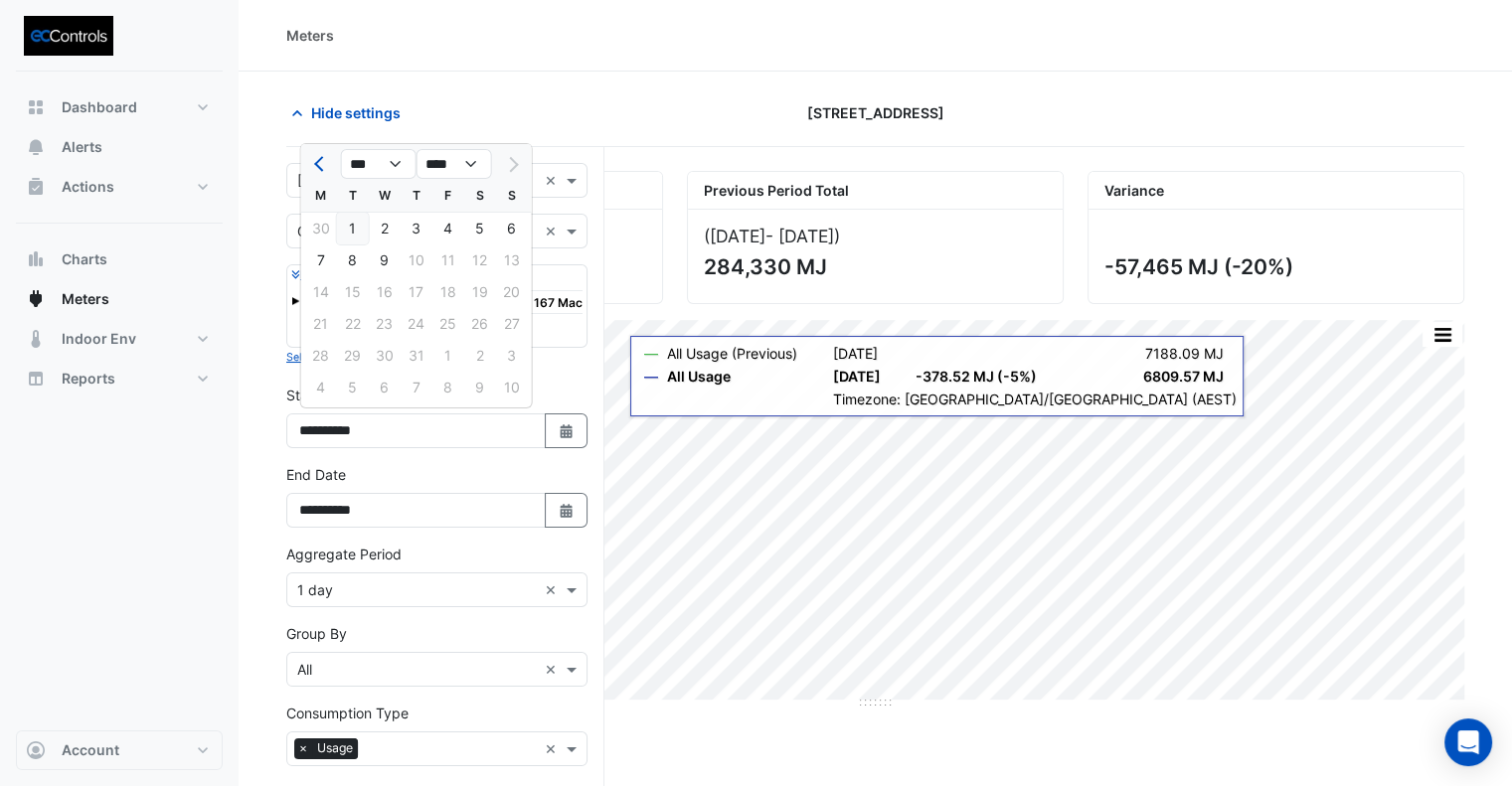 click on "1" 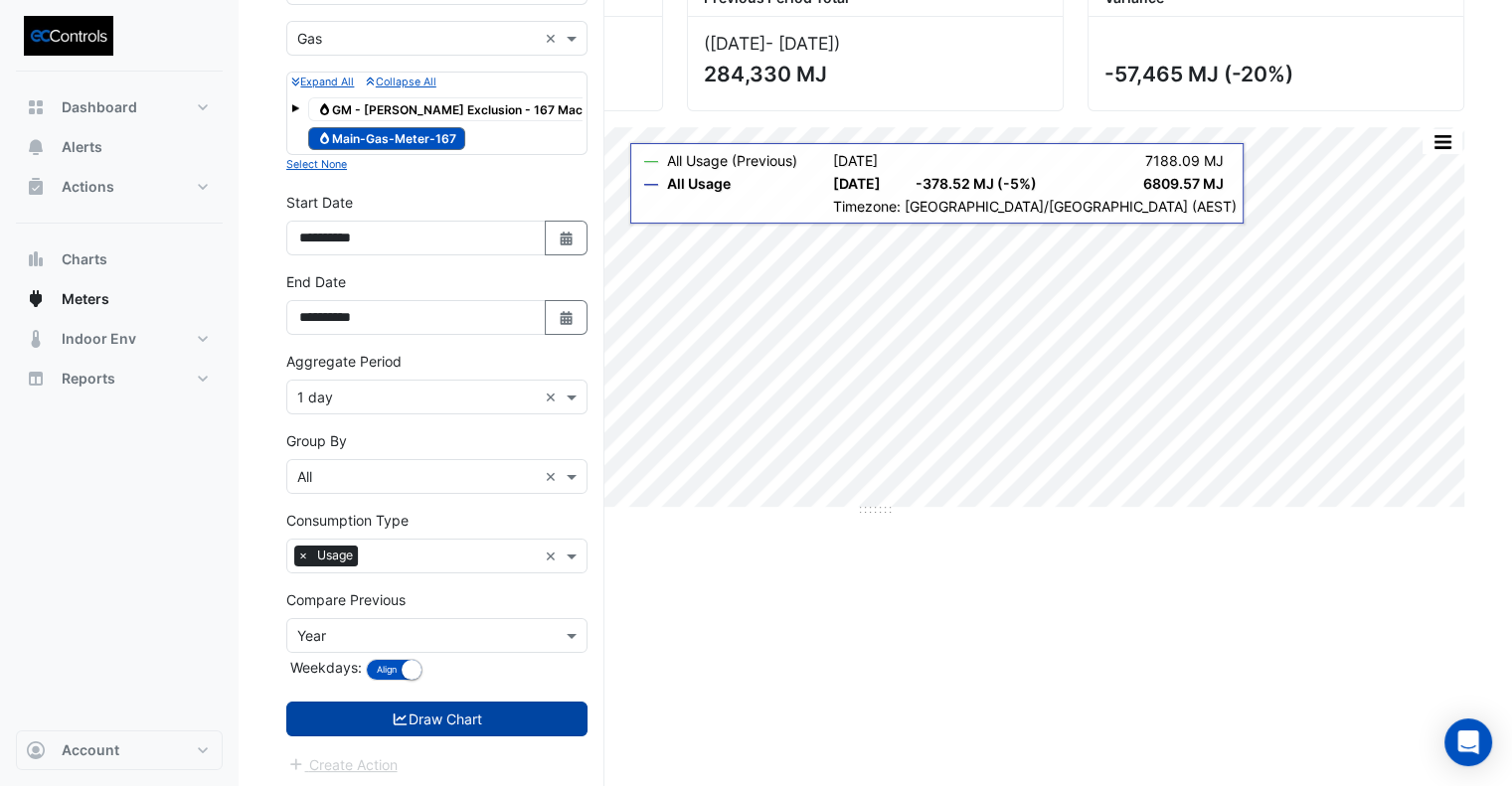 click on "Draw Chart" at bounding box center (436, 718) 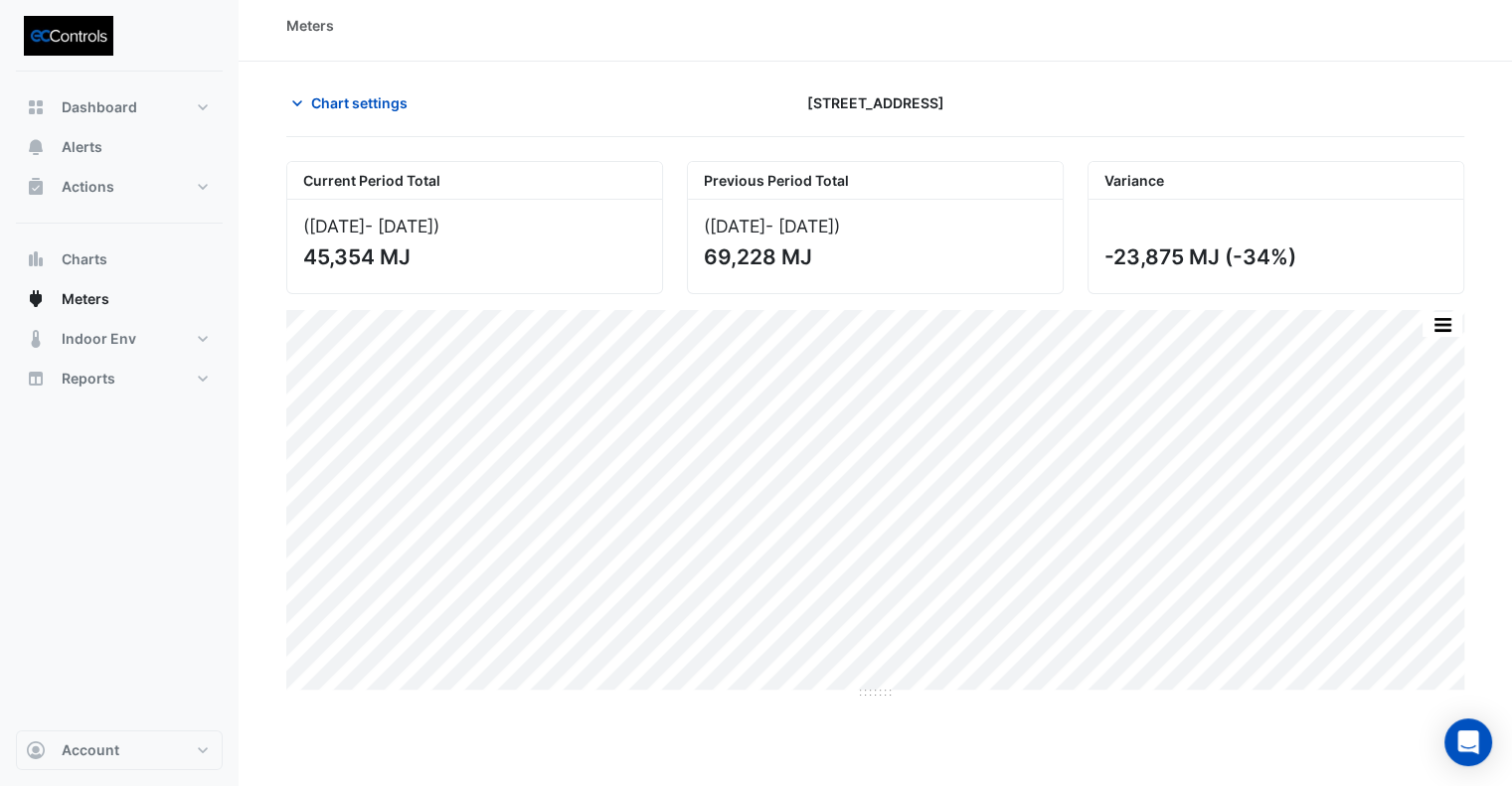 scroll, scrollTop: 0, scrollLeft: 0, axis: both 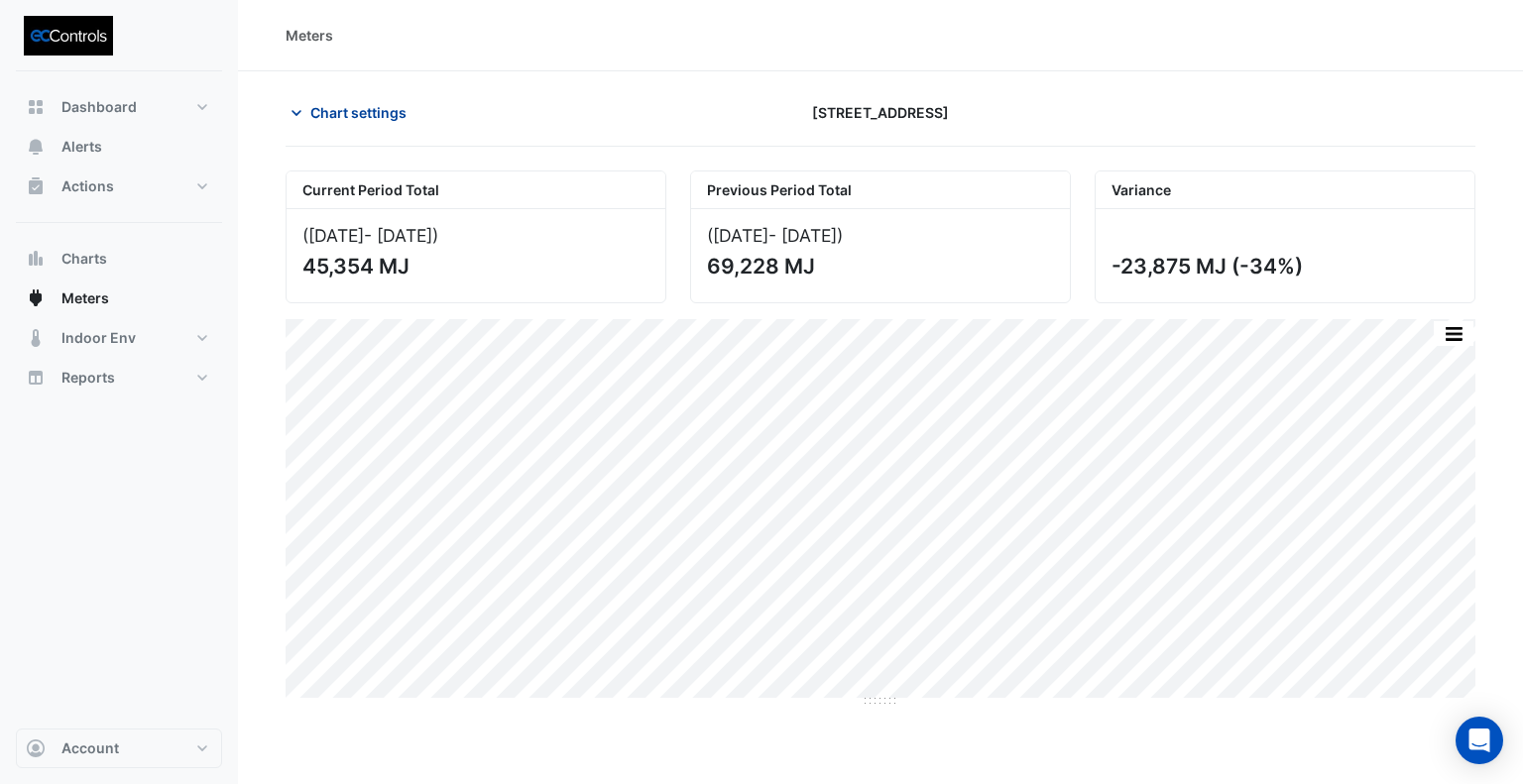 click on "Chart settings" 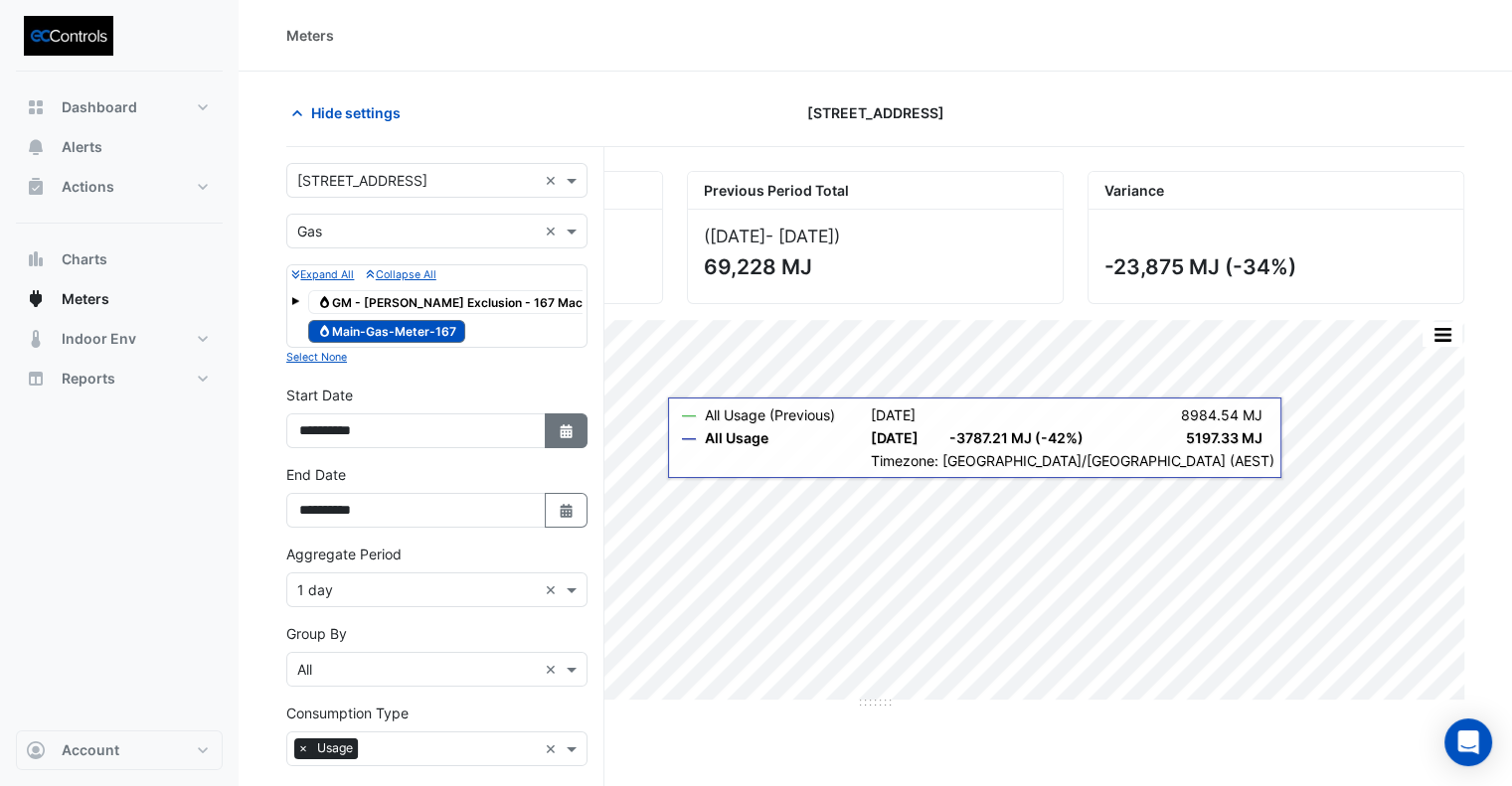 click on "Select Date" 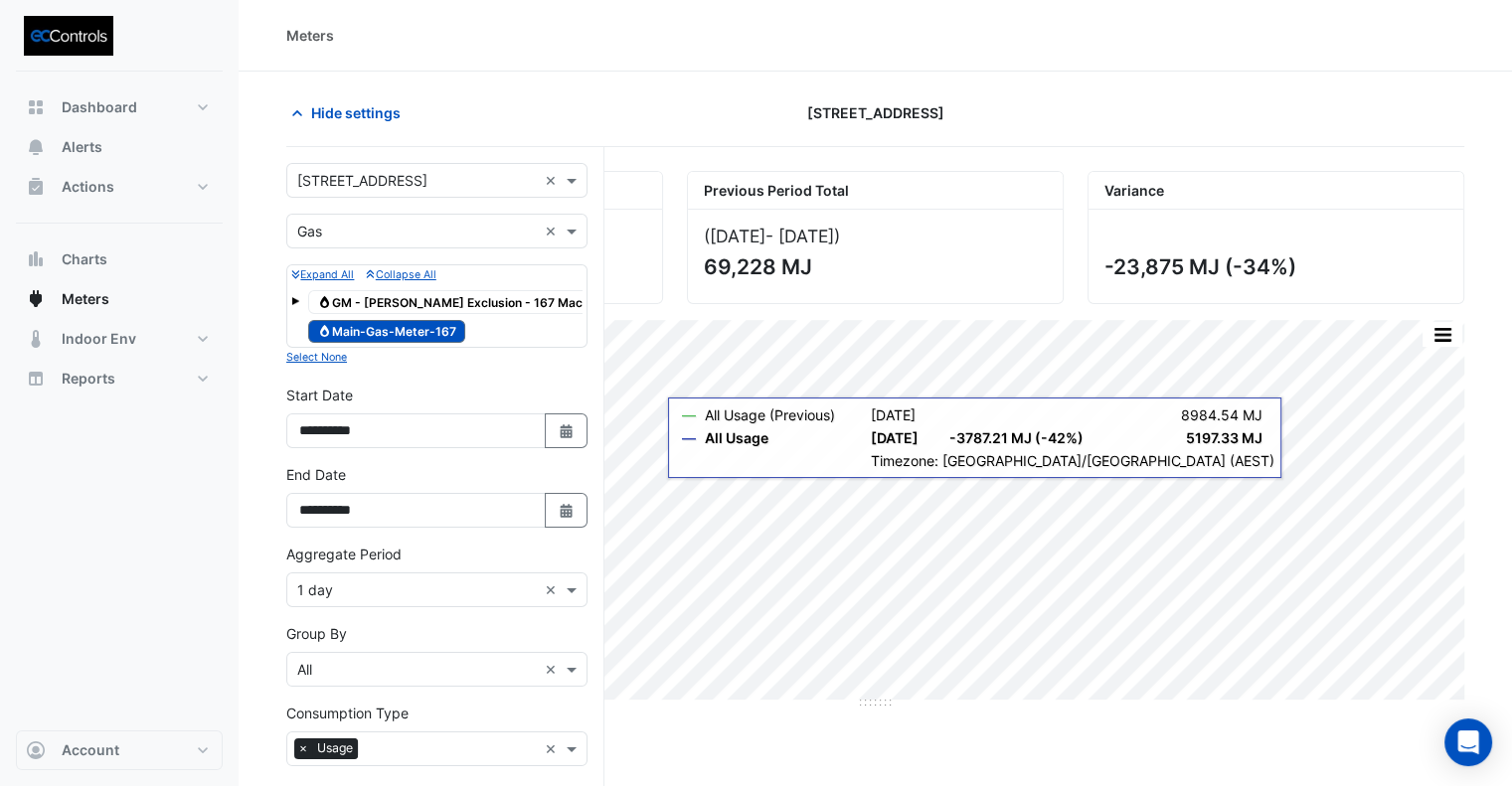 select on "*" 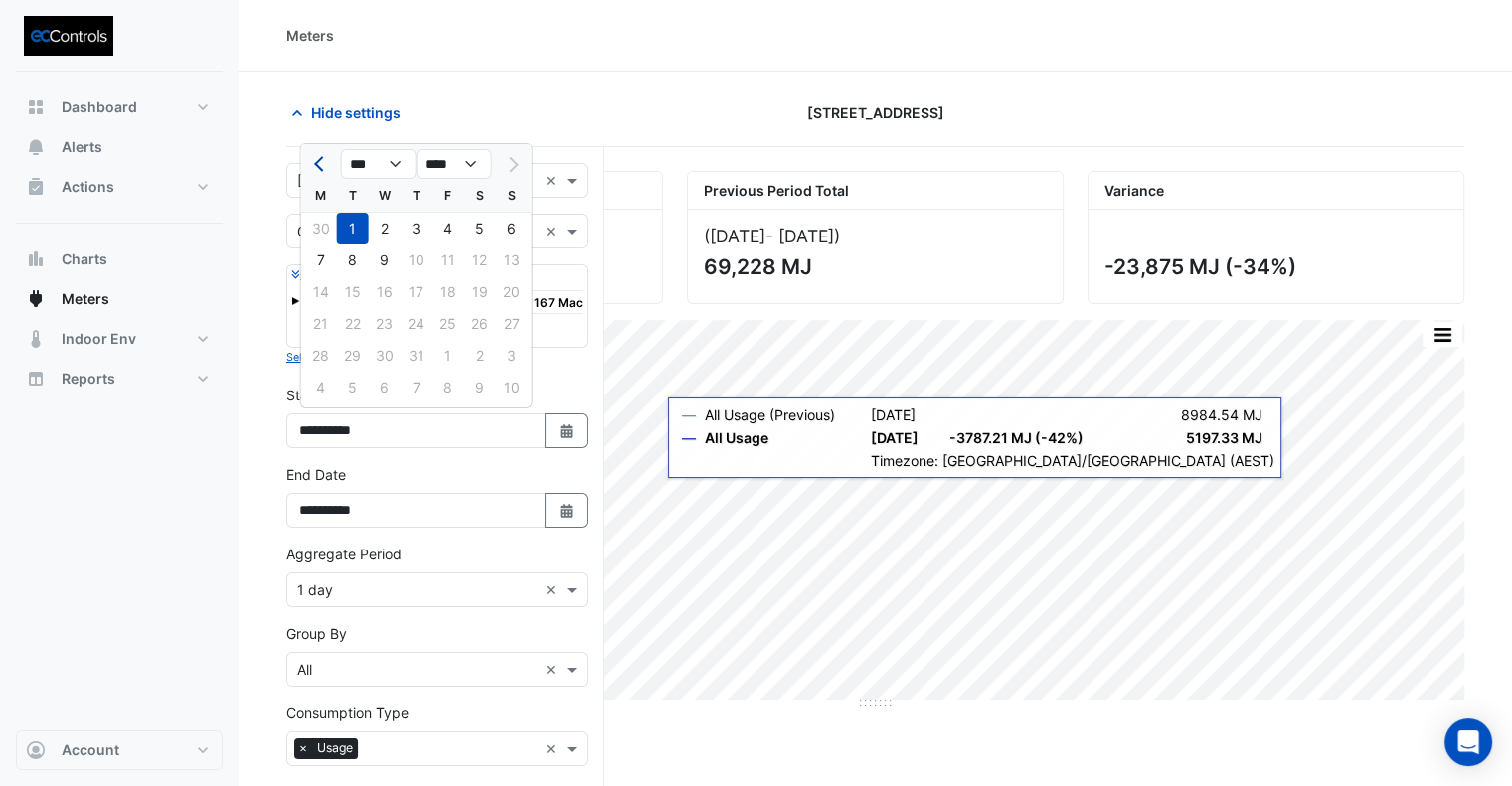 click 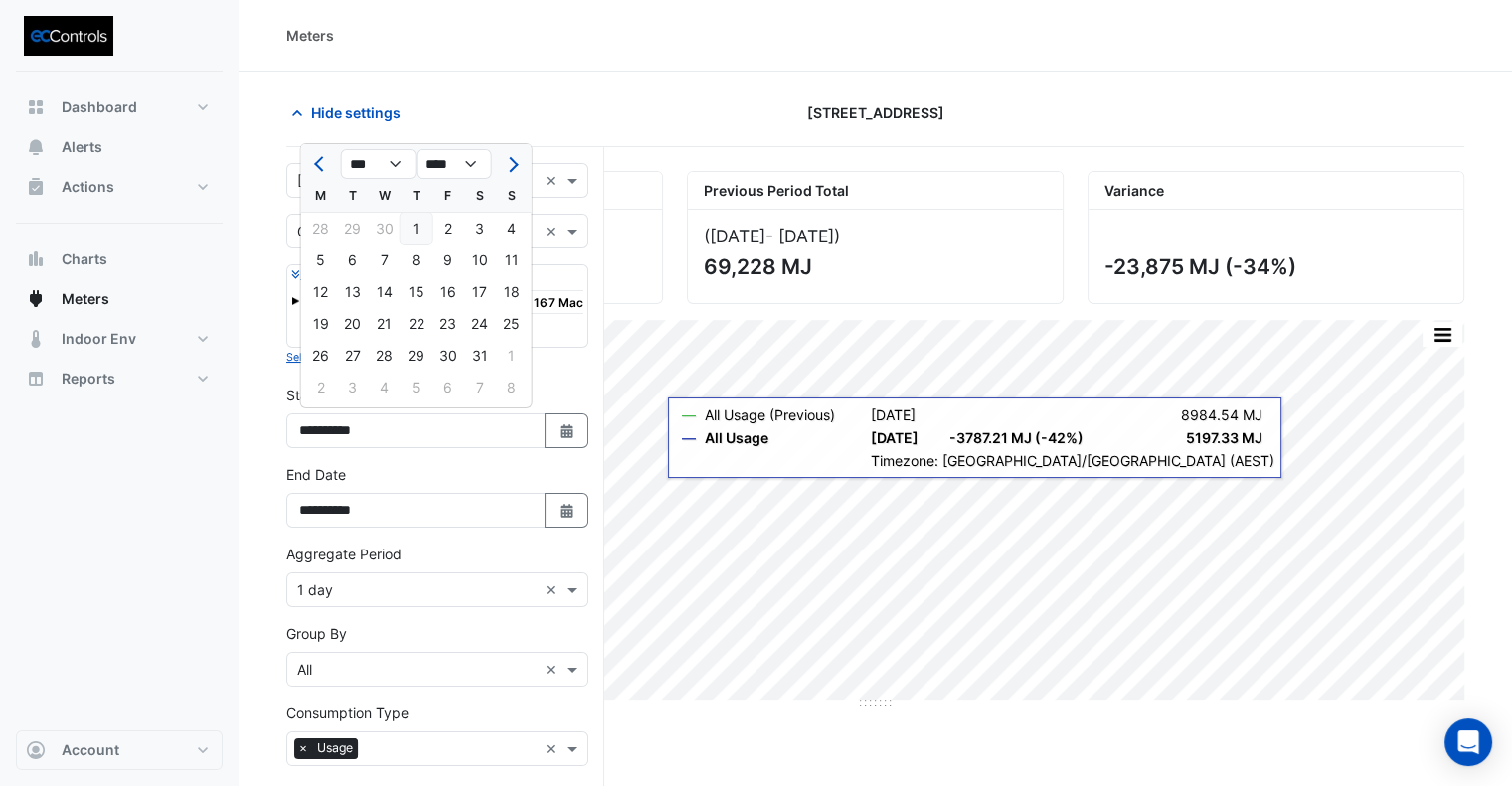 click on "1" 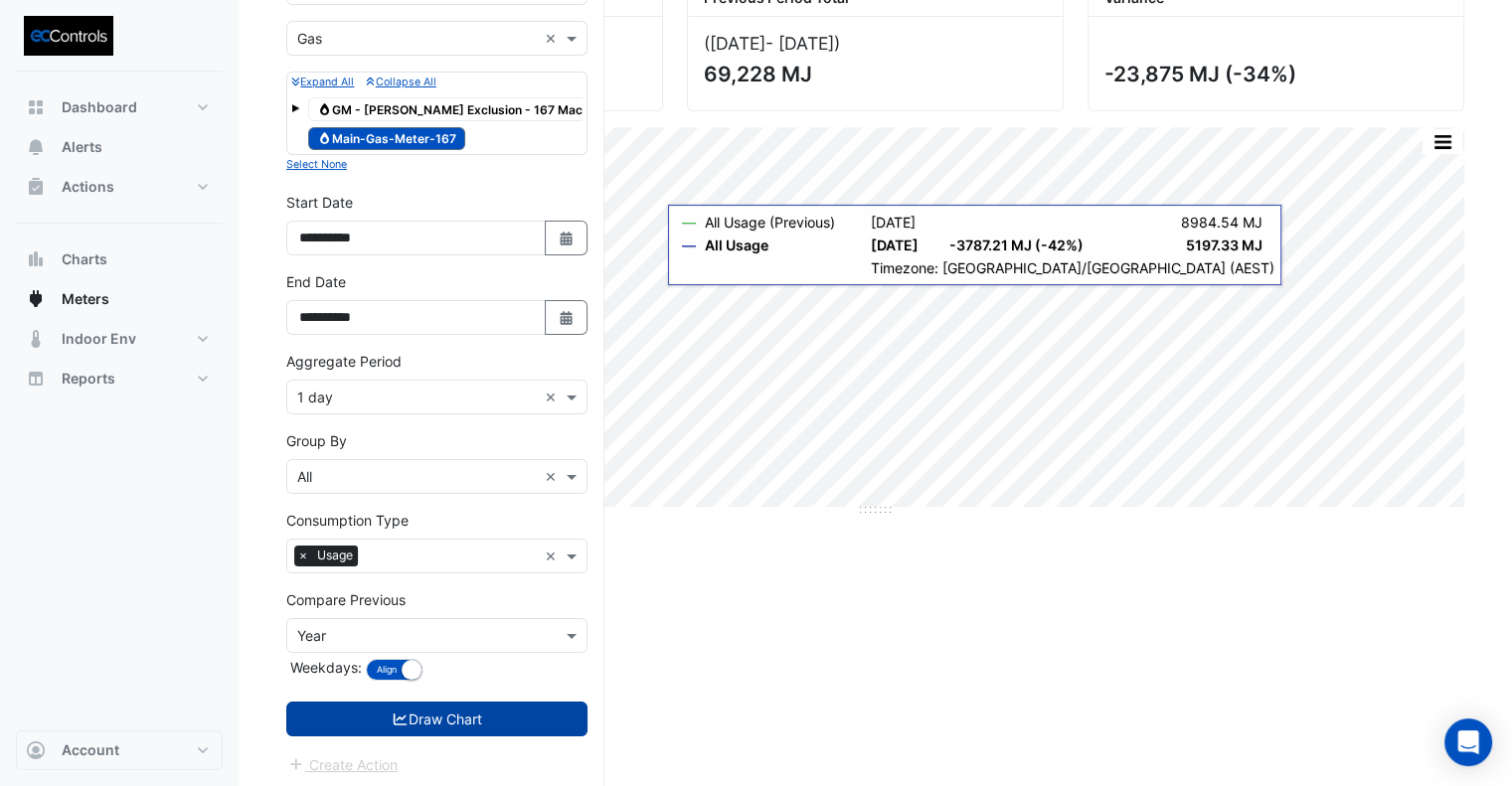 click on "Draw Chart" at bounding box center [436, 718] 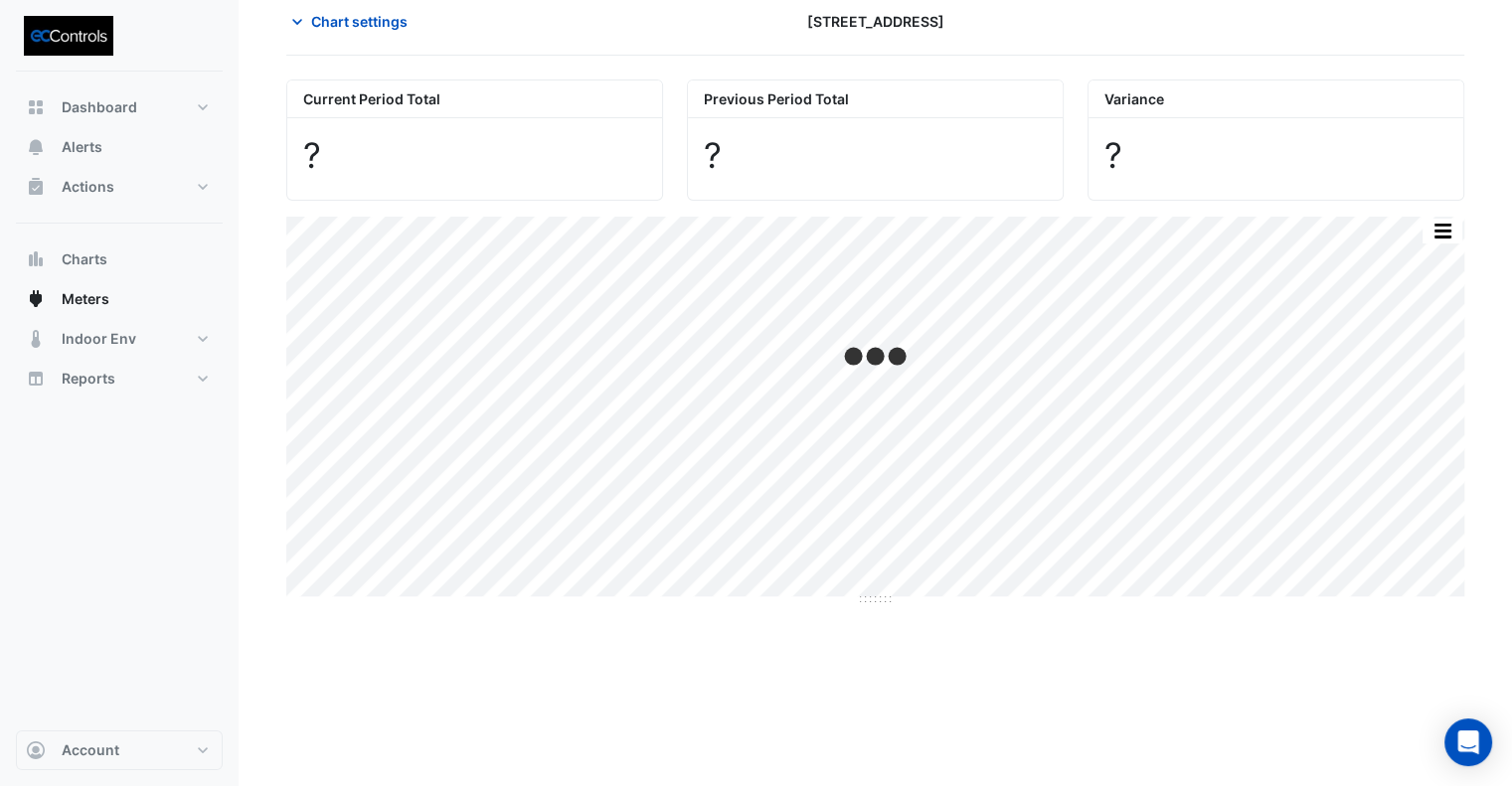 scroll, scrollTop: 0, scrollLeft: 0, axis: both 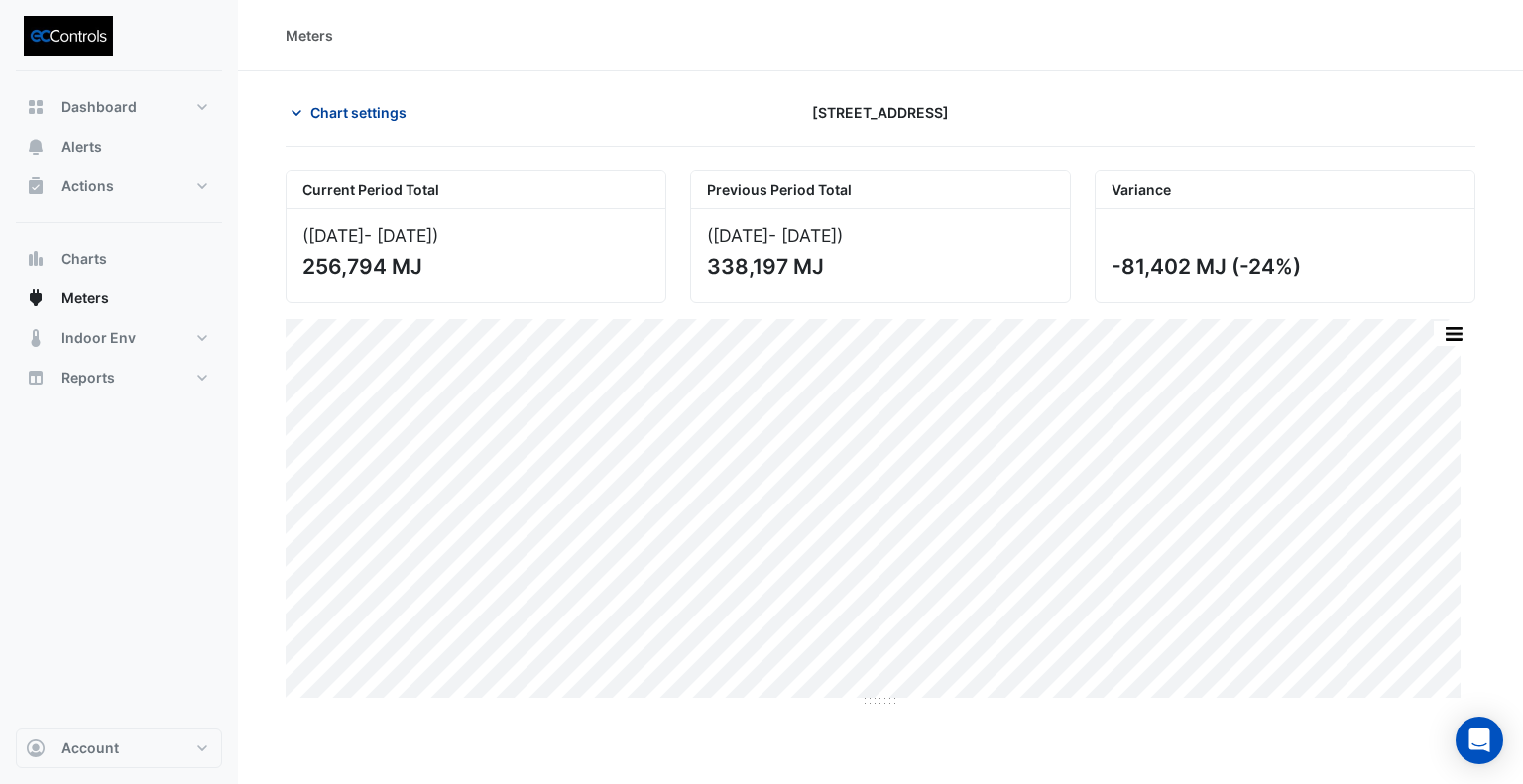 click on "Chart settings" 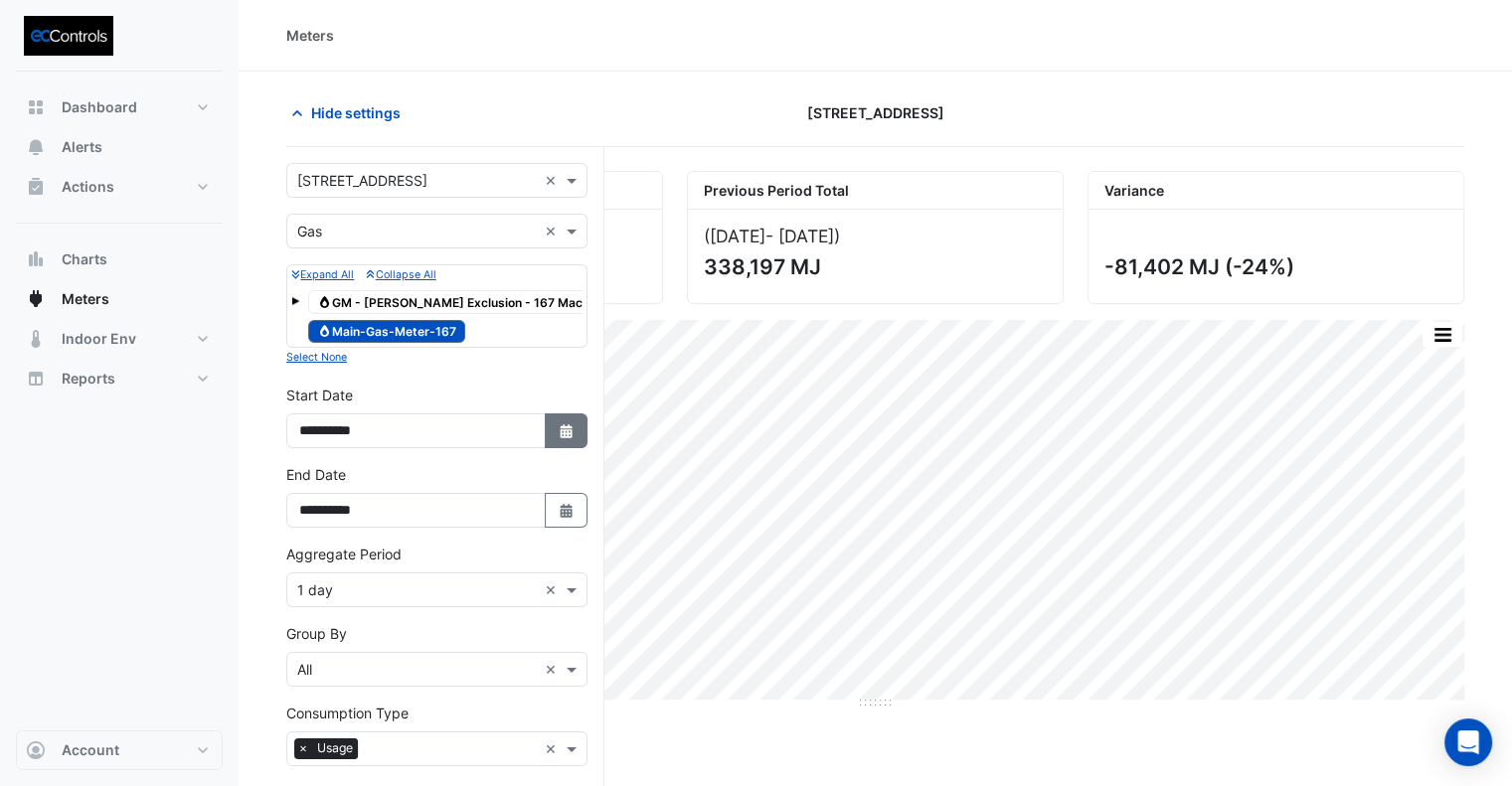 click on "Select Date" at bounding box center (567, 430) 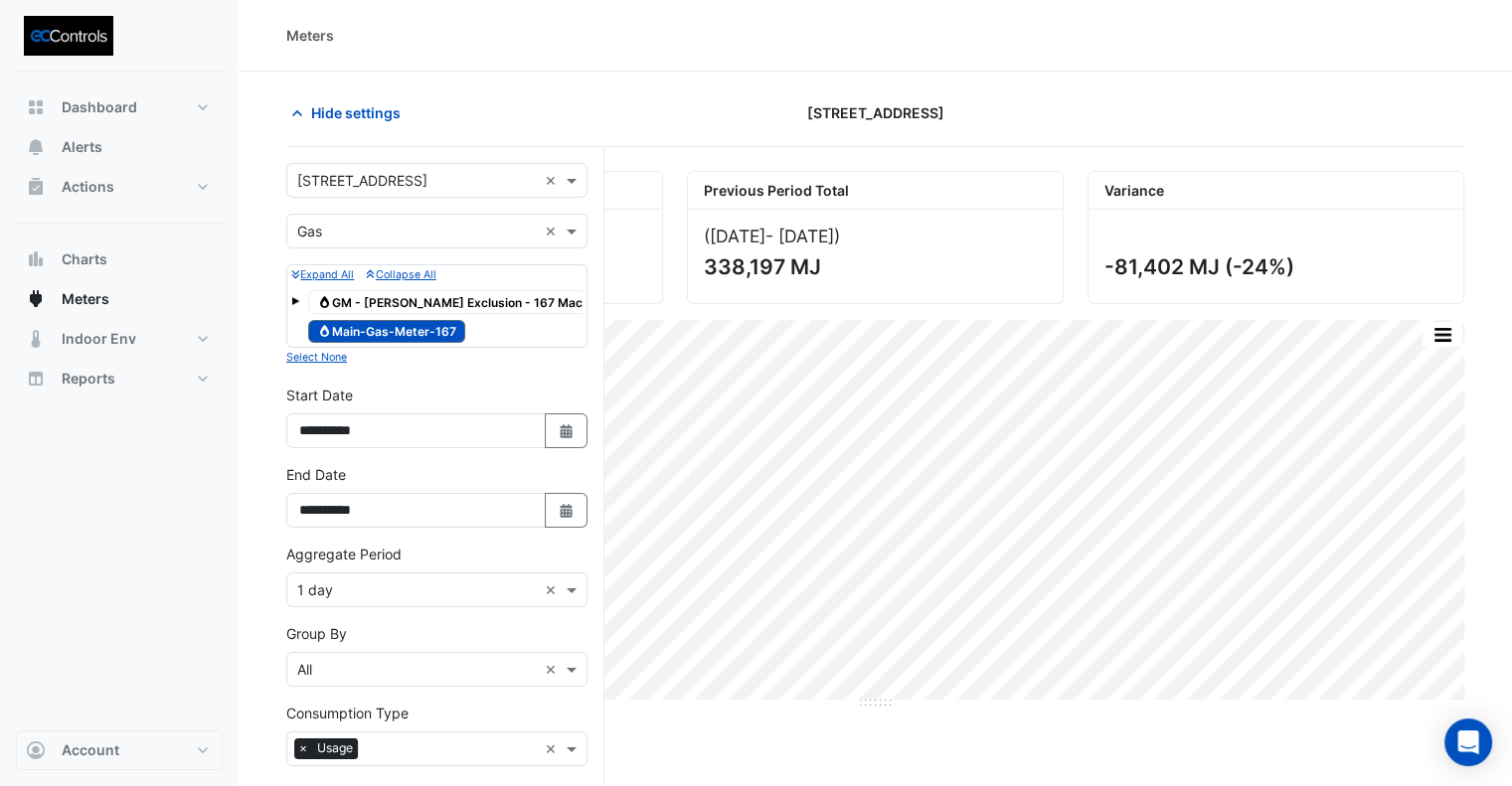 select on "*" 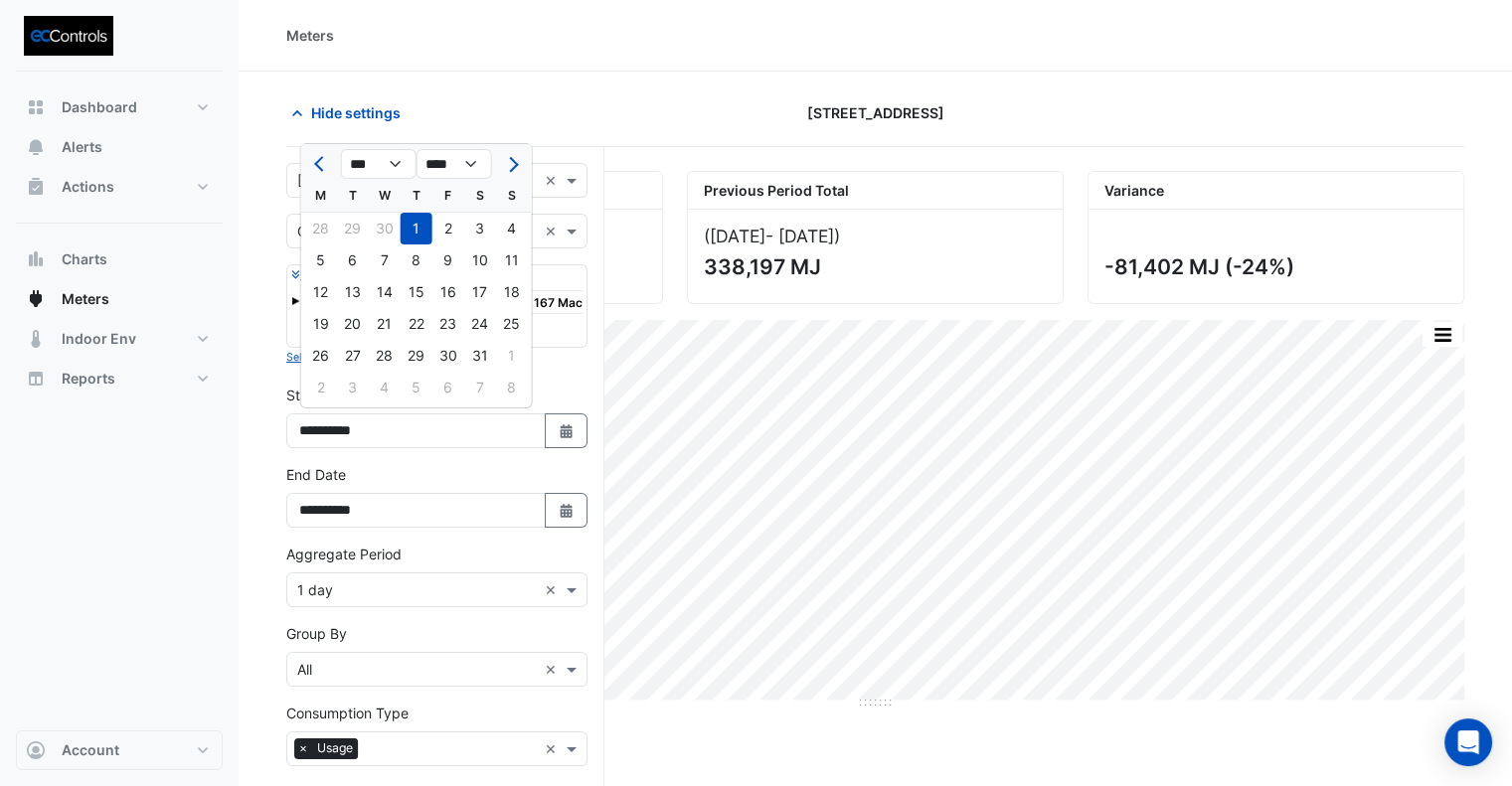 click on "[STREET_ADDRESS]" 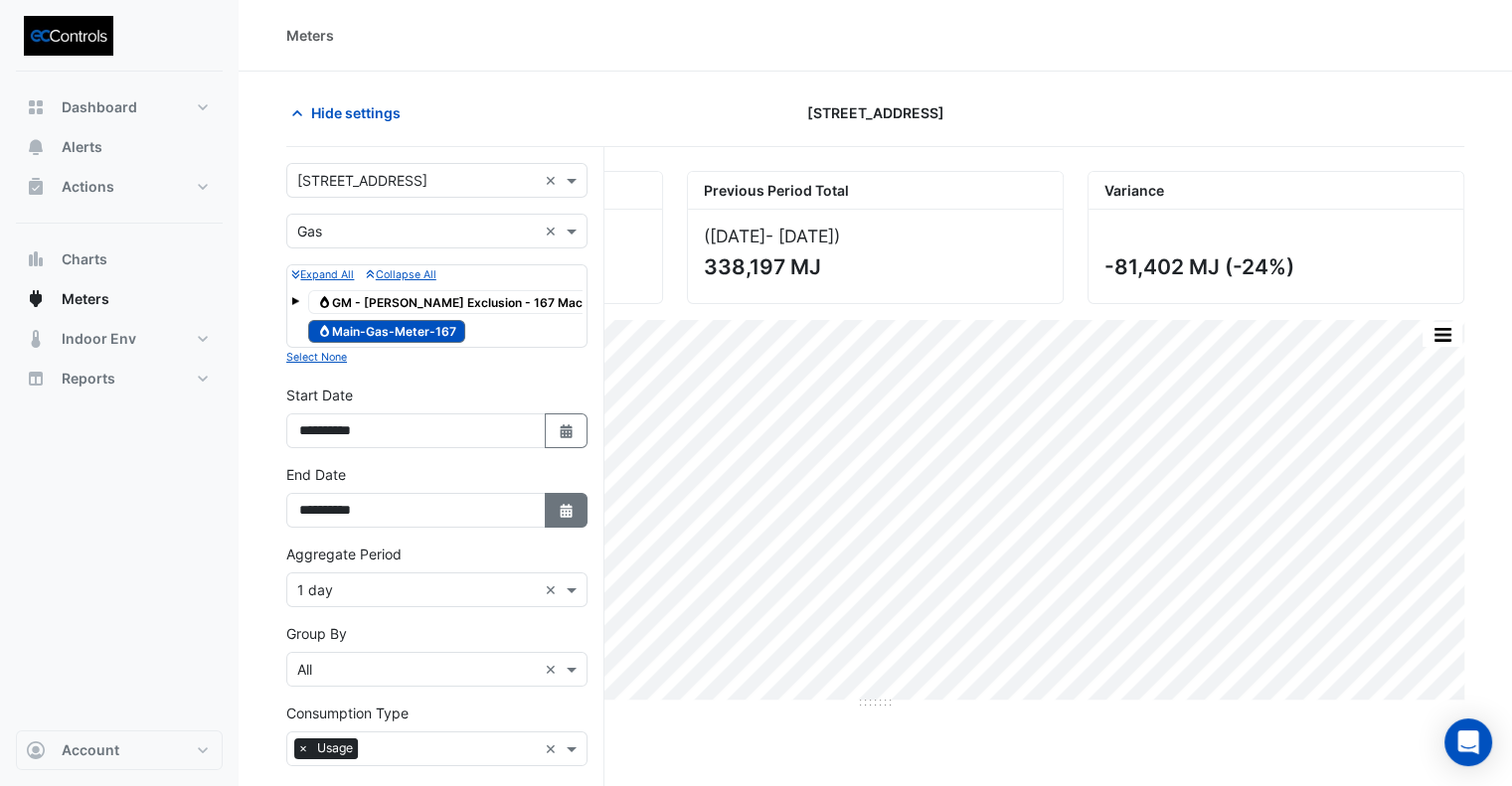 click 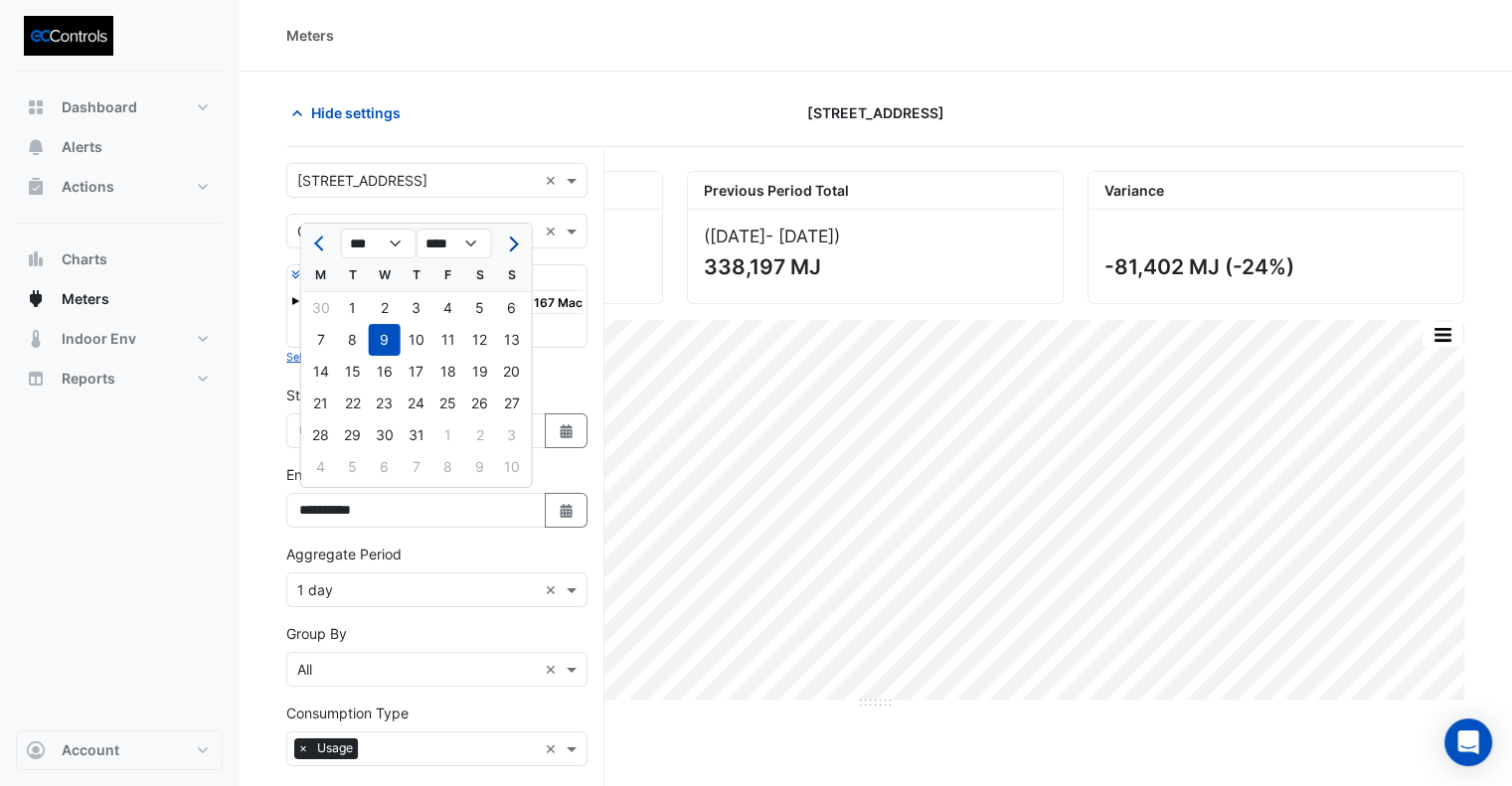 click 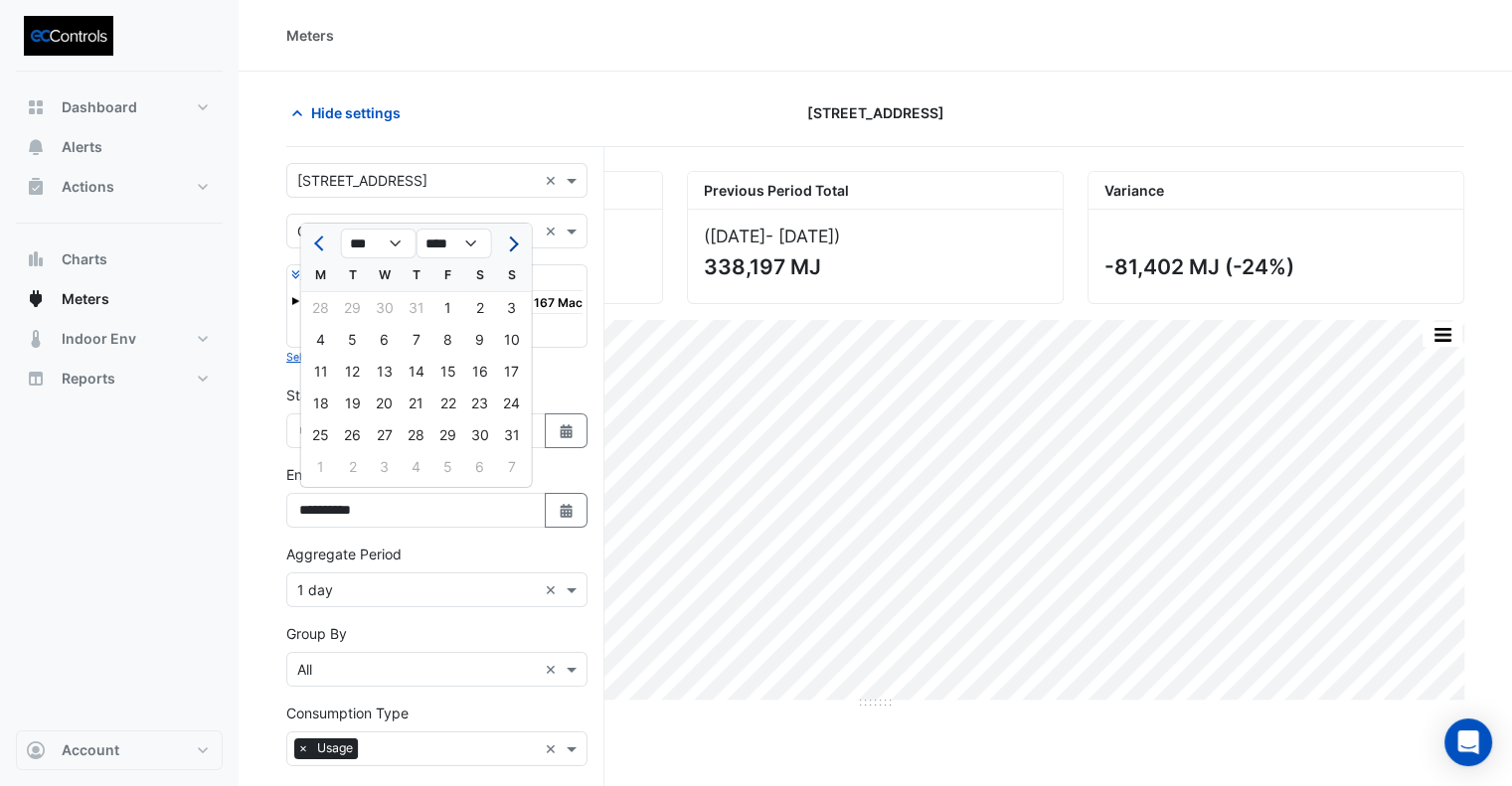click 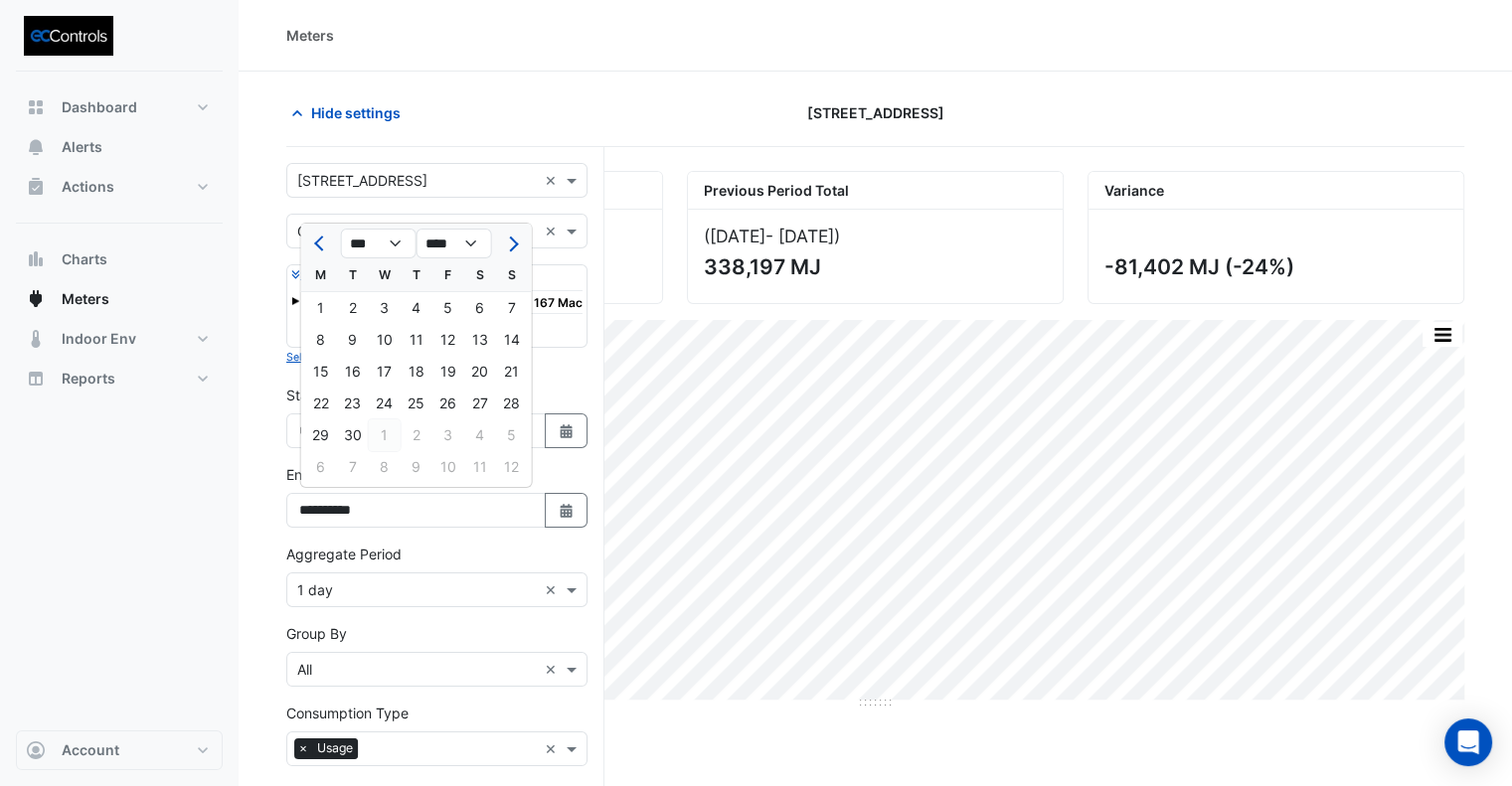 click on "1" 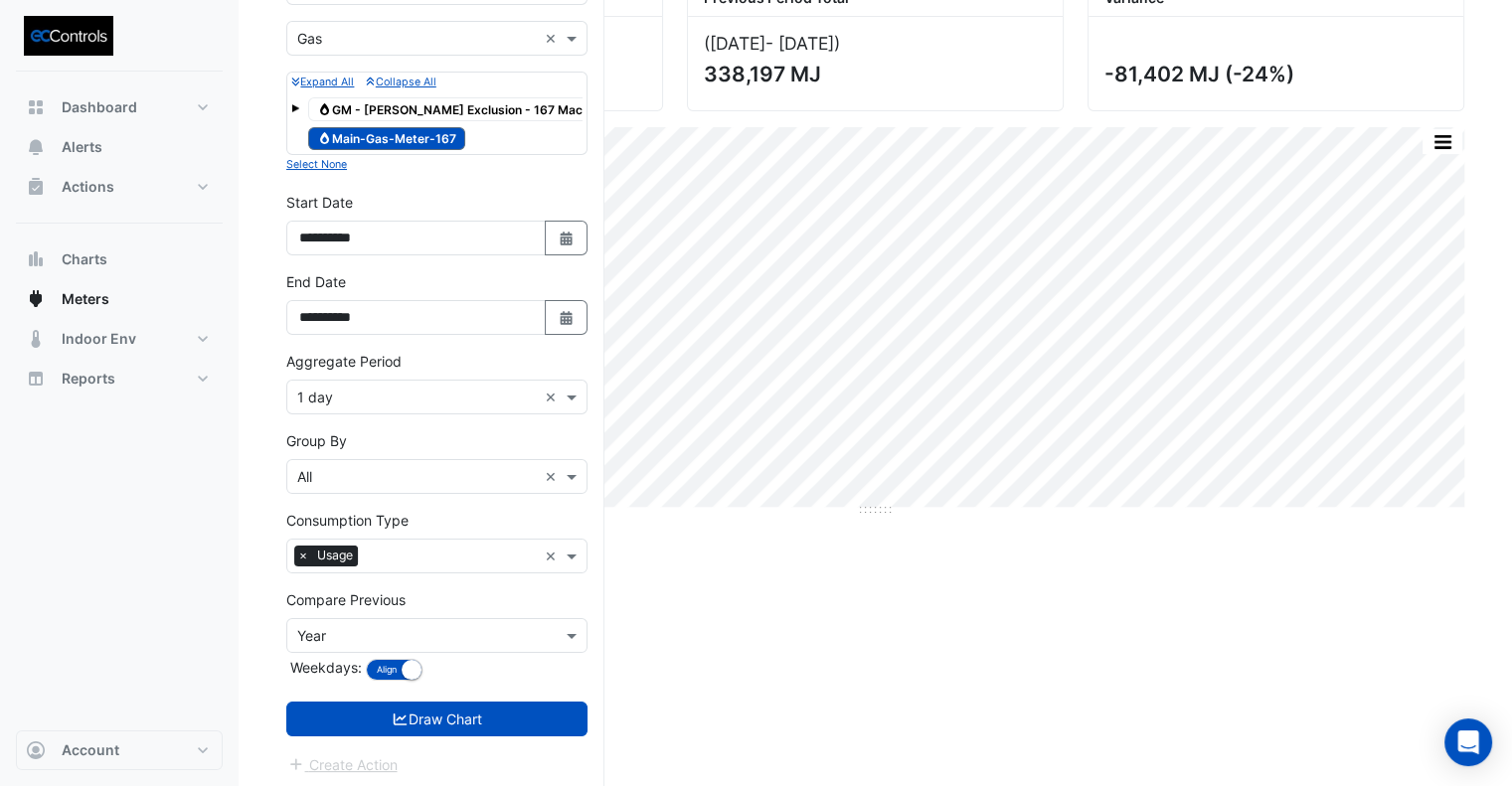 drag, startPoint x: 495, startPoint y: 711, endPoint x: 490, endPoint y: 690, distance: 21.587033 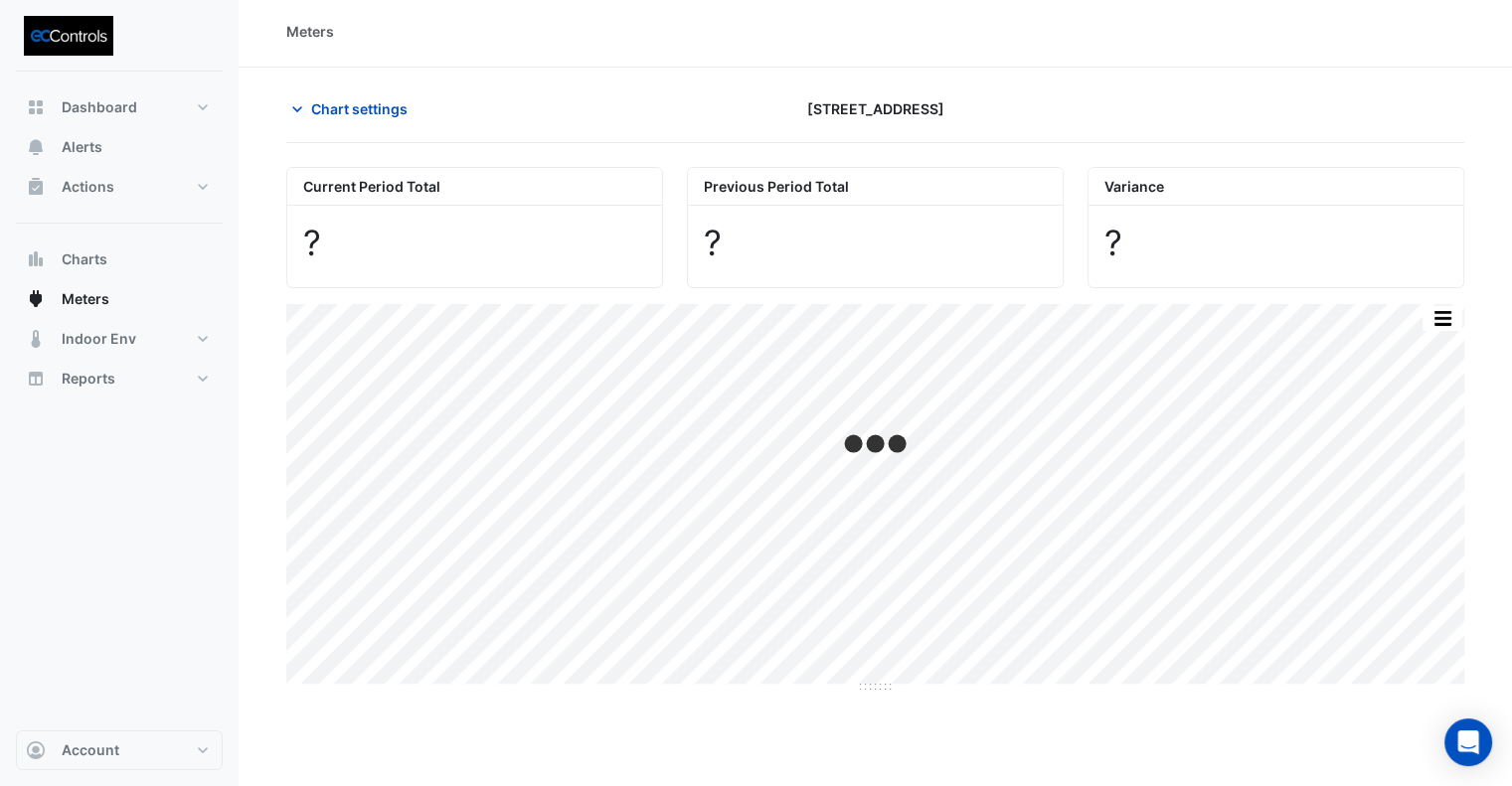 scroll, scrollTop: 0, scrollLeft: 0, axis: both 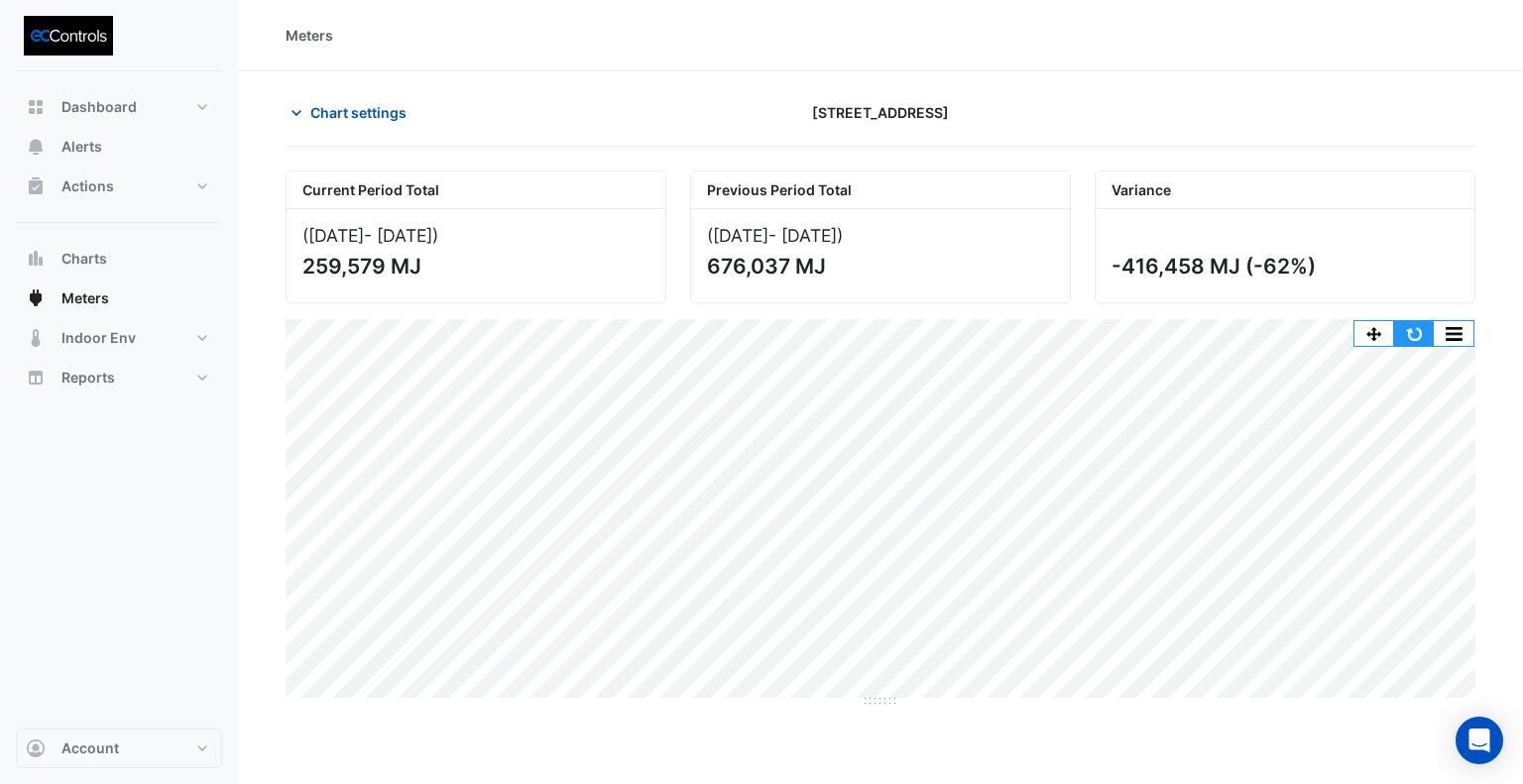 click 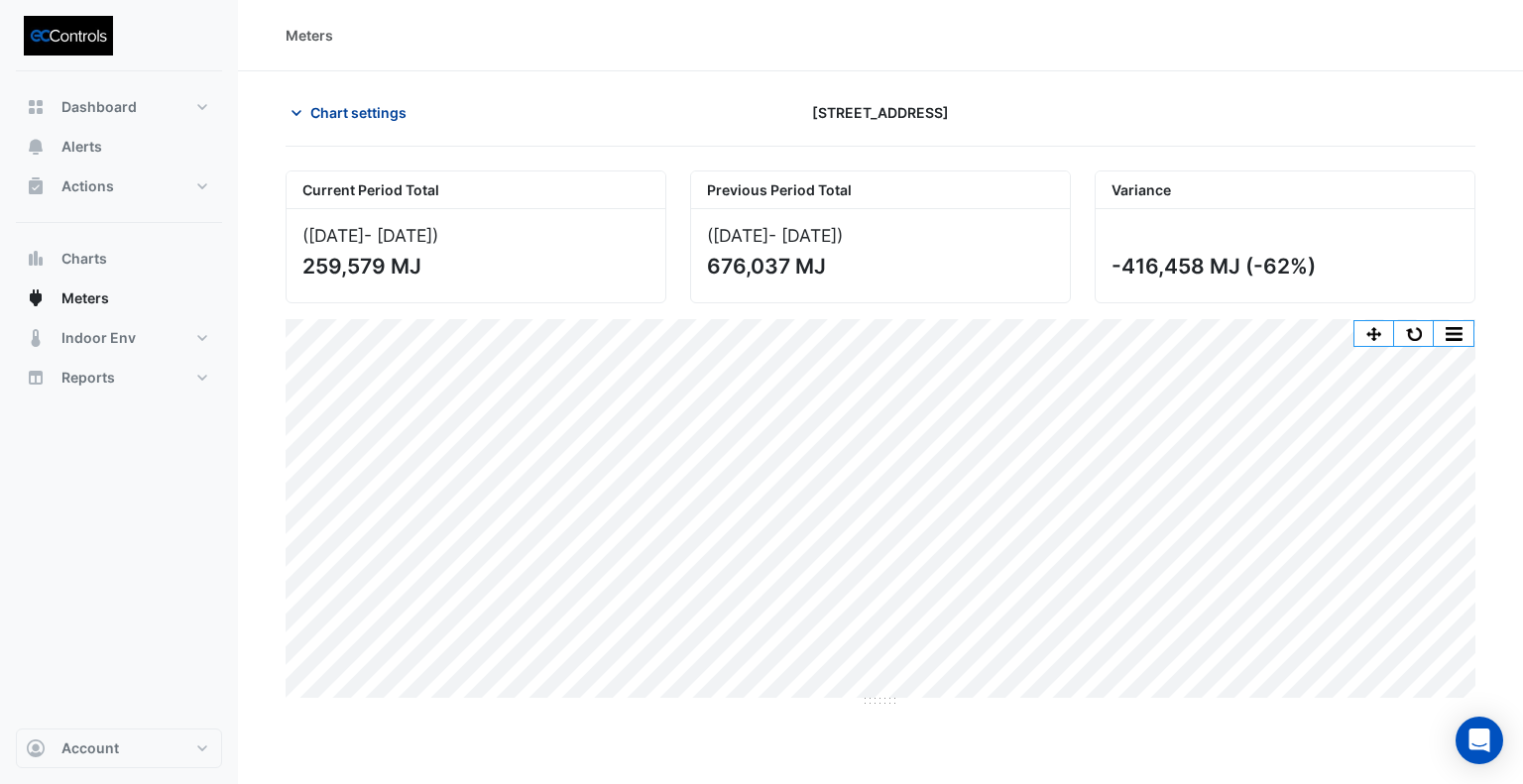 click on "Chart settings" 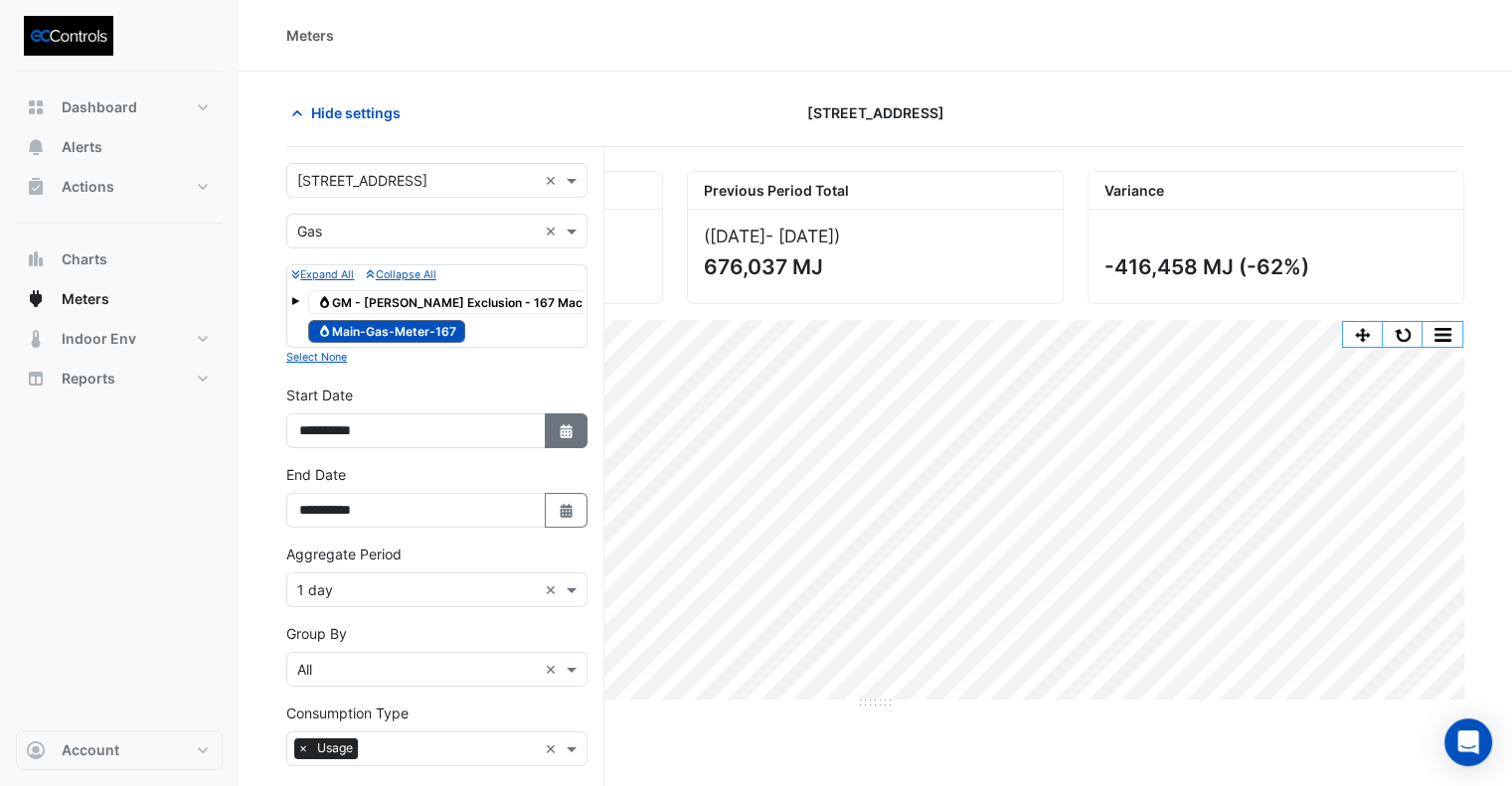 click on "Select Date" at bounding box center [567, 430] 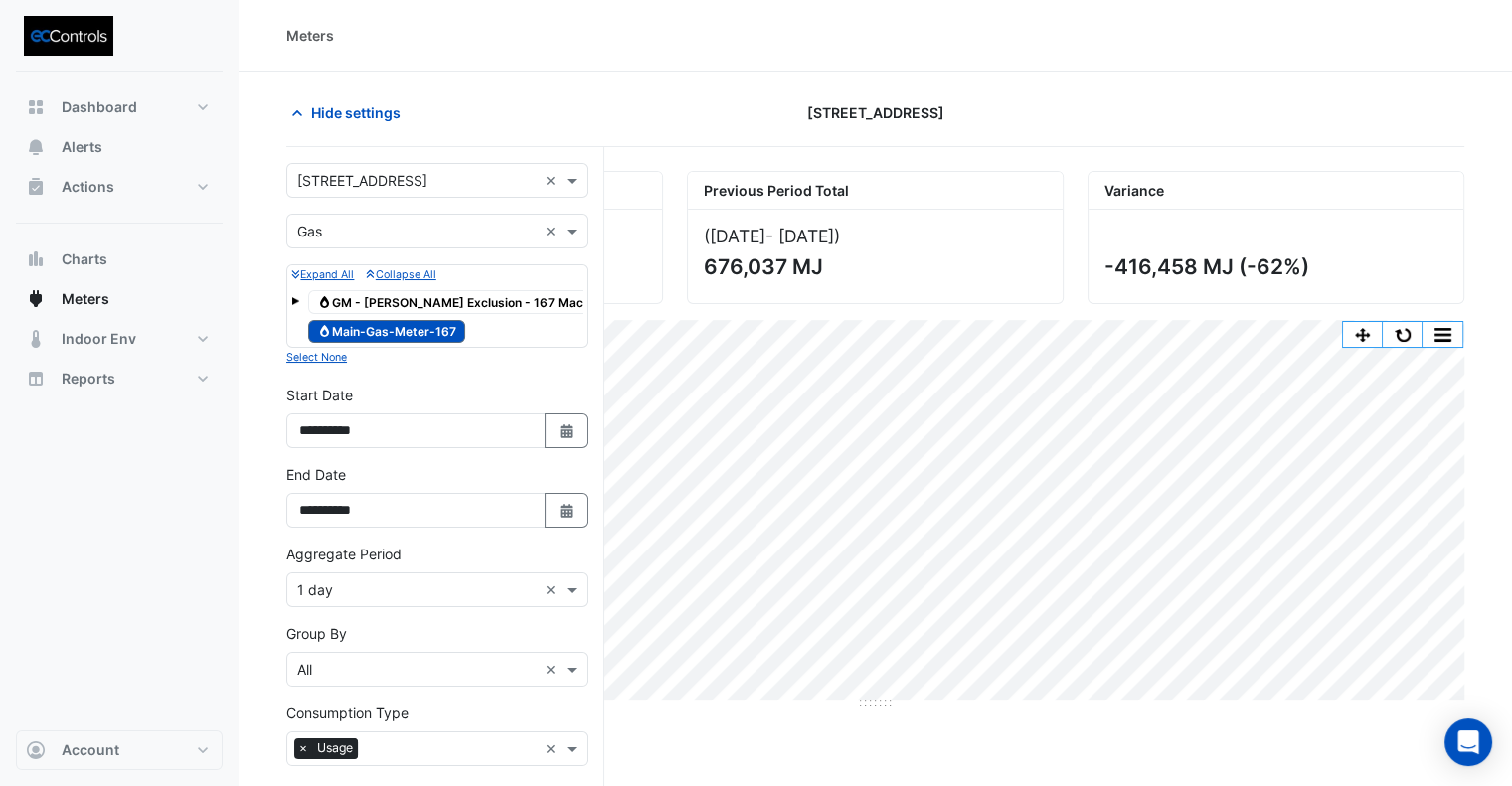 select on "*" 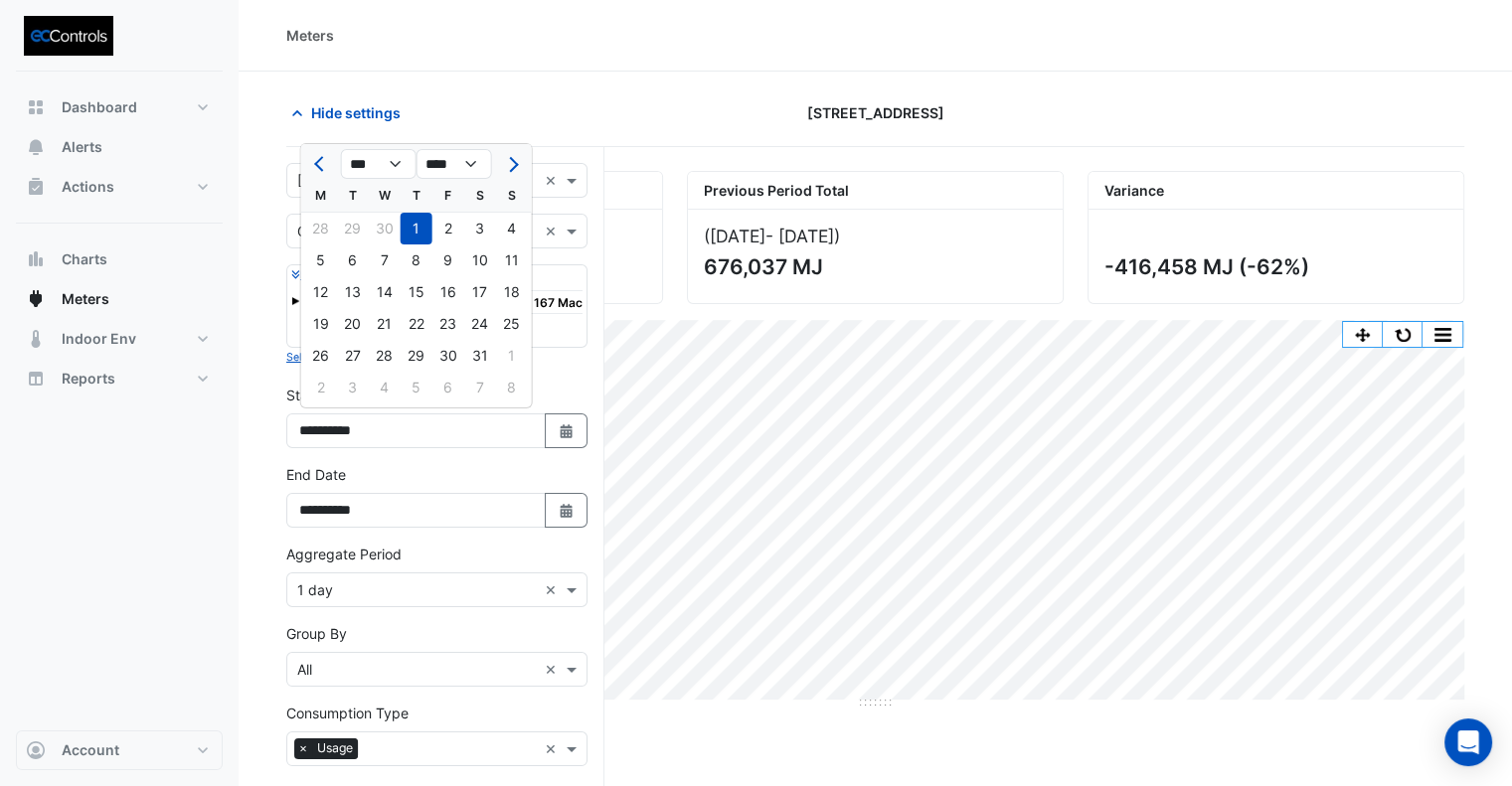 click 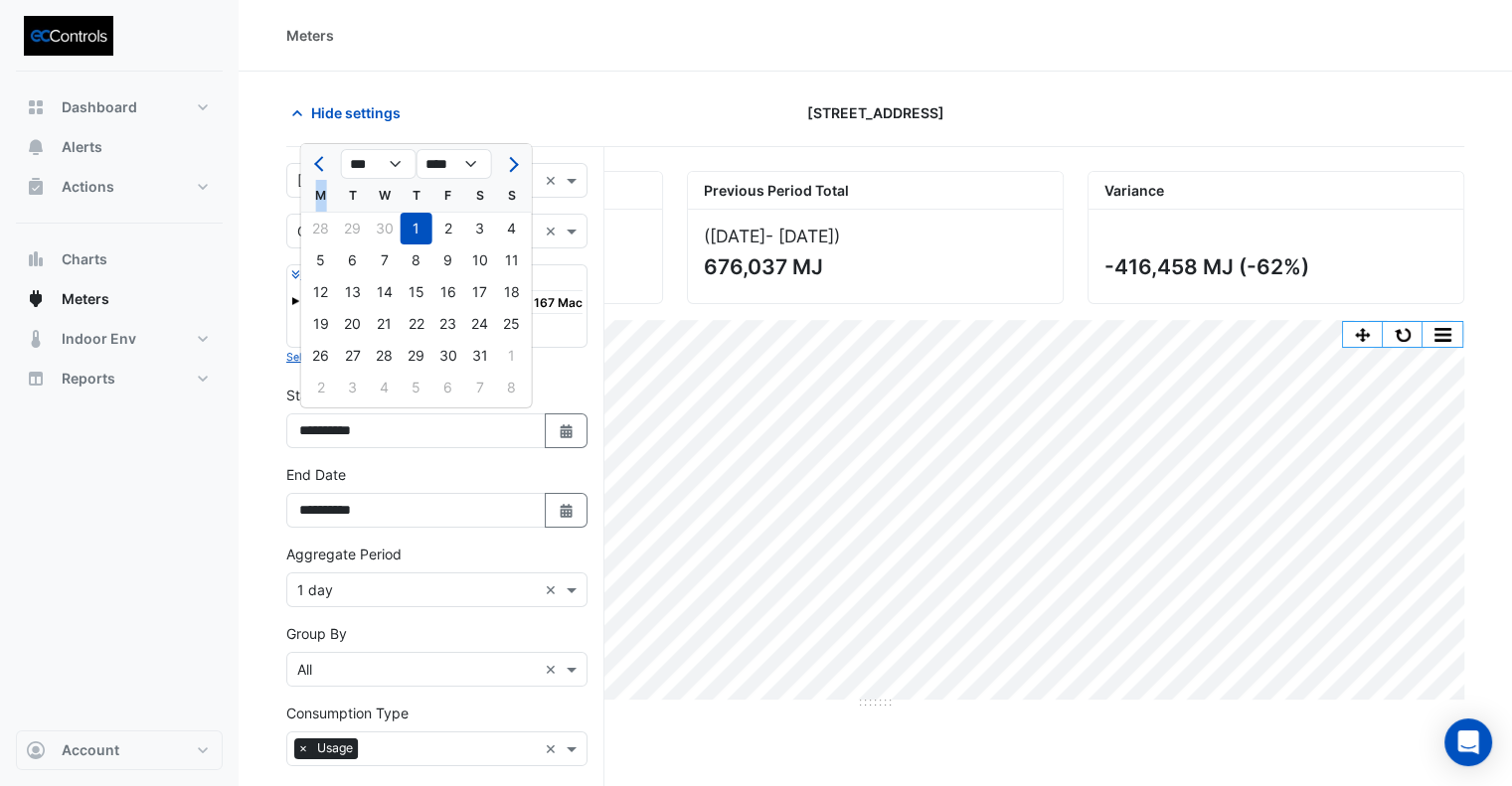 click 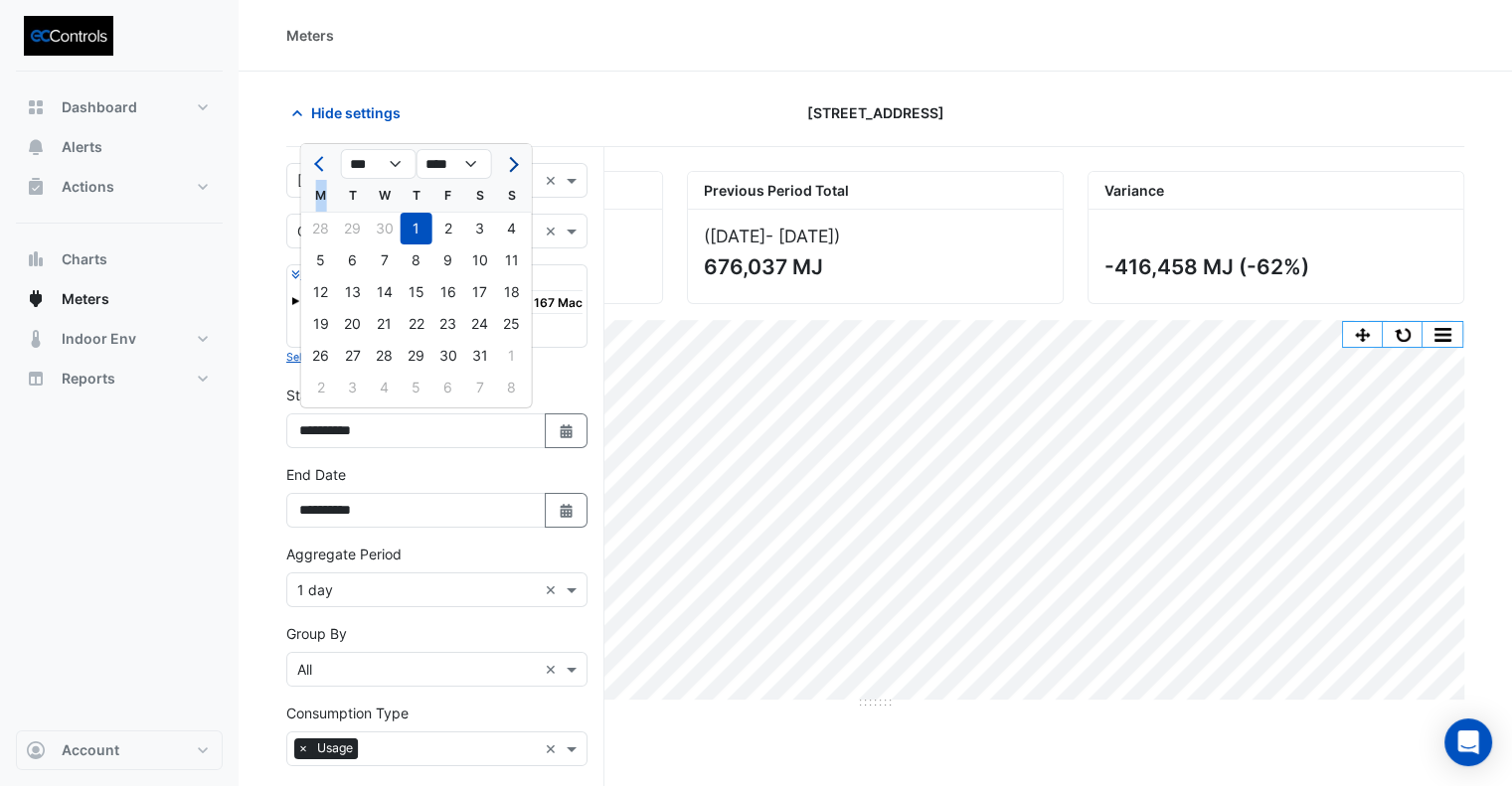 click 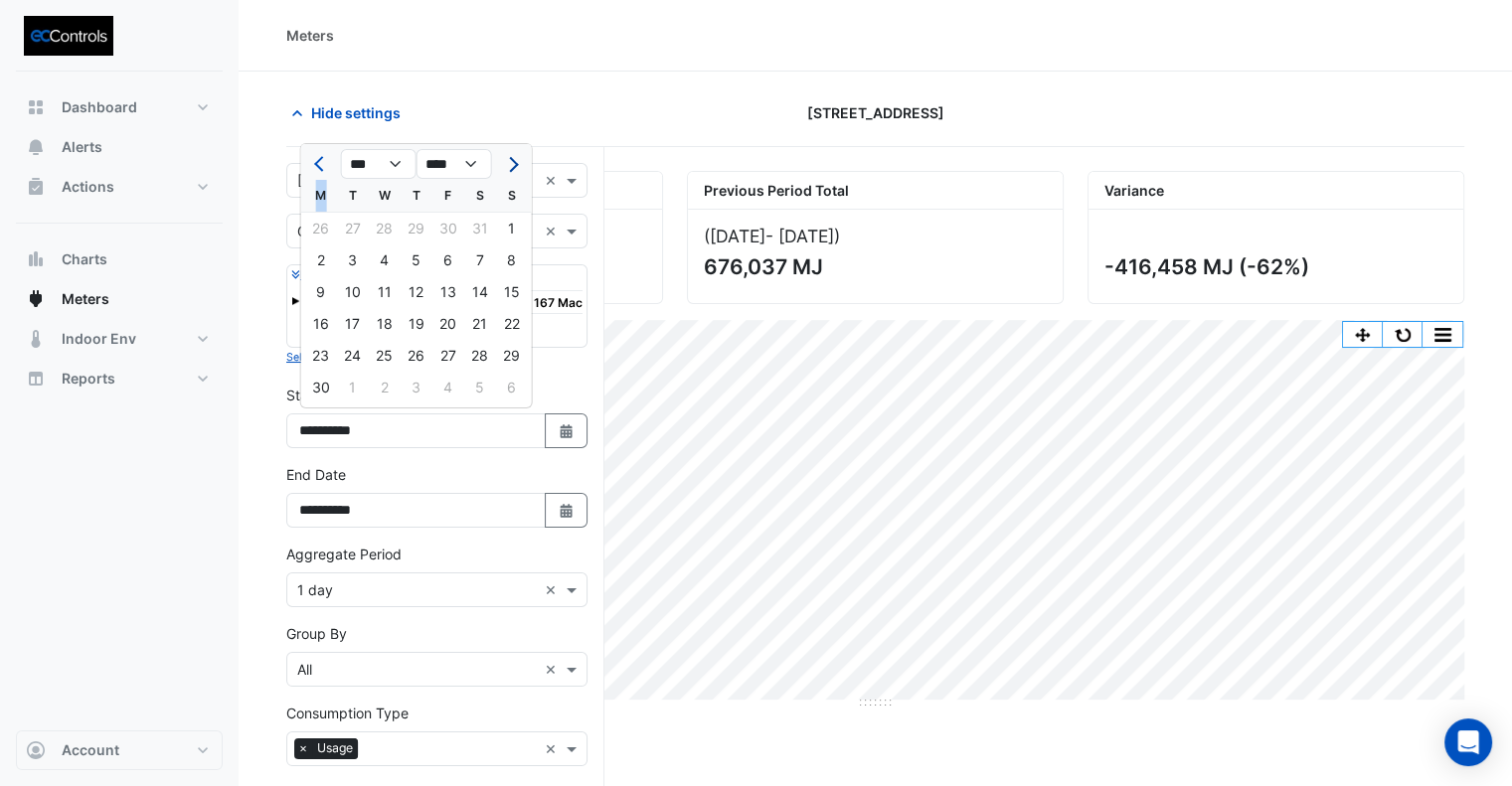 click 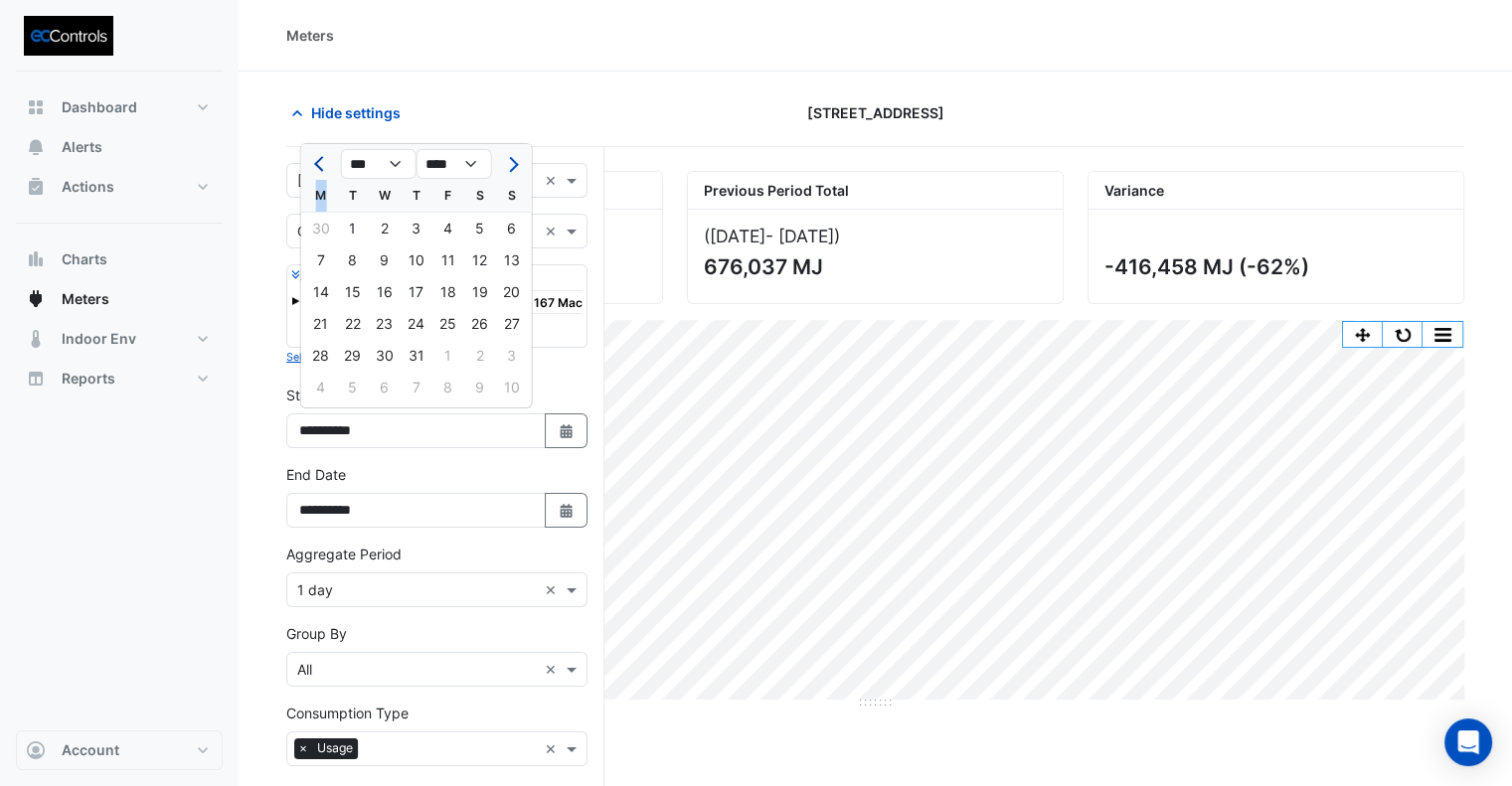 click 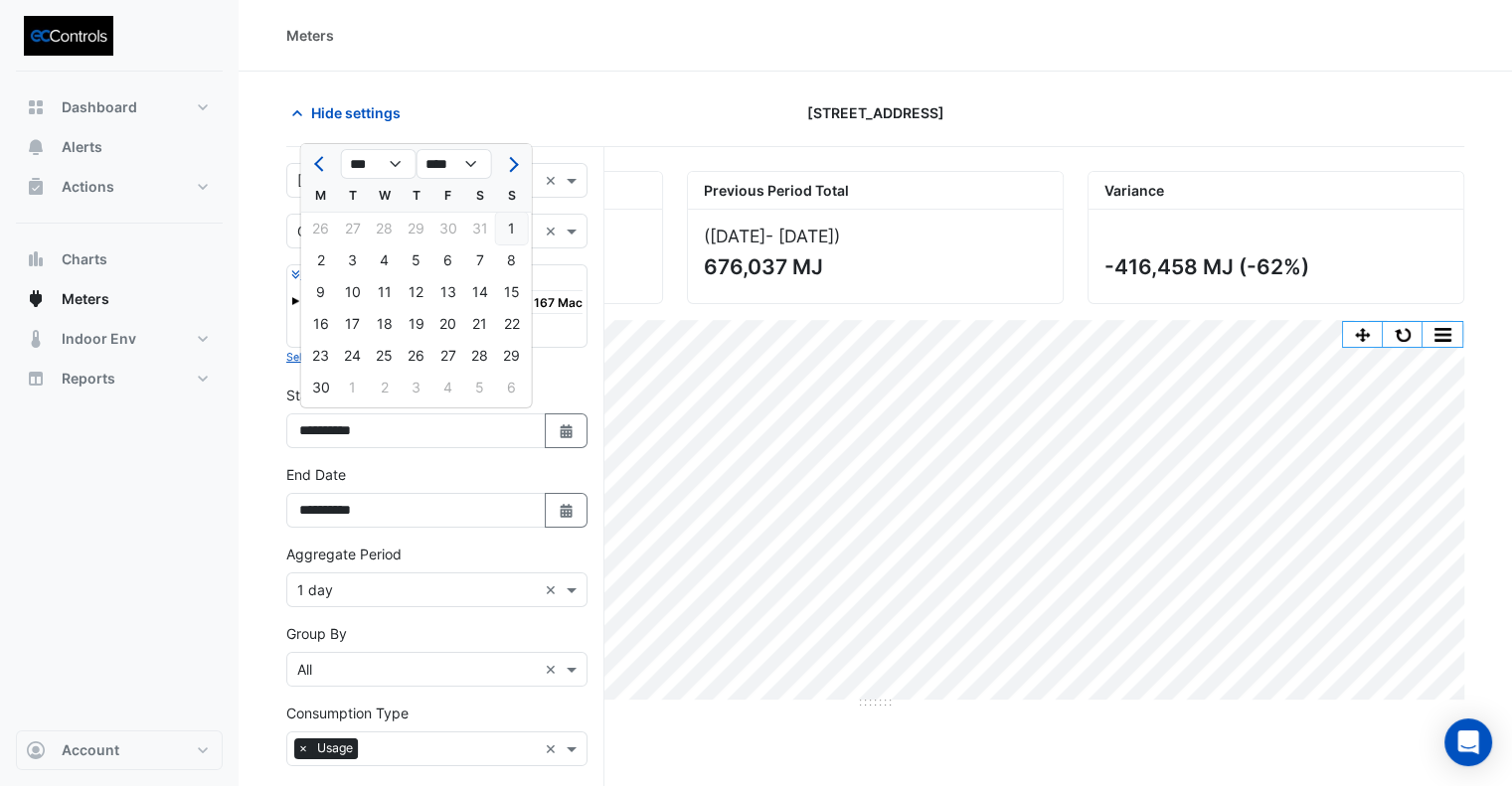 click on "1" 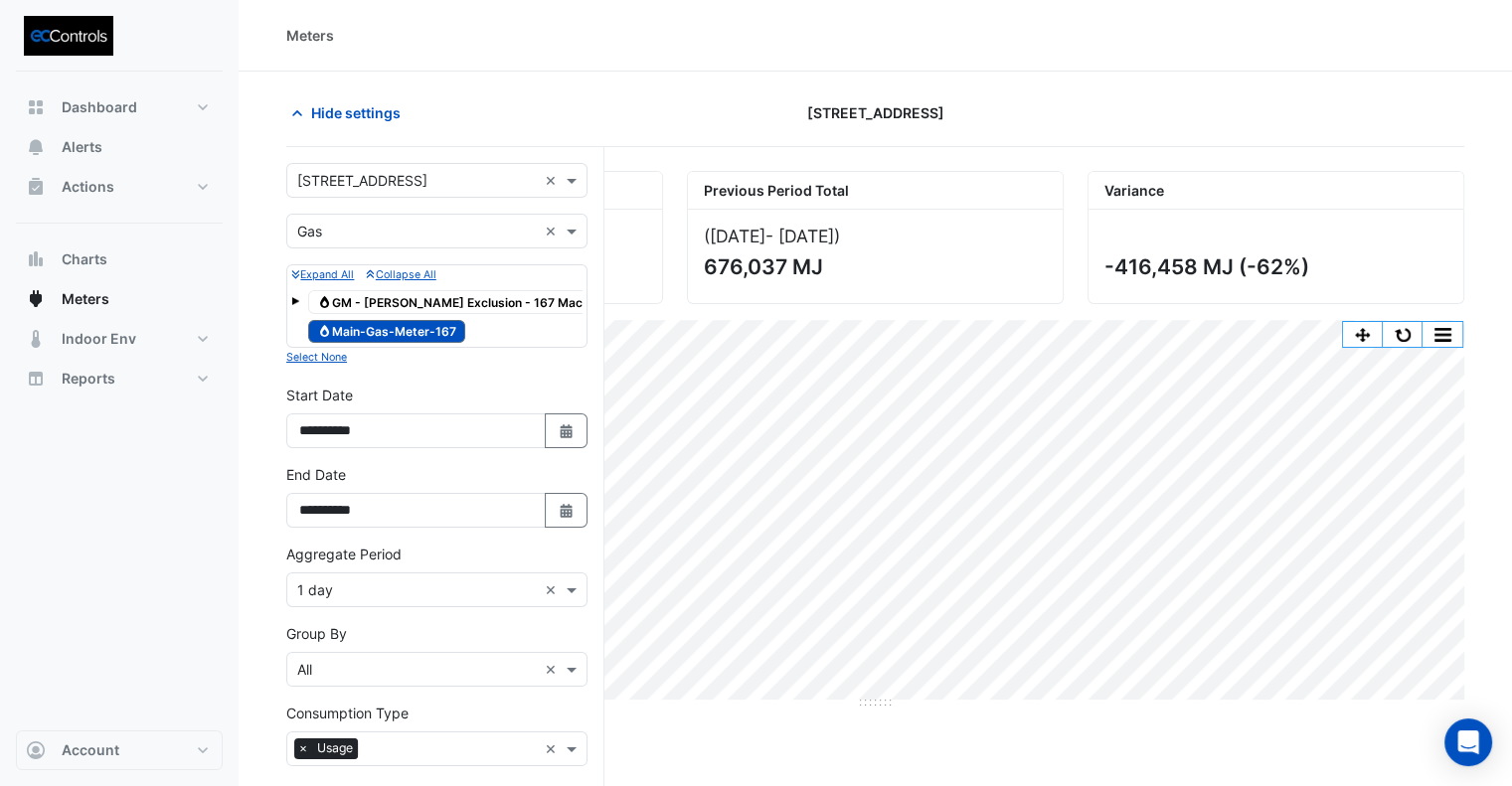 click on "**********" at bounding box center [436, 504] 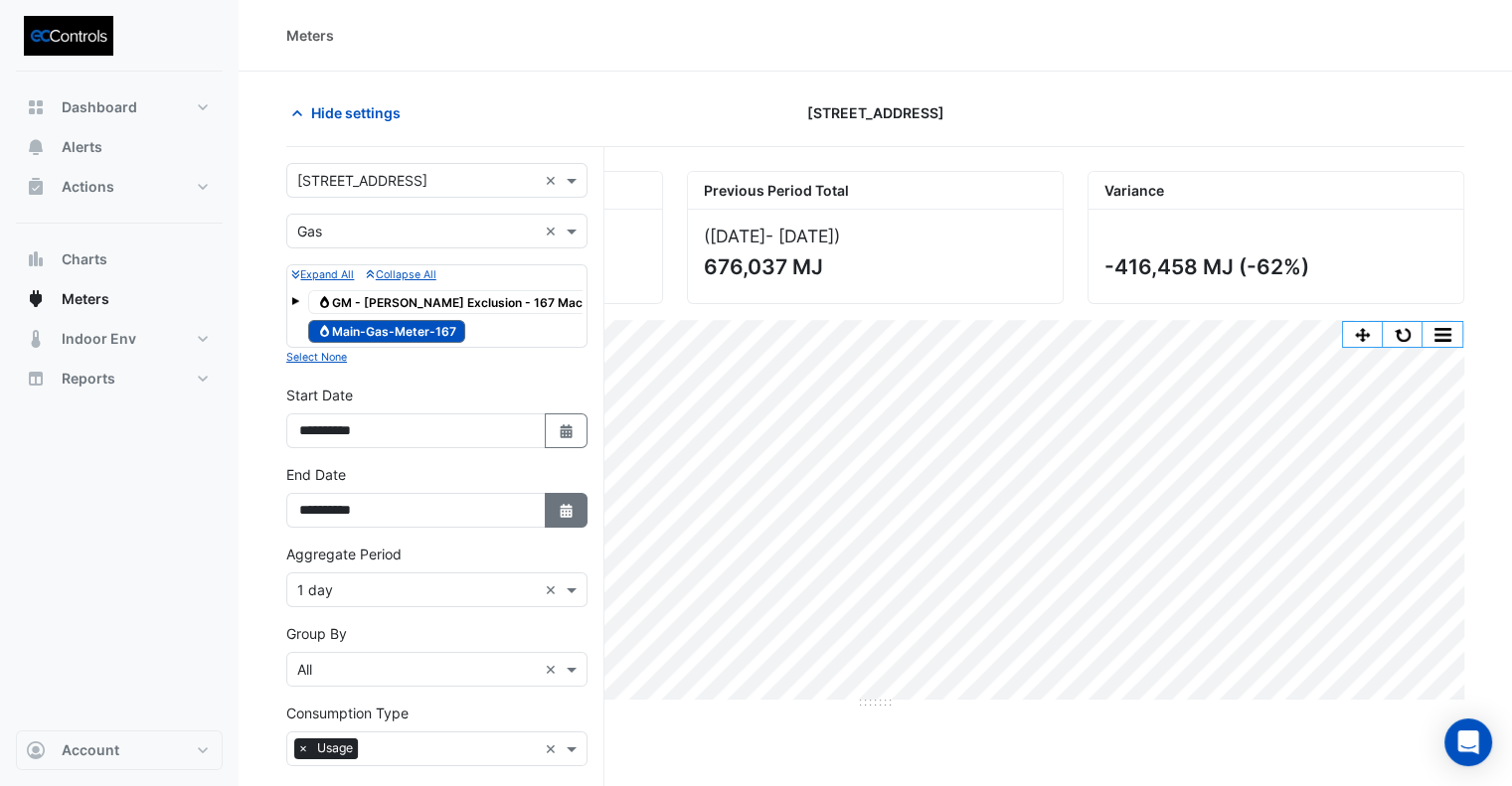 click 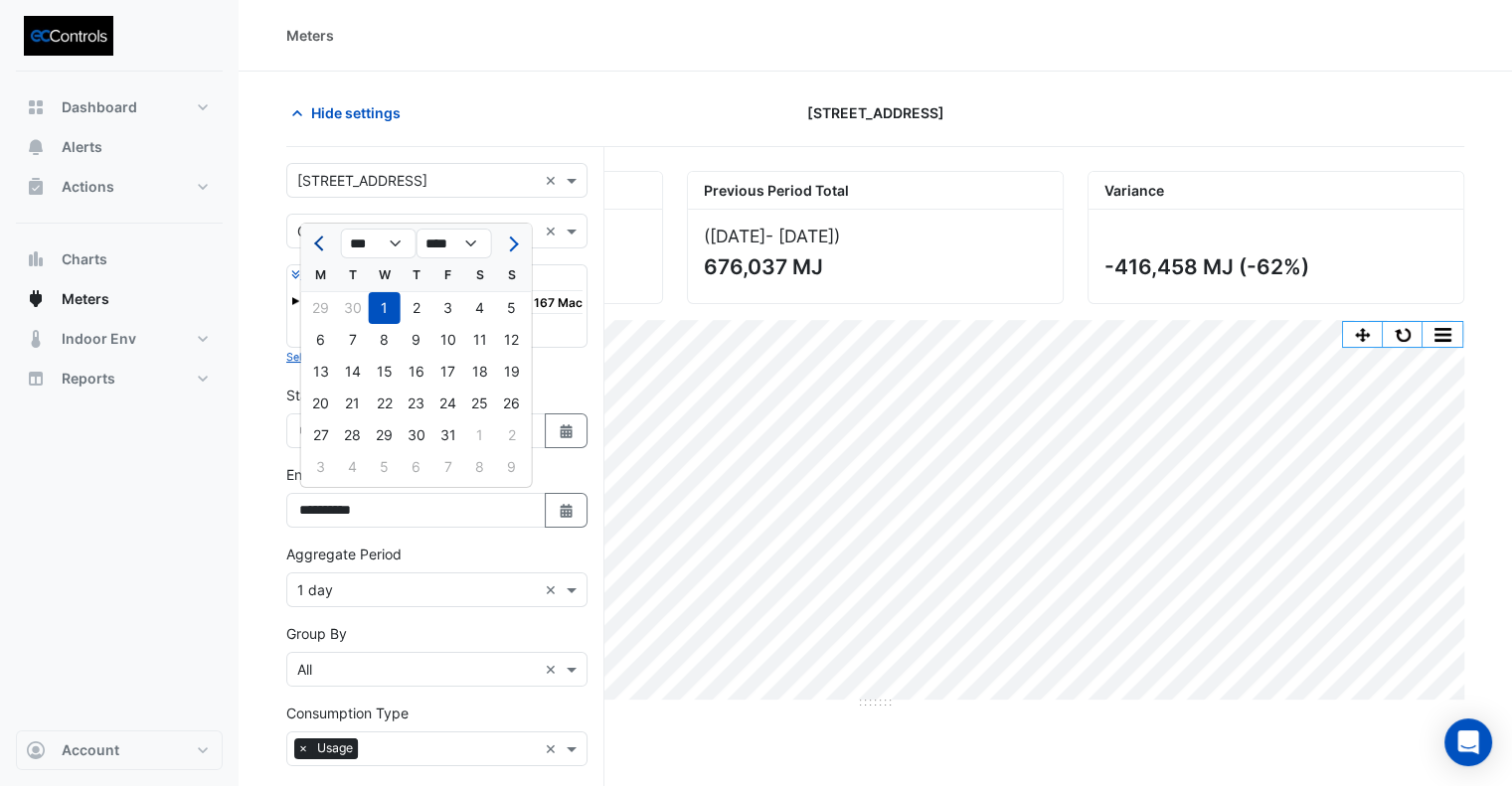 click 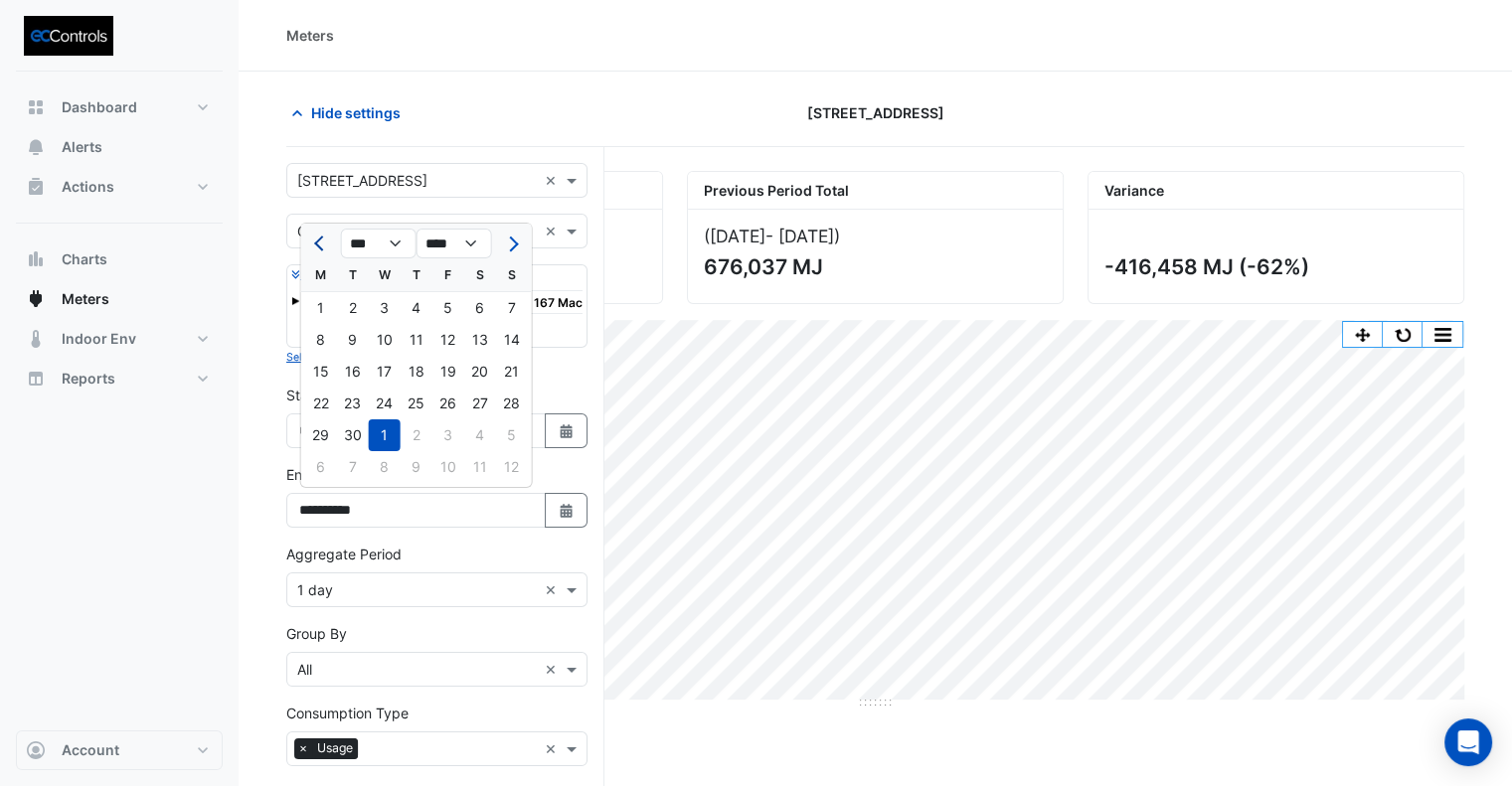 click 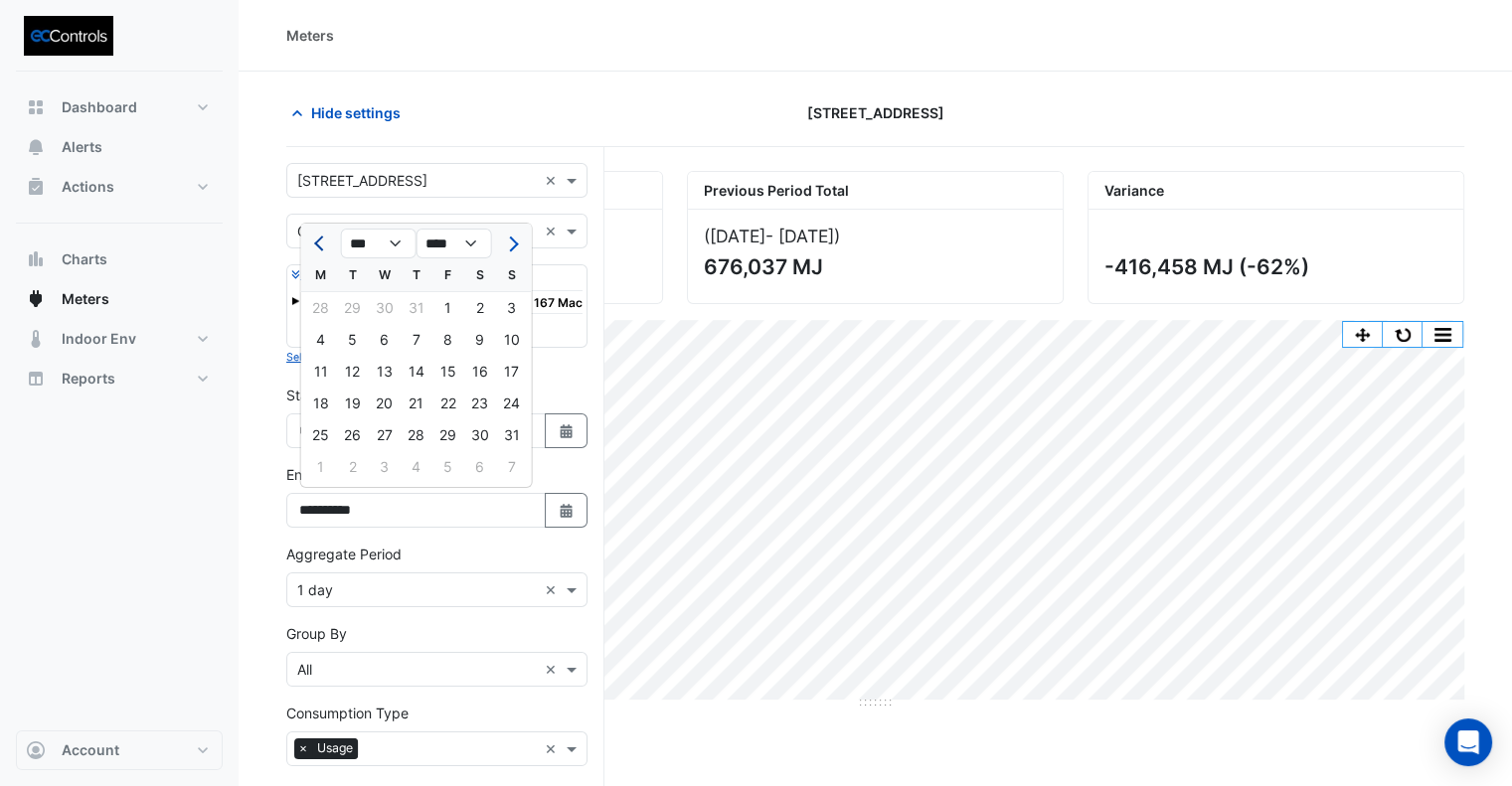 click 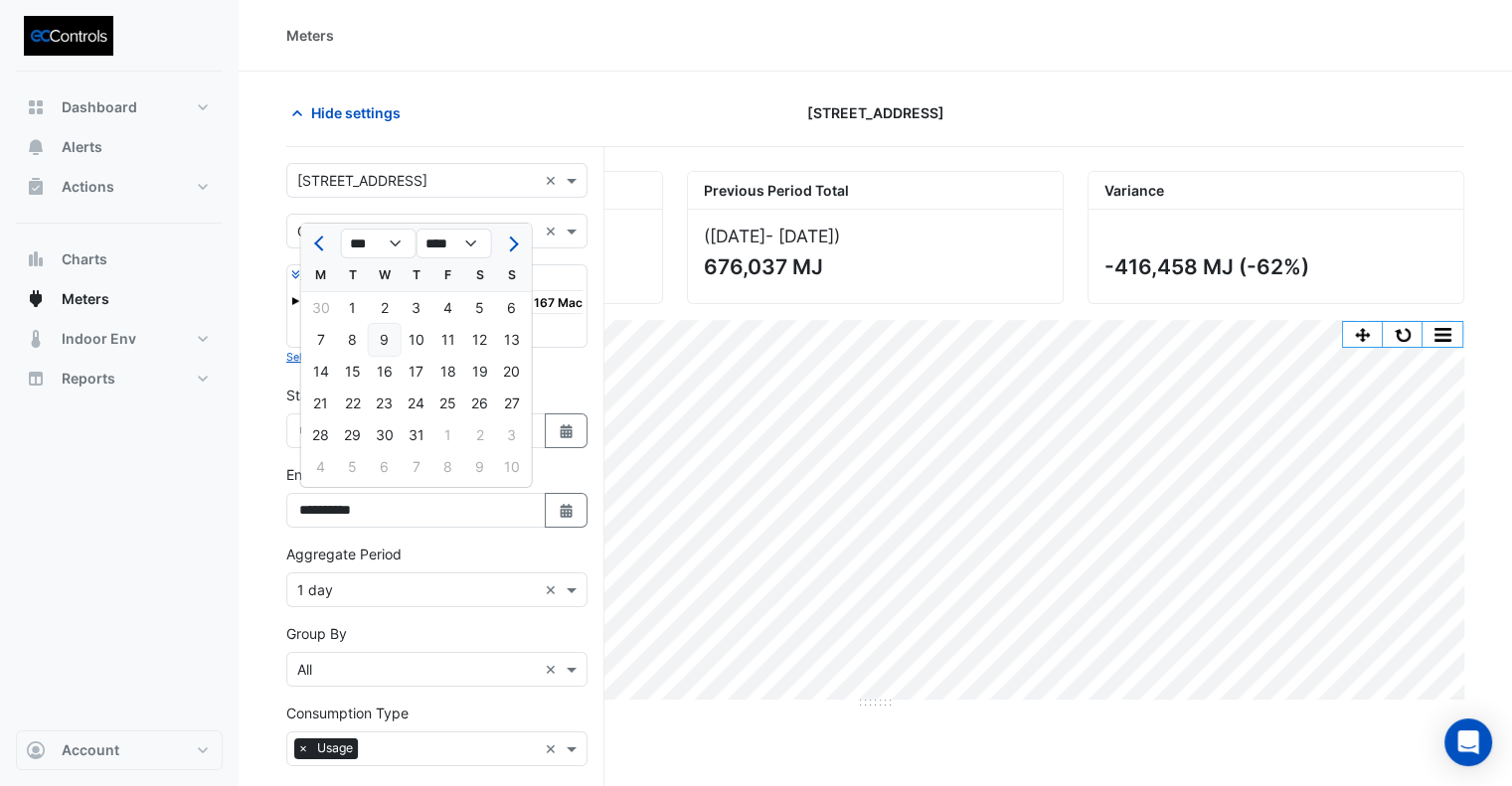click on "9" 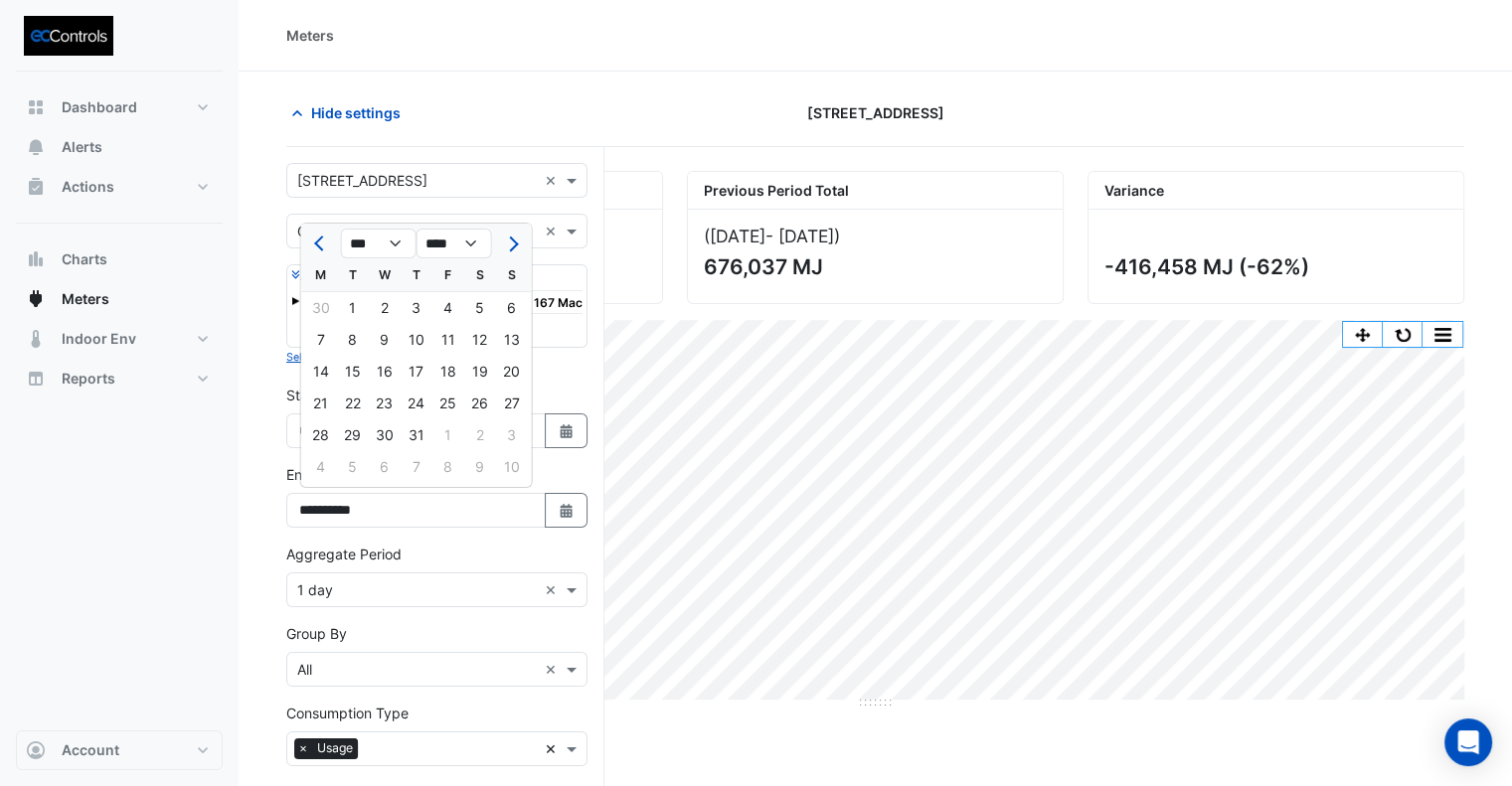 type on "**********" 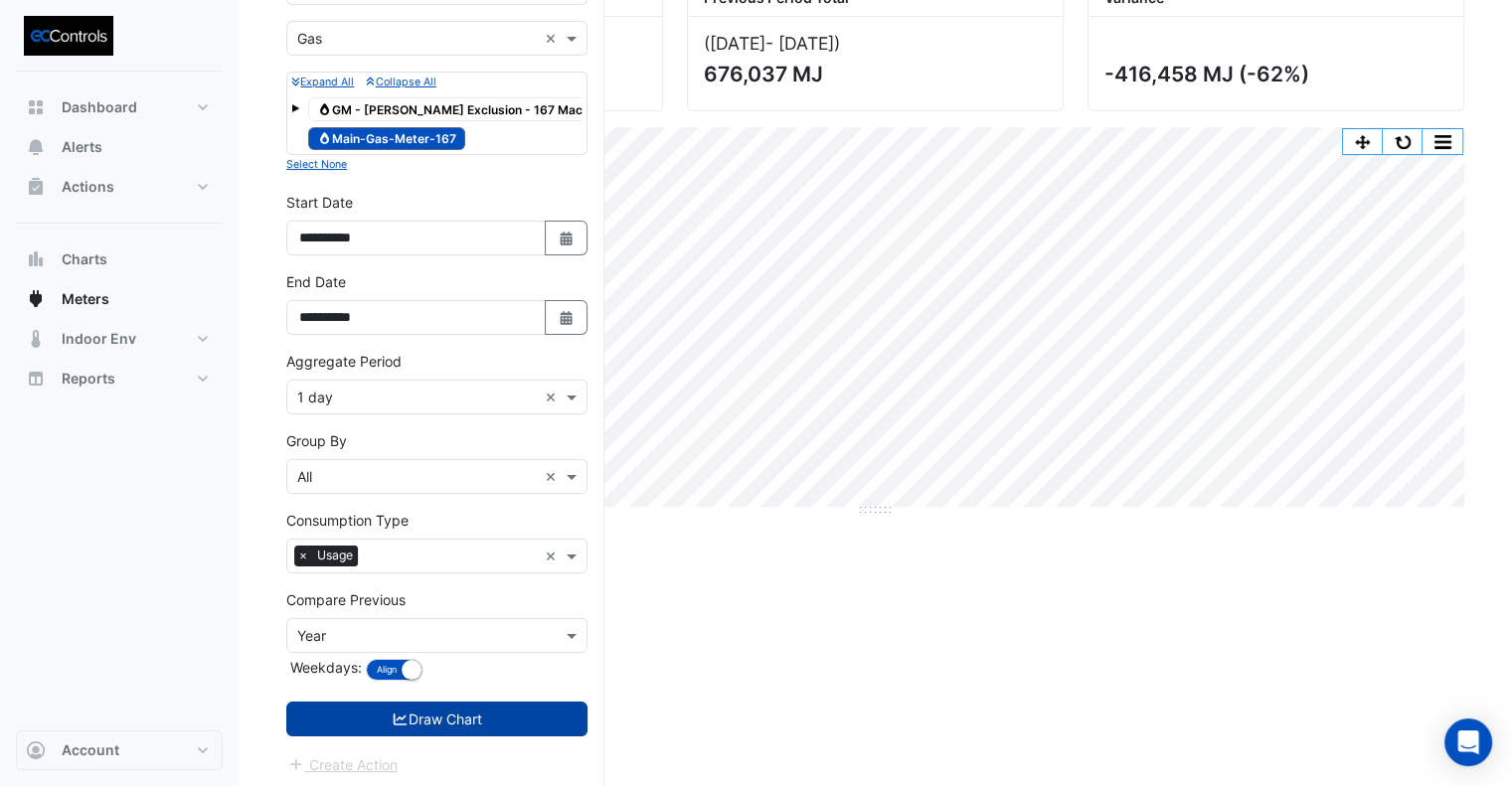 click on "Draw Chart" at bounding box center (436, 718) 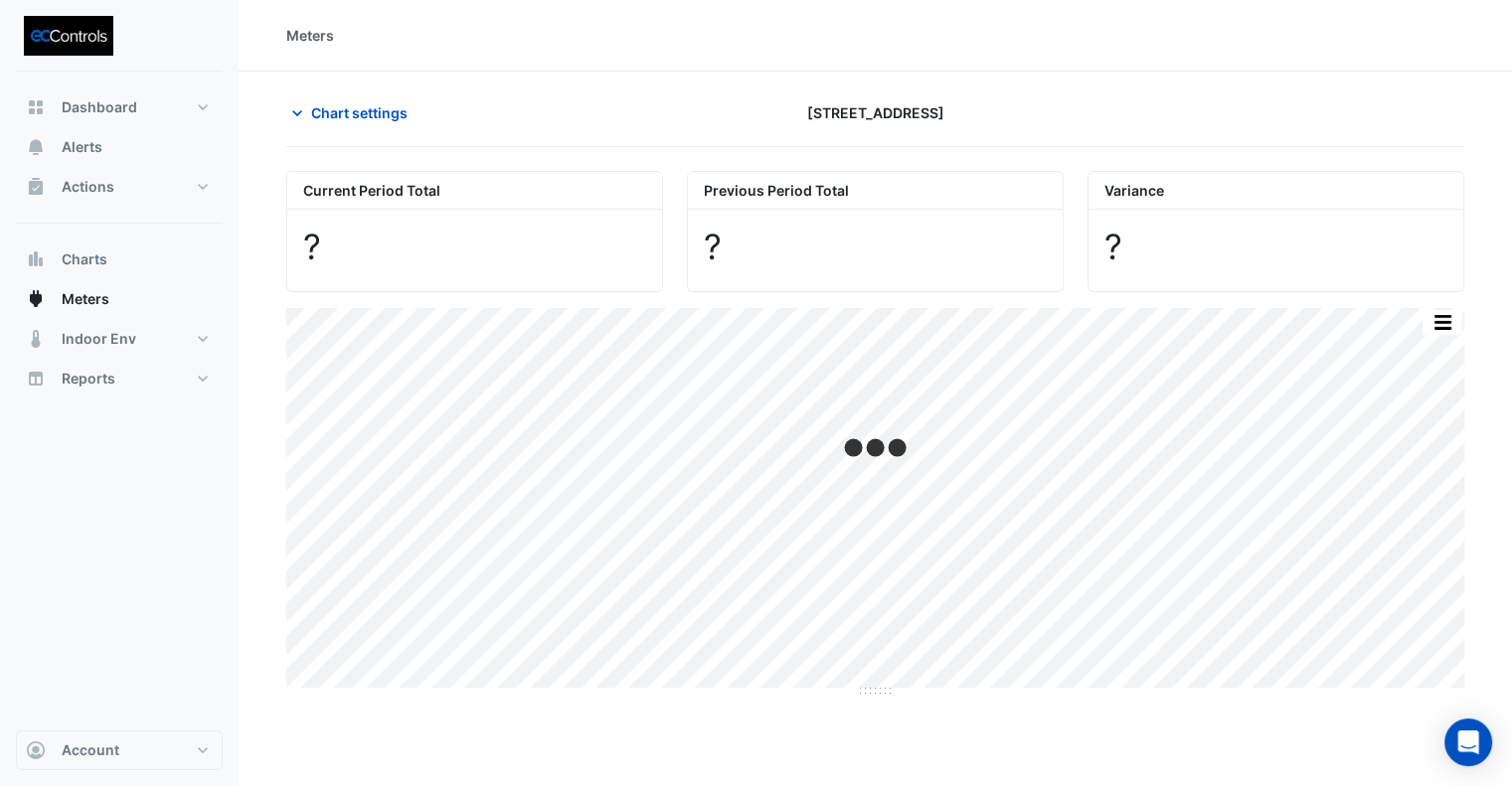 scroll, scrollTop: 0, scrollLeft: 0, axis: both 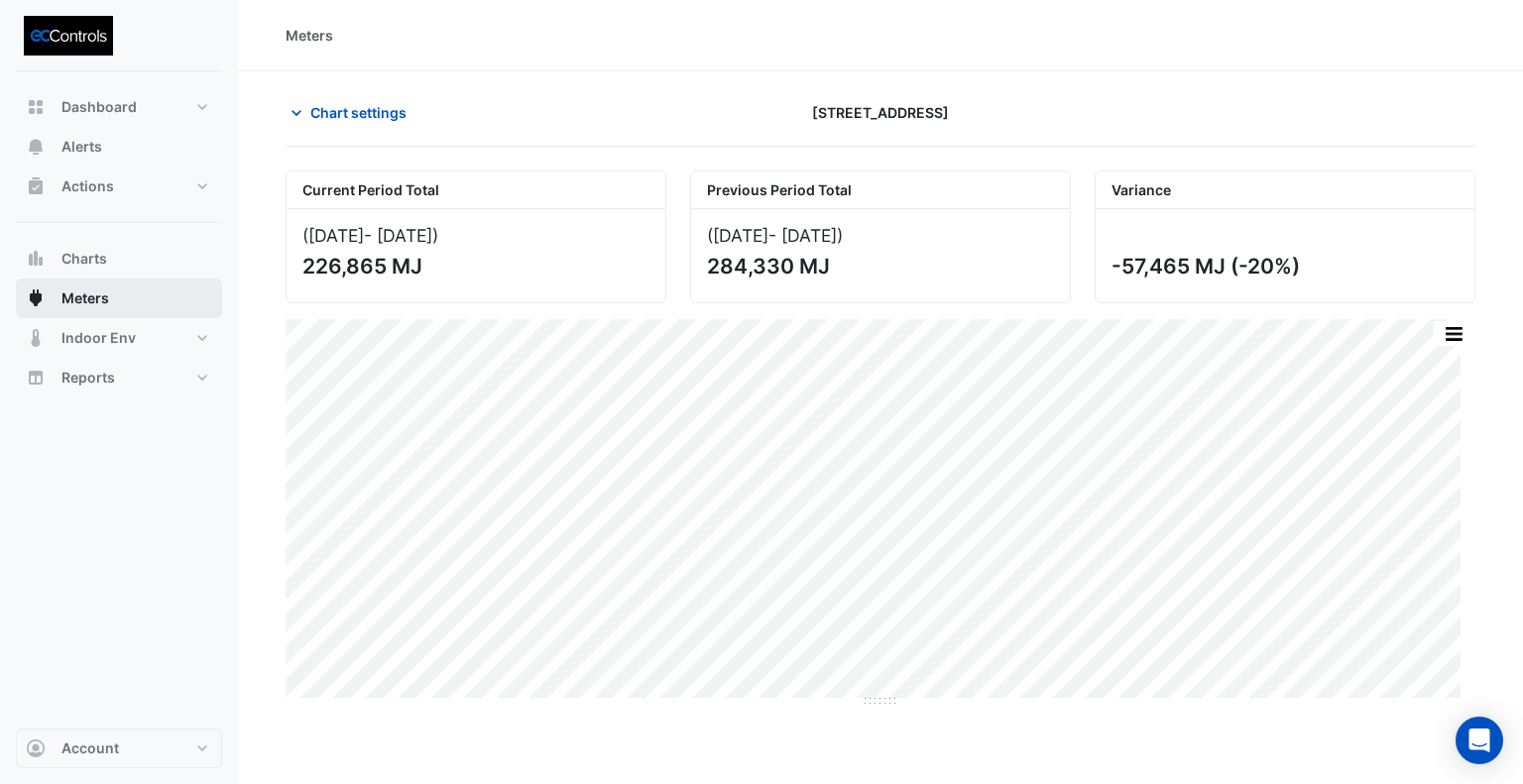 click on "Meters" at bounding box center [85, 298] 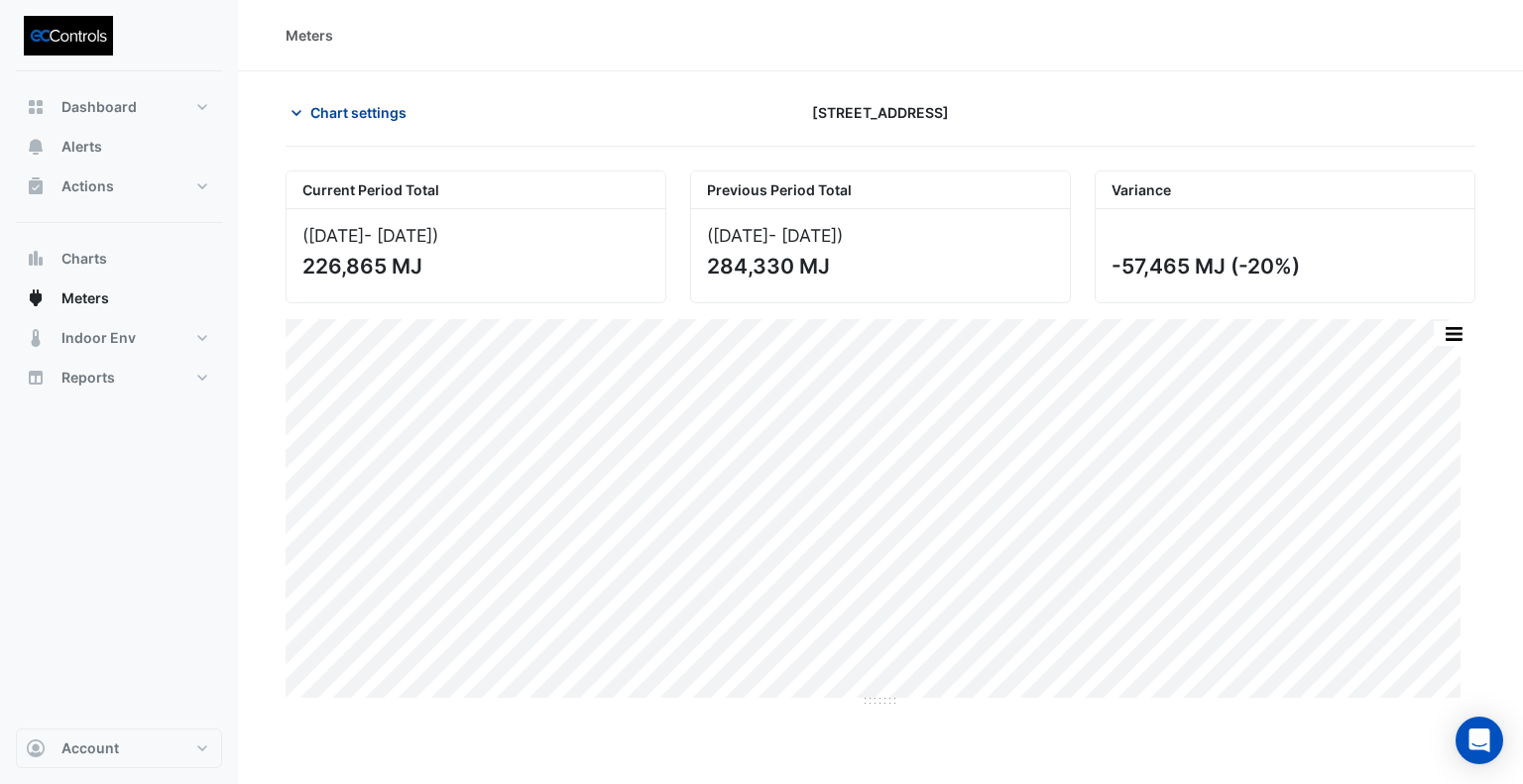 click on "Chart settings" 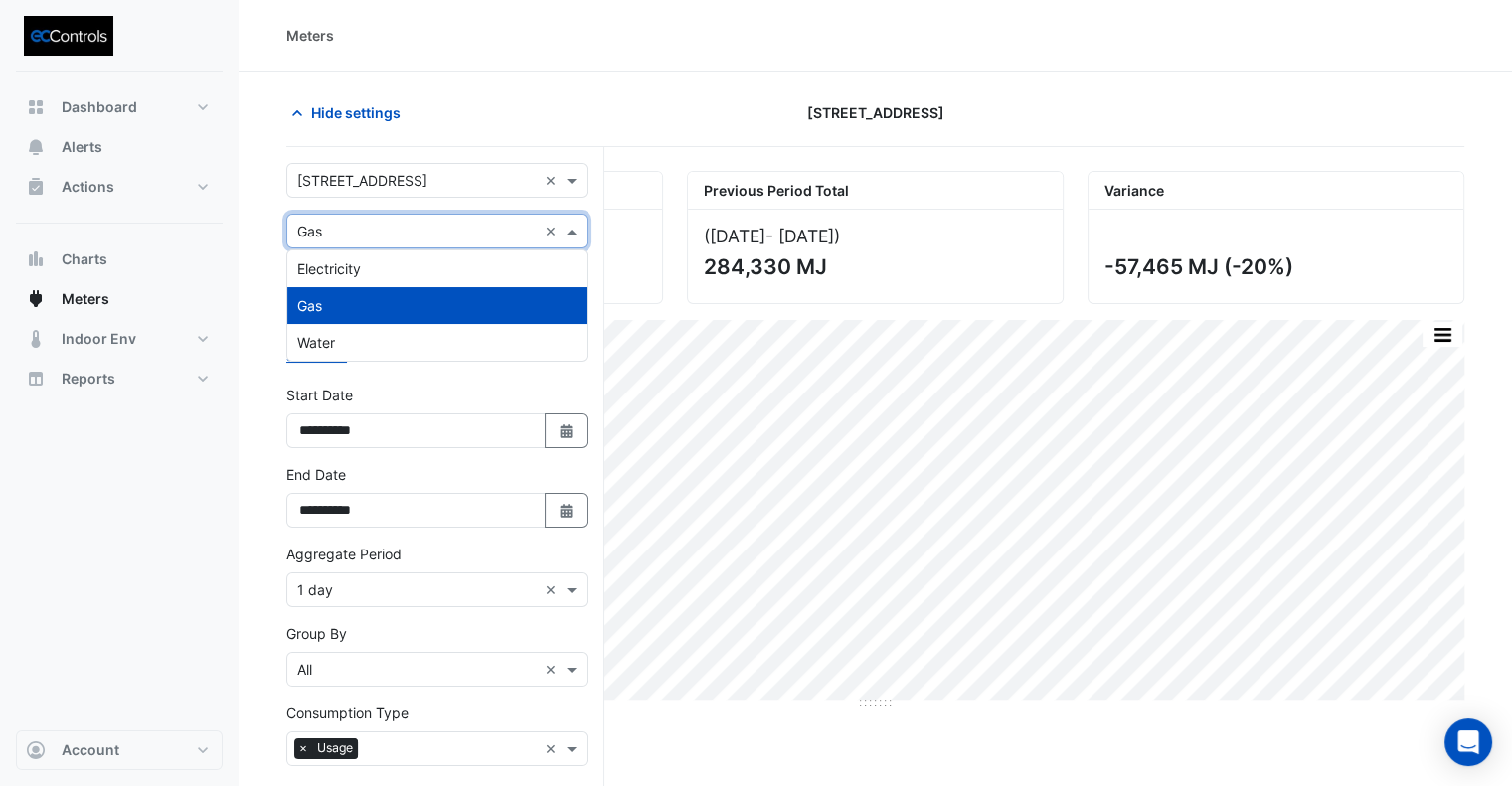 click at bounding box center [417, 232] 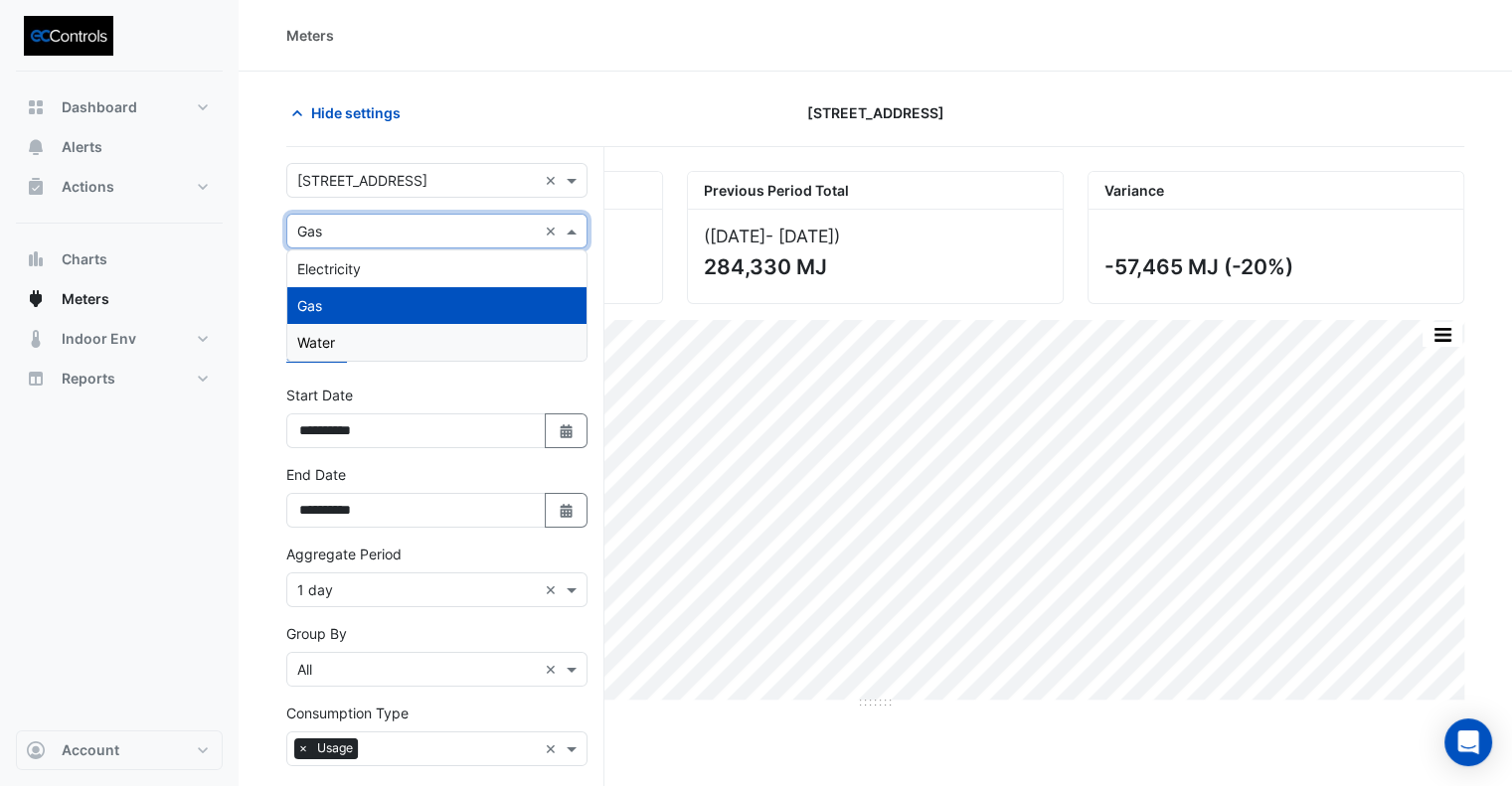 click on "Water" at bounding box center [436, 342] 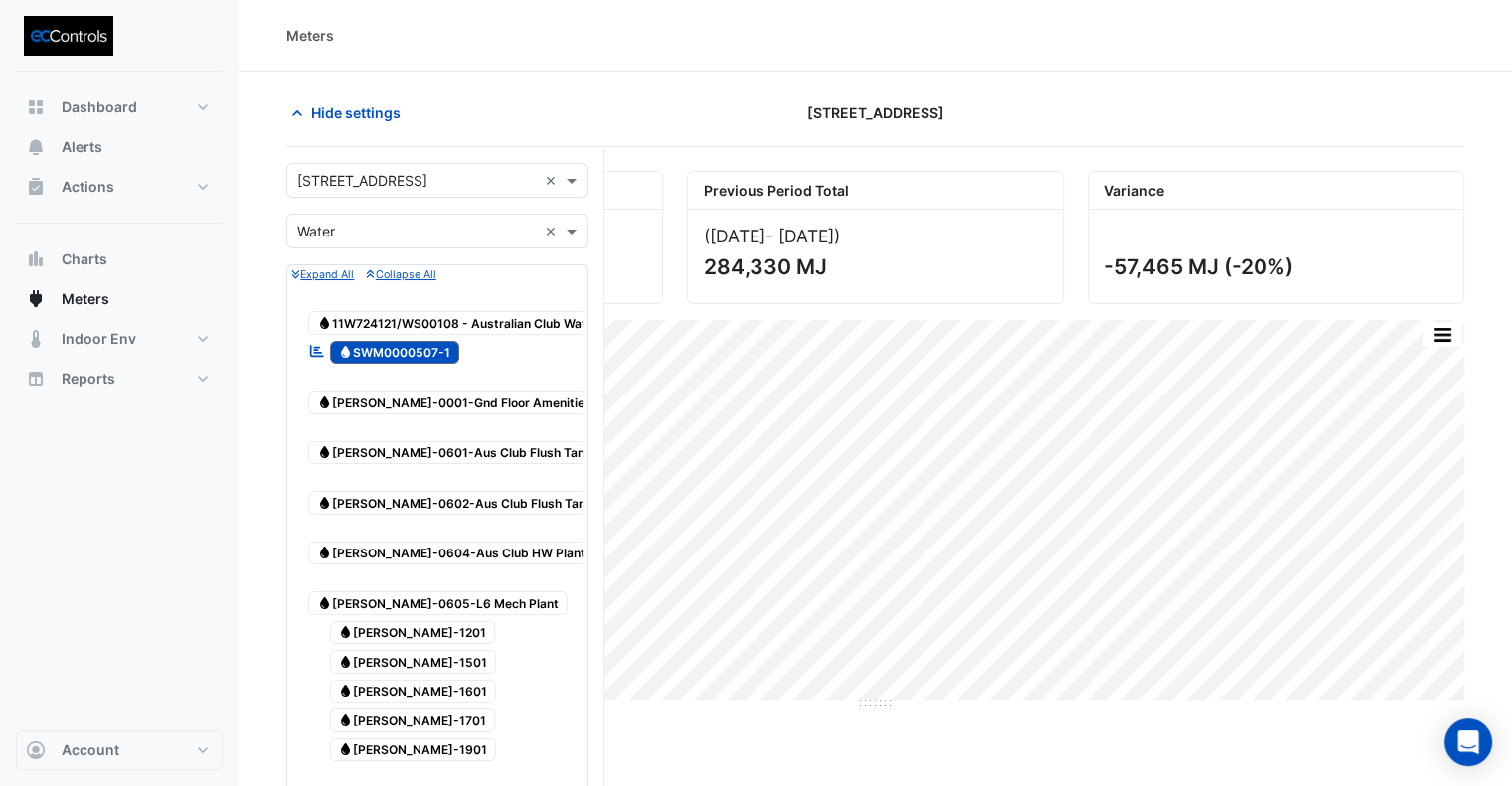 click on "Water
SWM0000507-1" at bounding box center (395, 353) 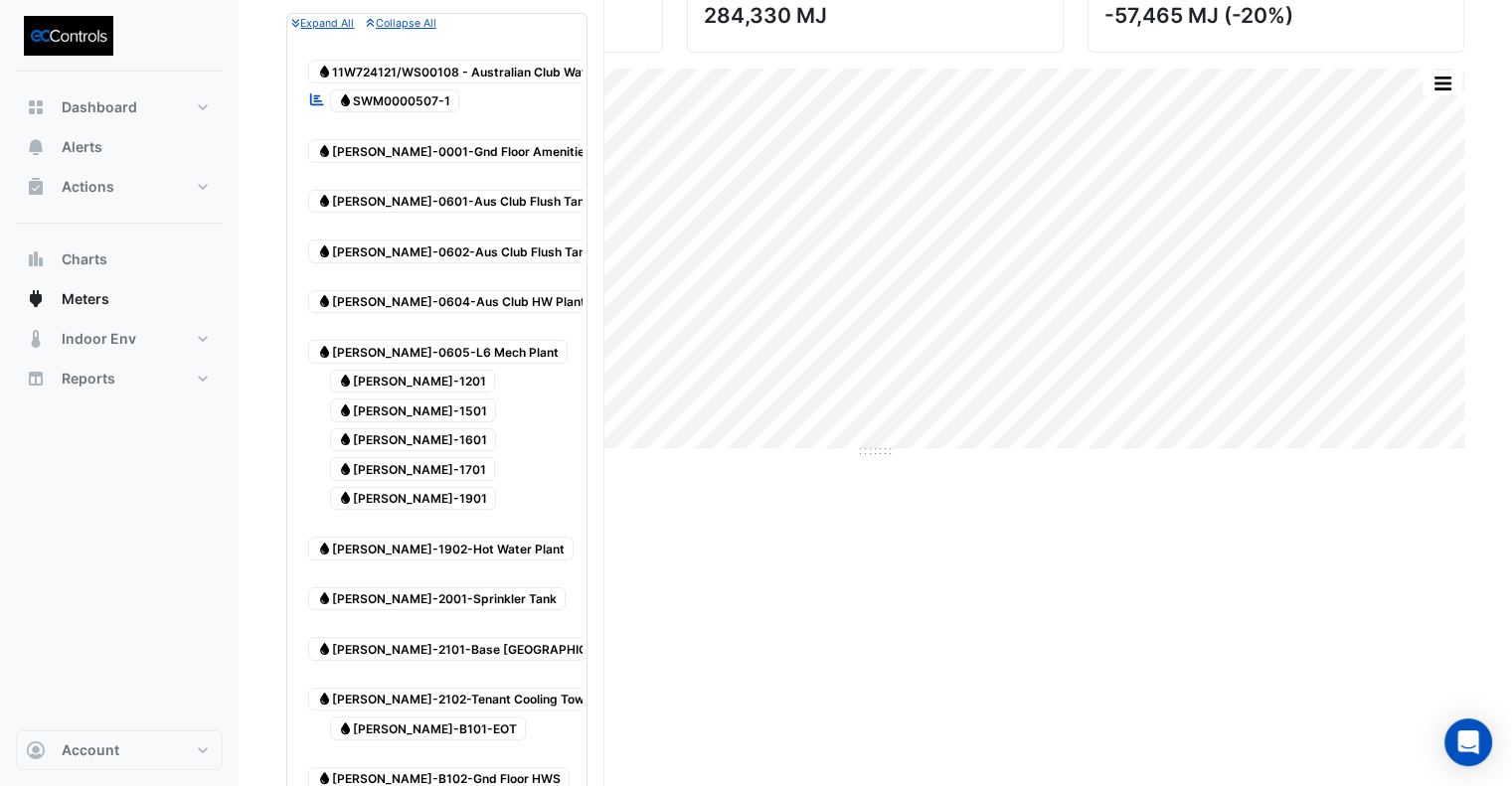 scroll, scrollTop: 397, scrollLeft: 0, axis: vertical 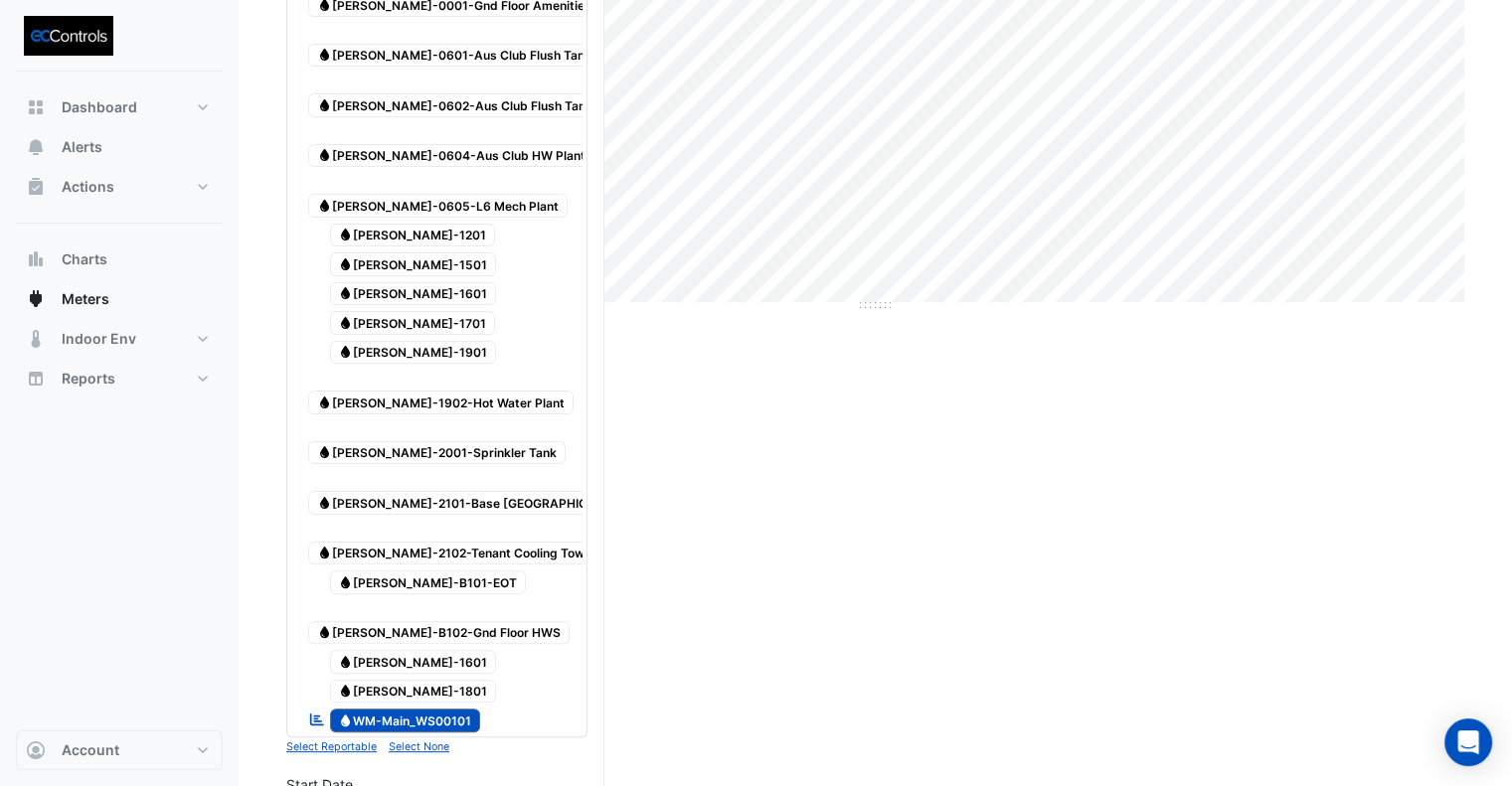 click on "Water
WM-Main_WS00101" at bounding box center (406, 720) 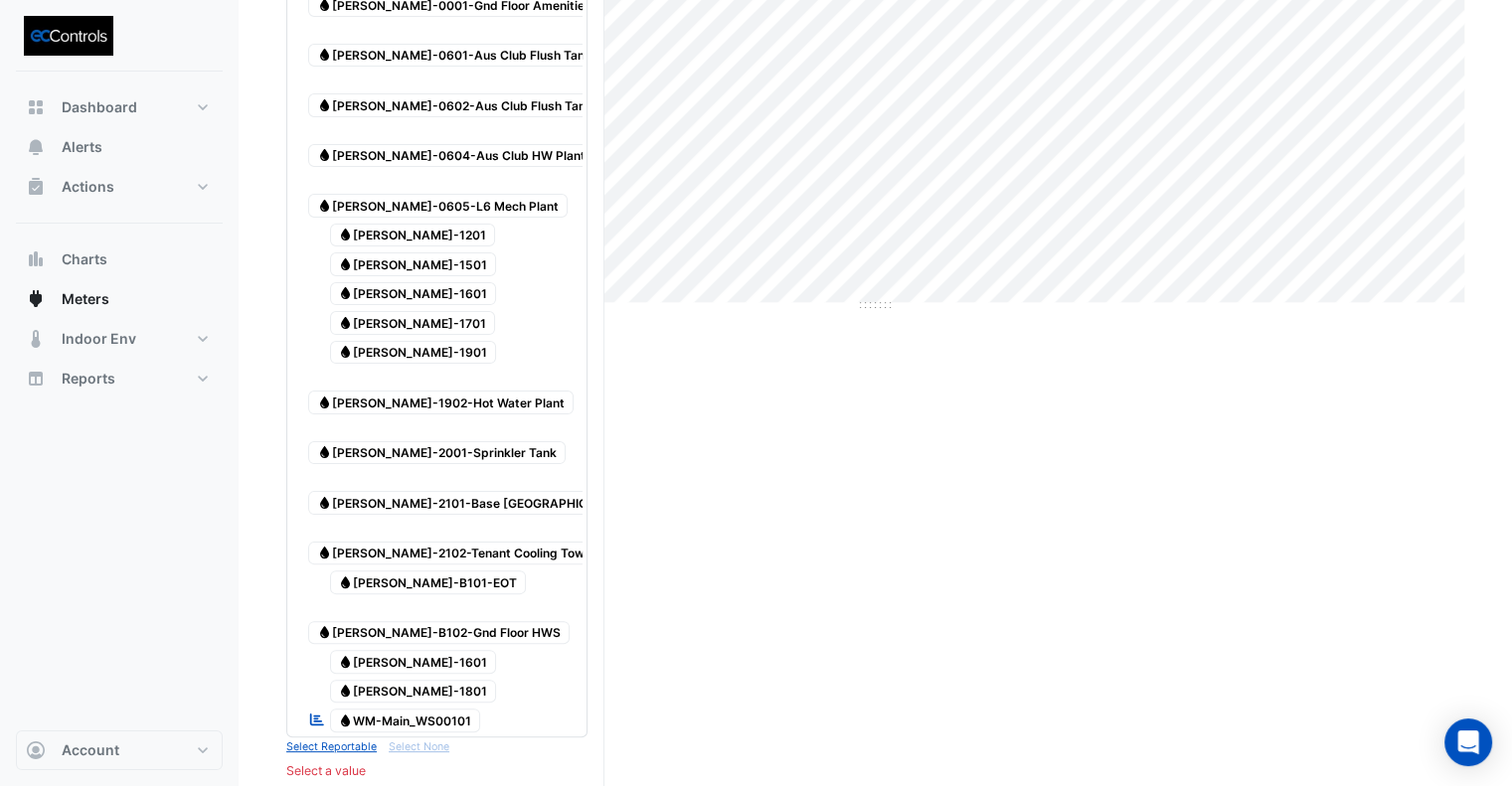 drag, startPoint x: 478, startPoint y: 375, endPoint x: 479, endPoint y: 391, distance: 16.03122 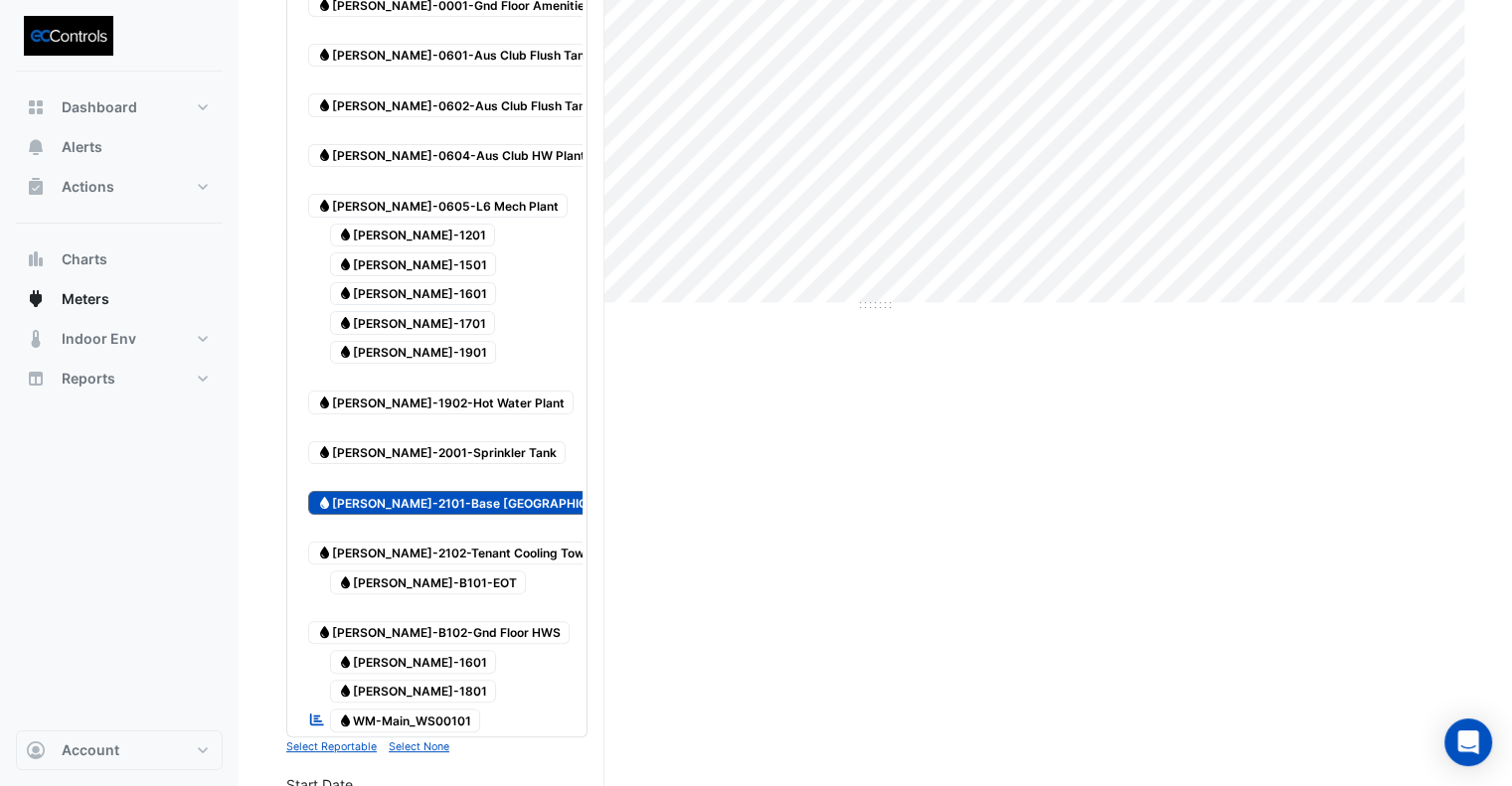 click on "Water
[PERSON_NAME]-2102-Tenant Cooling Tower" at bounding box center (456, 543) 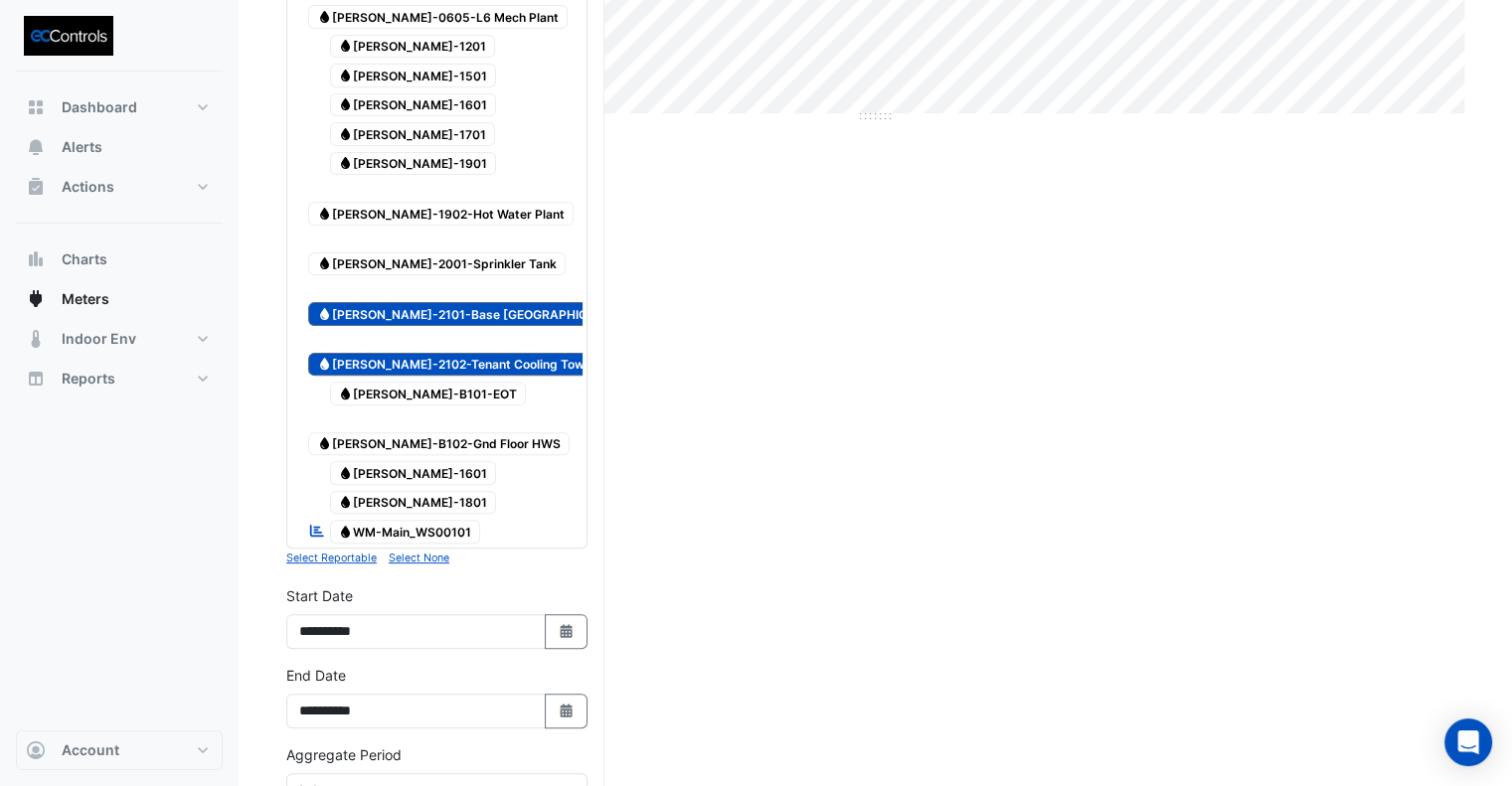 scroll, scrollTop: 813, scrollLeft: 0, axis: vertical 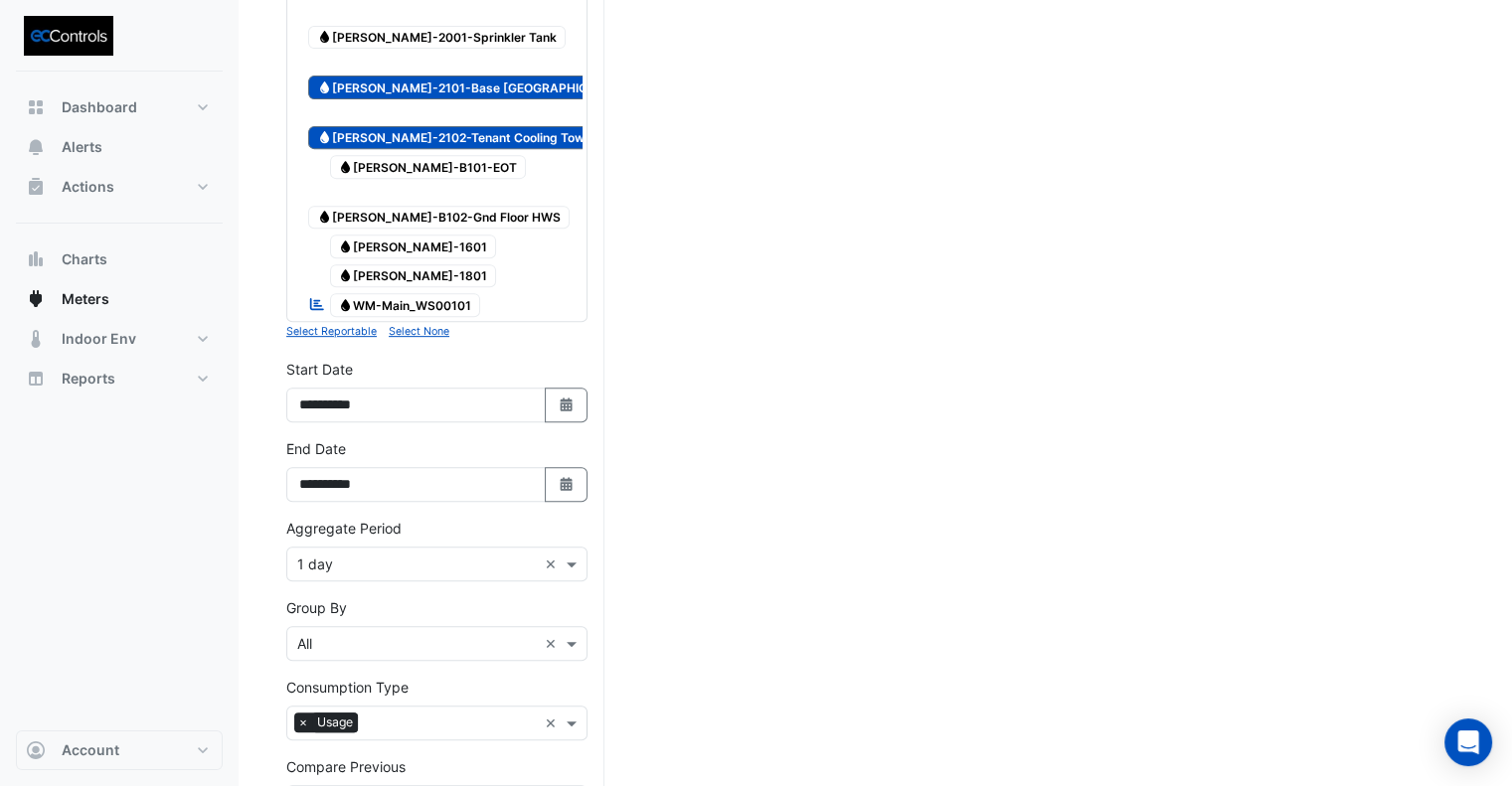 click on "Draw Chart" at bounding box center [436, 885] 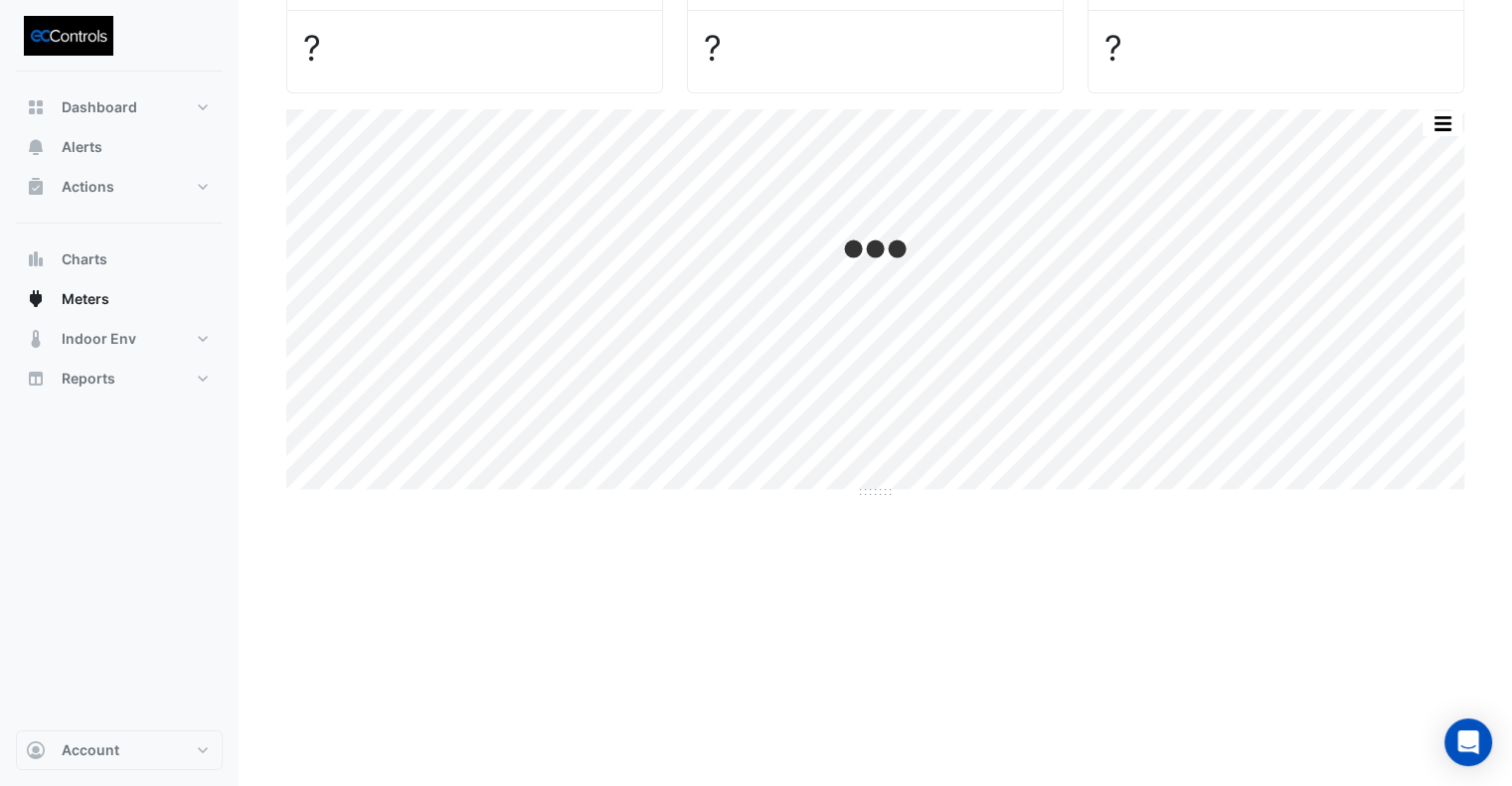 scroll, scrollTop: 0, scrollLeft: 0, axis: both 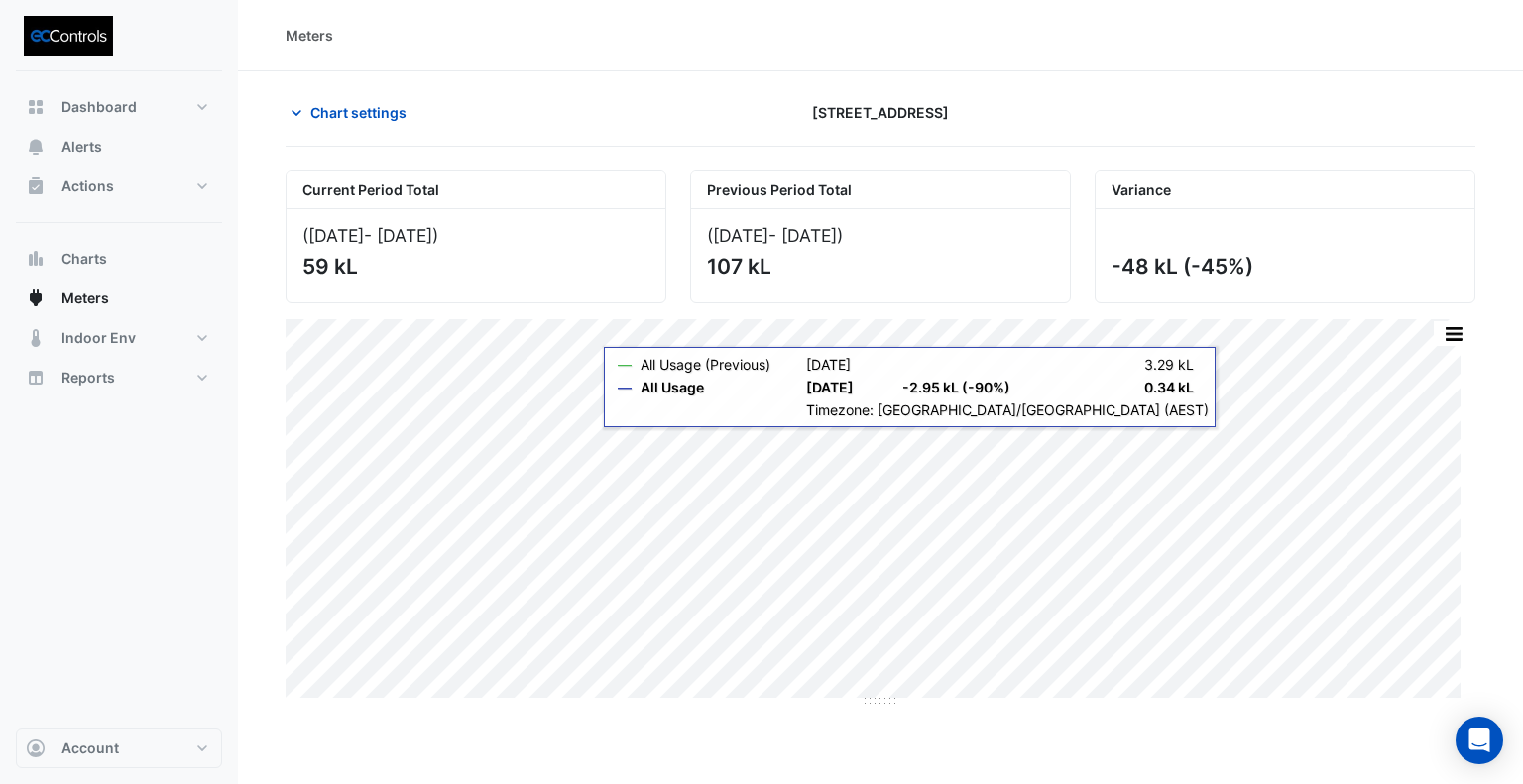 click on "Current Period Total
([DATE]  - [DATE] )
59 kL
Previous Period Total
([DATE]  - [DATE] )
107 kL
[GEOGRAPHIC_DATA]
-48 kL
(-45%)
Print Save as JPEG Save as PNG Pivot Data Table Export CSV - Flat Export CSV - Pivot Select Chart Type    —    All Usage (Previous)             [DATE]       3.29 kL       —    All Usage             [DATE]    -2.95 kL (-90%)    0.34 kL    Timezone: [GEOGRAPHIC_DATA]/[GEOGRAPHIC_DATA] (AEST)" 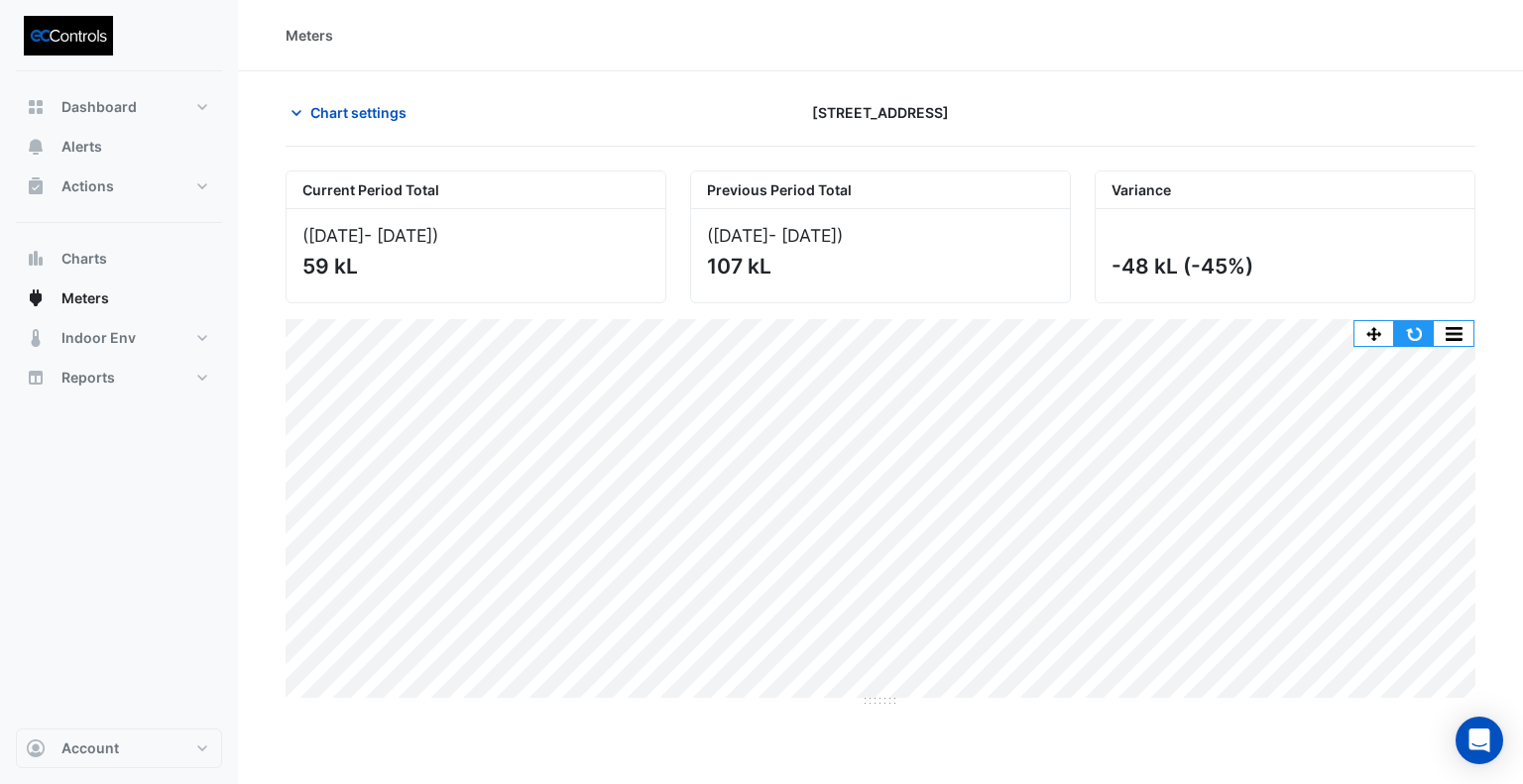 click 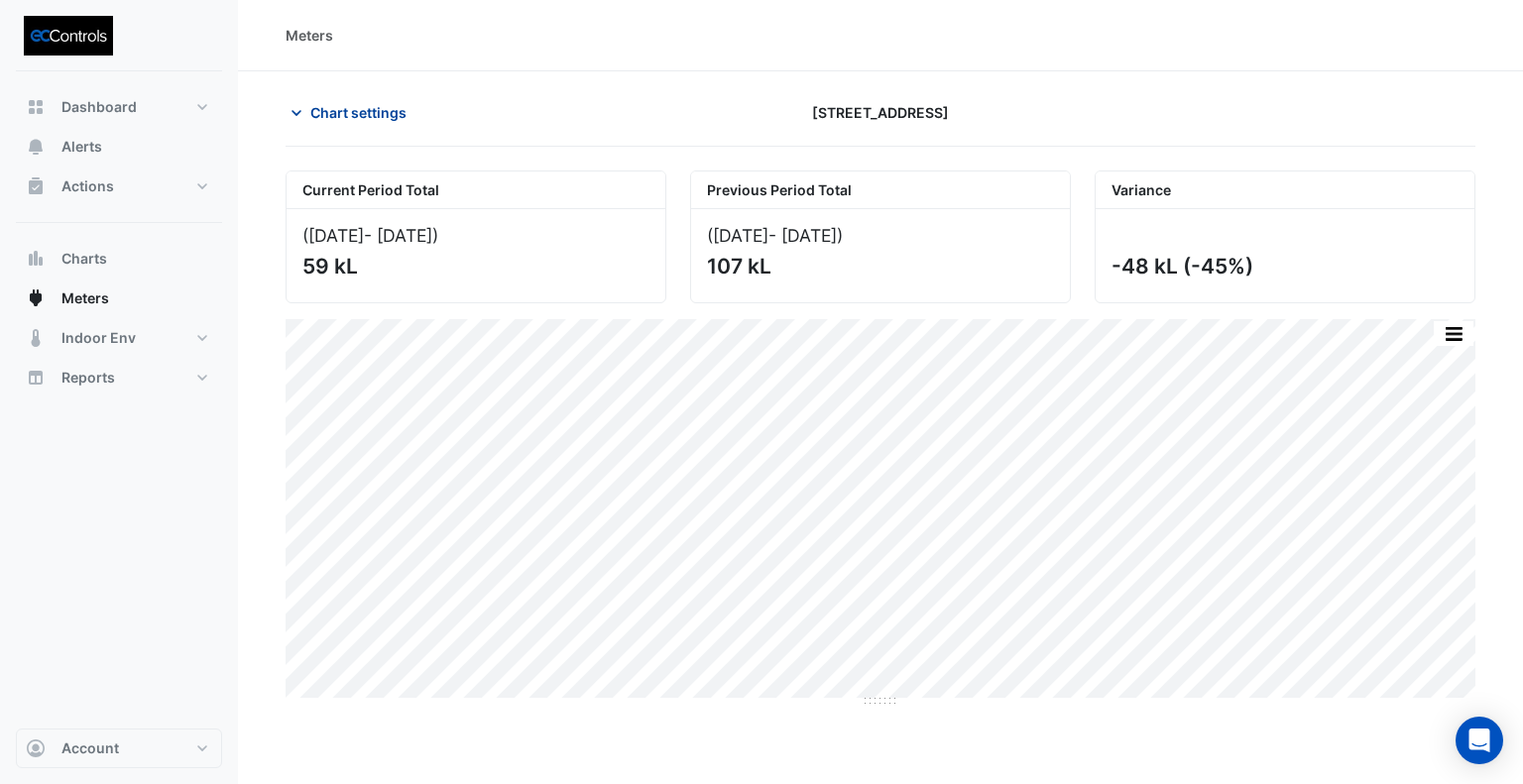 click 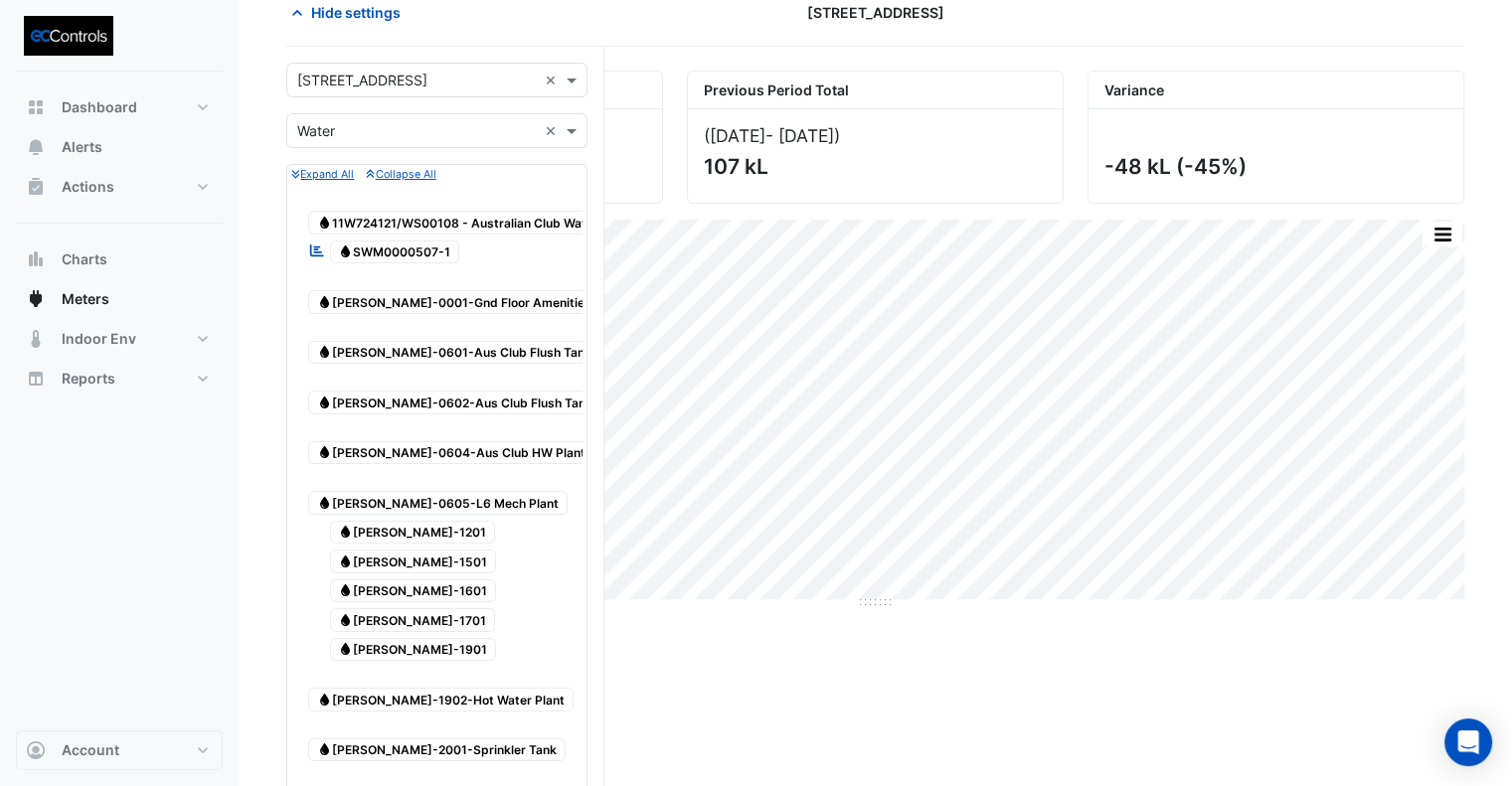 scroll, scrollTop: 99, scrollLeft: 0, axis: vertical 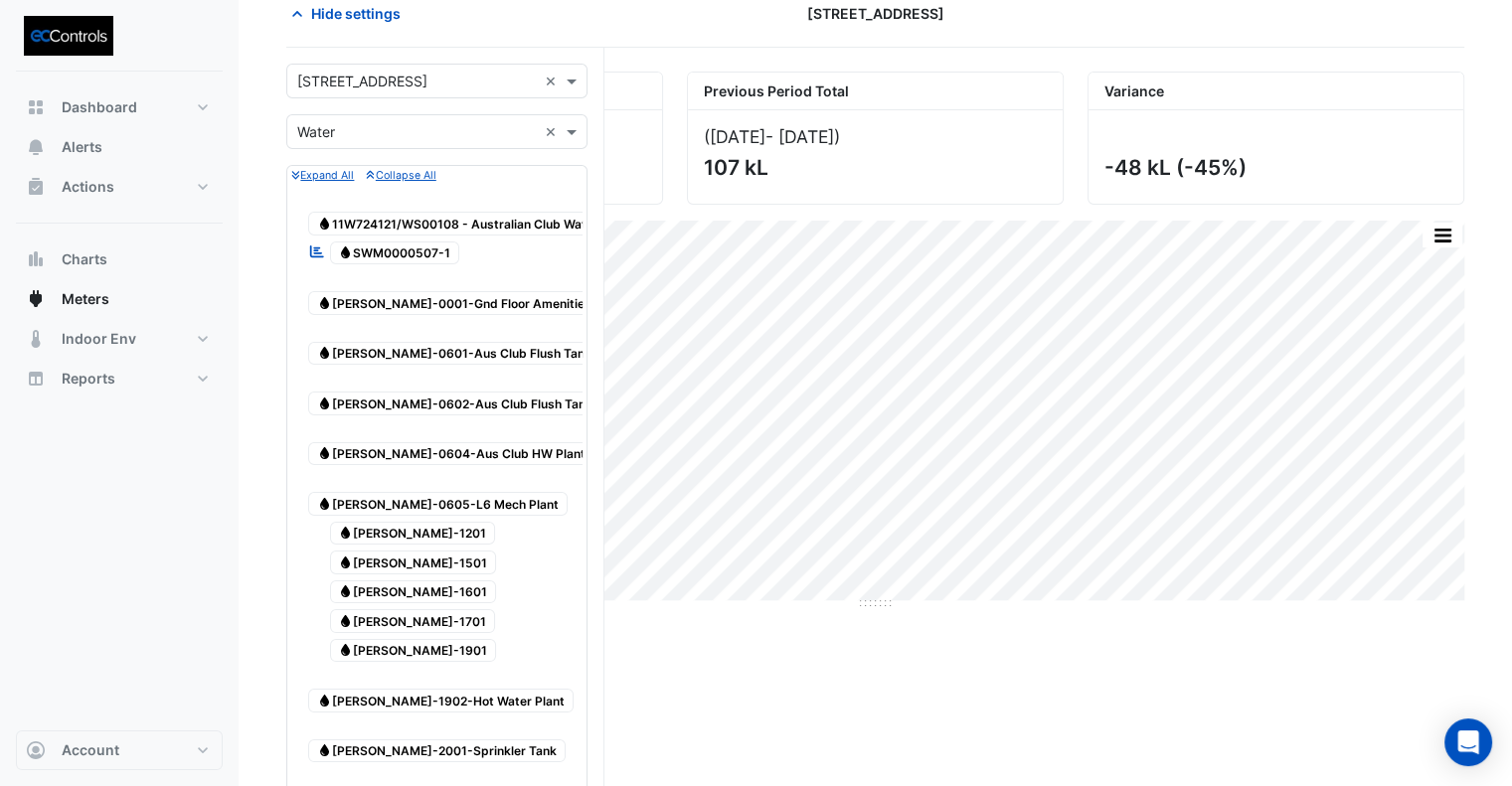 click on "Current Period Total
([DATE]  - [DATE] )
59 kL
Previous Period Total
([DATE]  - [DATE] )
107 kL
[GEOGRAPHIC_DATA]
-48 kL
(-45%)
Print Save as JPEG Save as PNG Pivot Data Table Export CSV - Flat Export CSV - Pivot Select Chart Type    —    All Usage (Previous)             [DATE]       1.90 kL       —    All Usage             [DATE]    -1.04 kL (-55%)    0.86 kL    Timezone: [GEOGRAPHIC_DATA]/[GEOGRAPHIC_DATA] (AEST)" 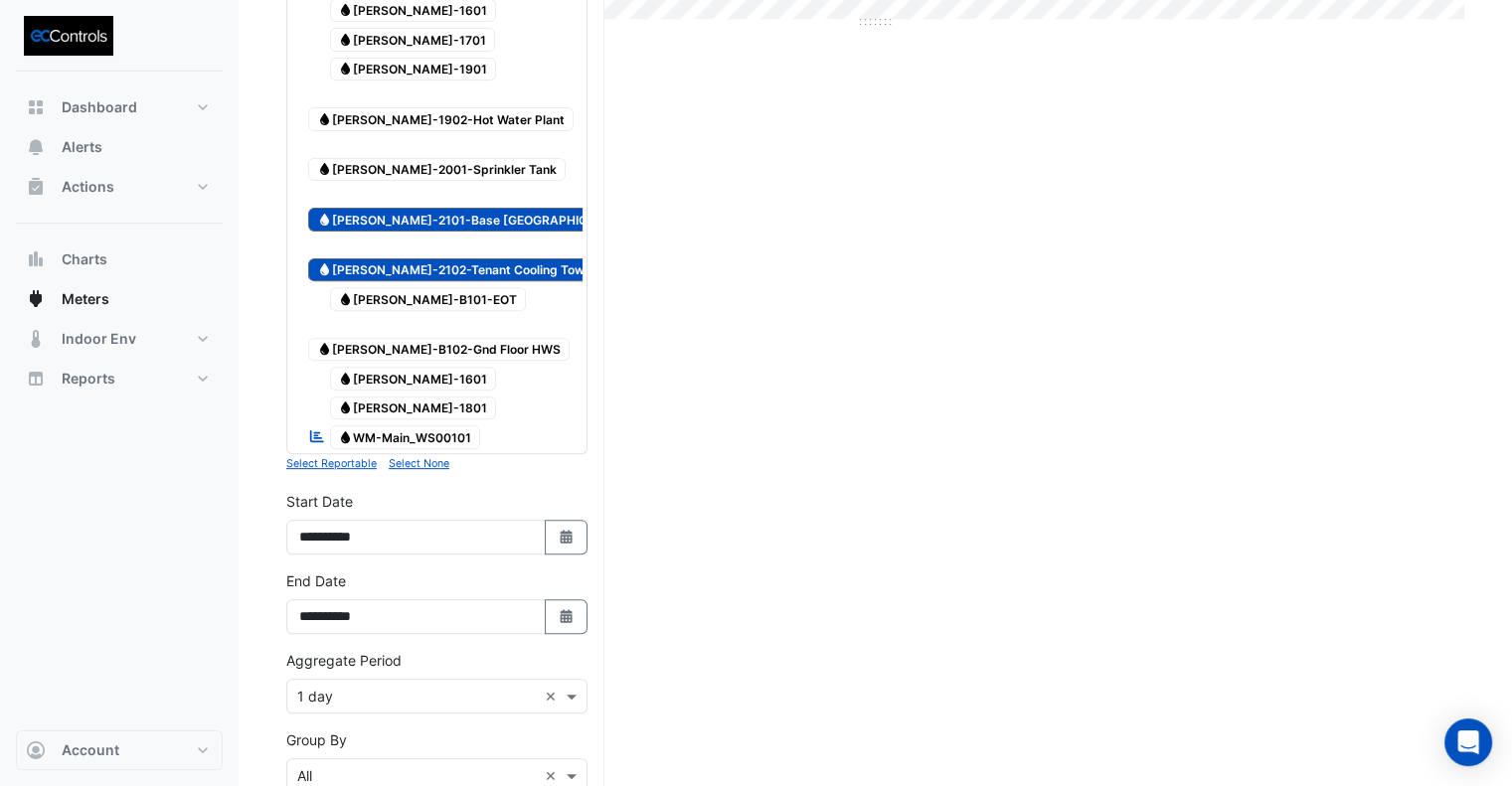 scroll, scrollTop: 596, scrollLeft: 0, axis: vertical 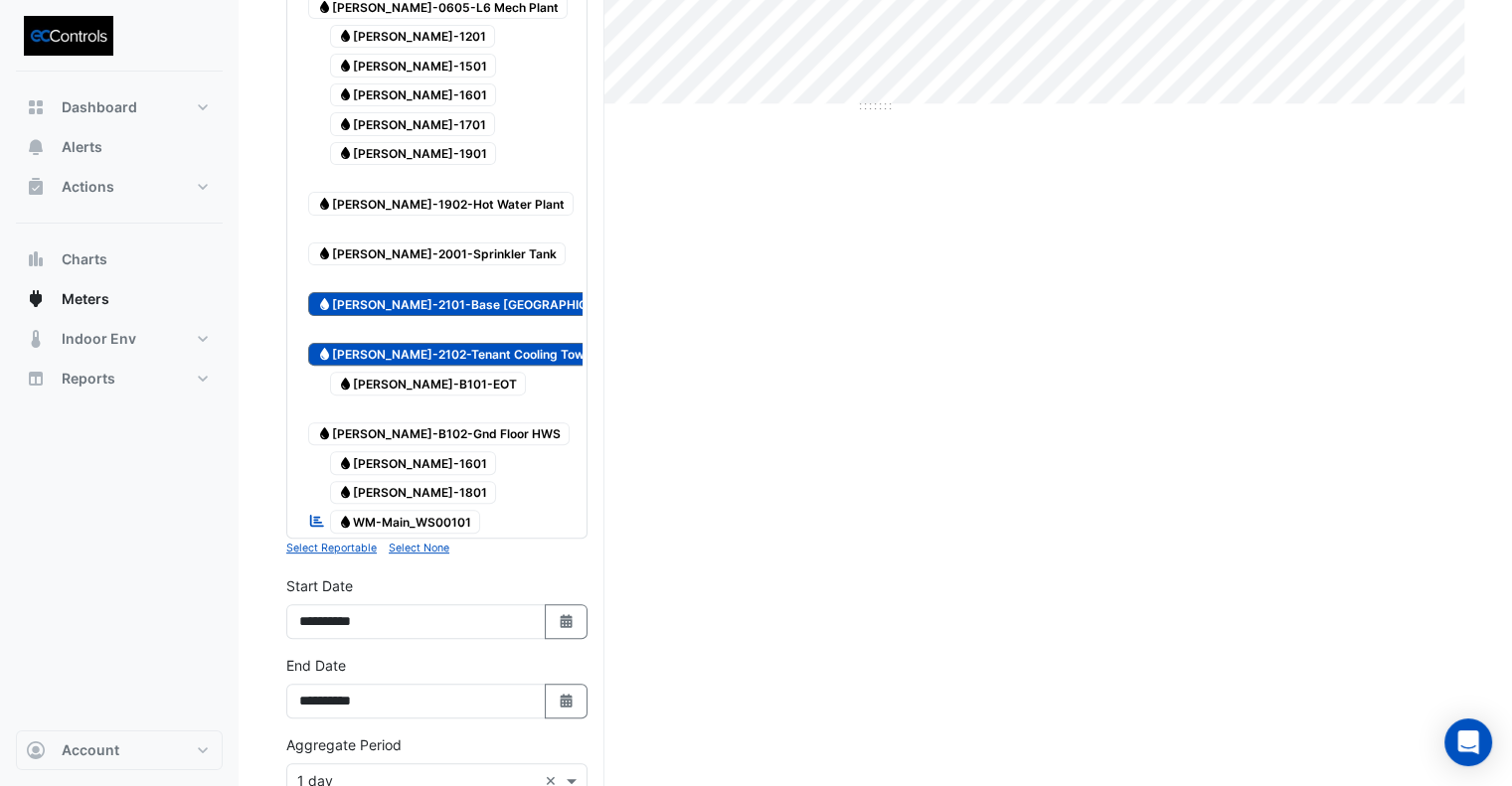 drag, startPoint x: 451, startPoint y: 199, endPoint x: 453, endPoint y: 174, distance: 25.079872 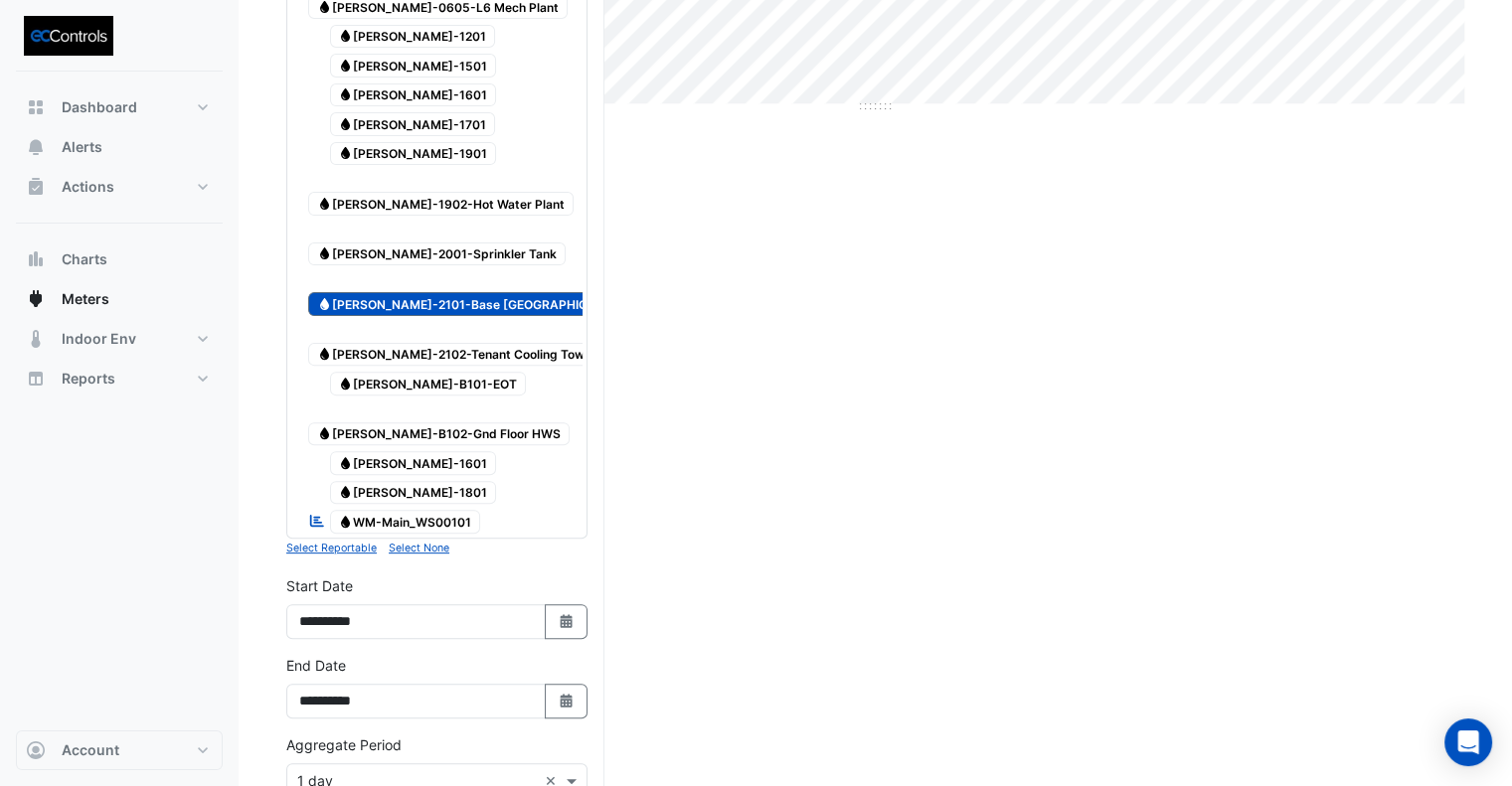 click on "Water
[PERSON_NAME]-2101-Base [GEOGRAPHIC_DATA]" at bounding box center [474, 304] 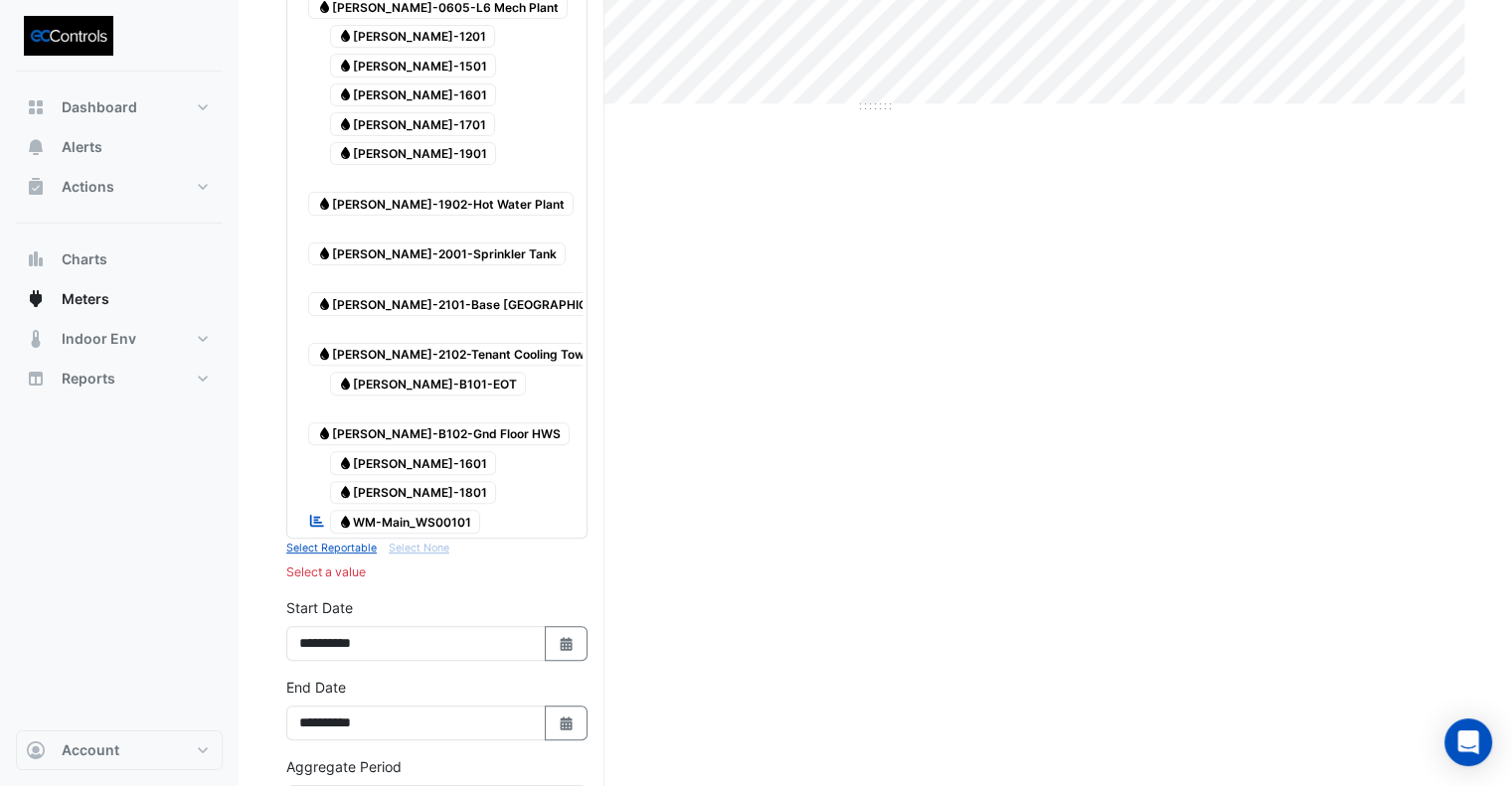 click on "Water
WM-Main_WS00101" at bounding box center [406, 522] 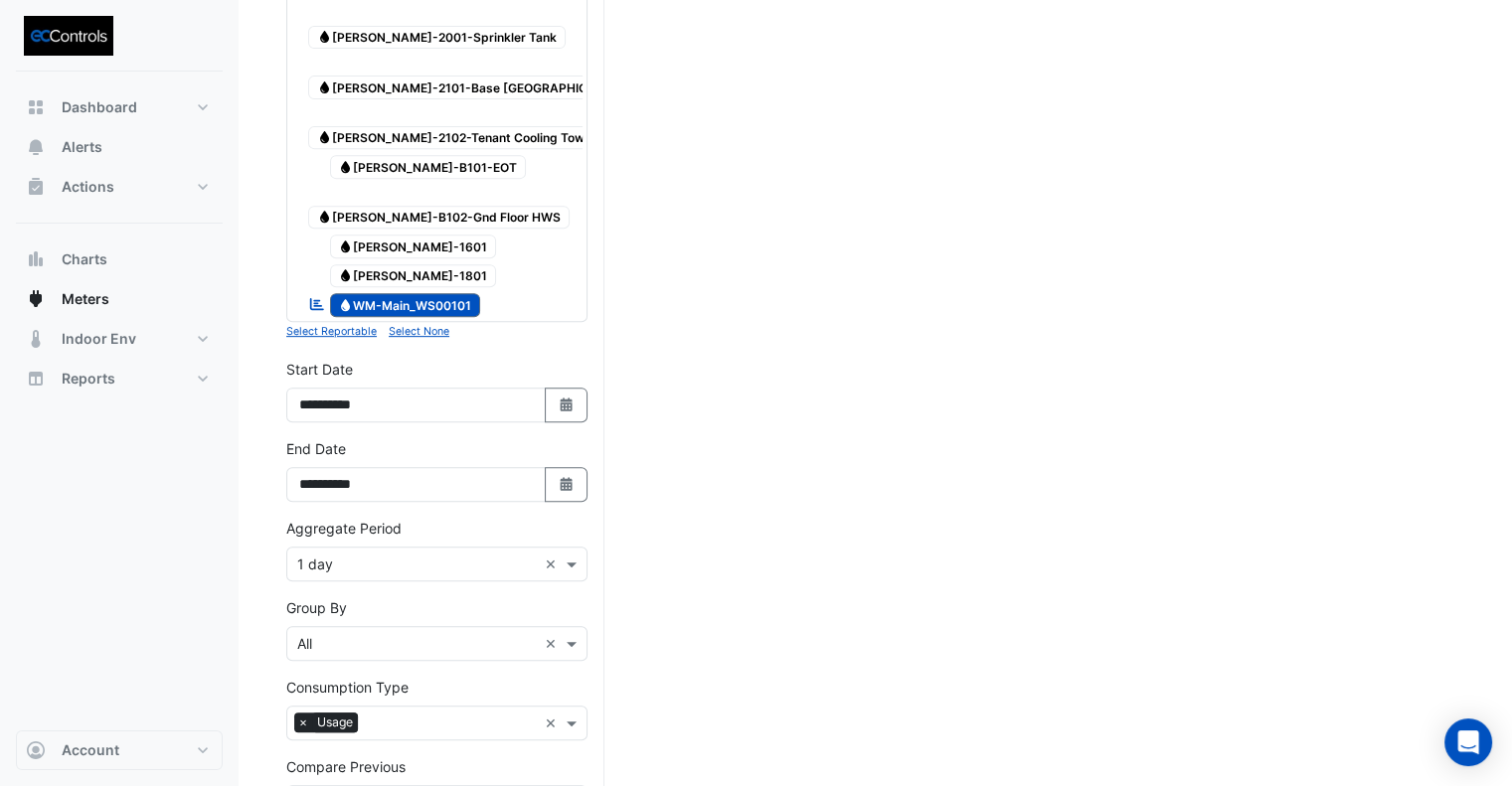 click on "Draw Chart" at bounding box center [436, 885] 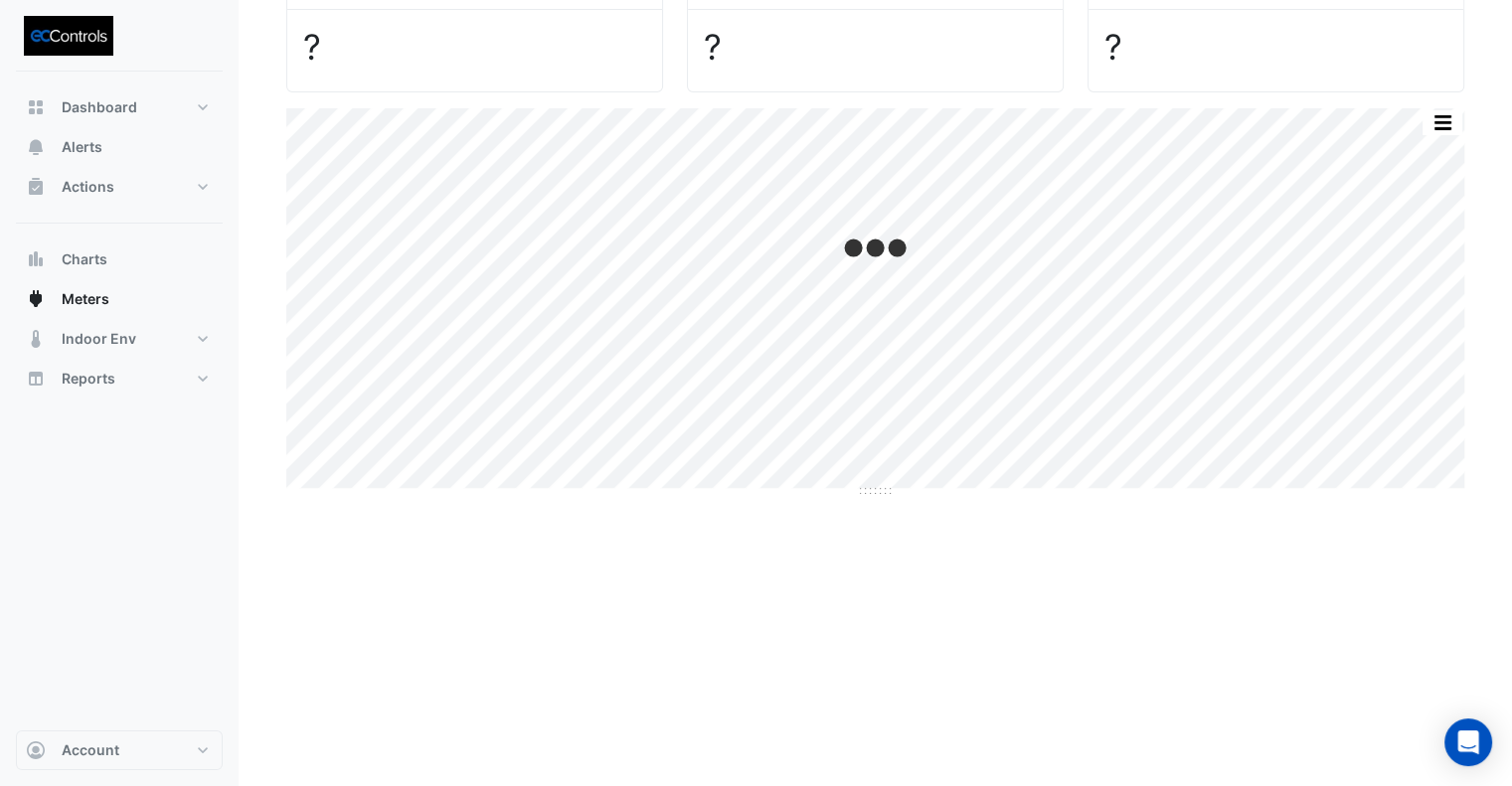 scroll, scrollTop: 0, scrollLeft: 0, axis: both 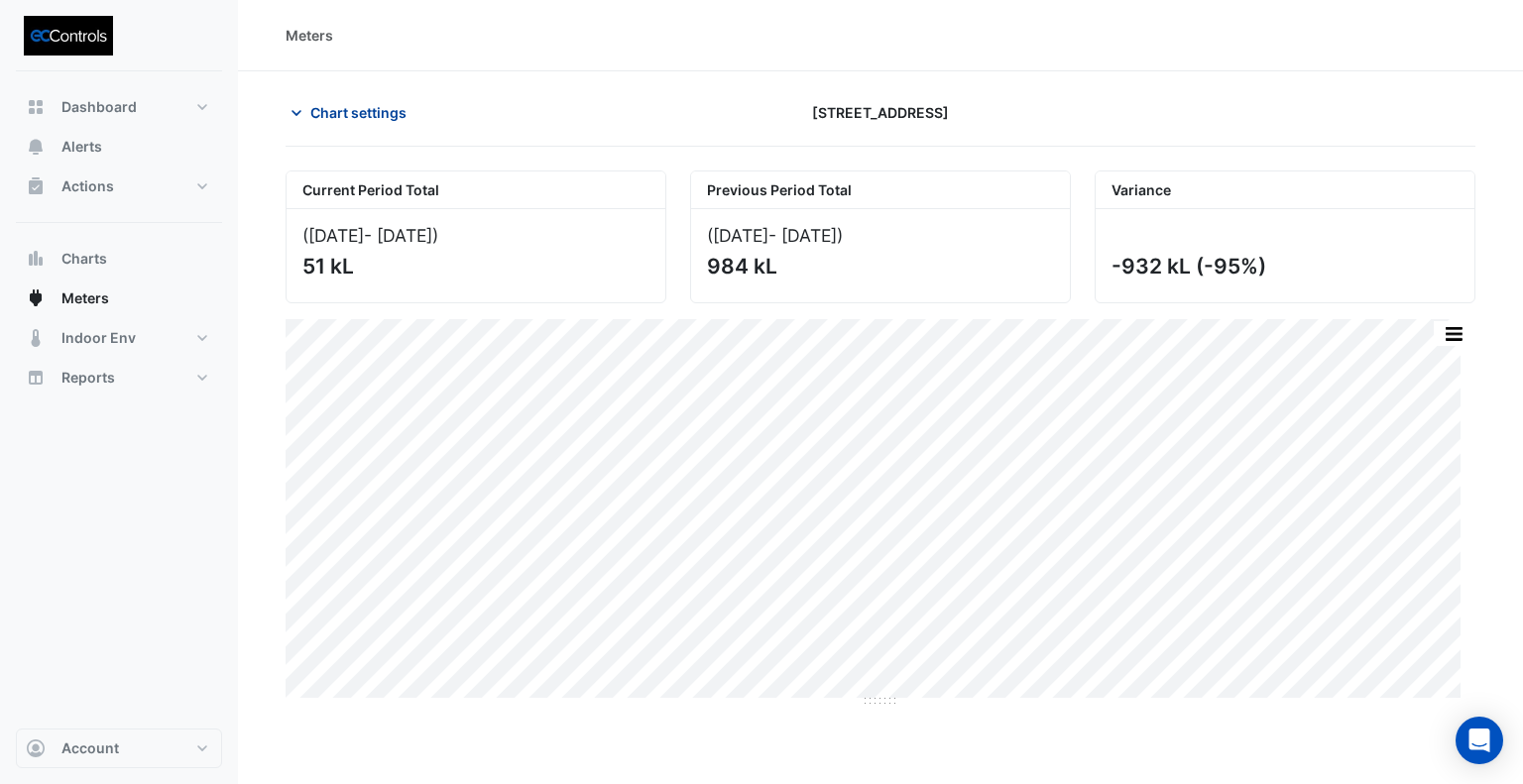 click on "Chart settings" 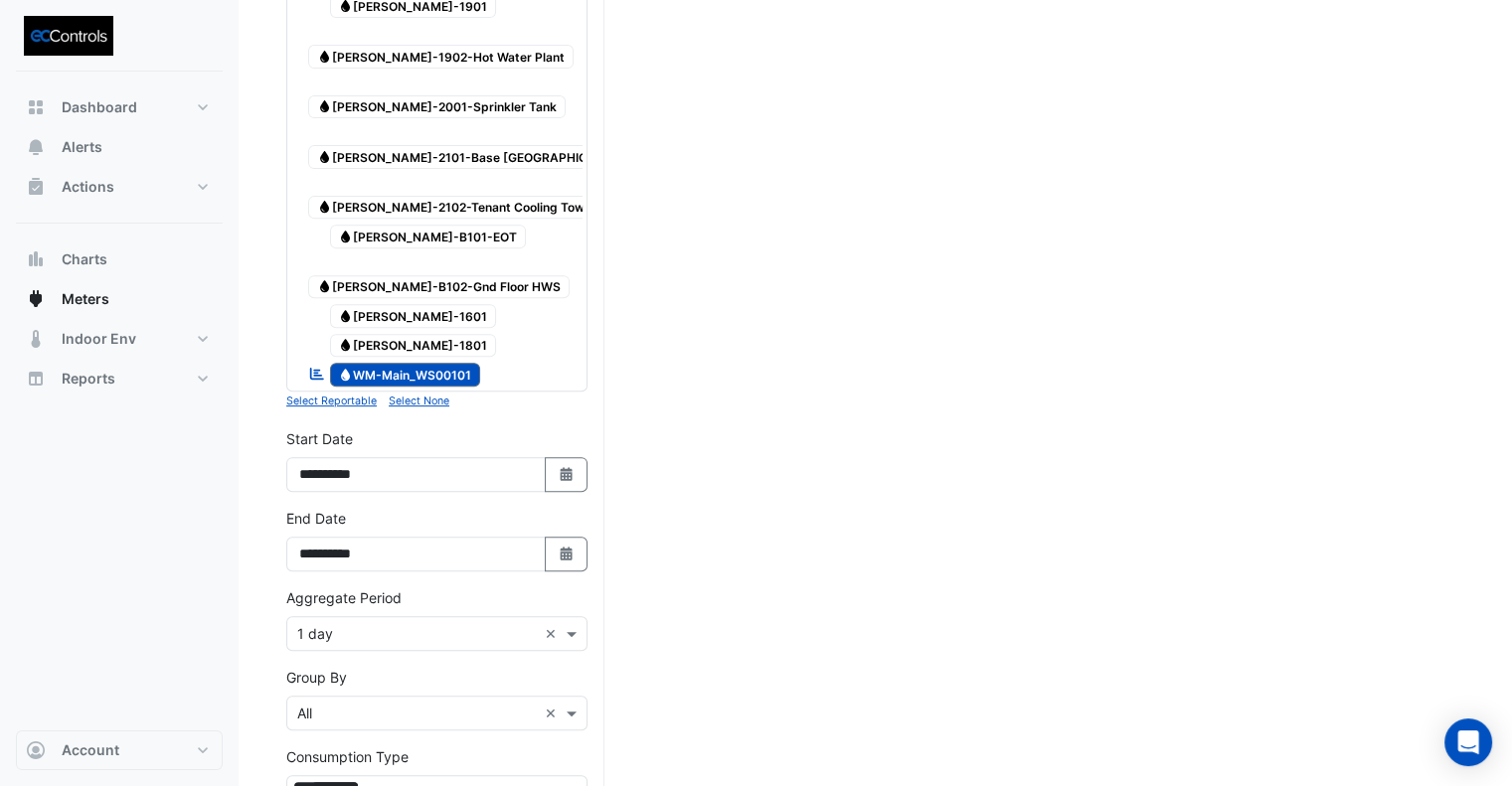 scroll, scrollTop: 813, scrollLeft: 0, axis: vertical 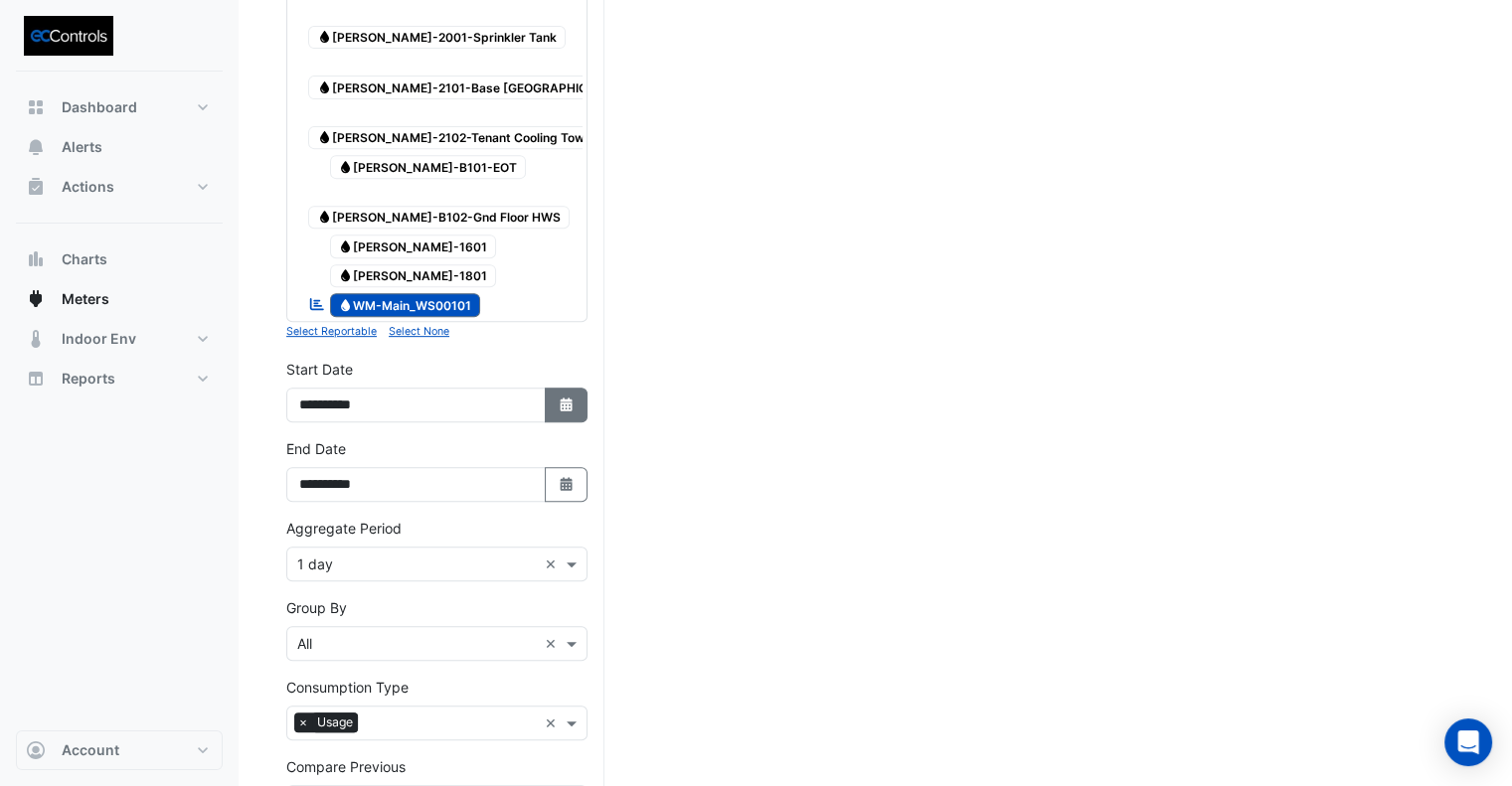 click on "Select Date" at bounding box center (567, 404) 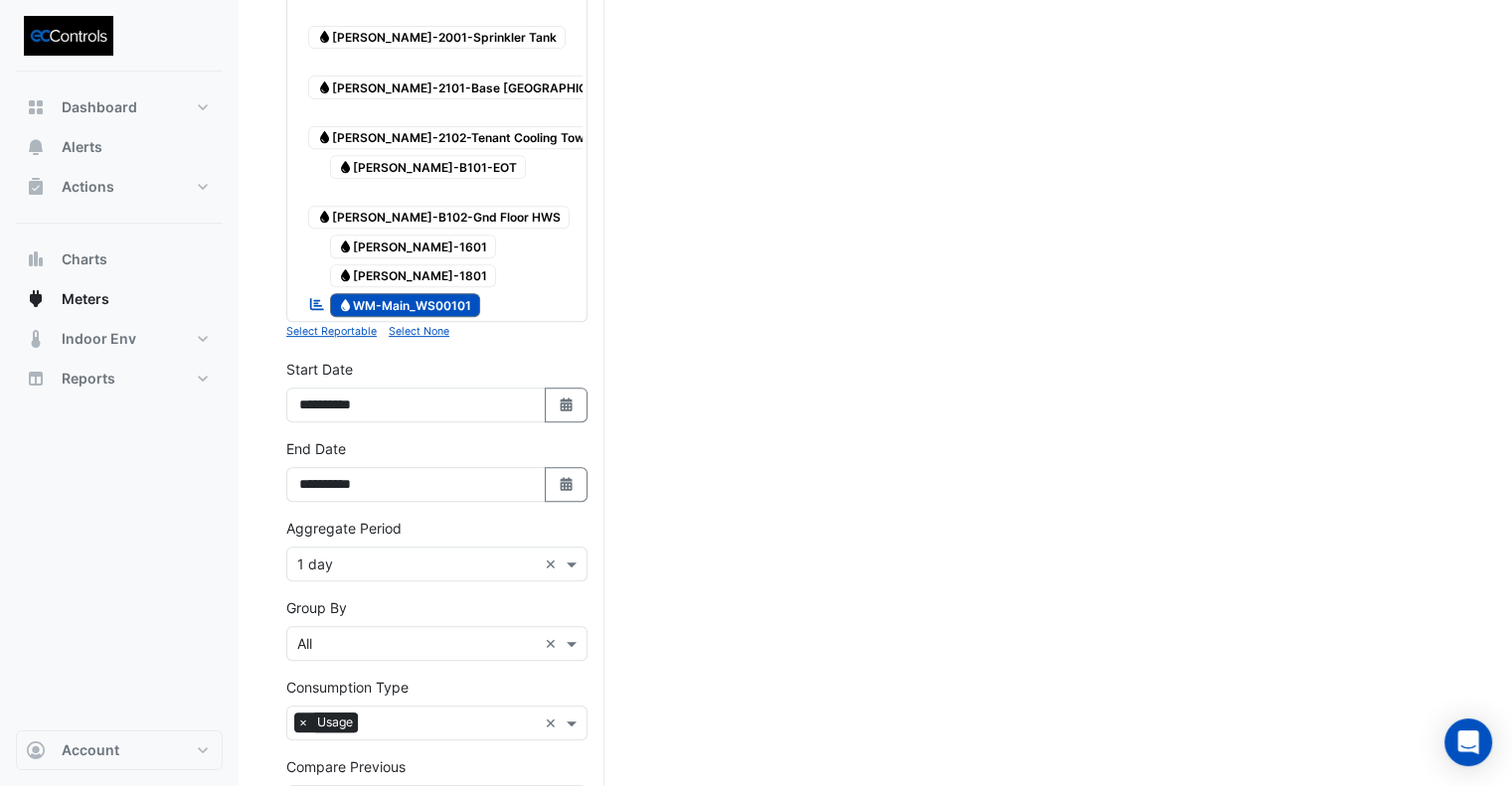 select on "*" 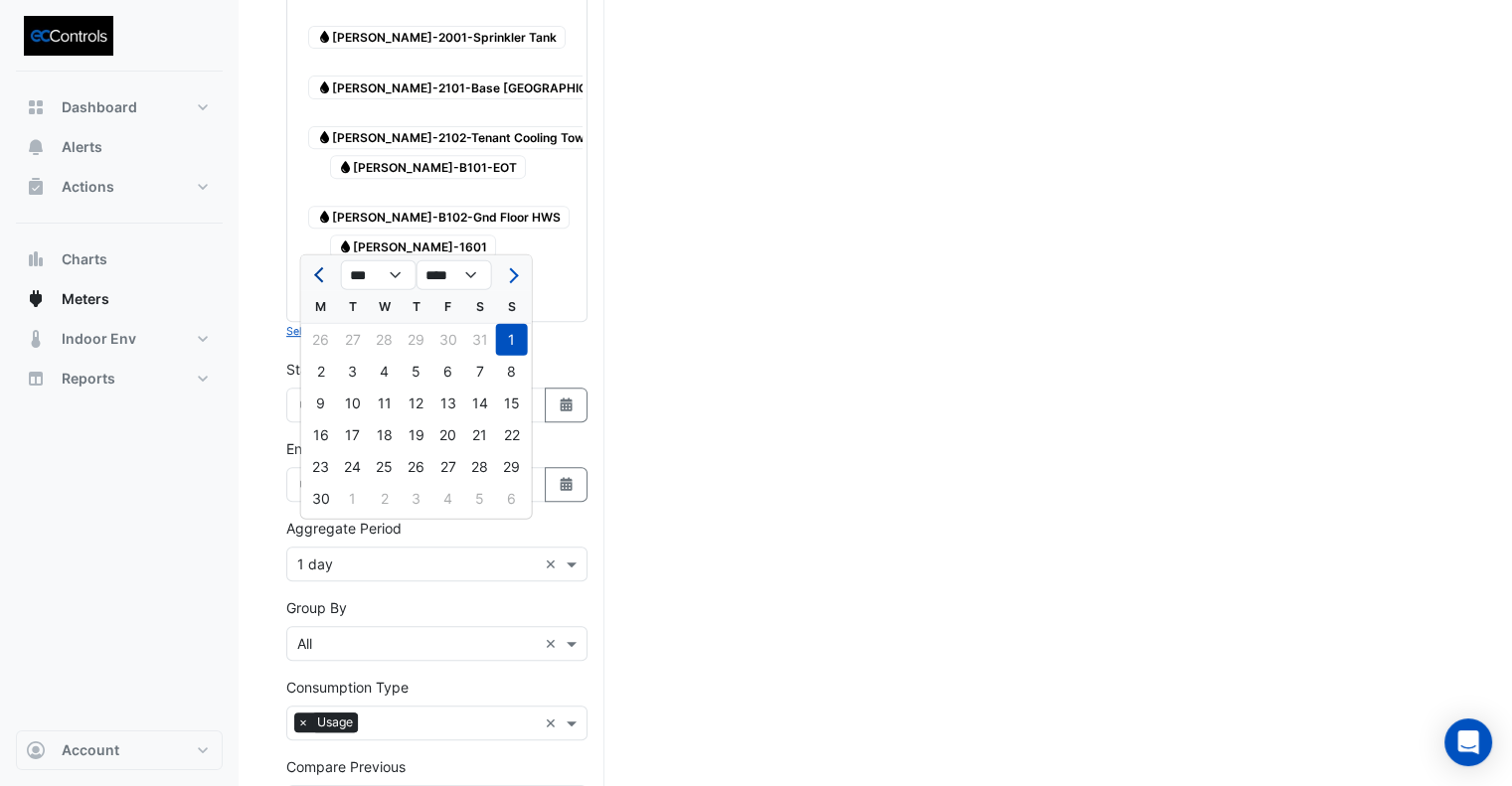 click 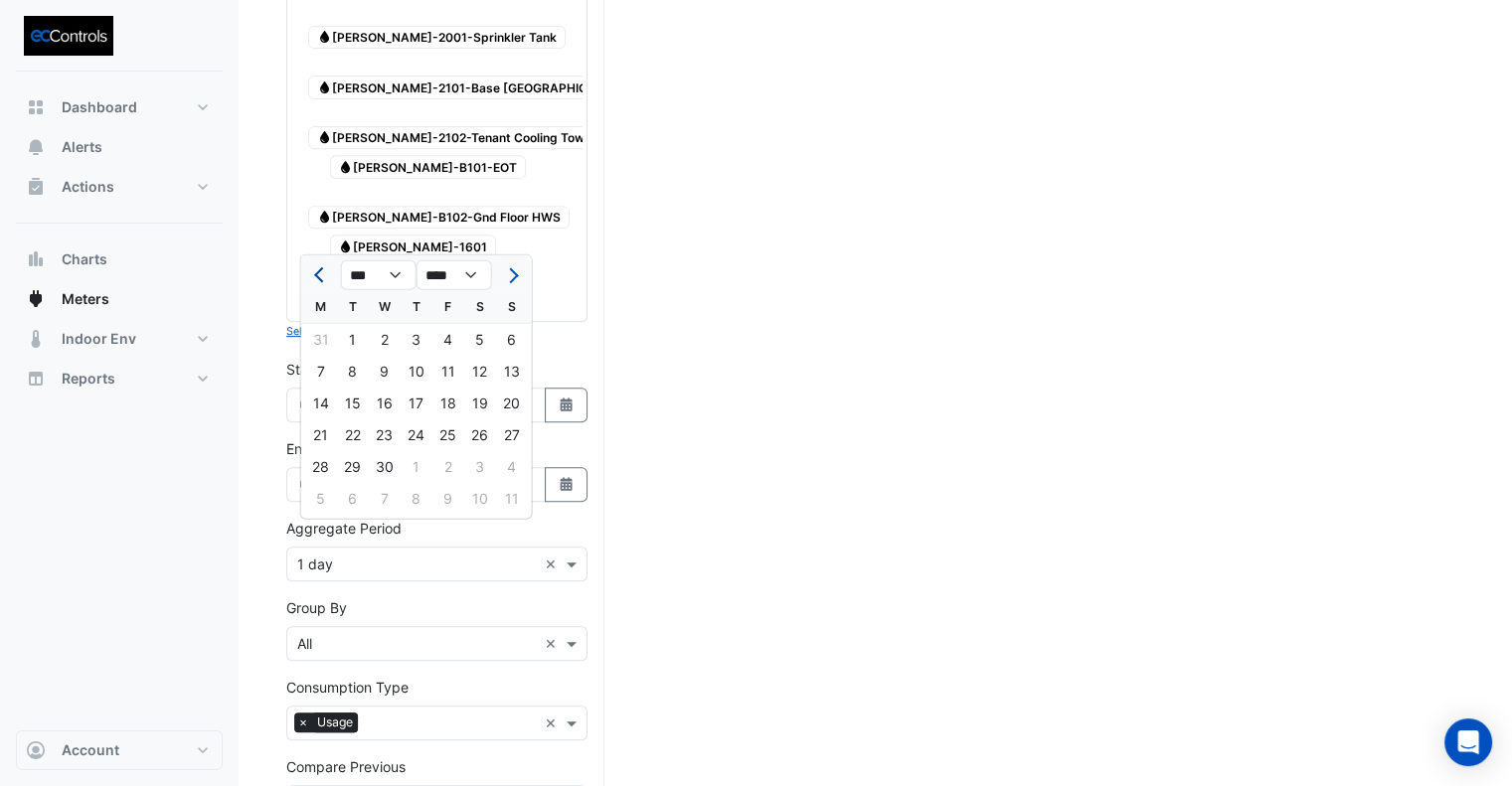 click 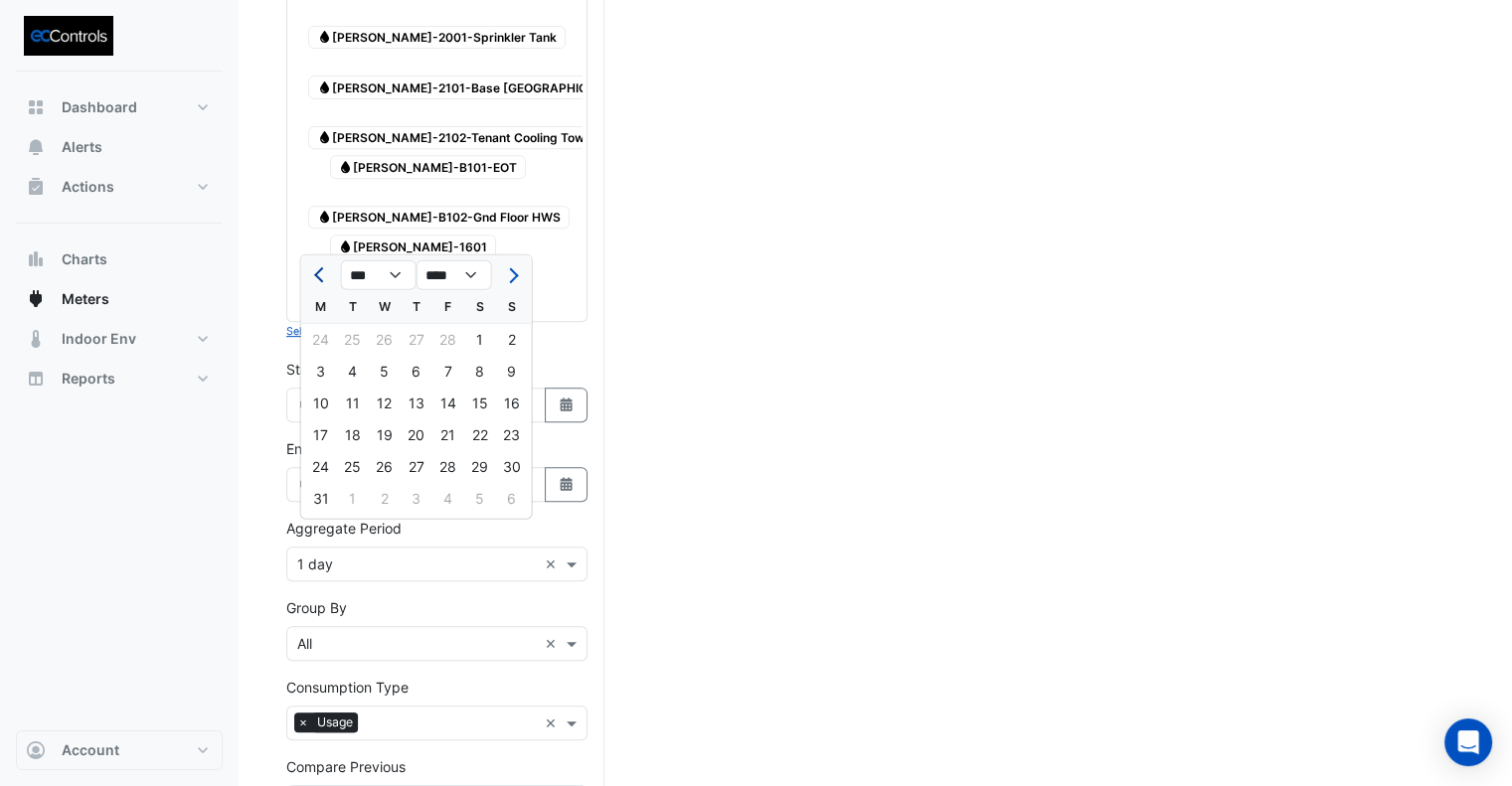 click 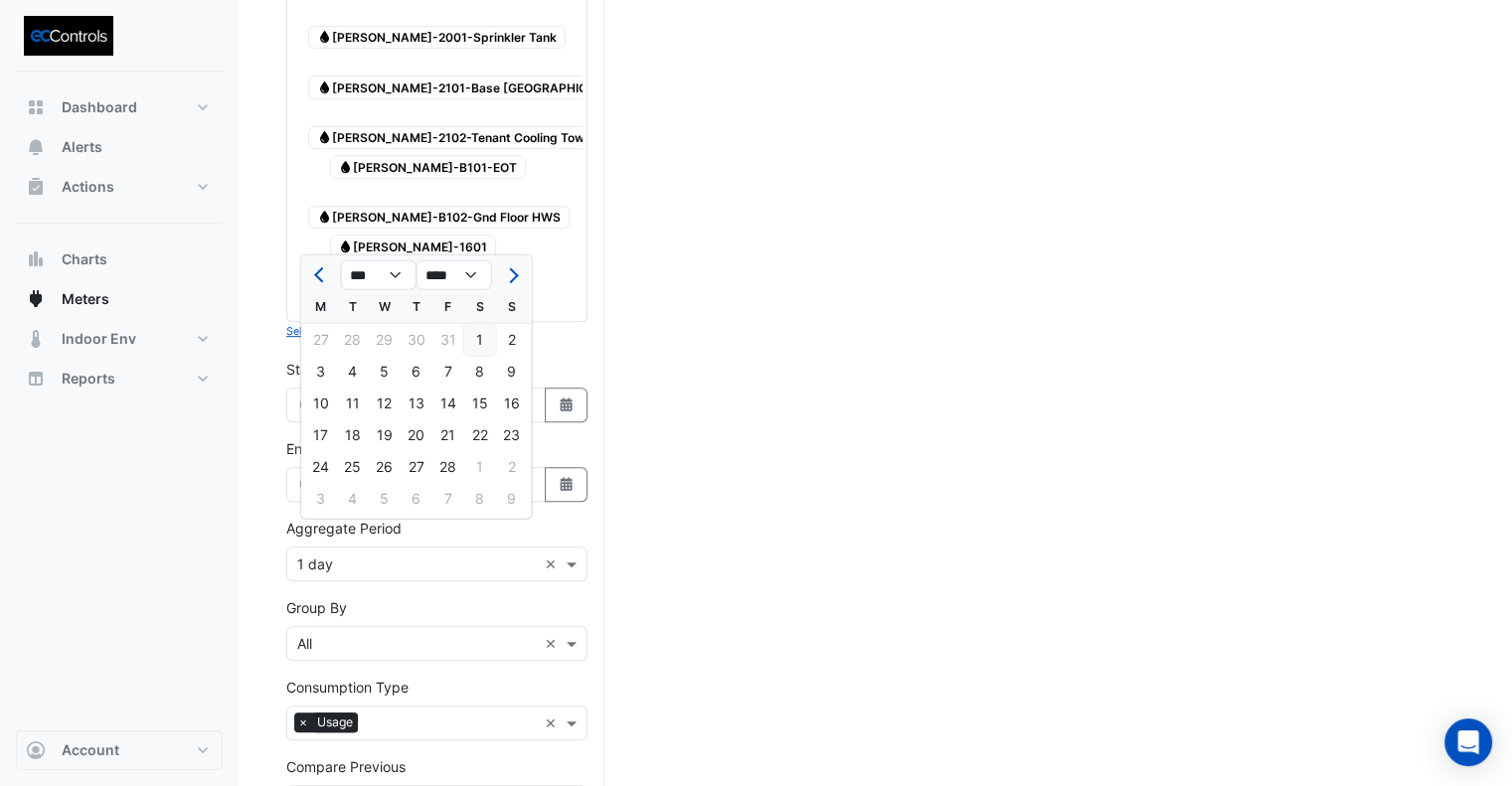 drag, startPoint x: 467, startPoint y: 334, endPoint x: 473, endPoint y: 361, distance: 27.658633 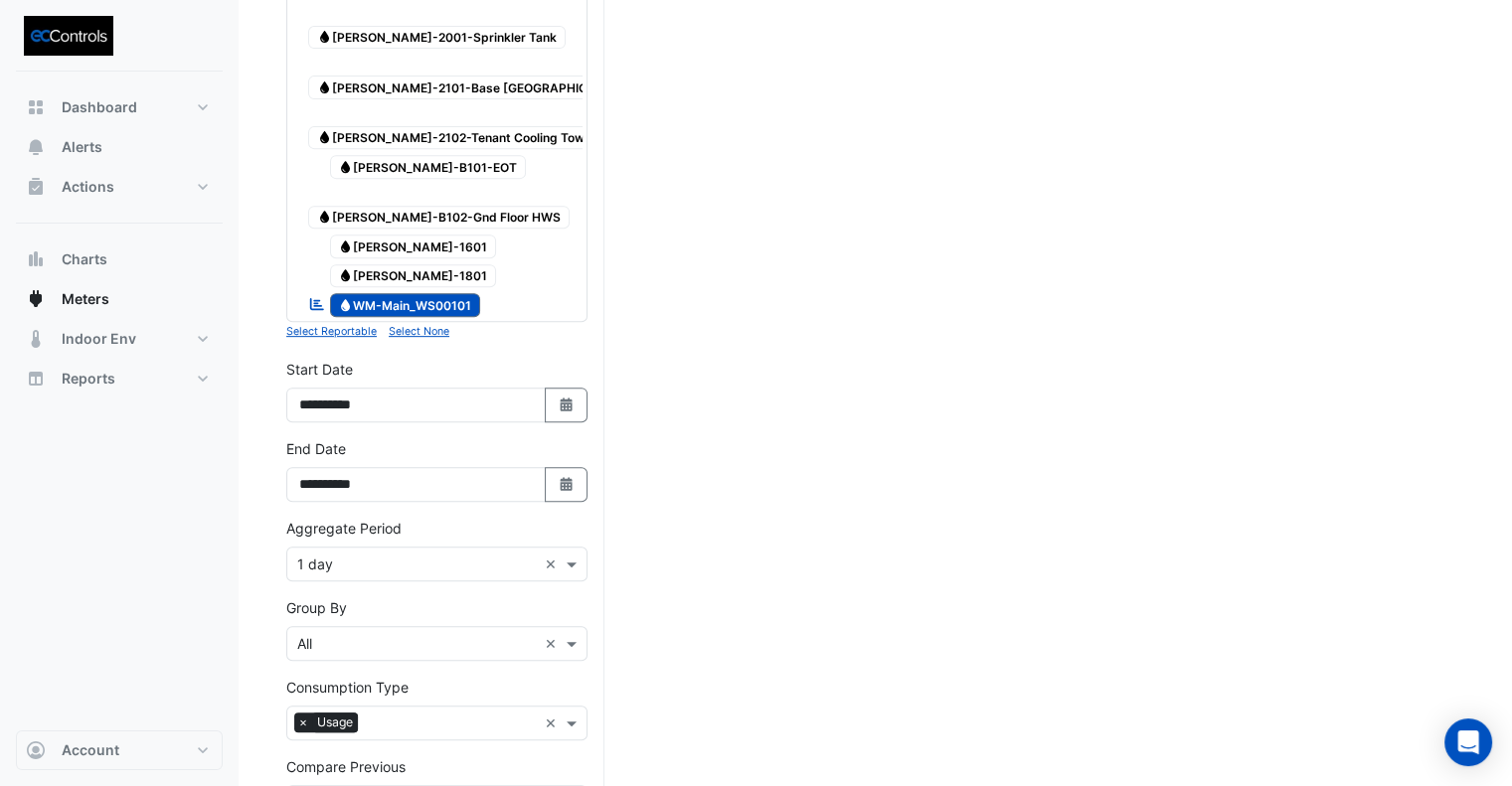 click on "Draw Chart" at bounding box center (436, 885) 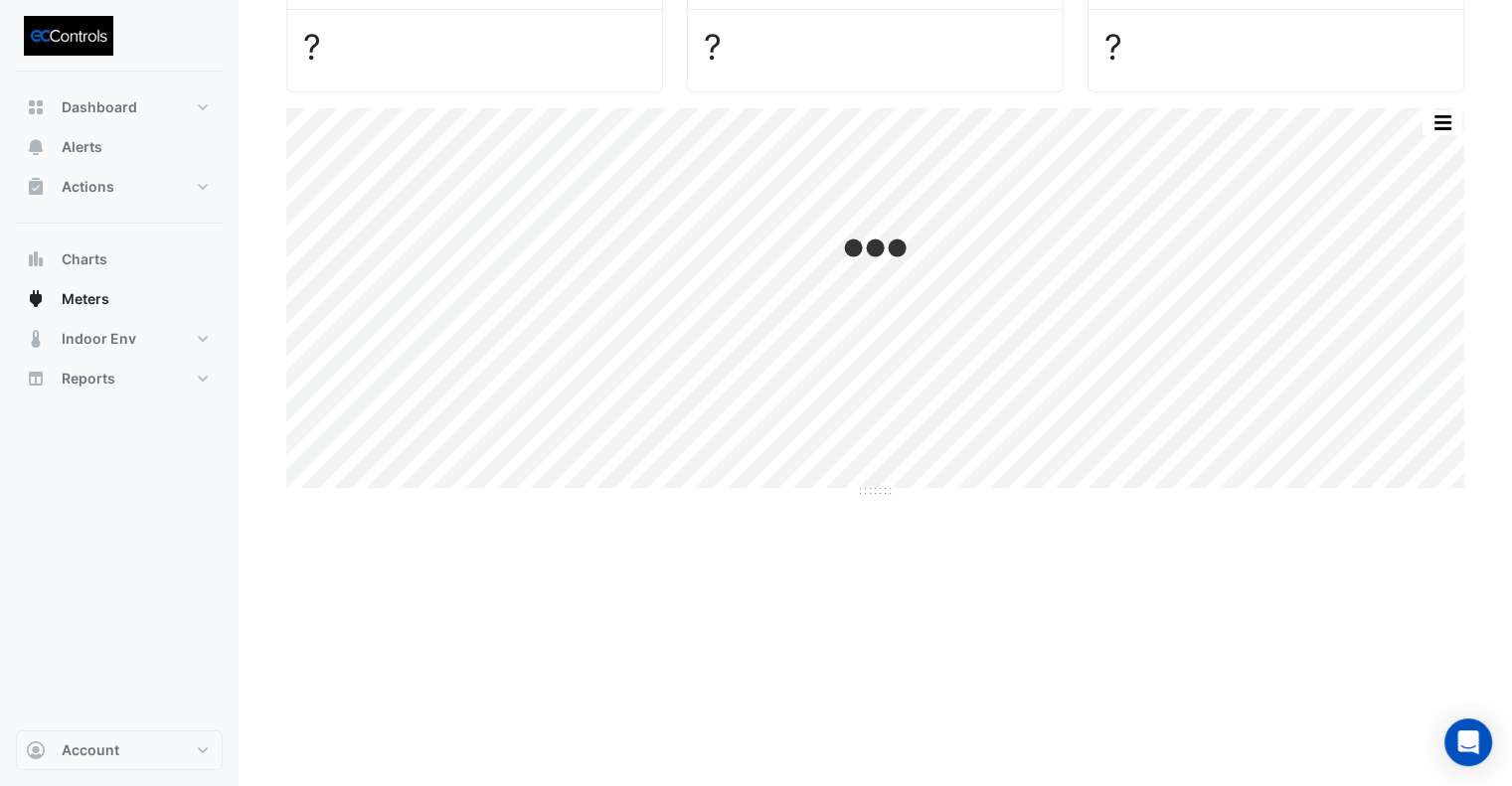 scroll, scrollTop: 0, scrollLeft: 0, axis: both 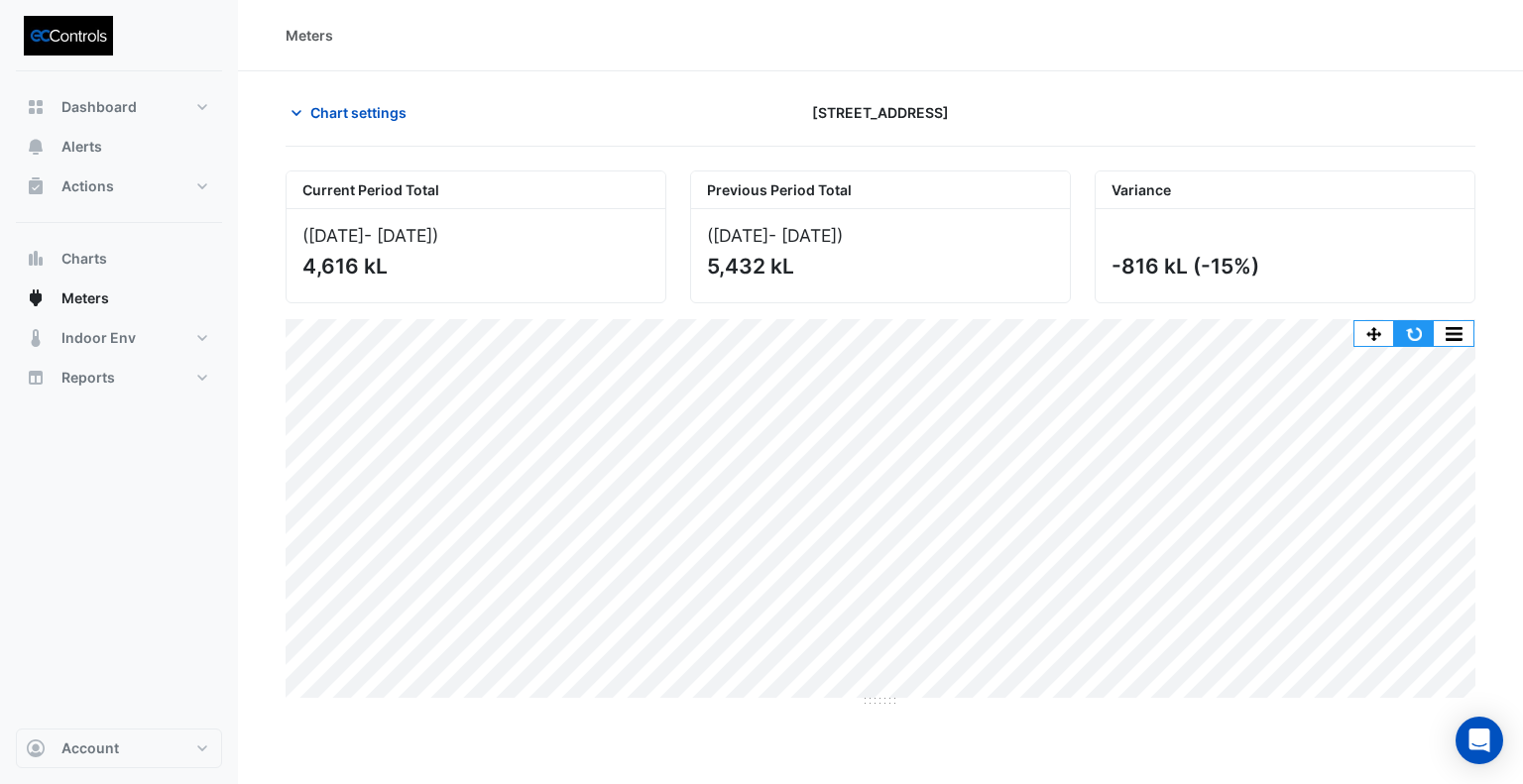 click 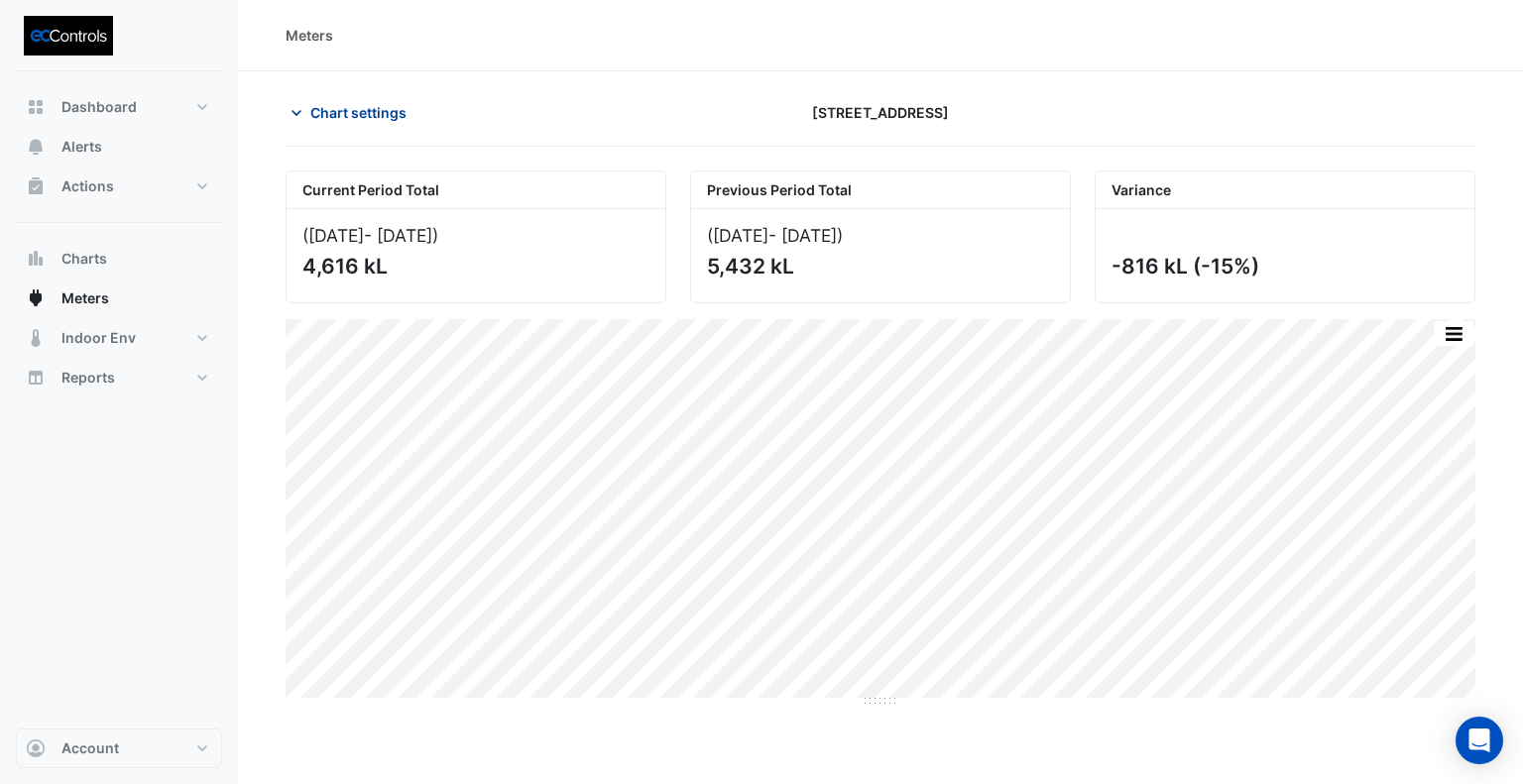 click on "Chart settings" 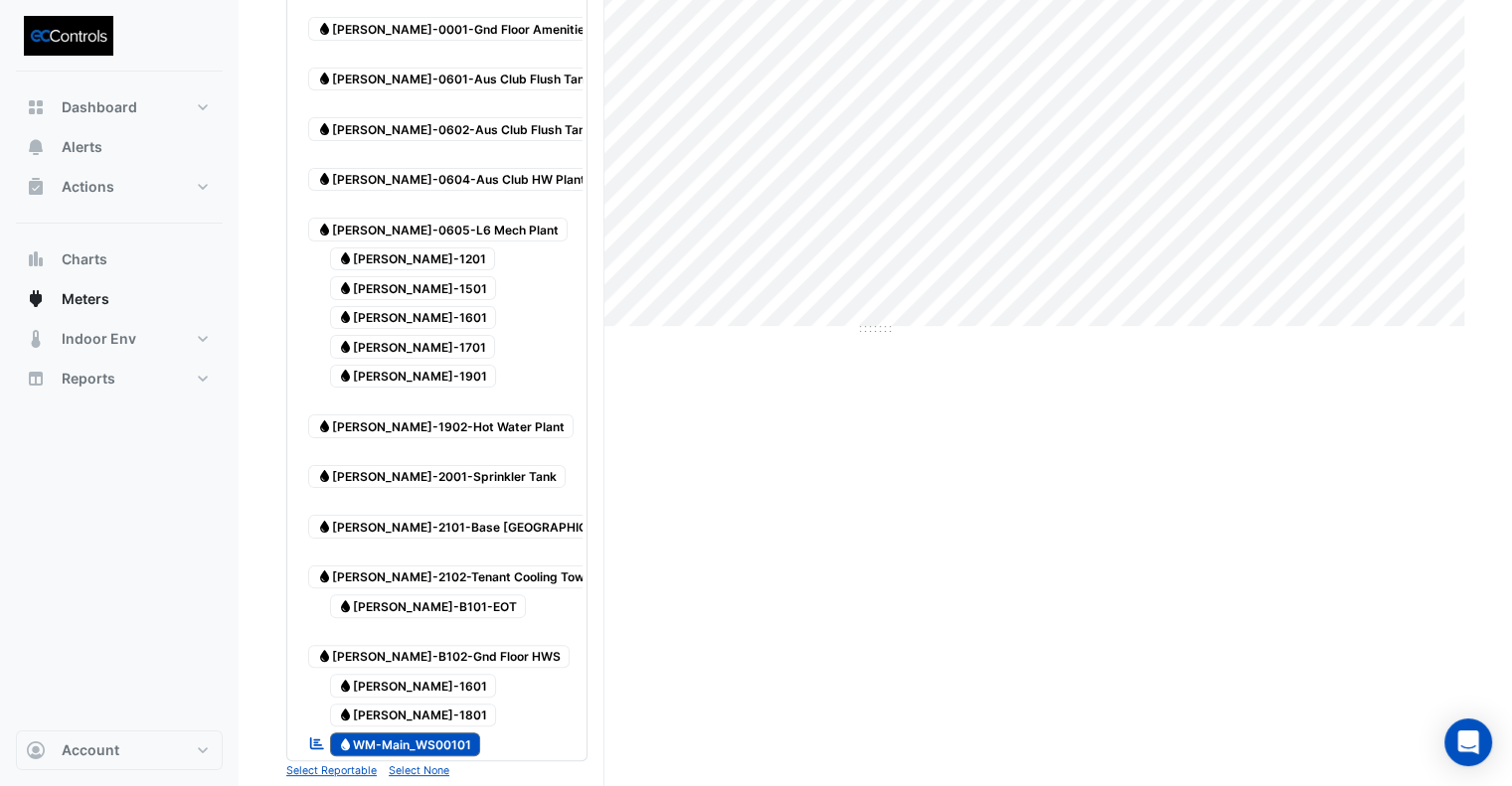scroll, scrollTop: 497, scrollLeft: 0, axis: vertical 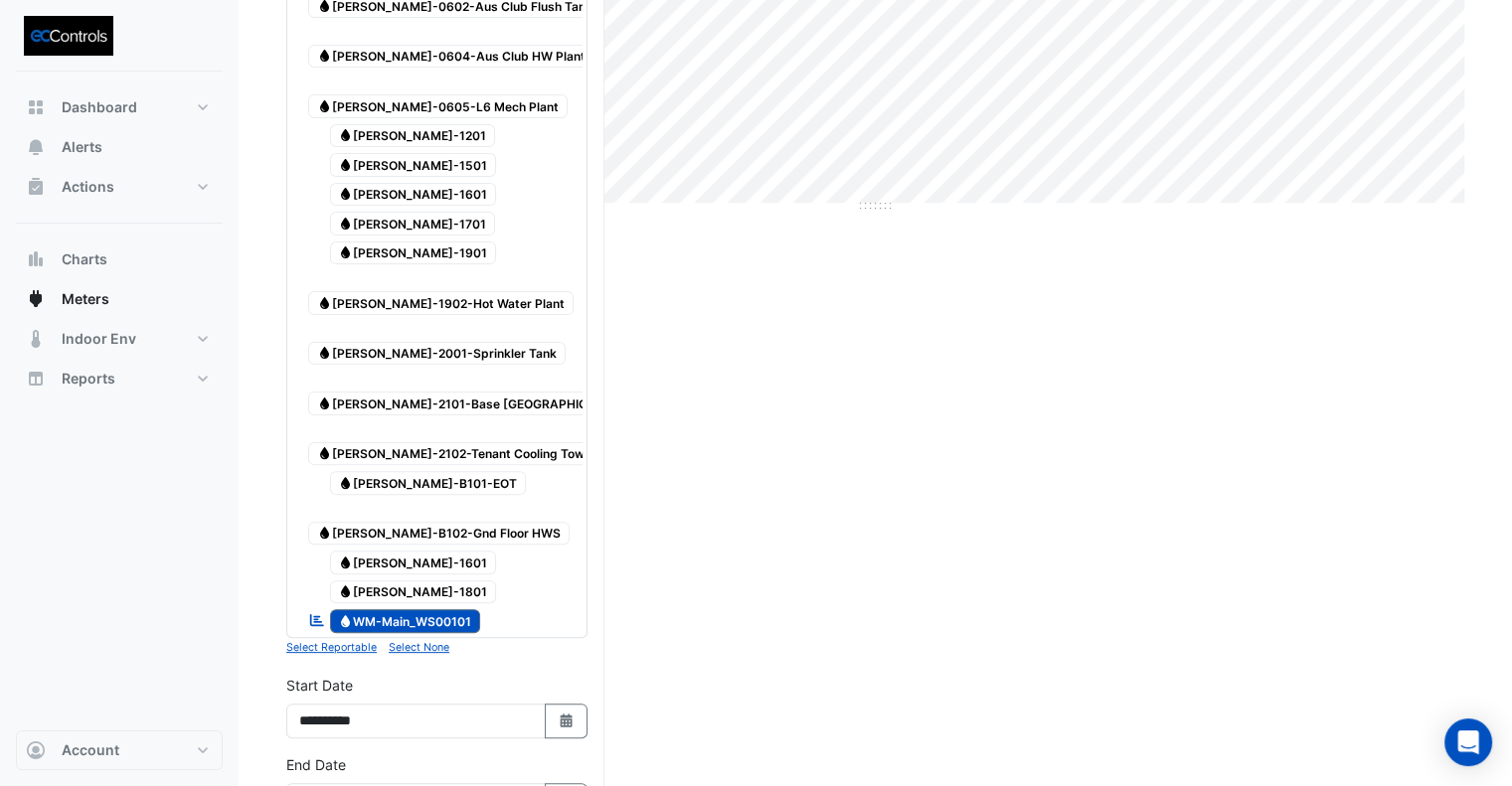 click on "**********" at bounding box center [436, 707] 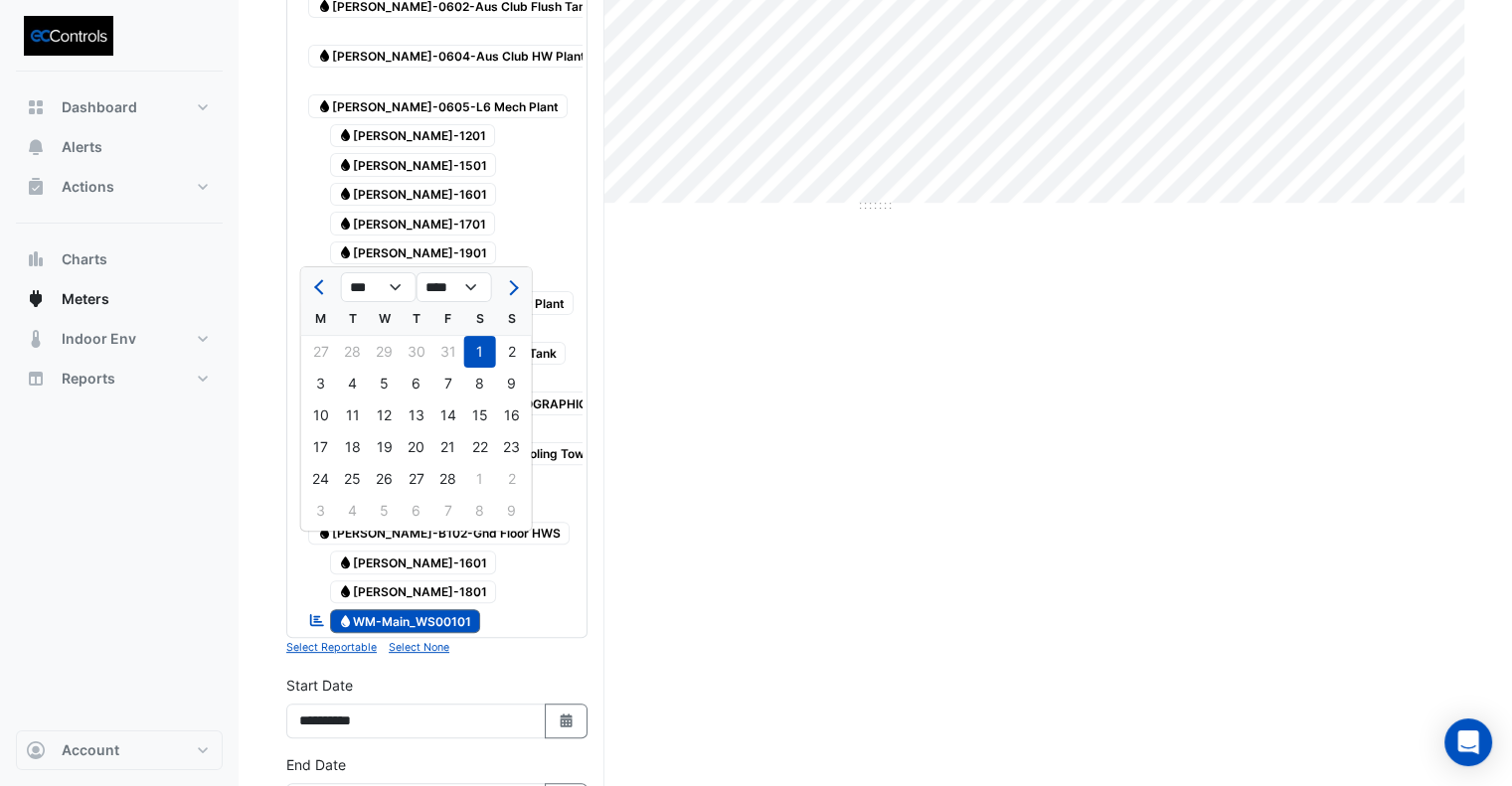 drag, startPoint x: 312, startPoint y: 290, endPoint x: 324, endPoint y: 316, distance: 28.635642 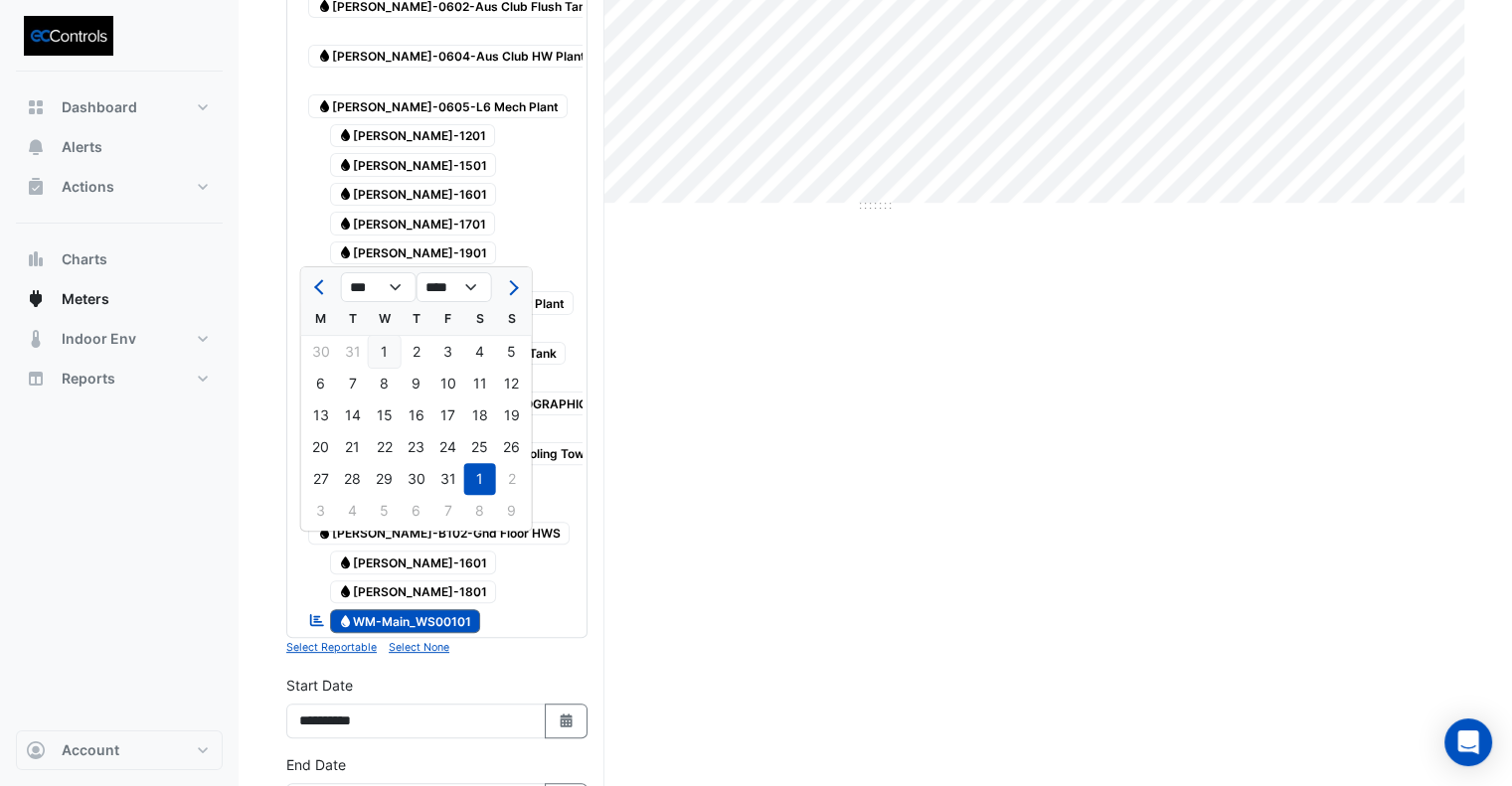 click on "1" 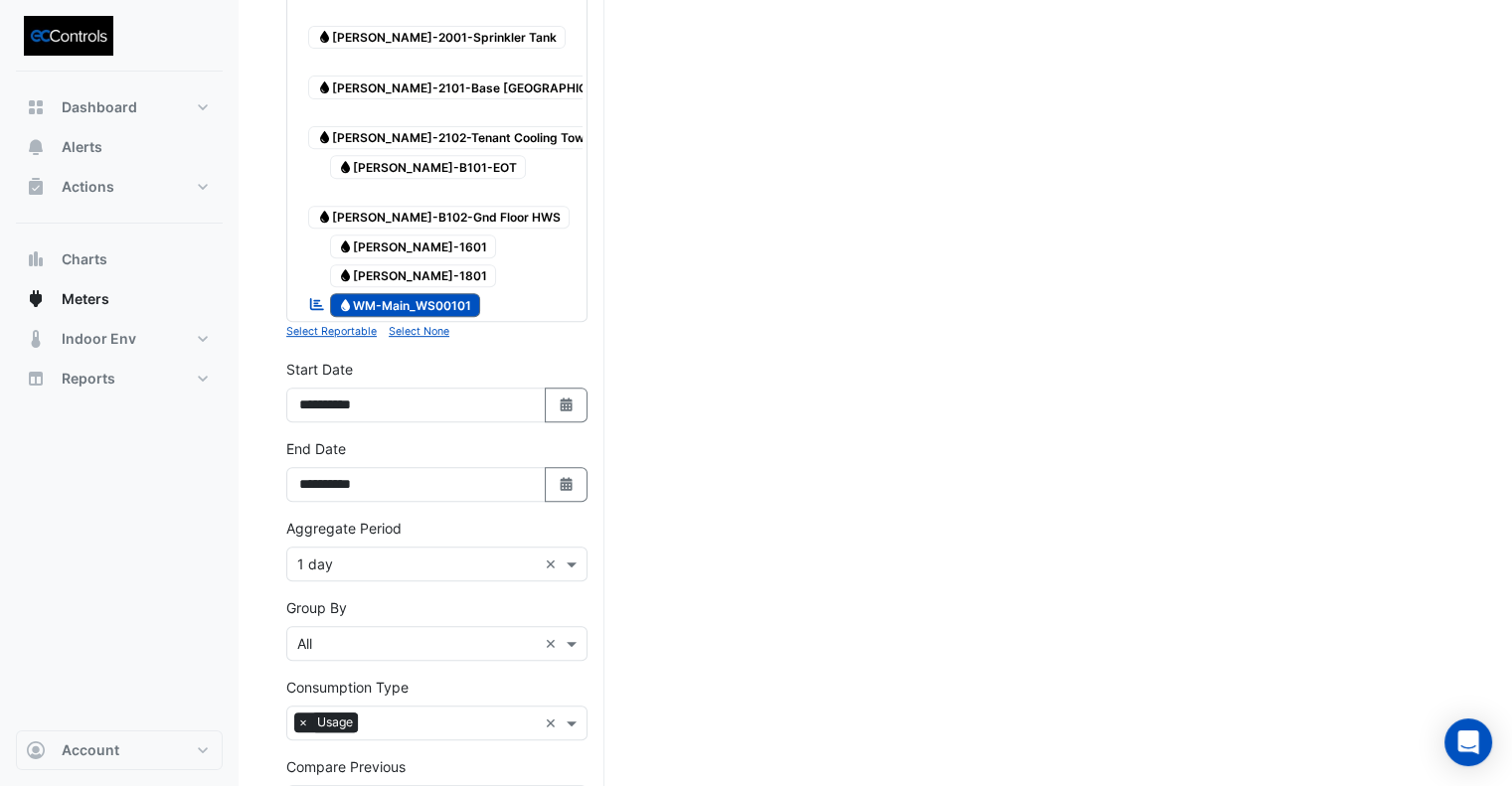 click on "Draw Chart" at bounding box center [436, 885] 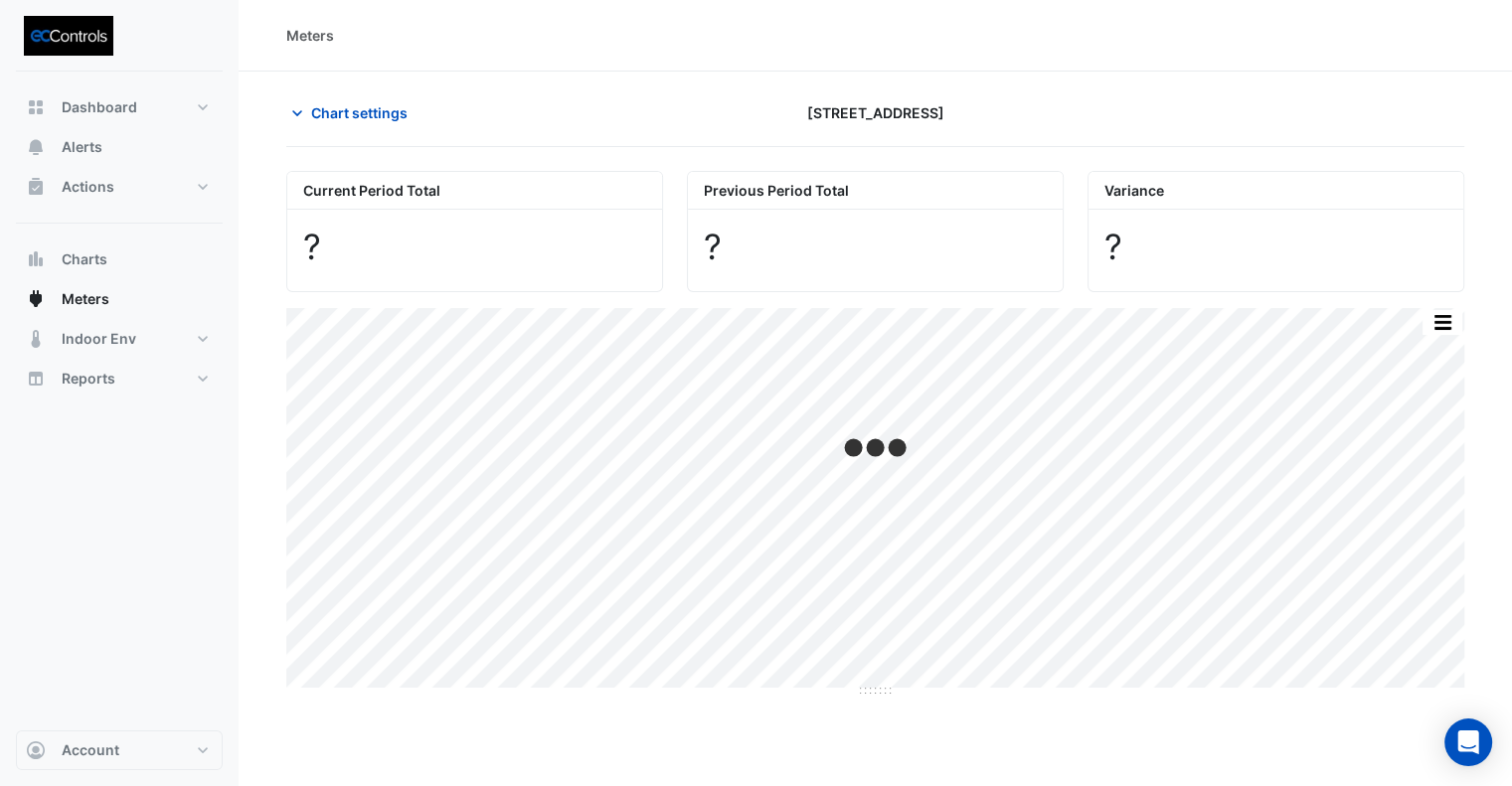 scroll, scrollTop: 0, scrollLeft: 0, axis: both 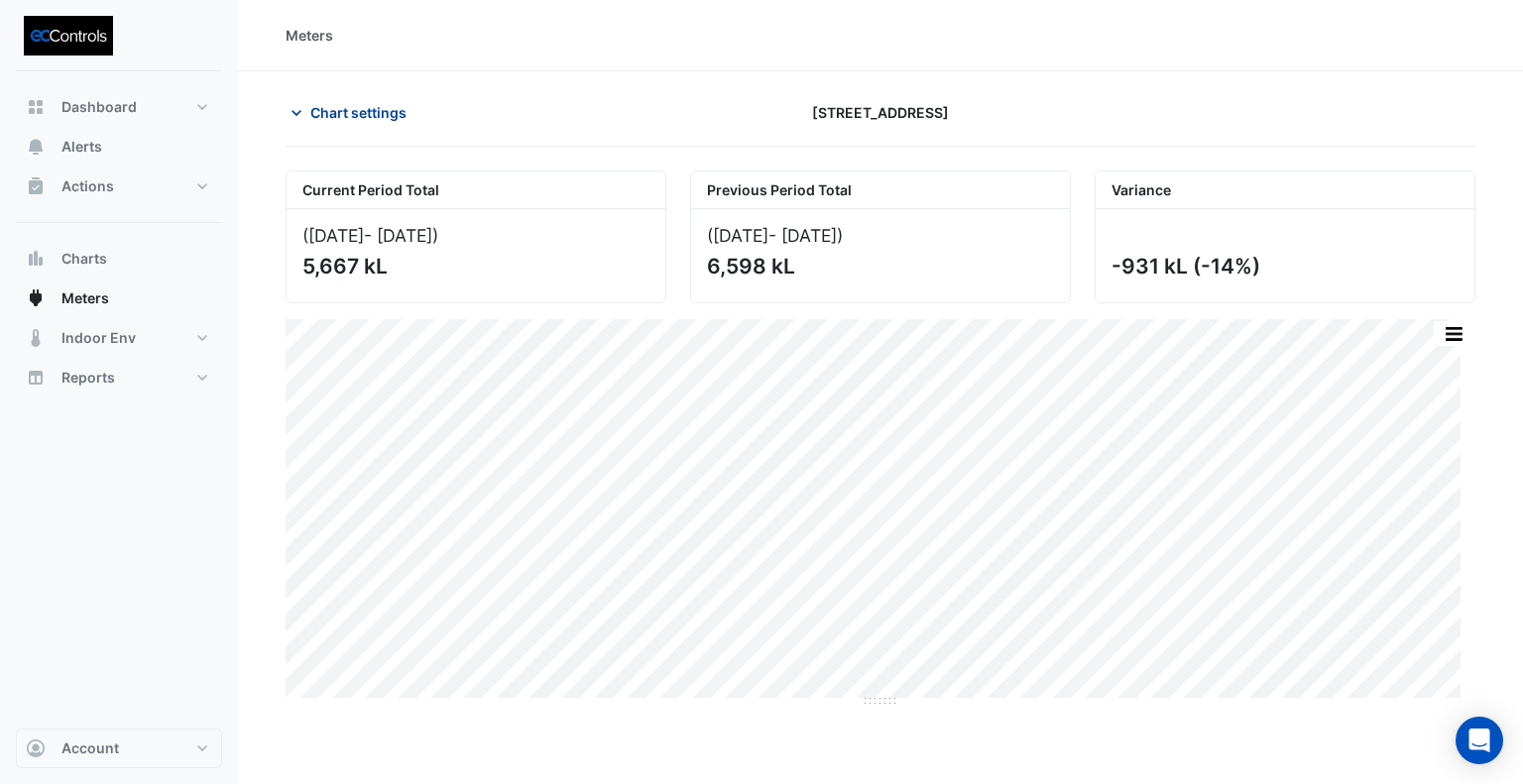 click on "Chart settings" 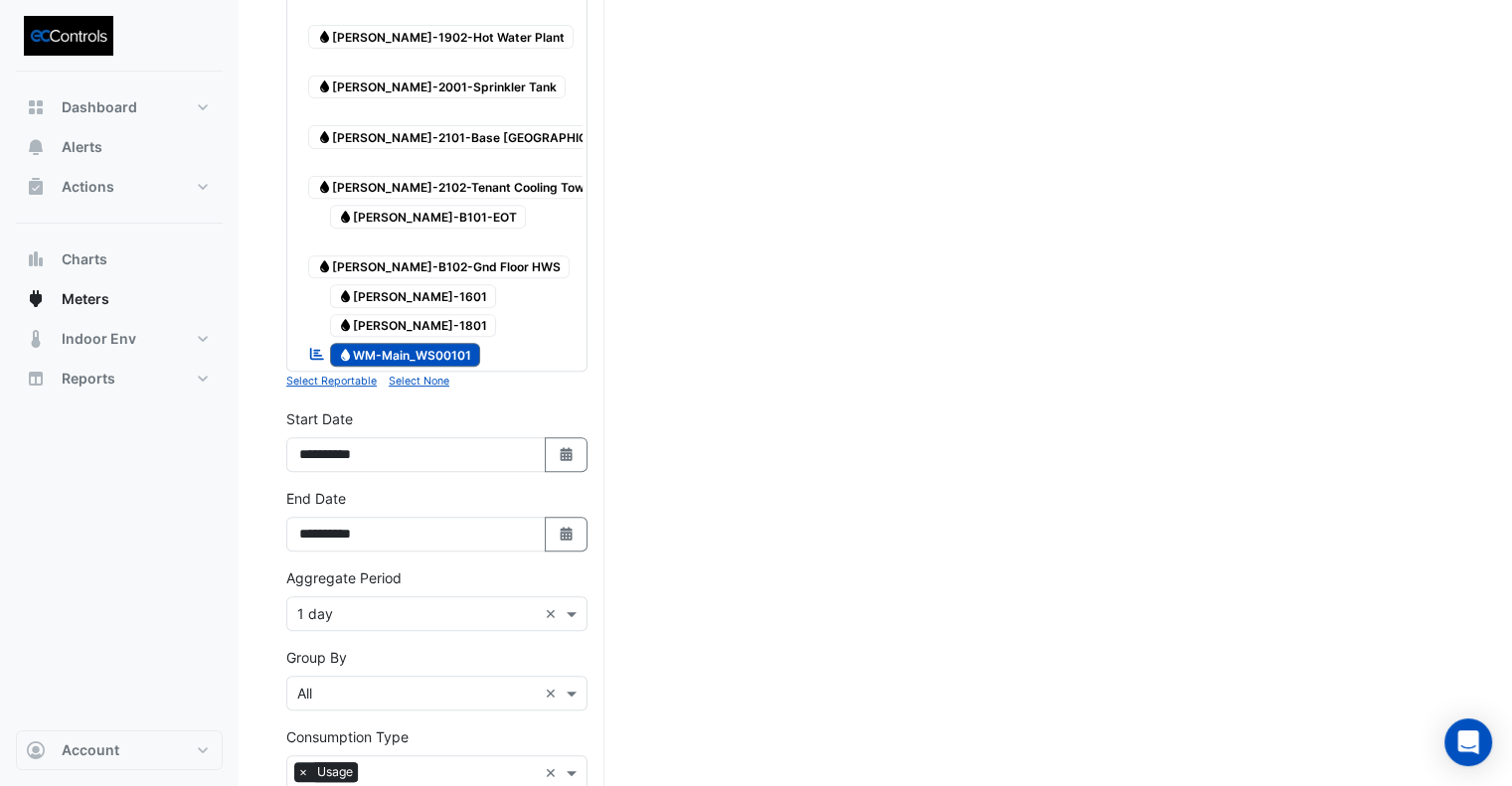 scroll, scrollTop: 813, scrollLeft: 0, axis: vertical 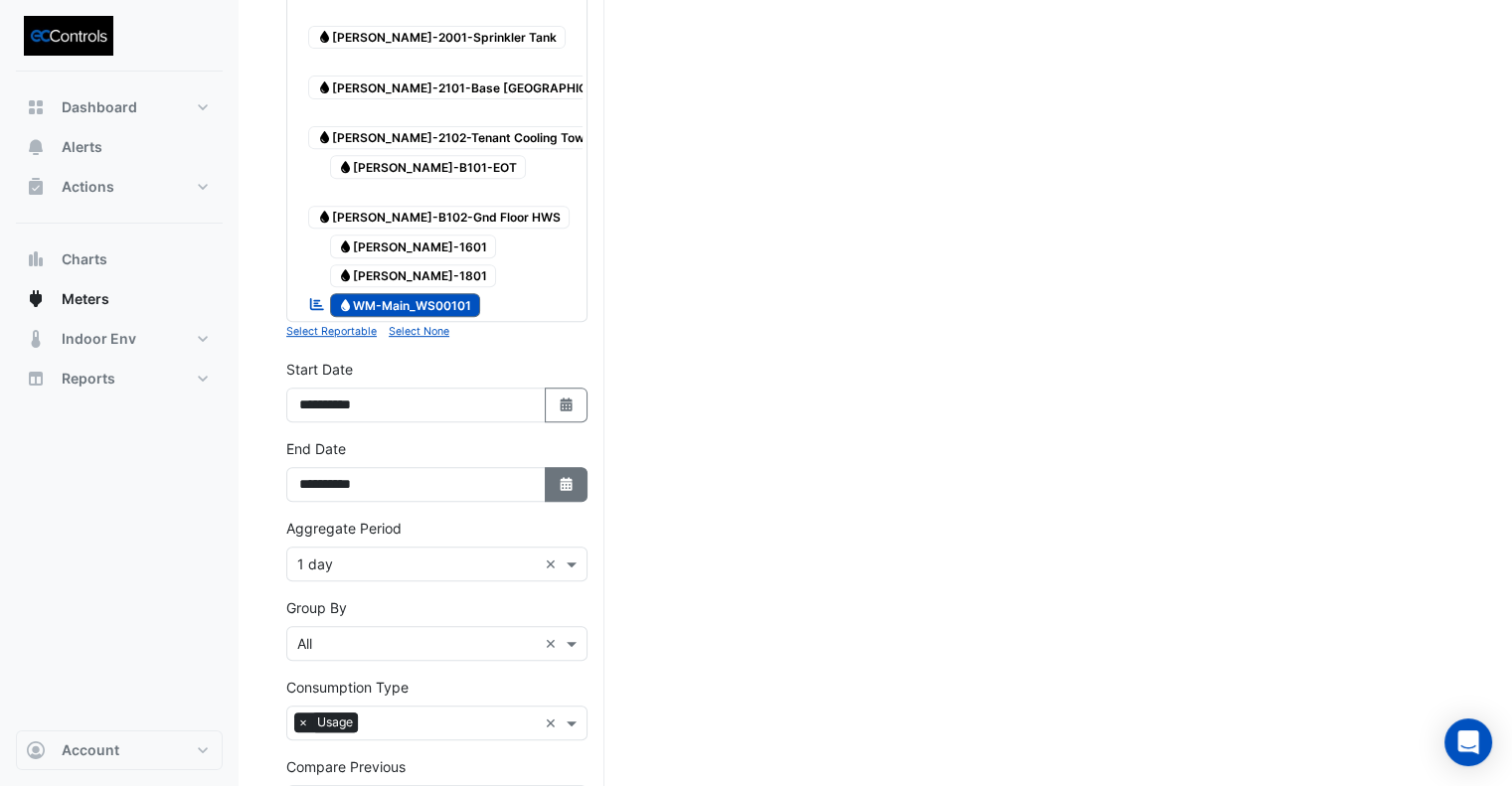 click on "Select Date" at bounding box center (567, 484) 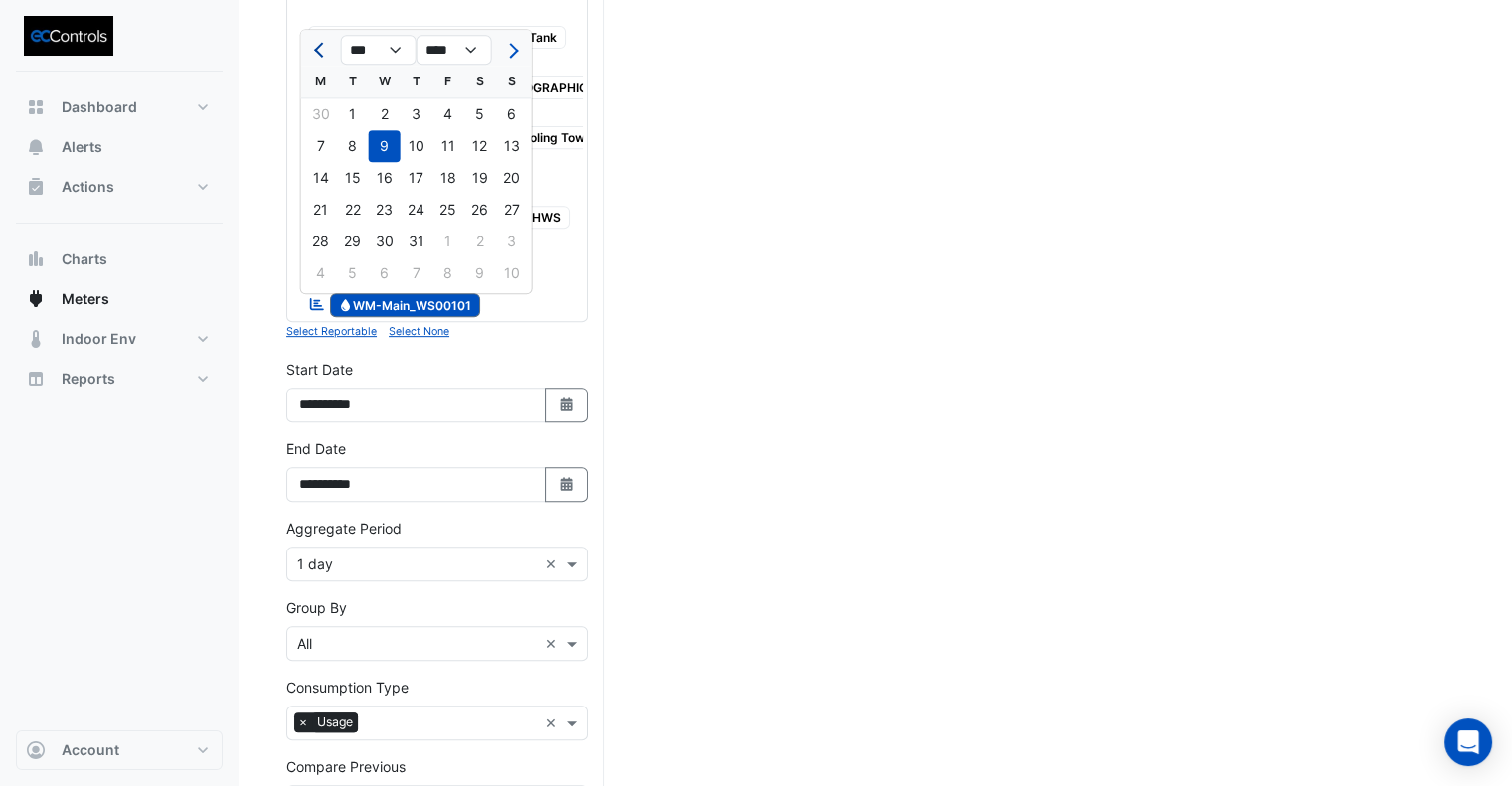 click 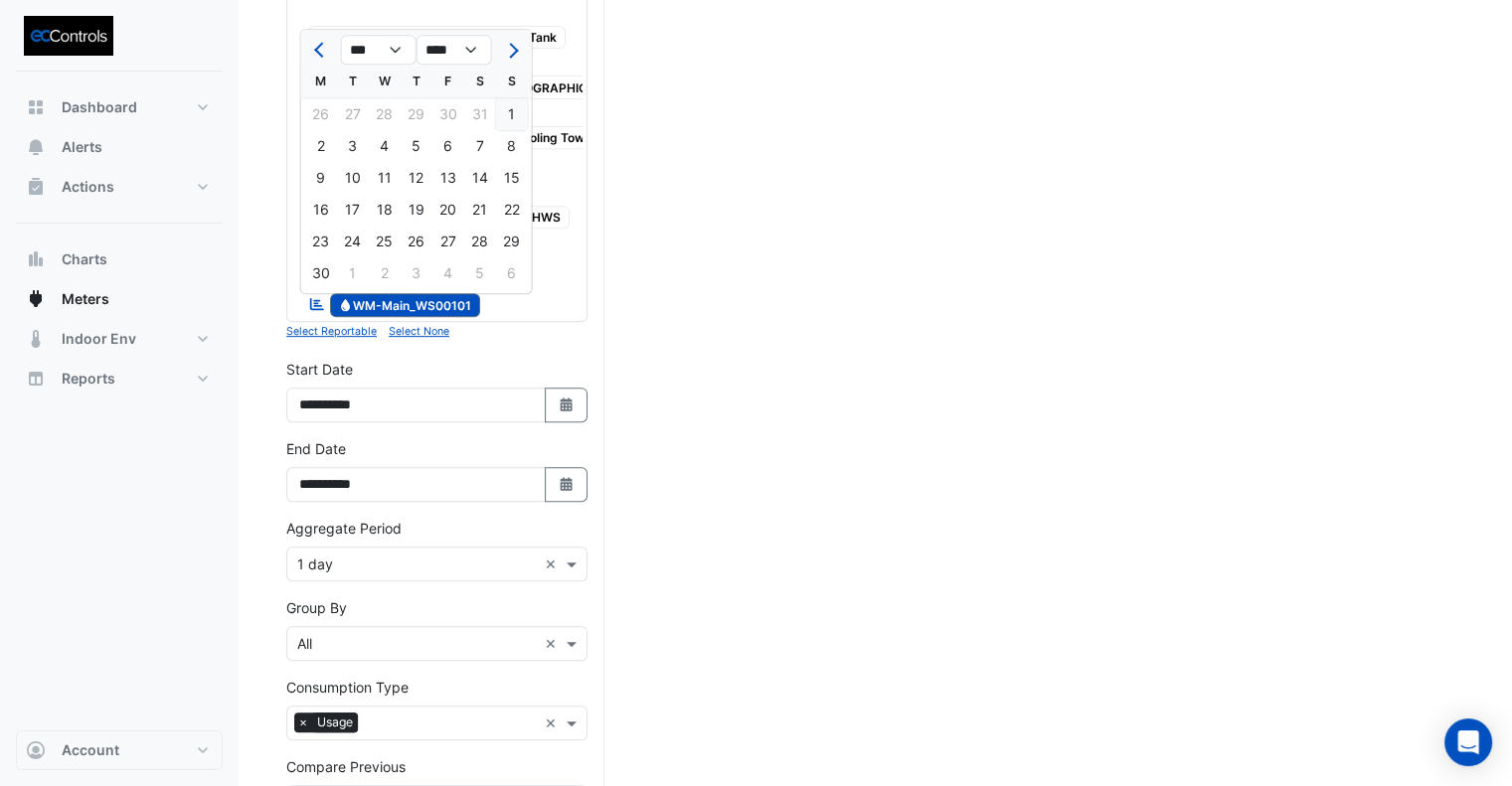 drag, startPoint x: 501, startPoint y: 110, endPoint x: 504, endPoint y: 134, distance: 24.186773 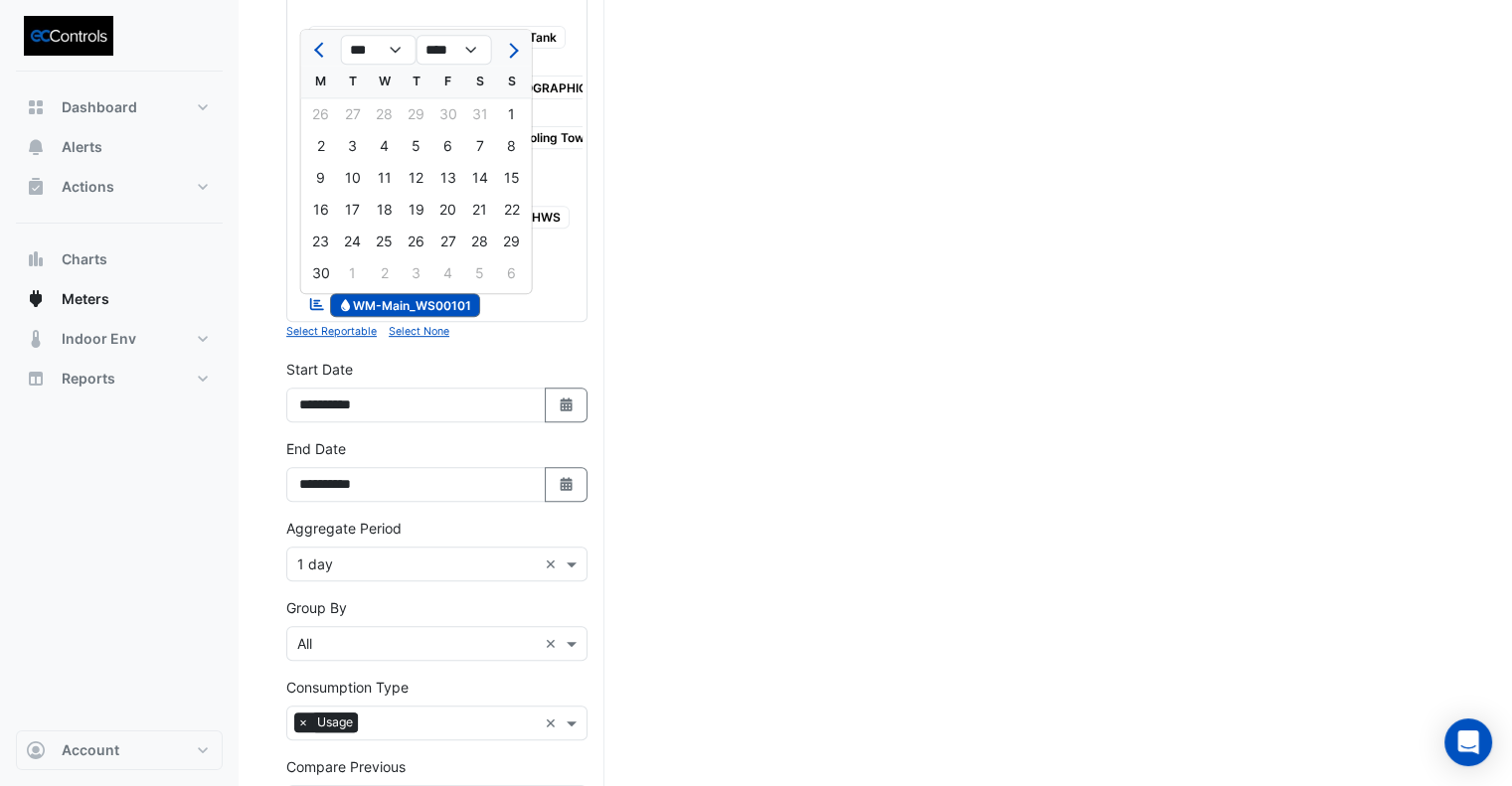 click on "1" 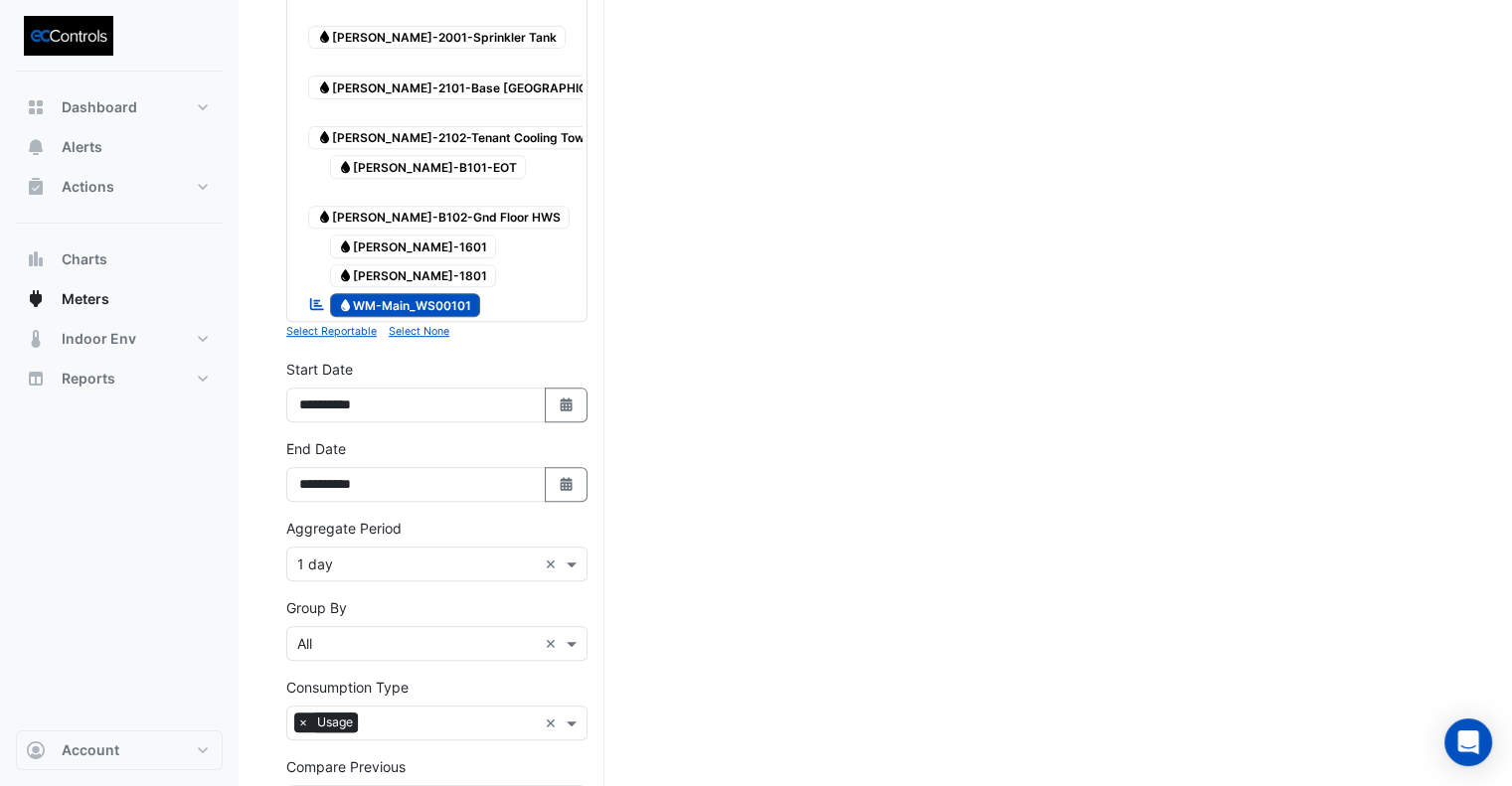 click on "Draw Chart" at bounding box center (436, 885) 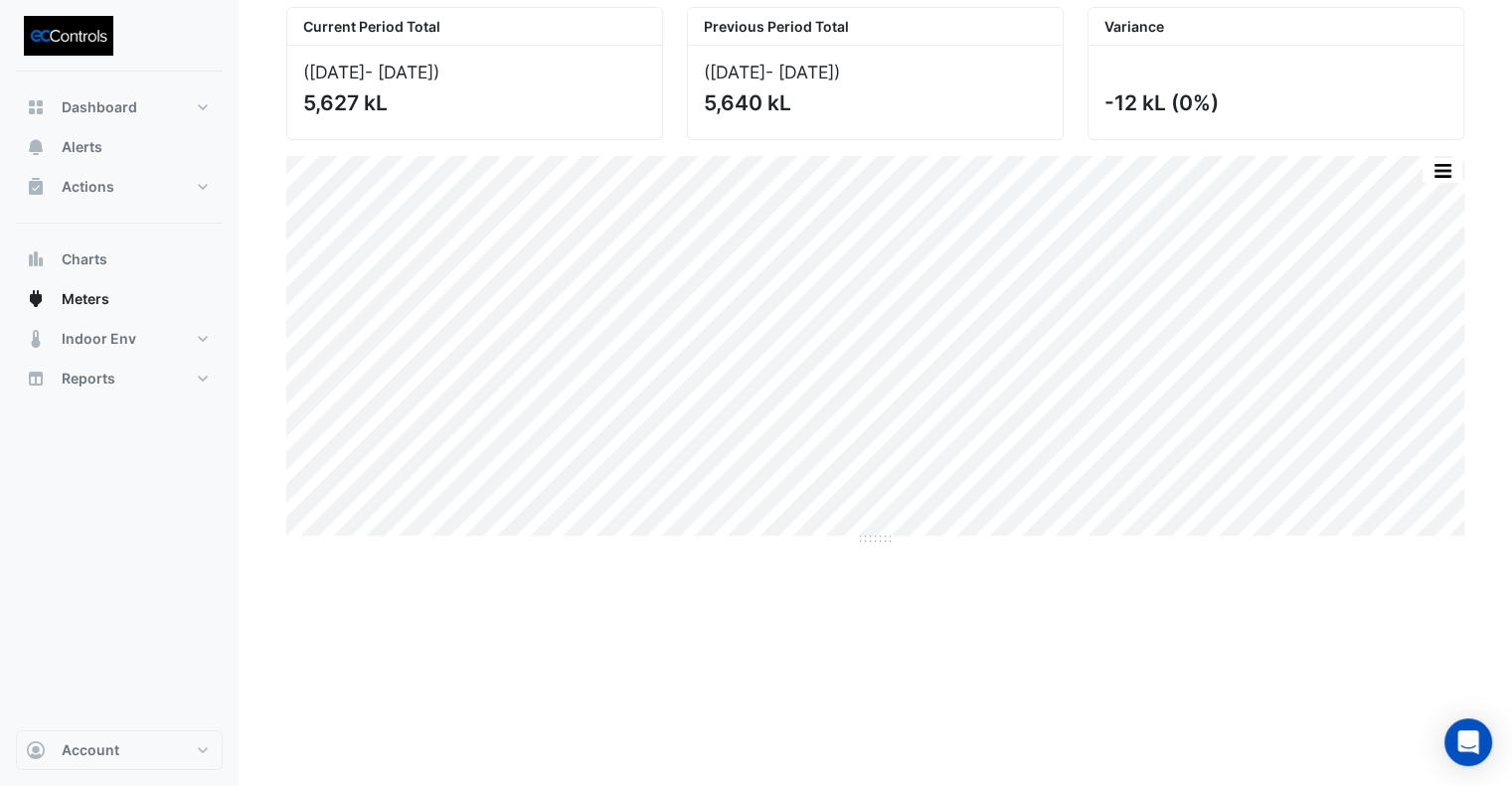 scroll, scrollTop: 0, scrollLeft: 0, axis: both 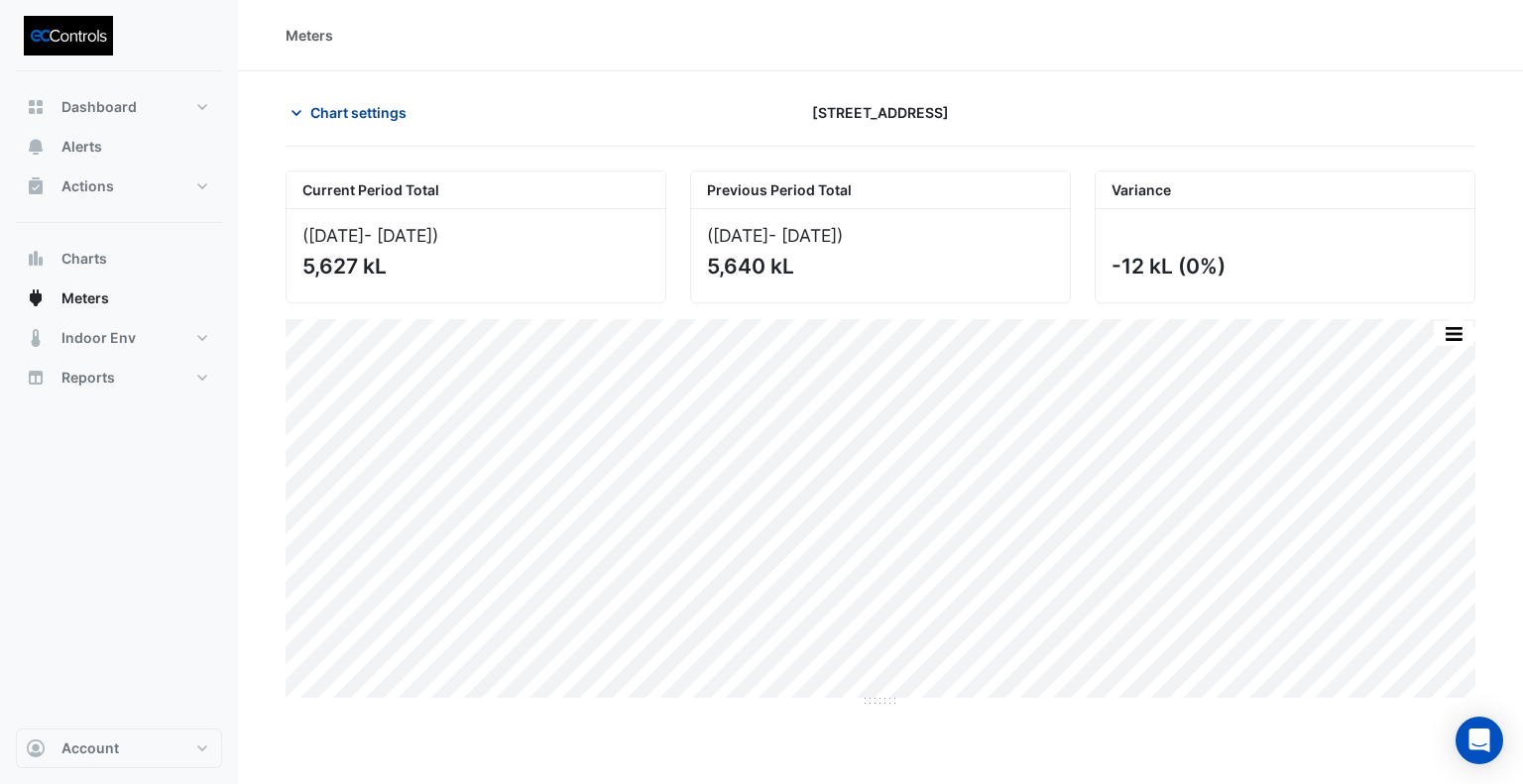 click on "Chart settings" 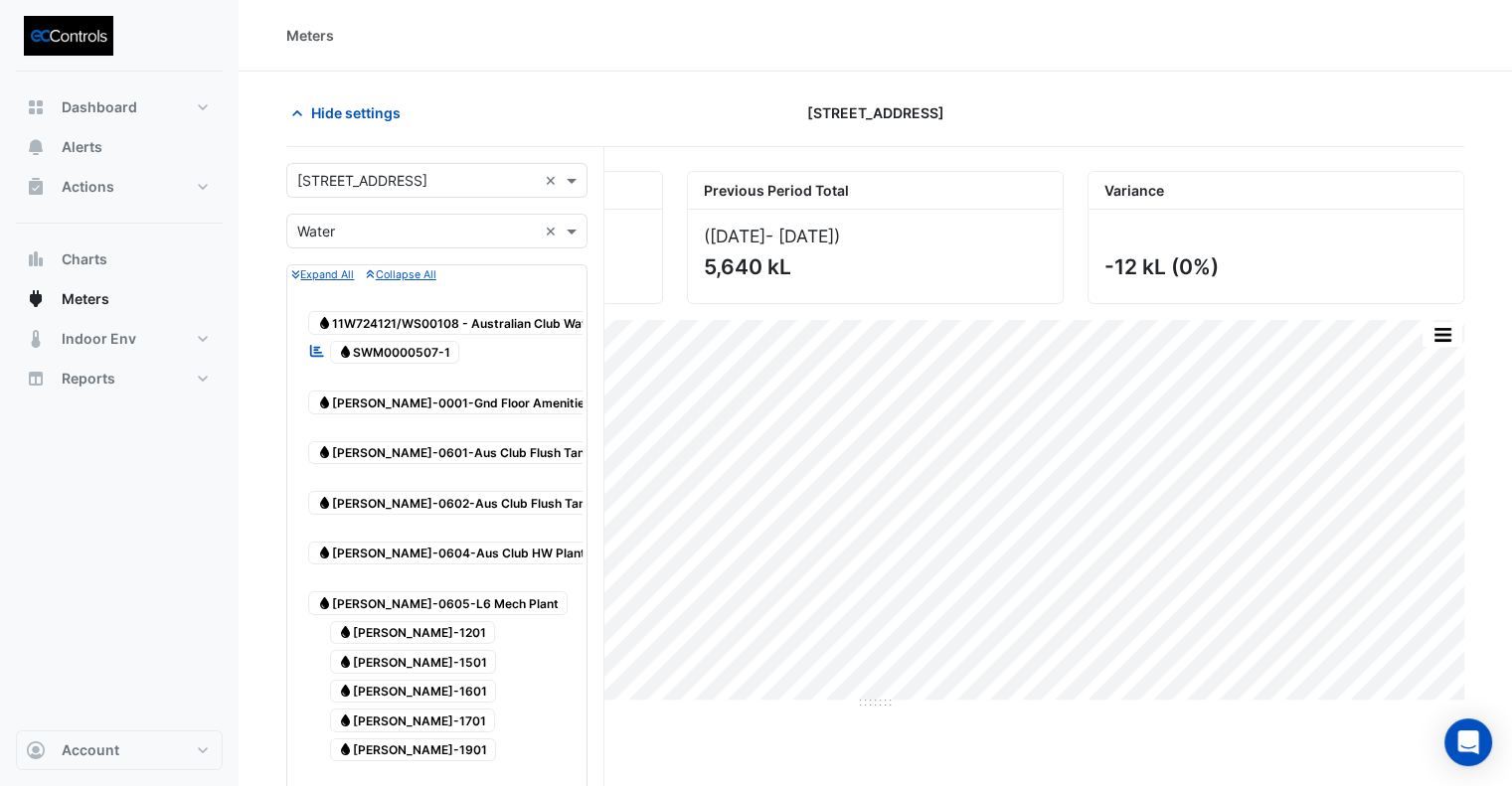 scroll, scrollTop: 596, scrollLeft: 0, axis: vertical 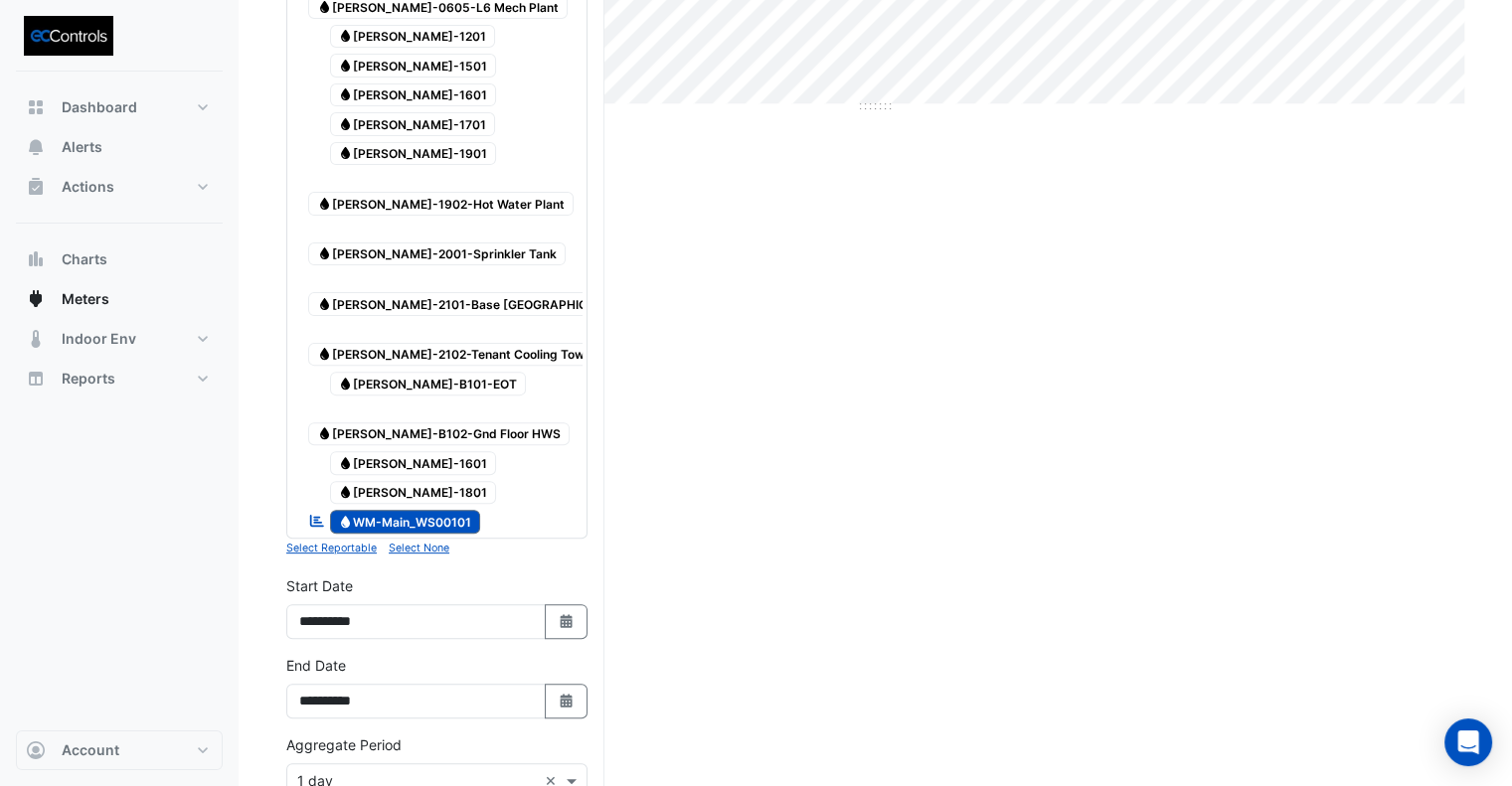 drag, startPoint x: 430, startPoint y: 333, endPoint x: 486, endPoint y: 282, distance: 75.74299 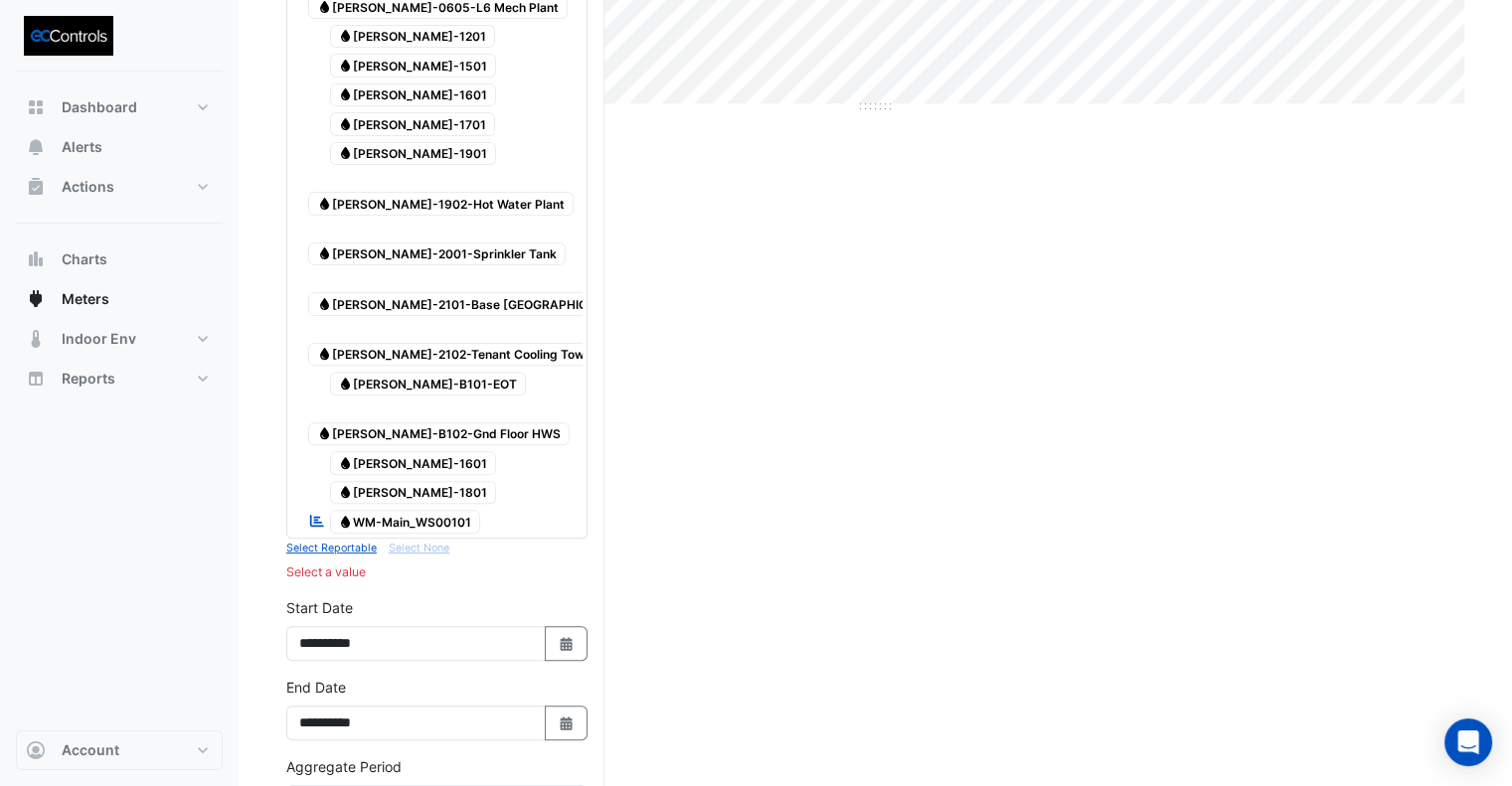 click on "Water
[PERSON_NAME]-2102-Tenant Cooling Tower" at bounding box center [456, 355] 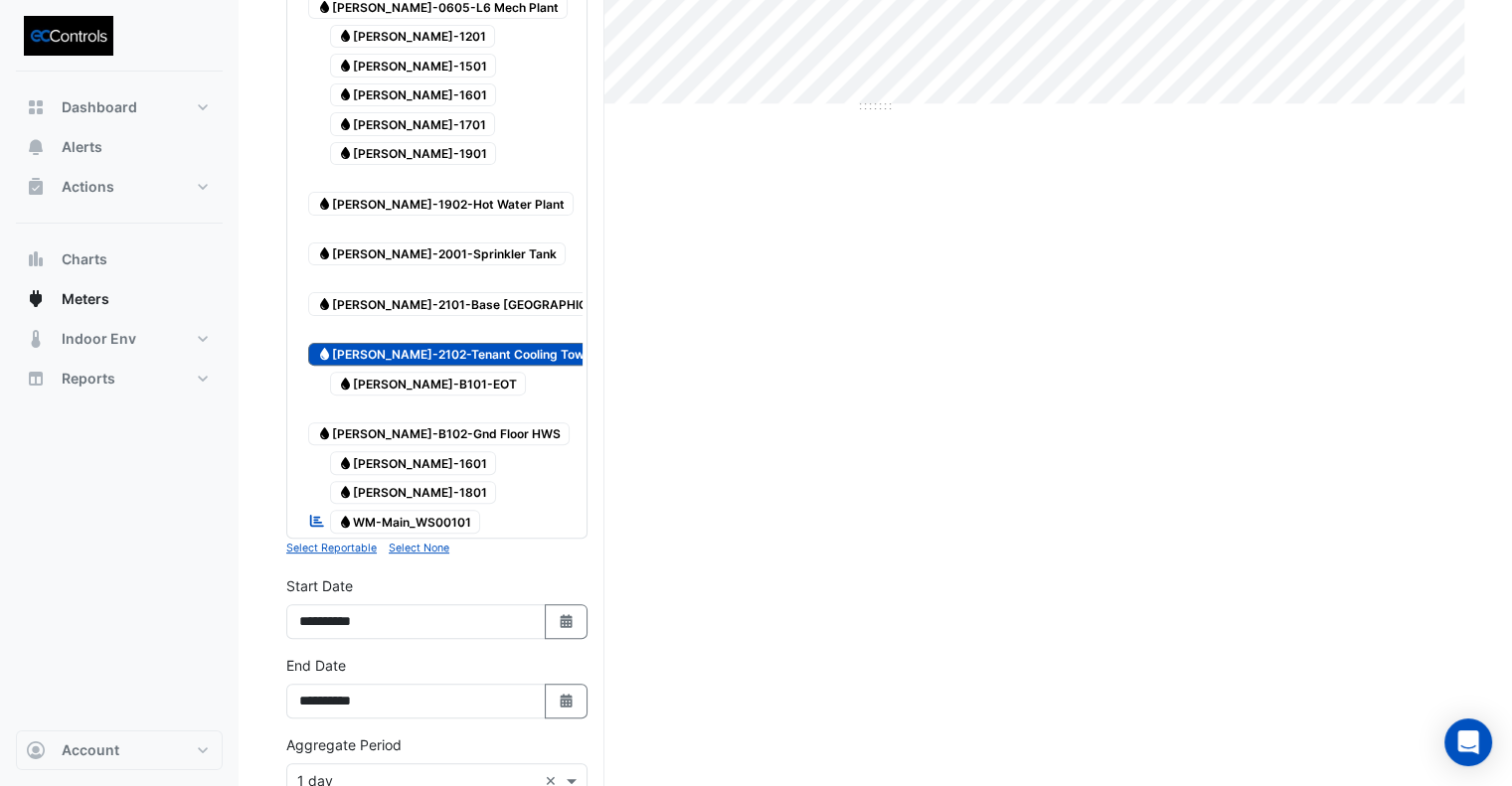 click on "Water
[PERSON_NAME]-2101-Base [GEOGRAPHIC_DATA]" at bounding box center (474, 293) 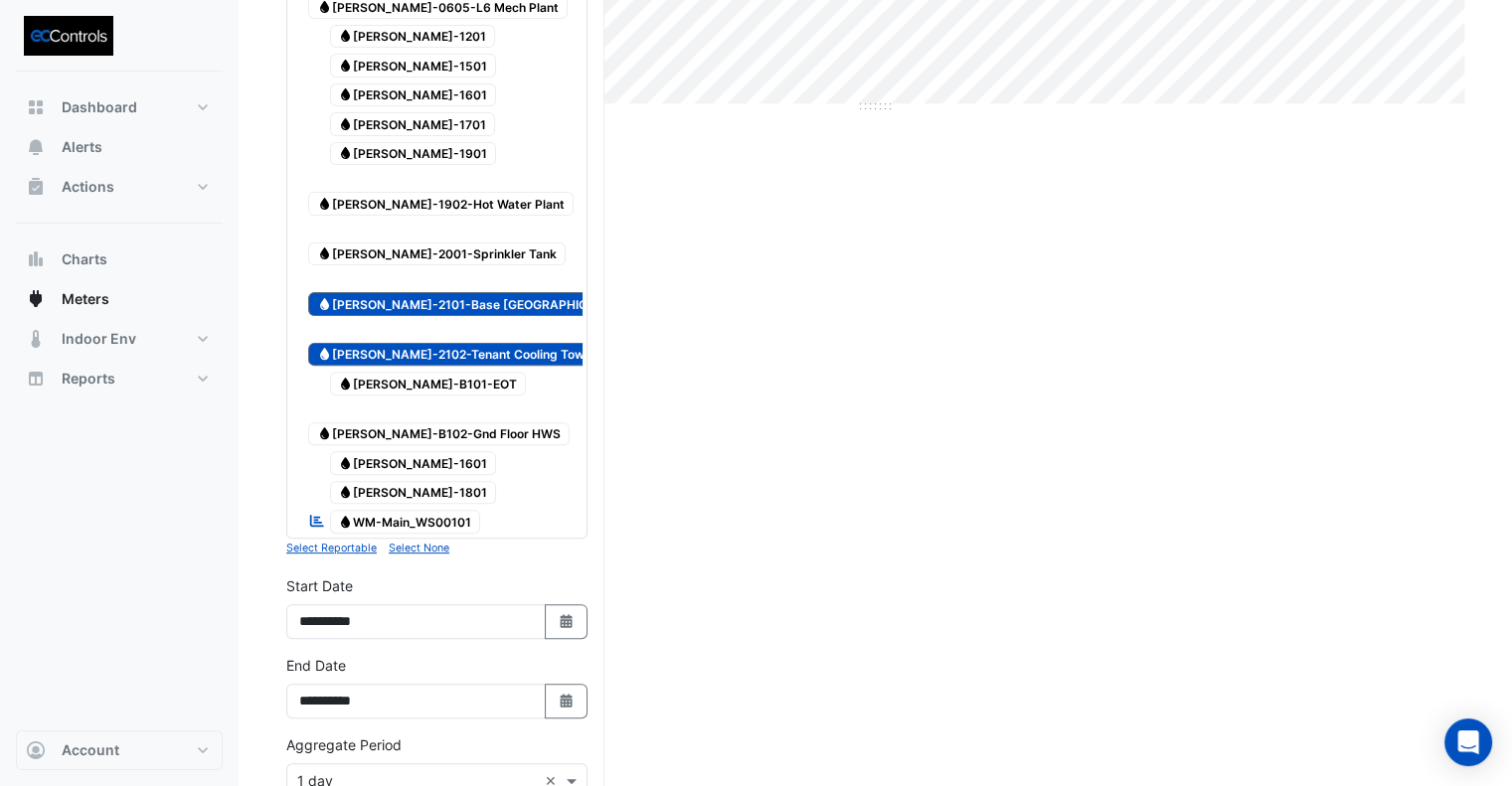 click on "Water
[PERSON_NAME]-1902-Hot Water Plant" at bounding box center [440, 204] 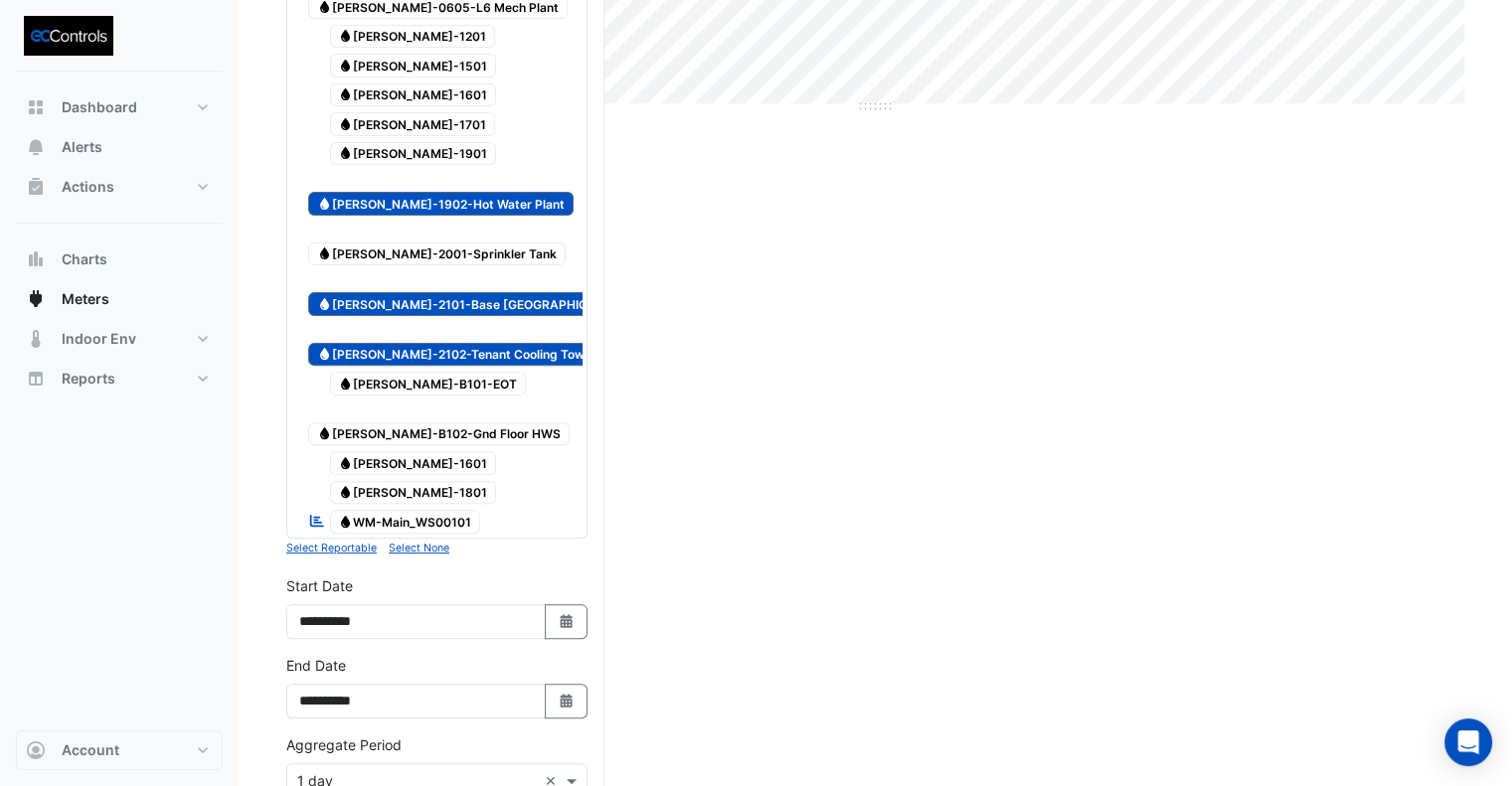 click on "Water
[PERSON_NAME]-2101-Base [GEOGRAPHIC_DATA]" at bounding box center (474, 293) 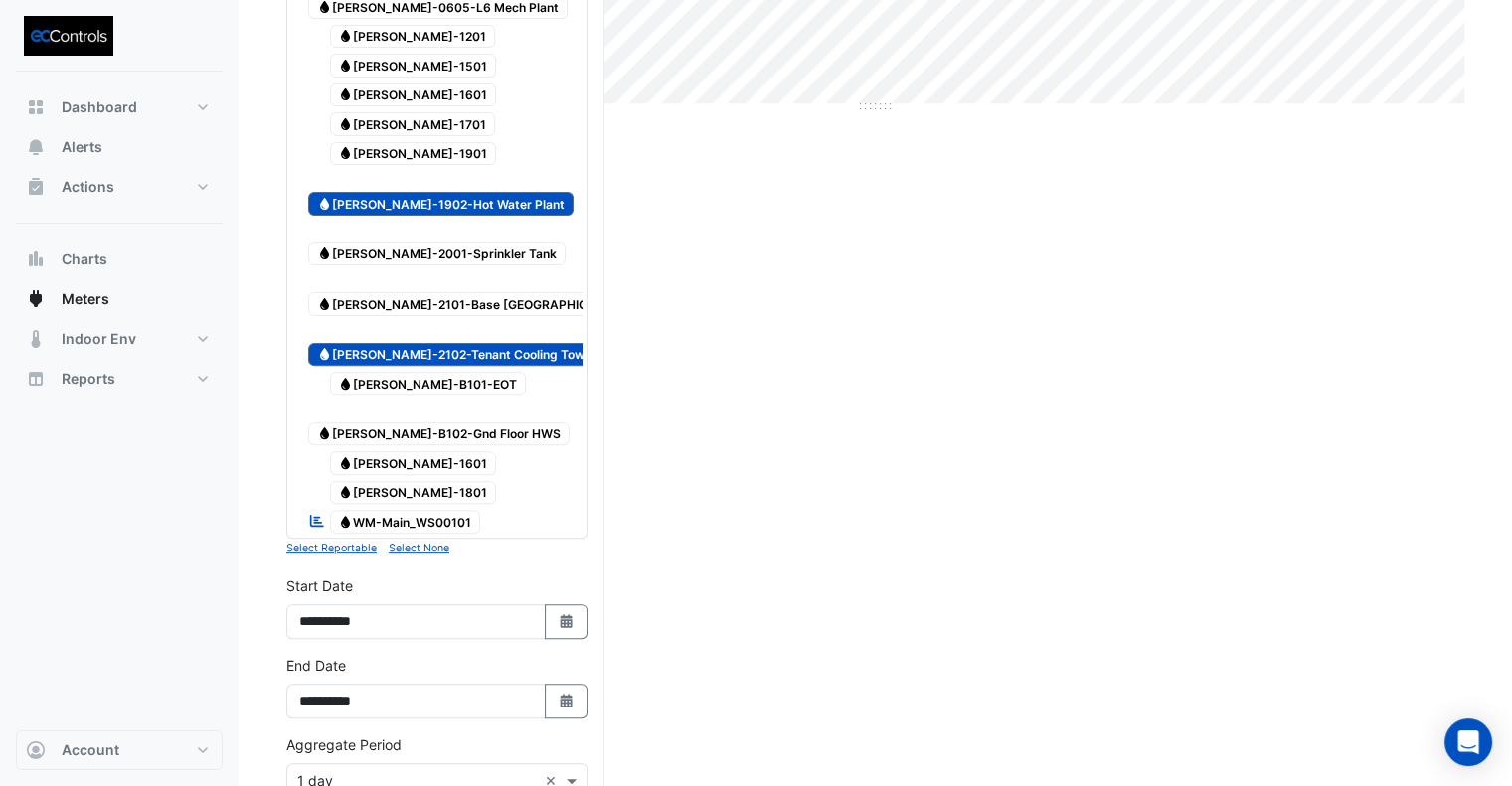 click on "Water
[PERSON_NAME]-2102-Tenant Cooling Tower" at bounding box center (456, 355) 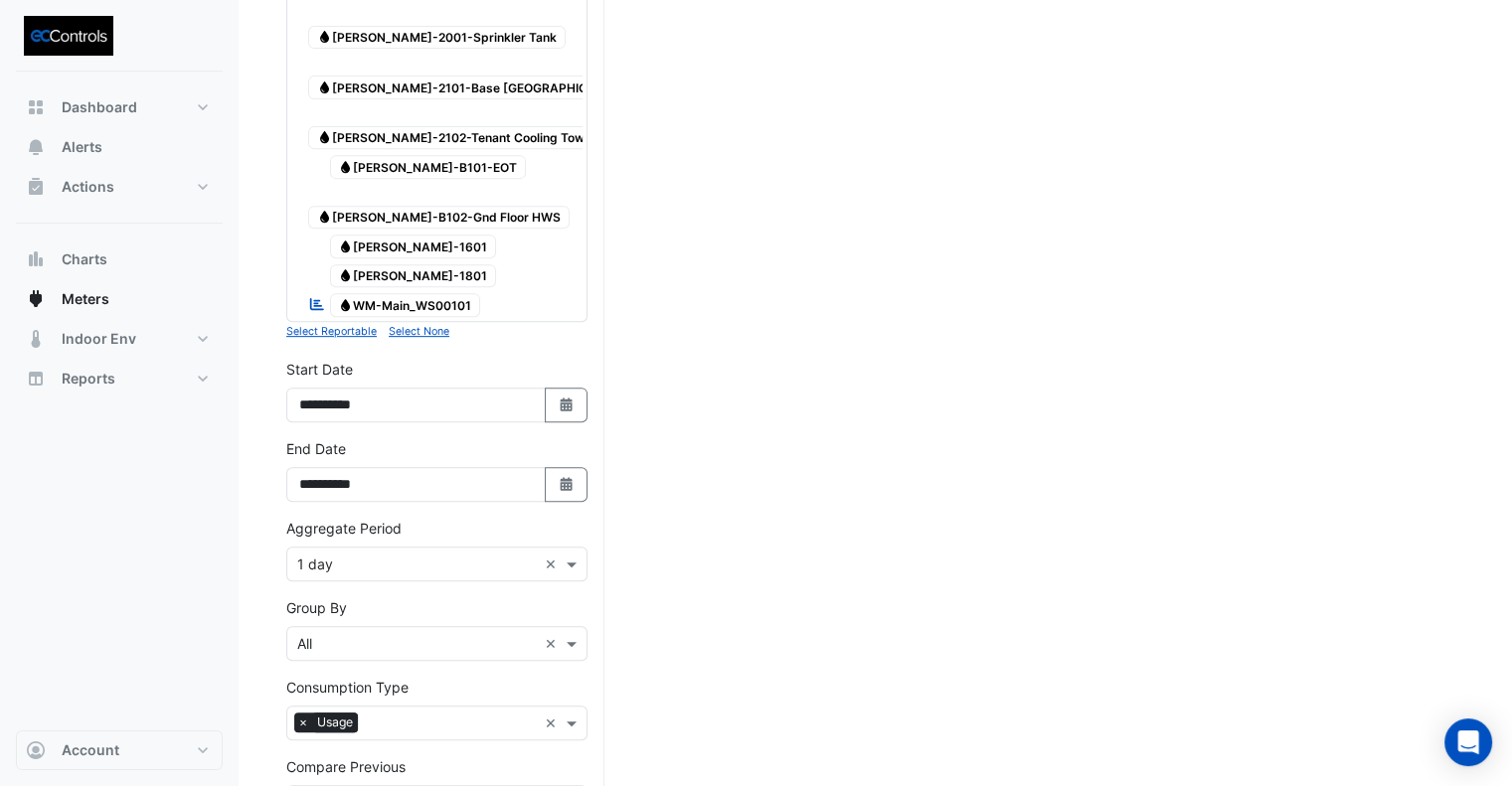 click on "Draw Chart" at bounding box center (436, 885) 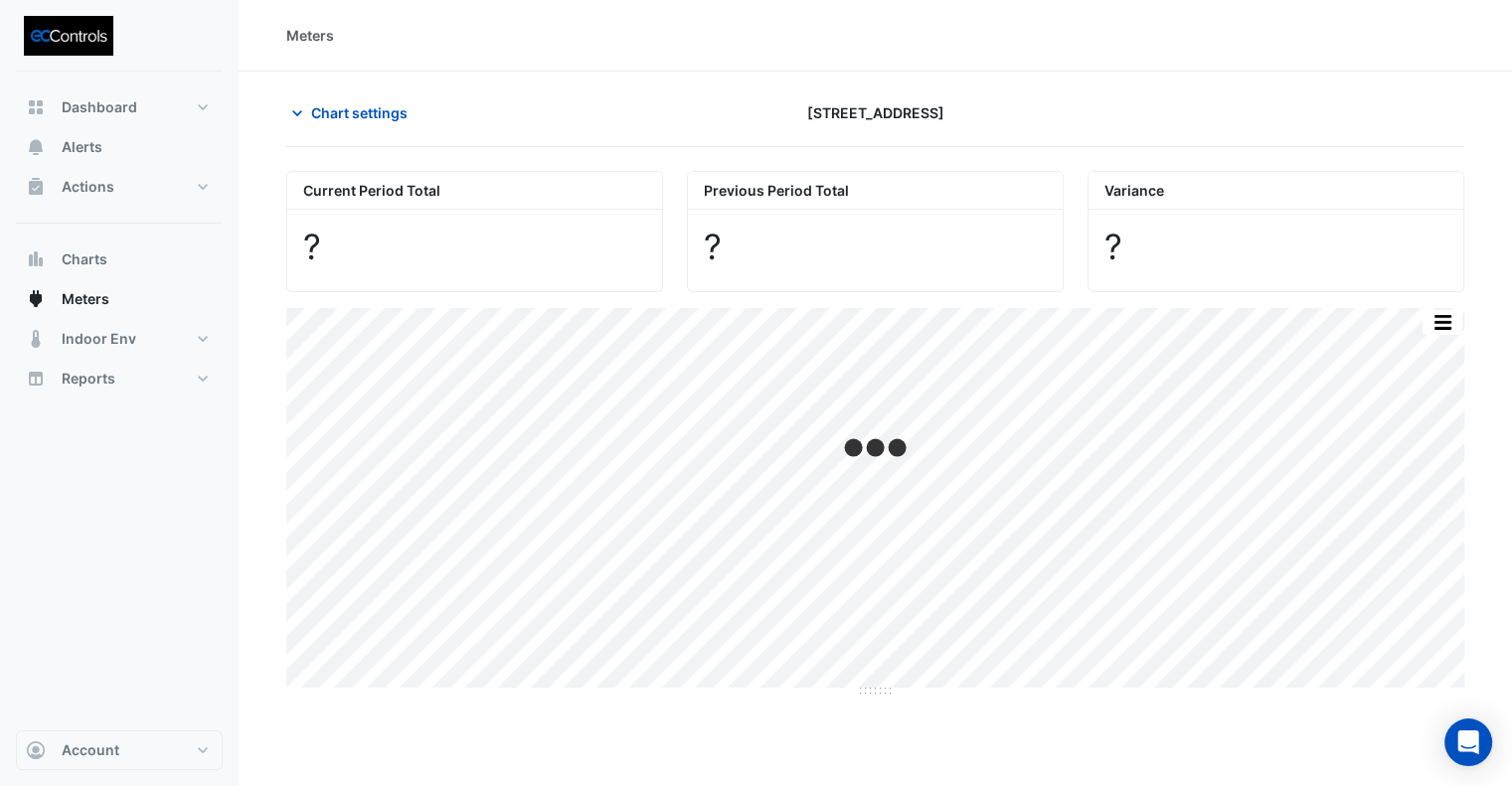 scroll, scrollTop: 0, scrollLeft: 0, axis: both 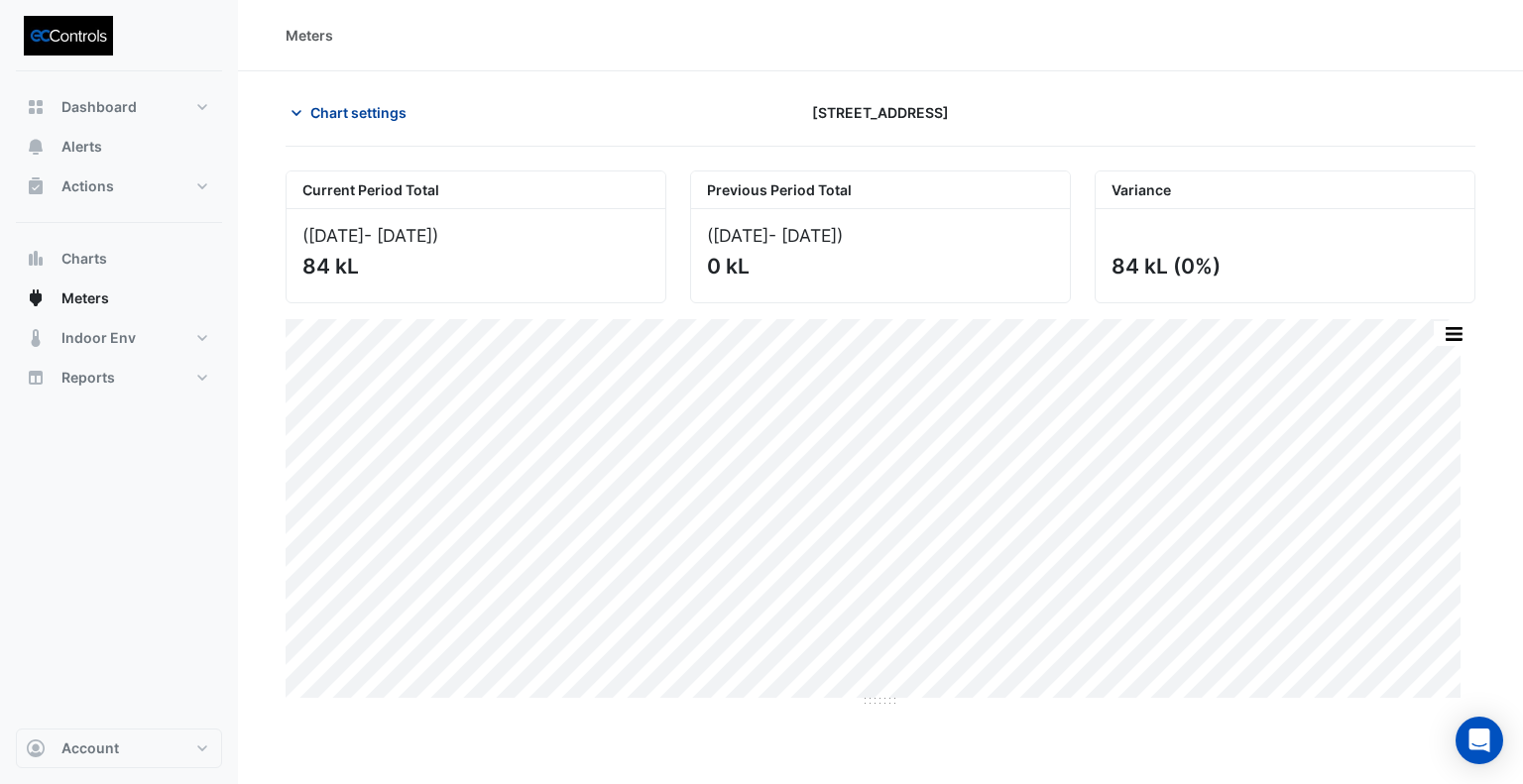 click on "Chart settings" 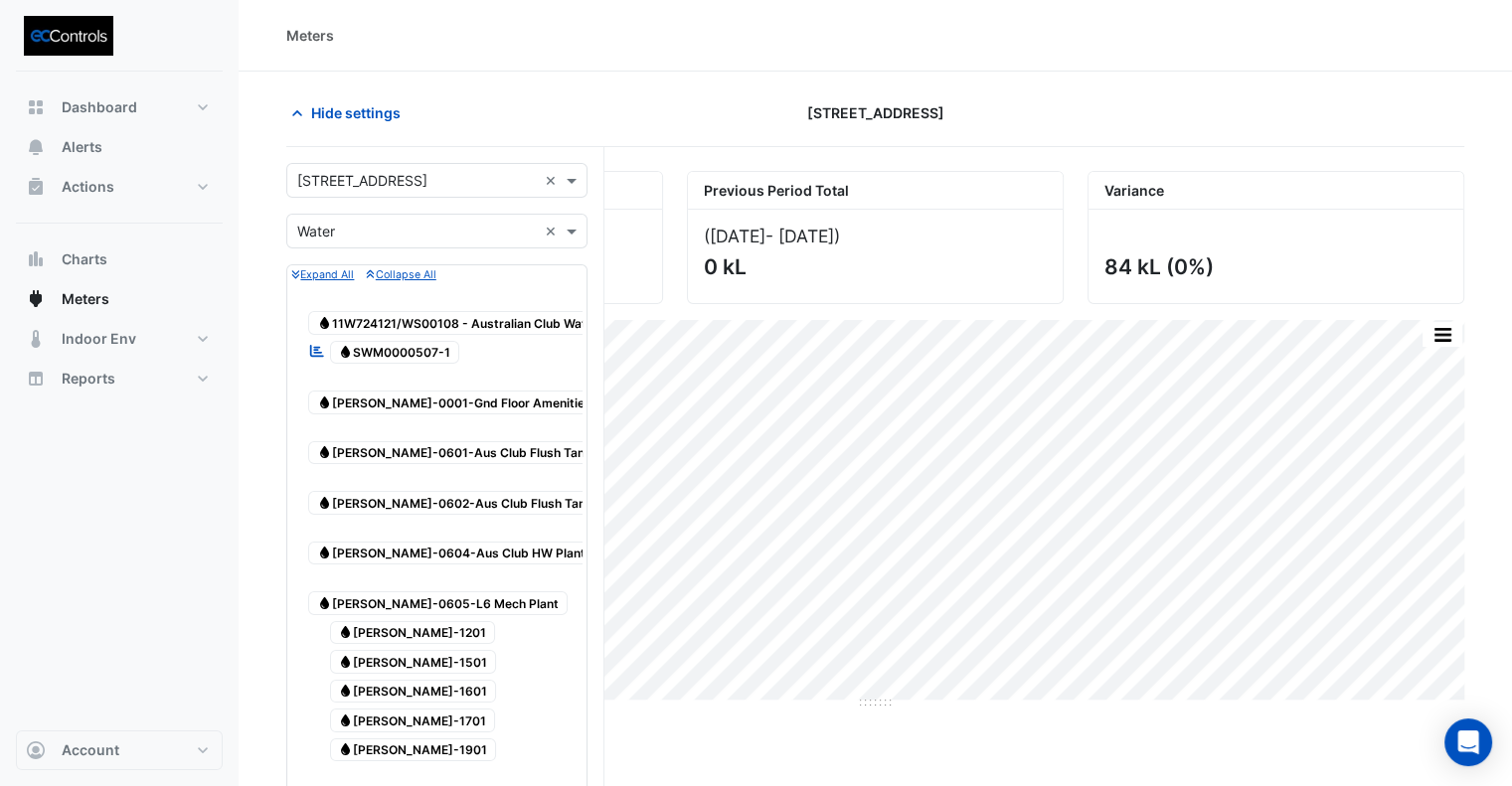 scroll, scrollTop: 397, scrollLeft: 0, axis: vertical 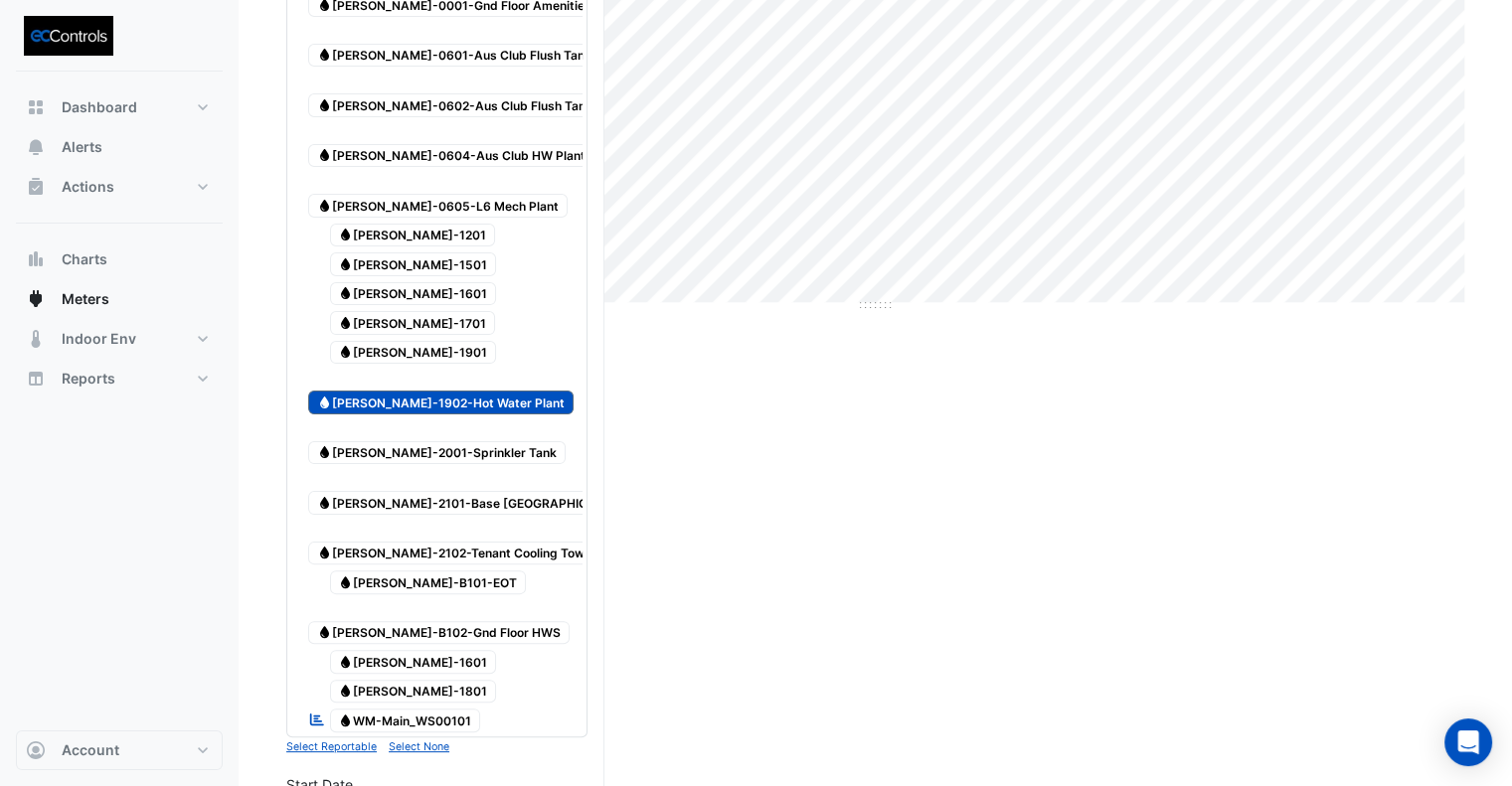 click on "Current Period Total
([DATE]  - [DATE] )
84 kL
Previous Period Total
([DATE]  - [DATE] )
0 kL
[GEOGRAPHIC_DATA]
84 kL
(0%)
Print Save as JPEG Save as PNG Pivot Data Table Export CSV - Flat Export CSV - Pivot Select Chart Type    —    All Usage             [DATE]       1.04 kL    Timezone: [GEOGRAPHIC_DATA]/[GEOGRAPHIC_DATA] (AEDT)" 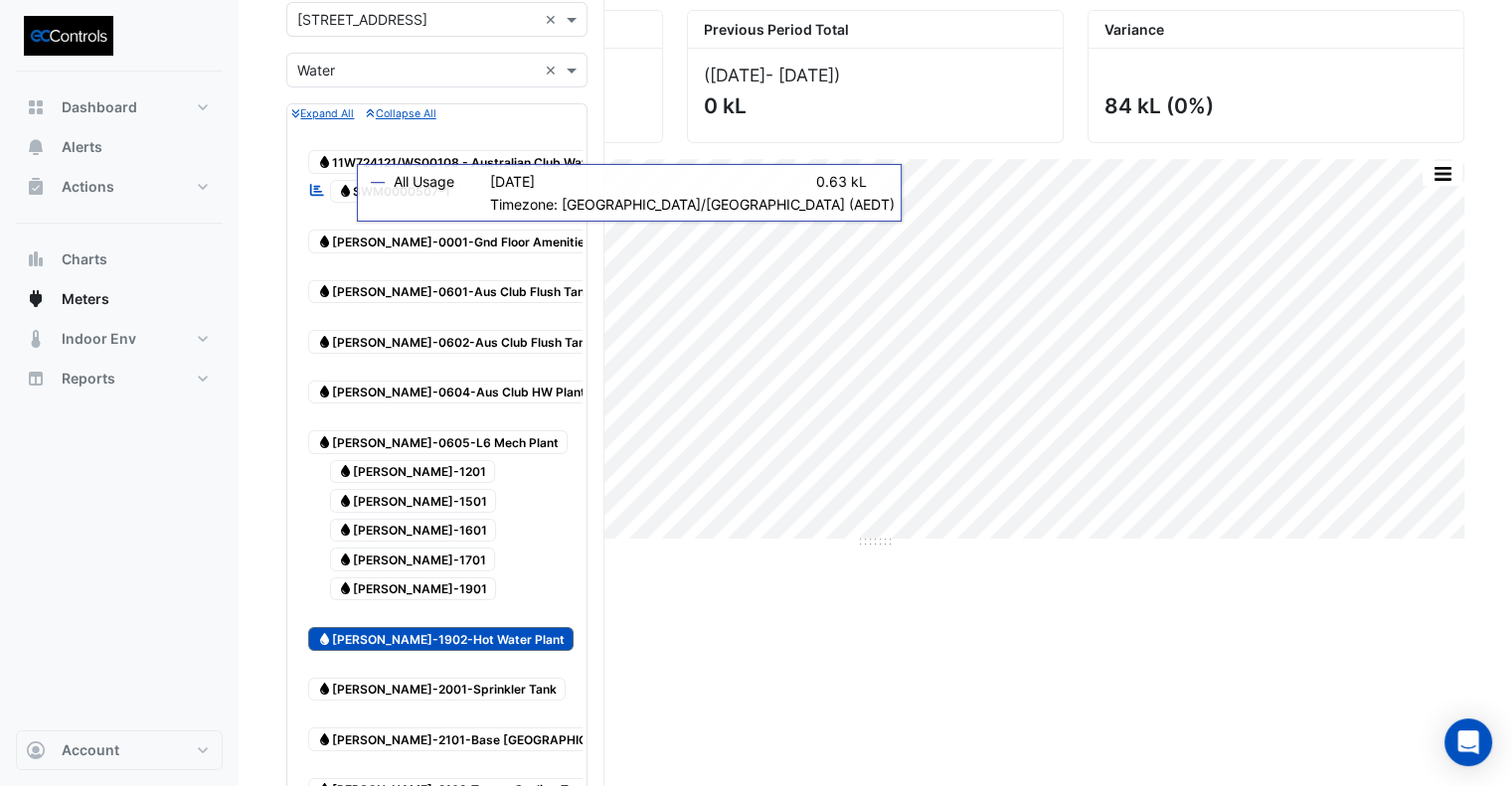 scroll, scrollTop: 0, scrollLeft: 0, axis: both 